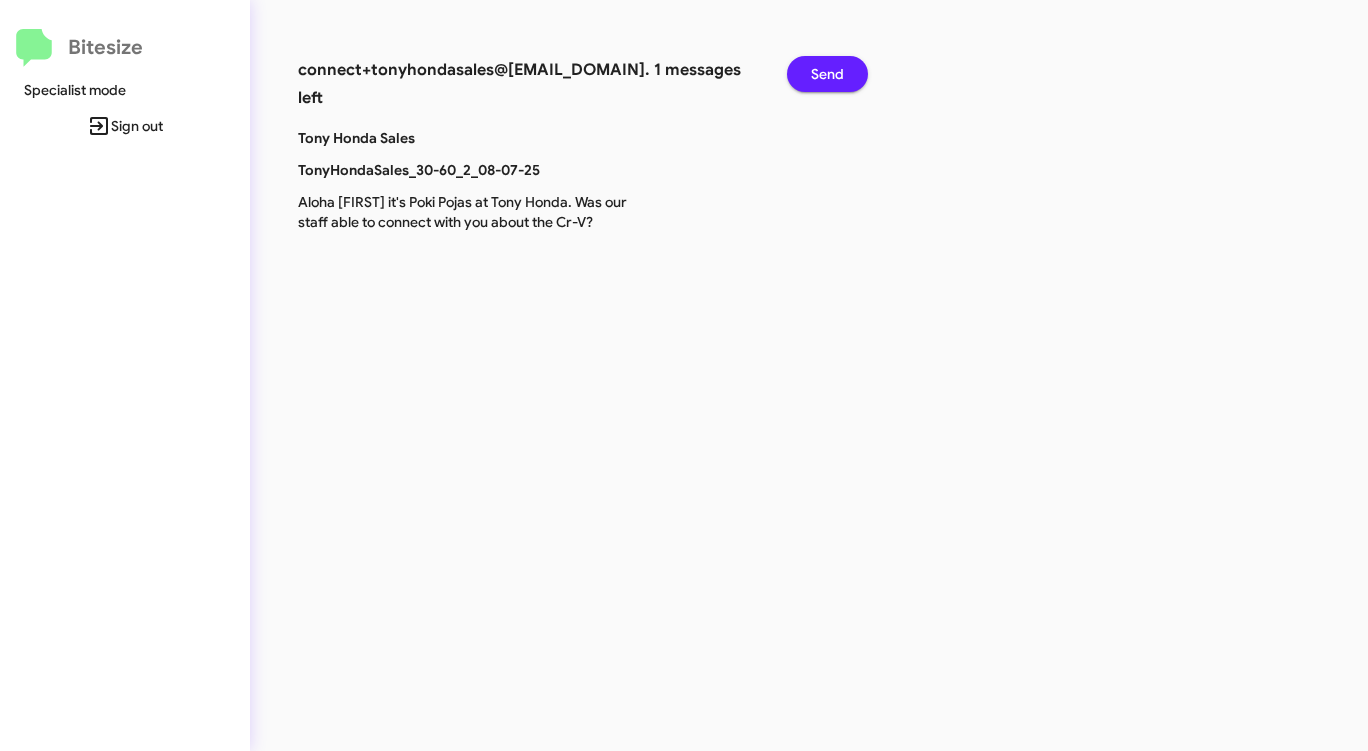 scroll, scrollTop: 0, scrollLeft: 0, axis: both 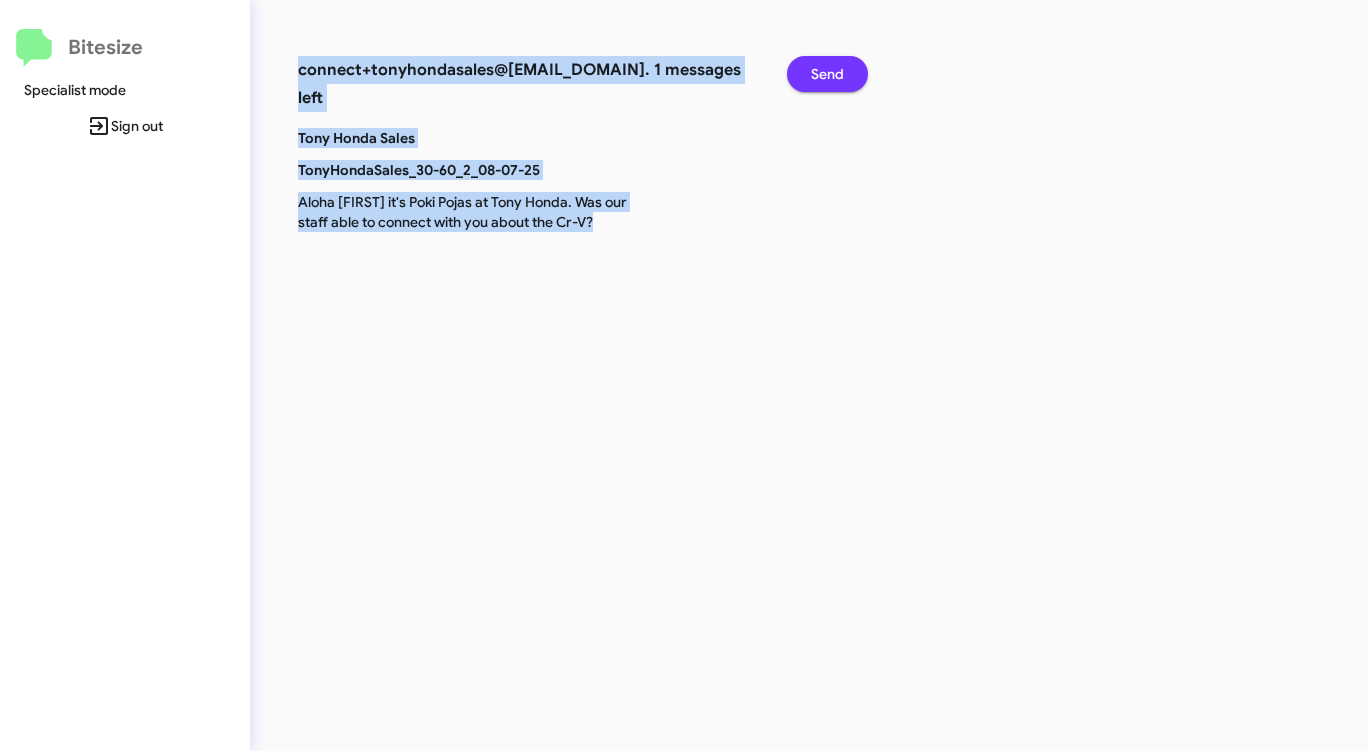 click on "Send" 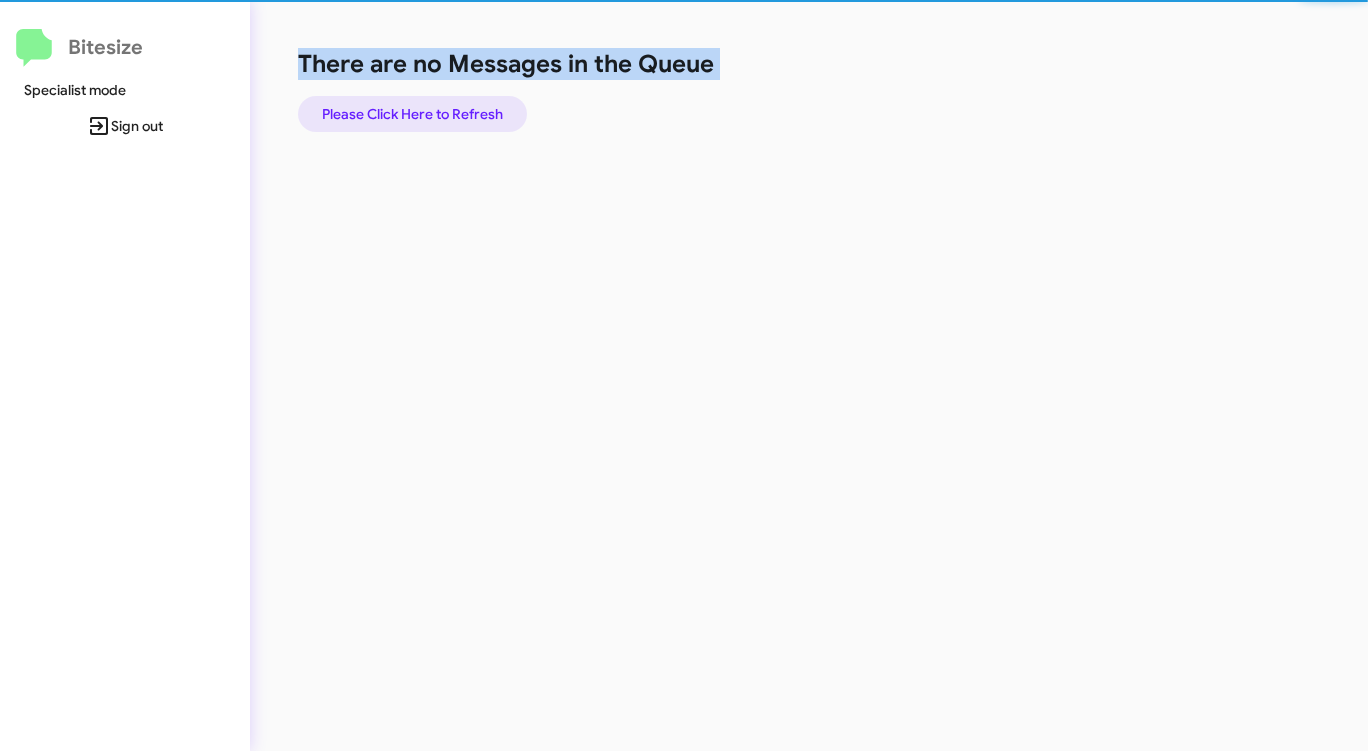 click on "Please Click Here to Refresh" 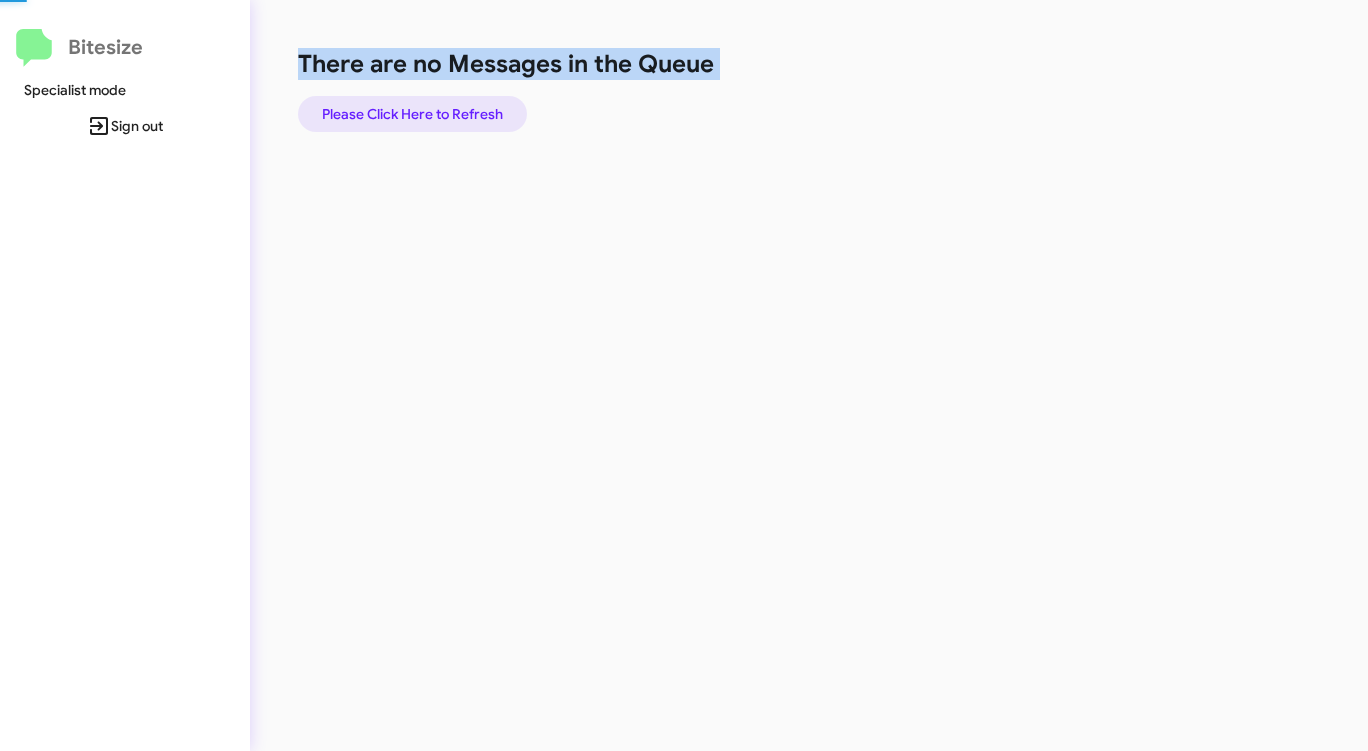 click on "Please Click Here to Refresh" 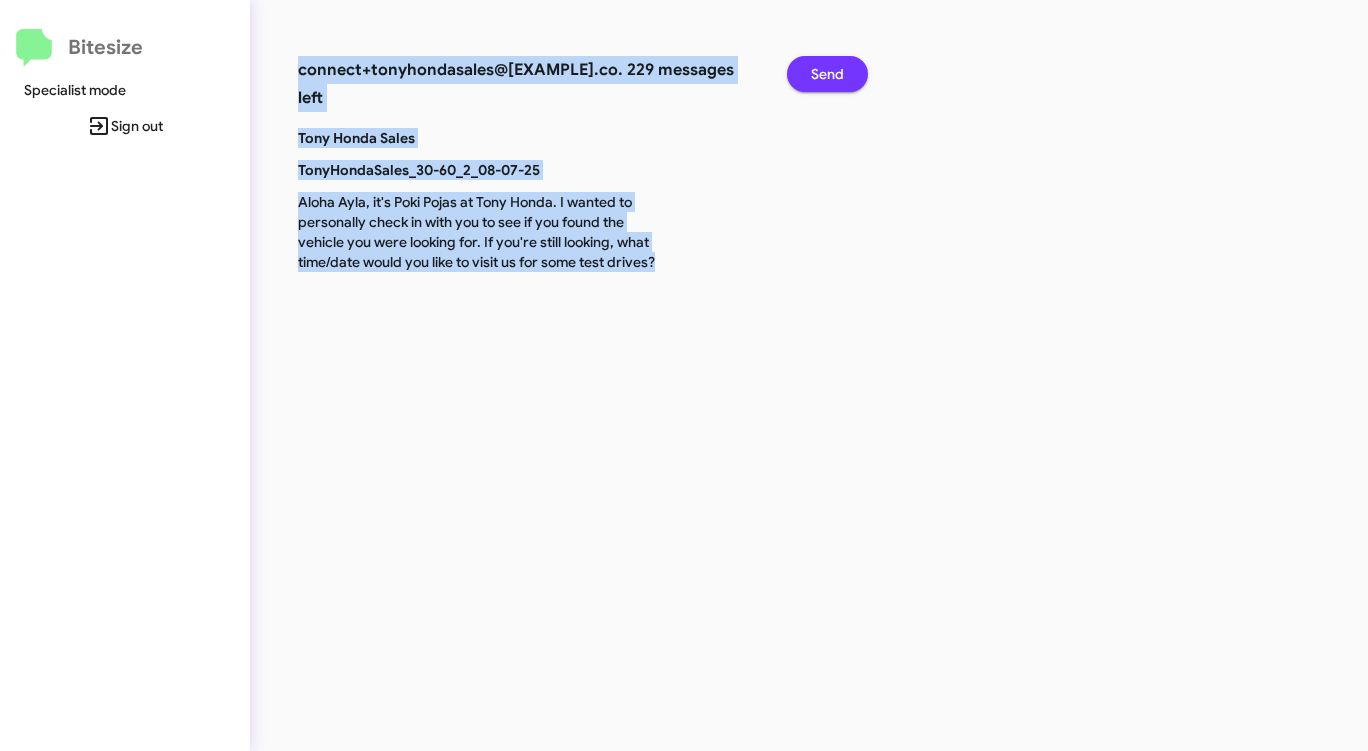 click on "Send" 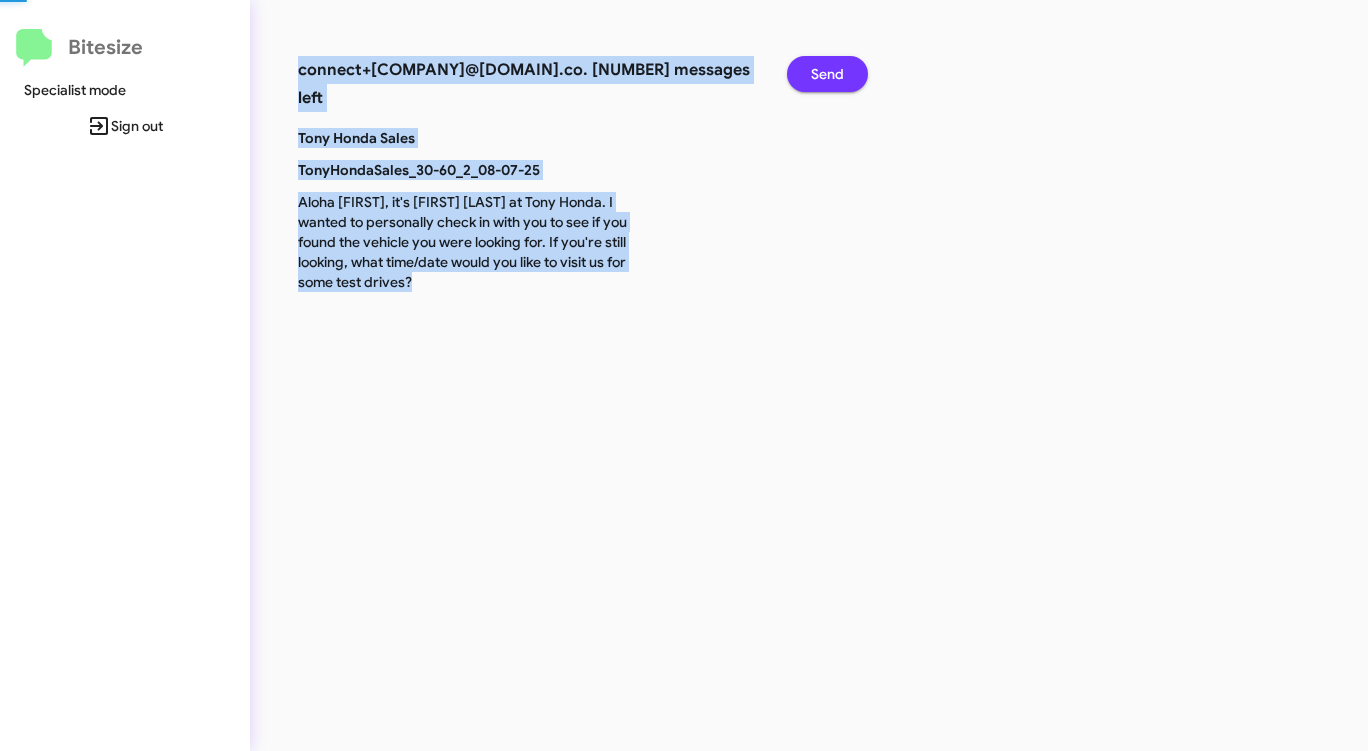 click on "Send" 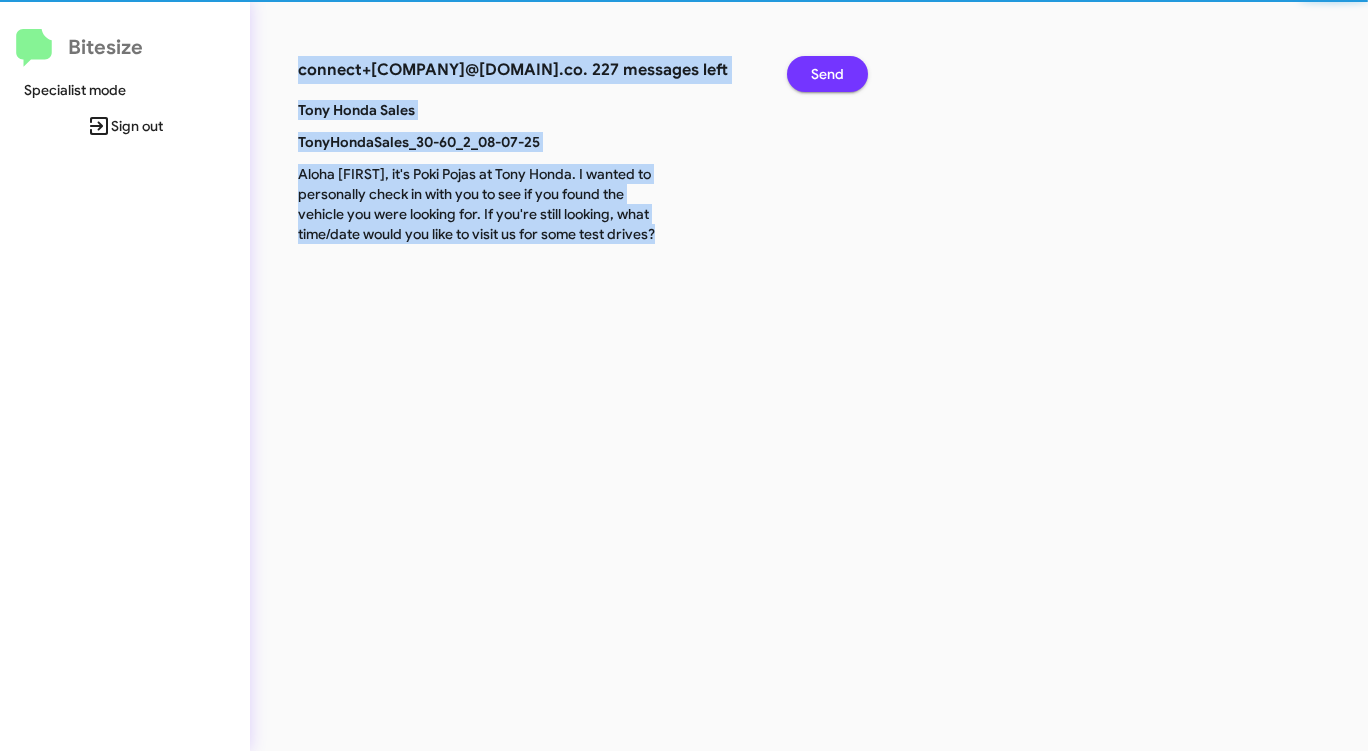 click on "Send" 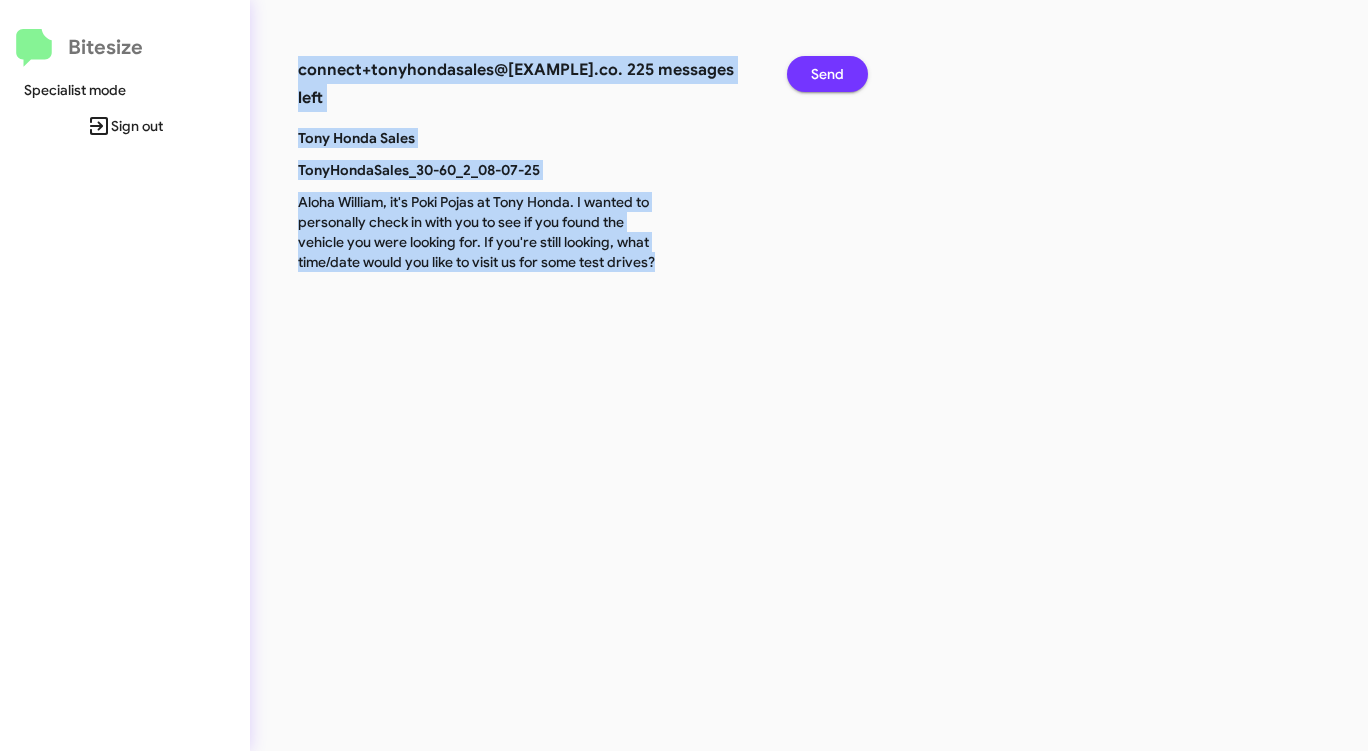 click on "Send" 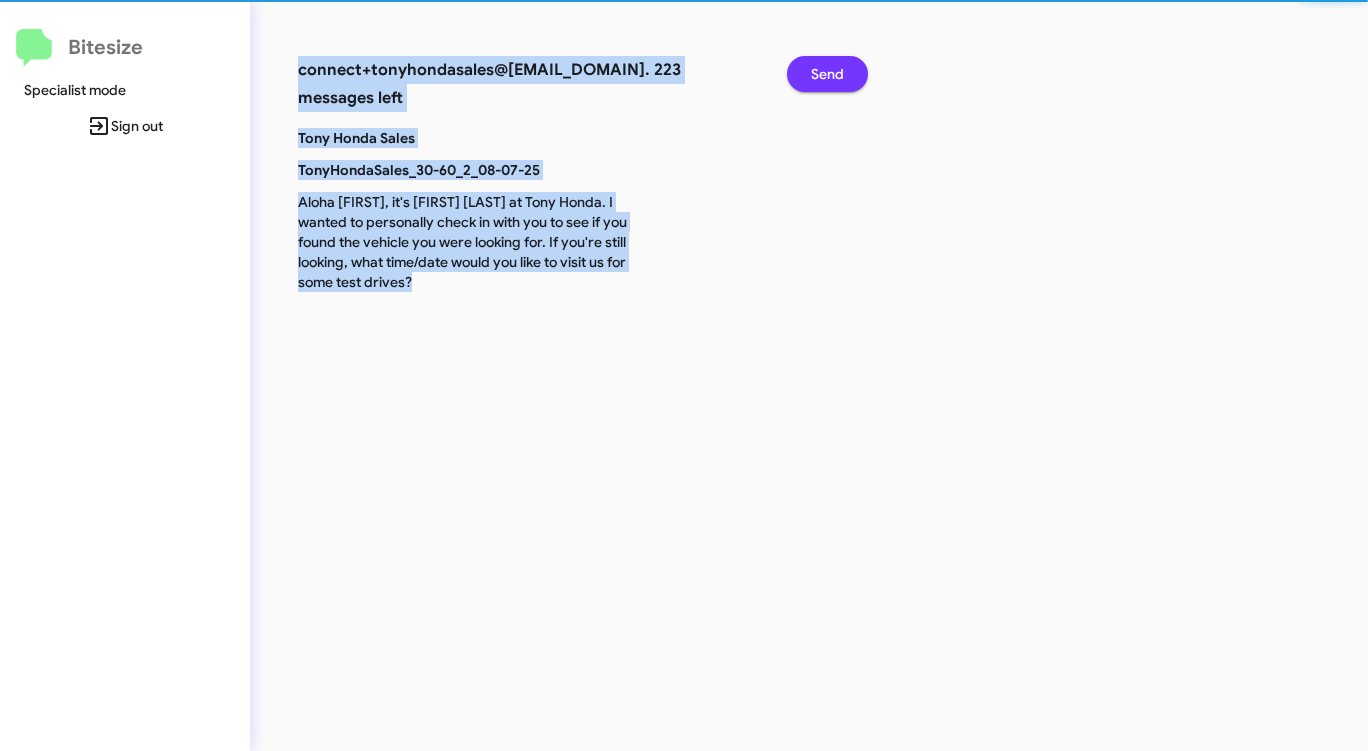 click on "Send" 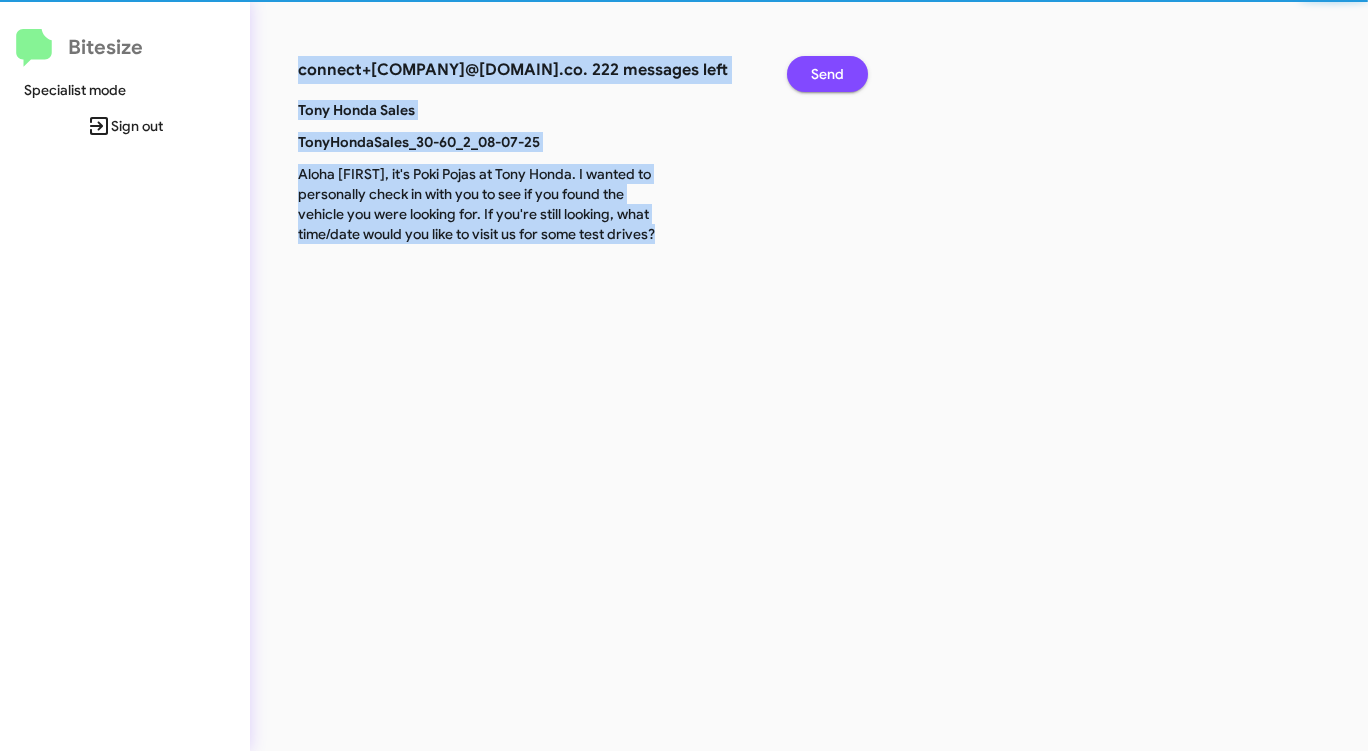 click on "Send" 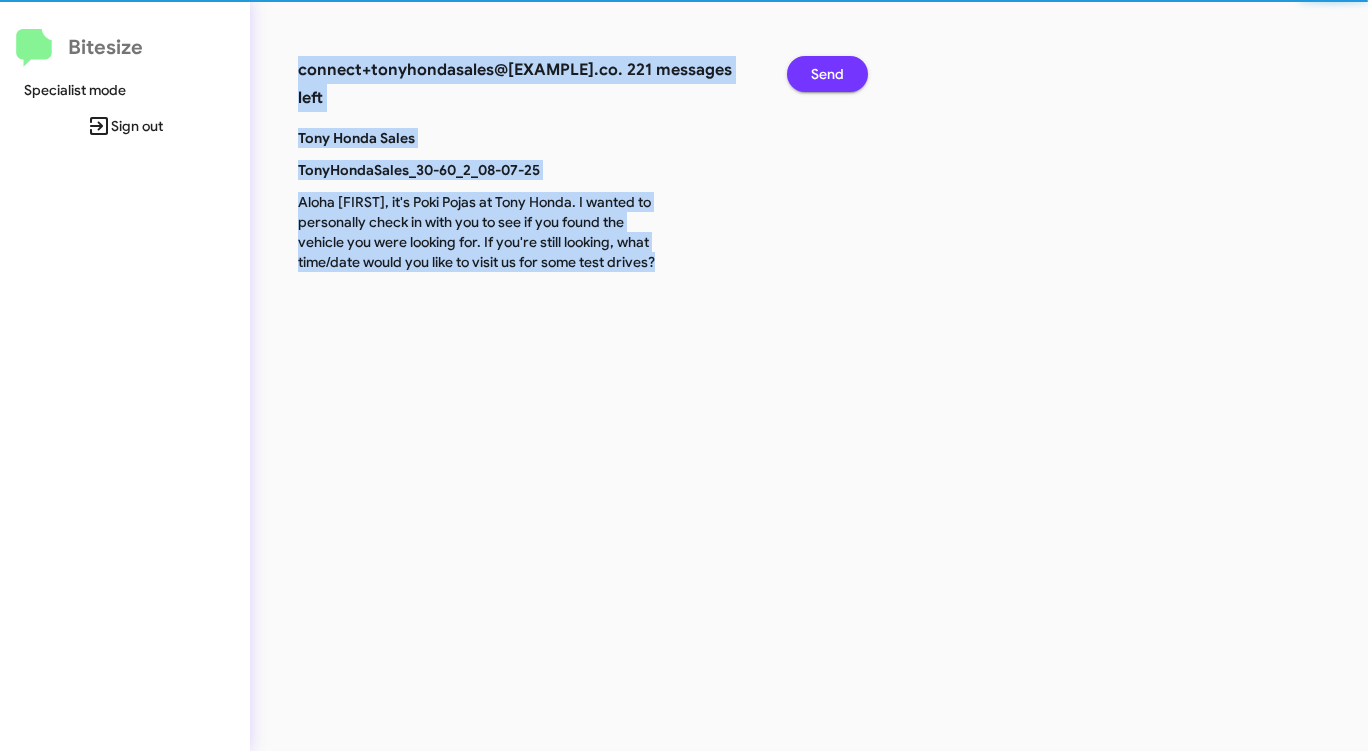 click on "Send" 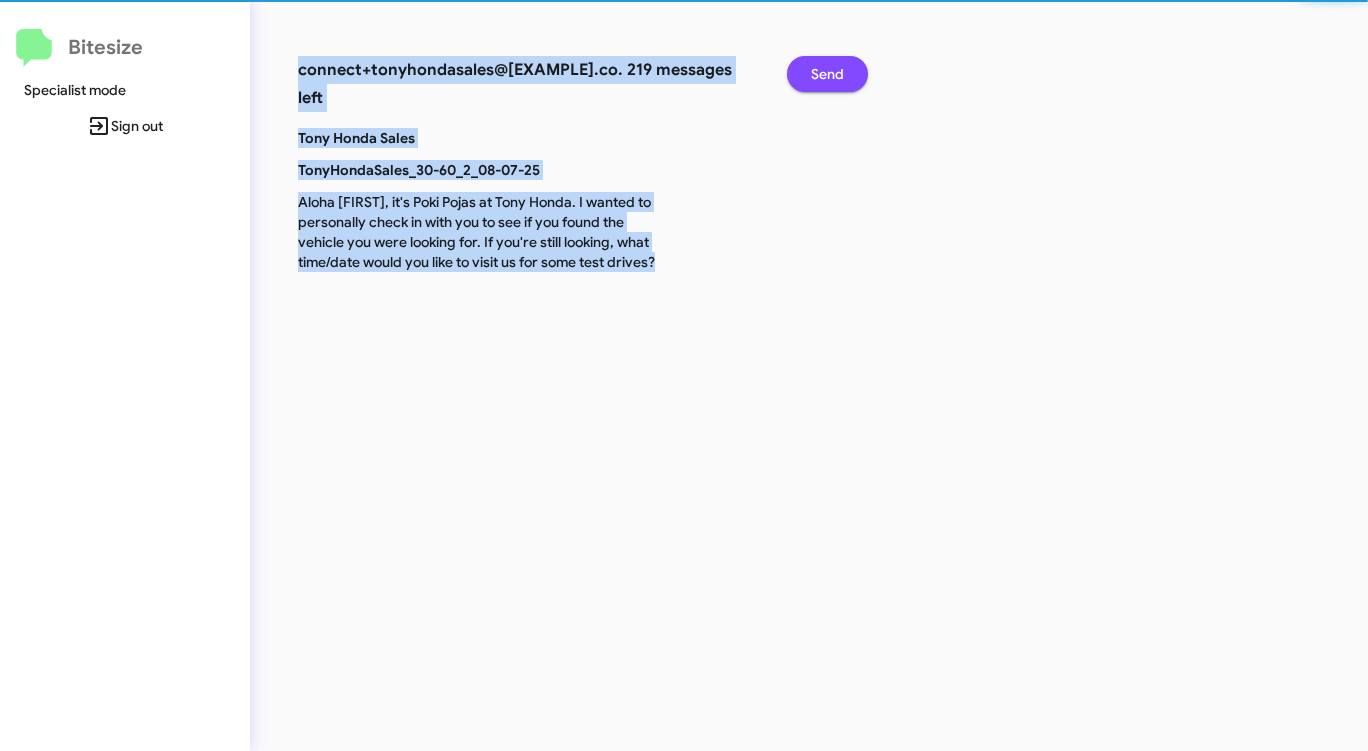 click on "Send" 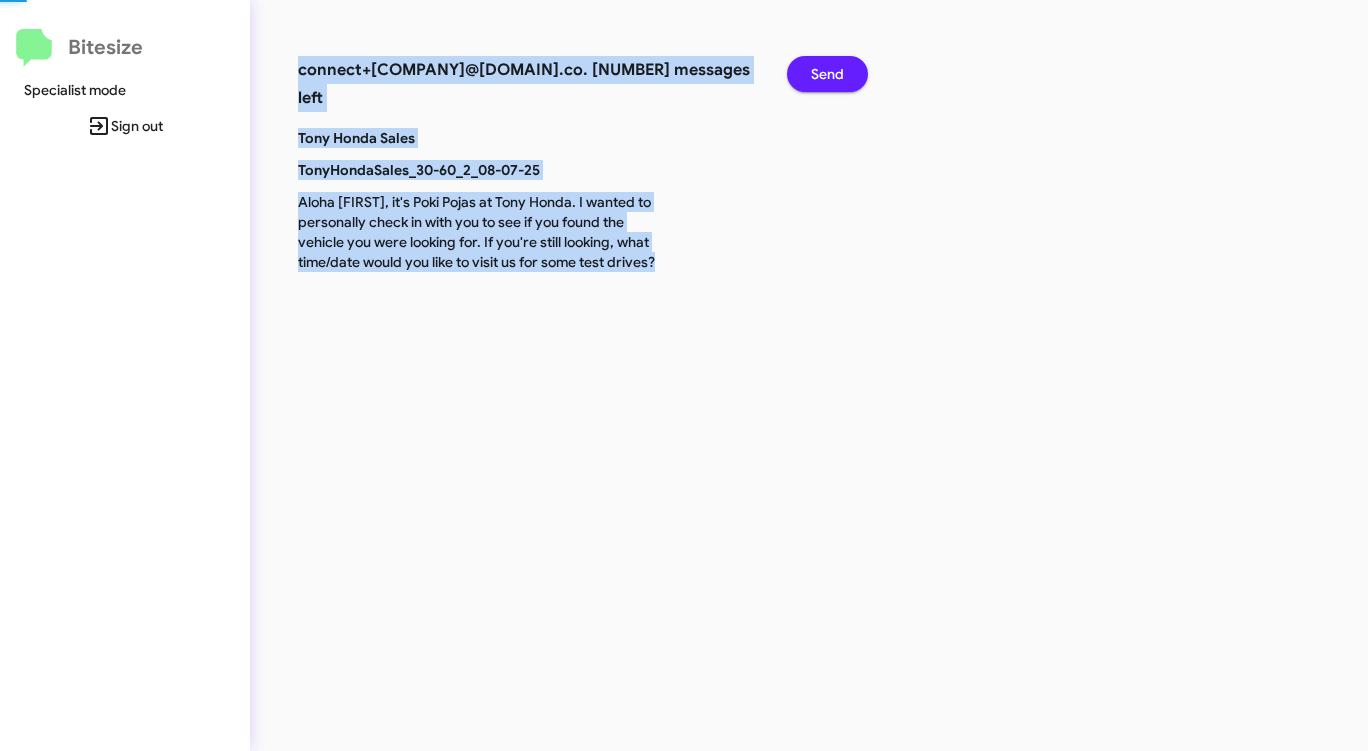 click on "Send" 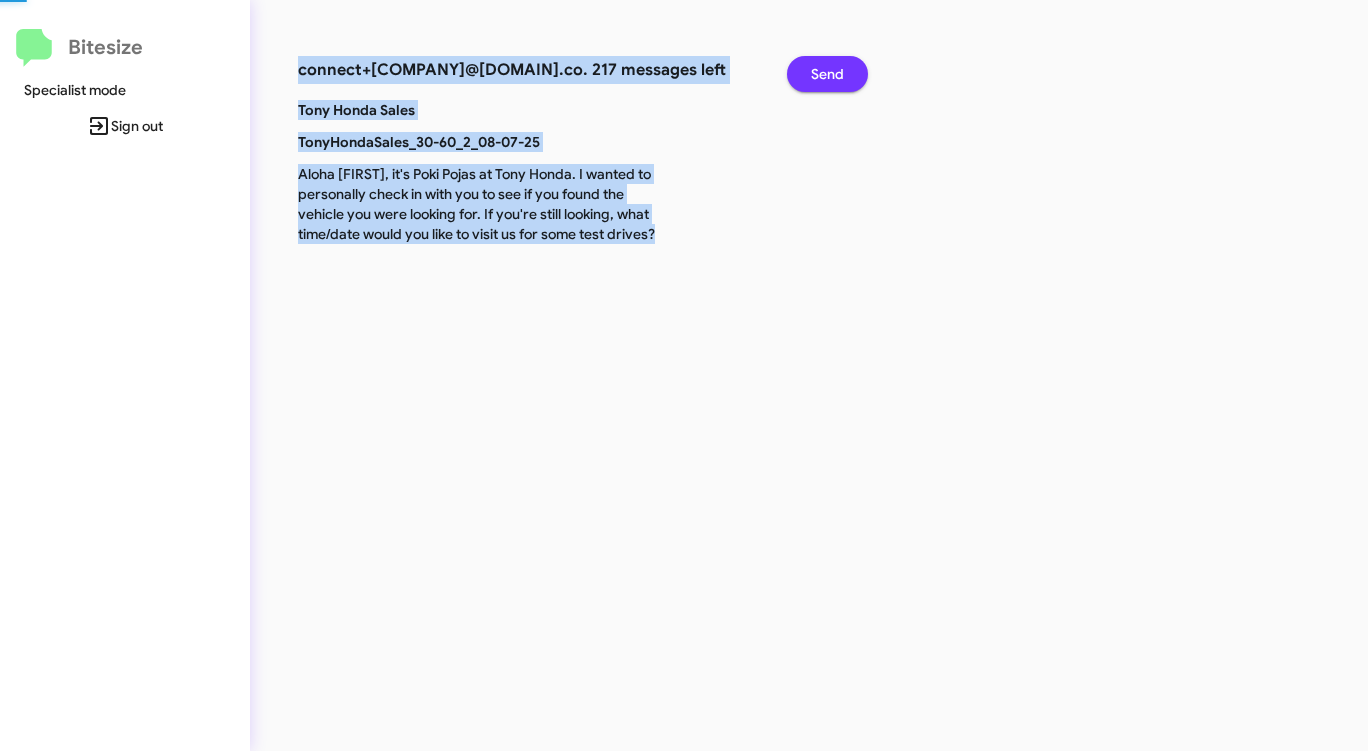 click on "Send" 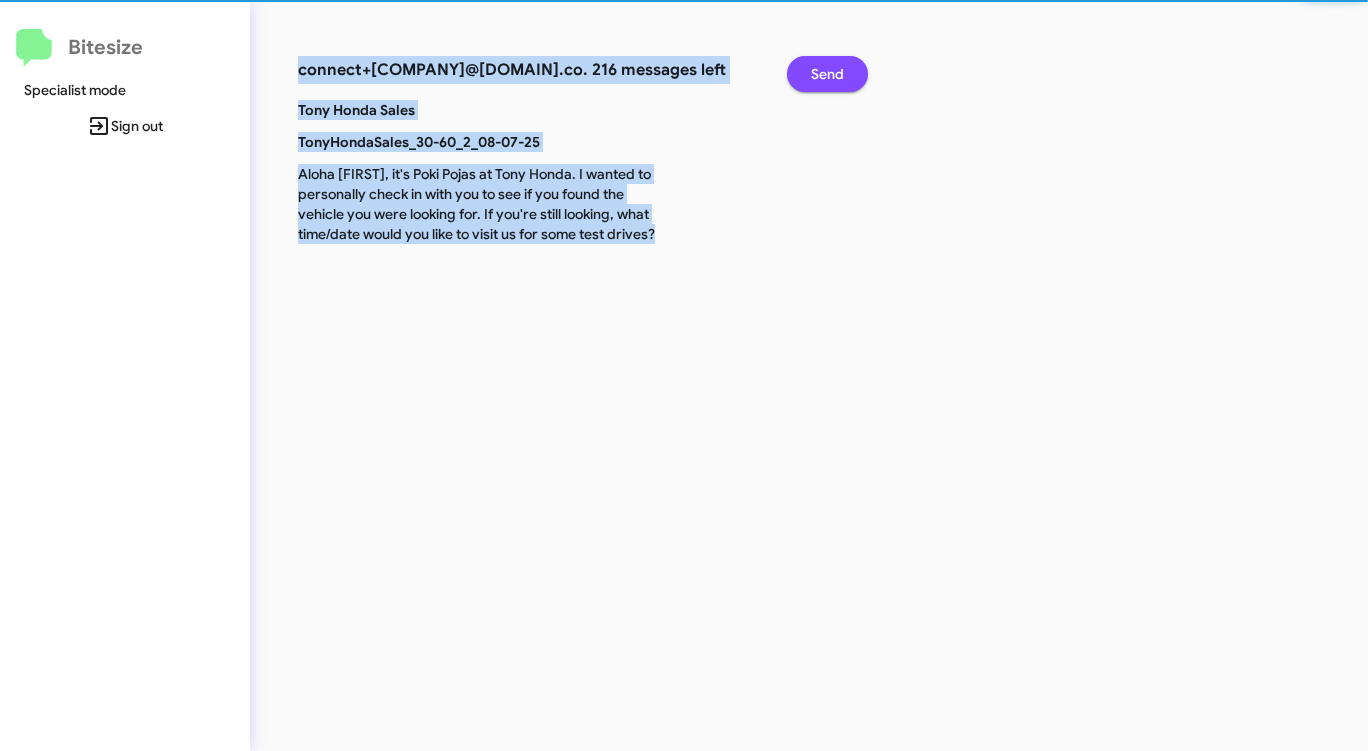 click on "Send" 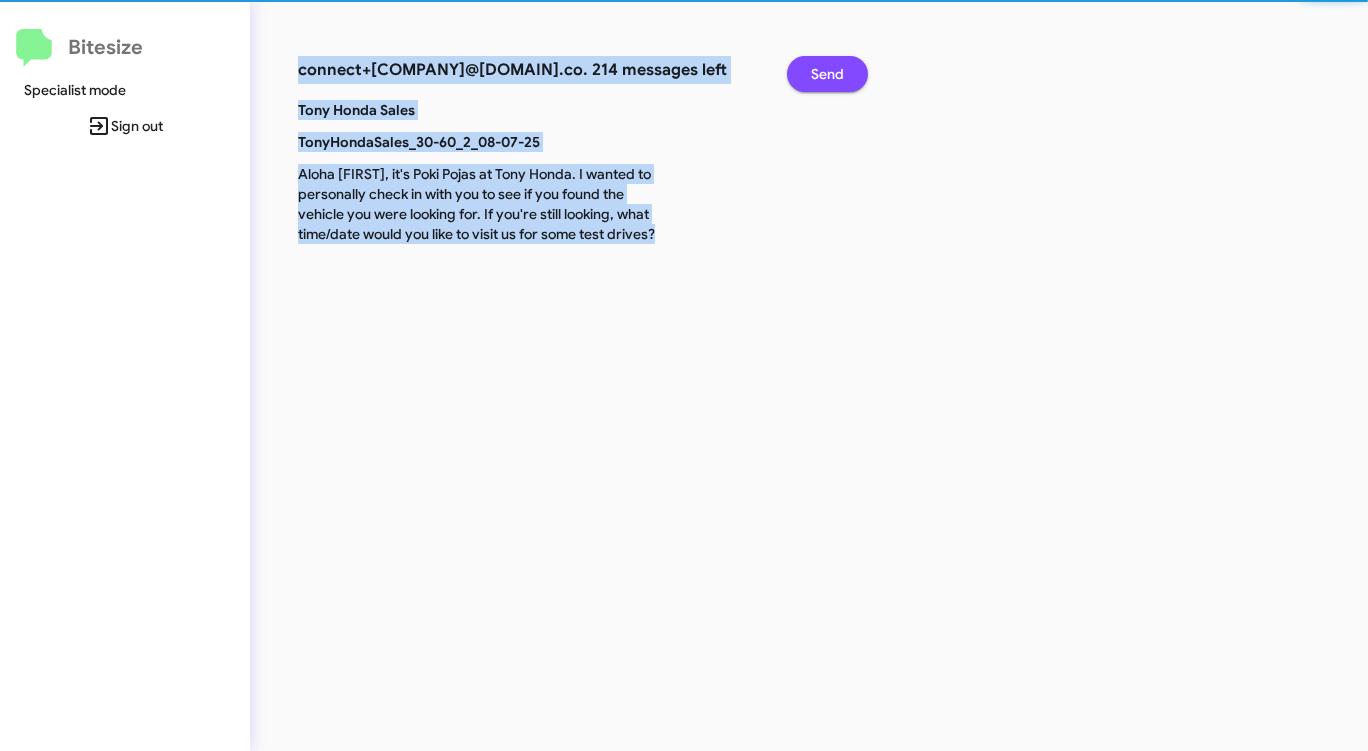 click on "Send" 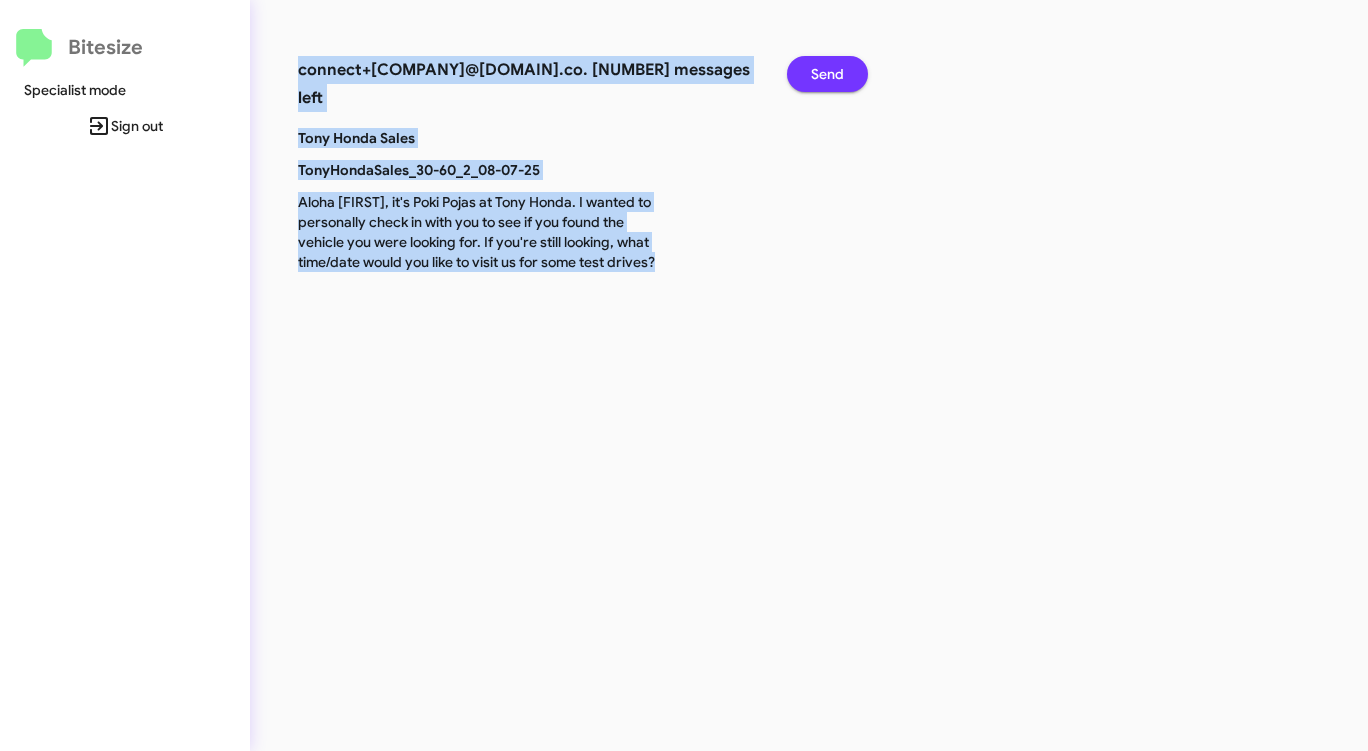 click on "Send" 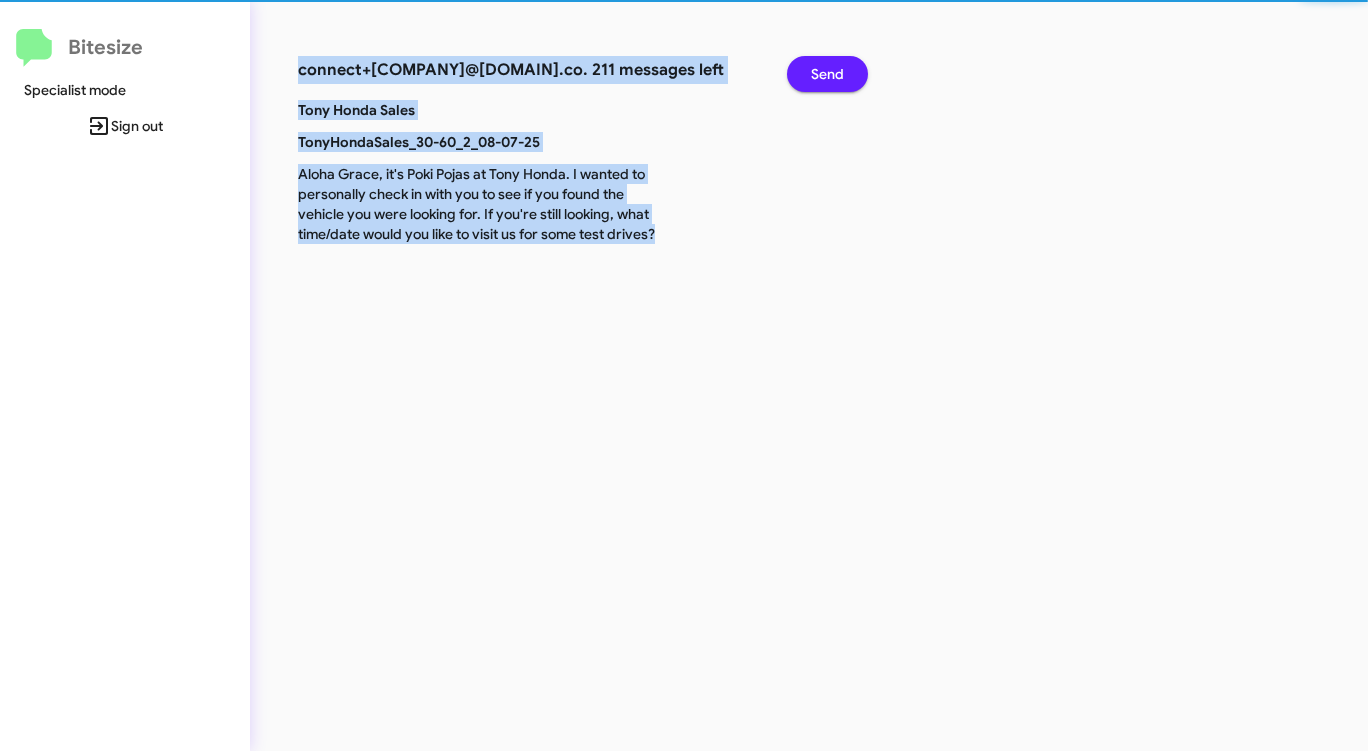 click on "Send" 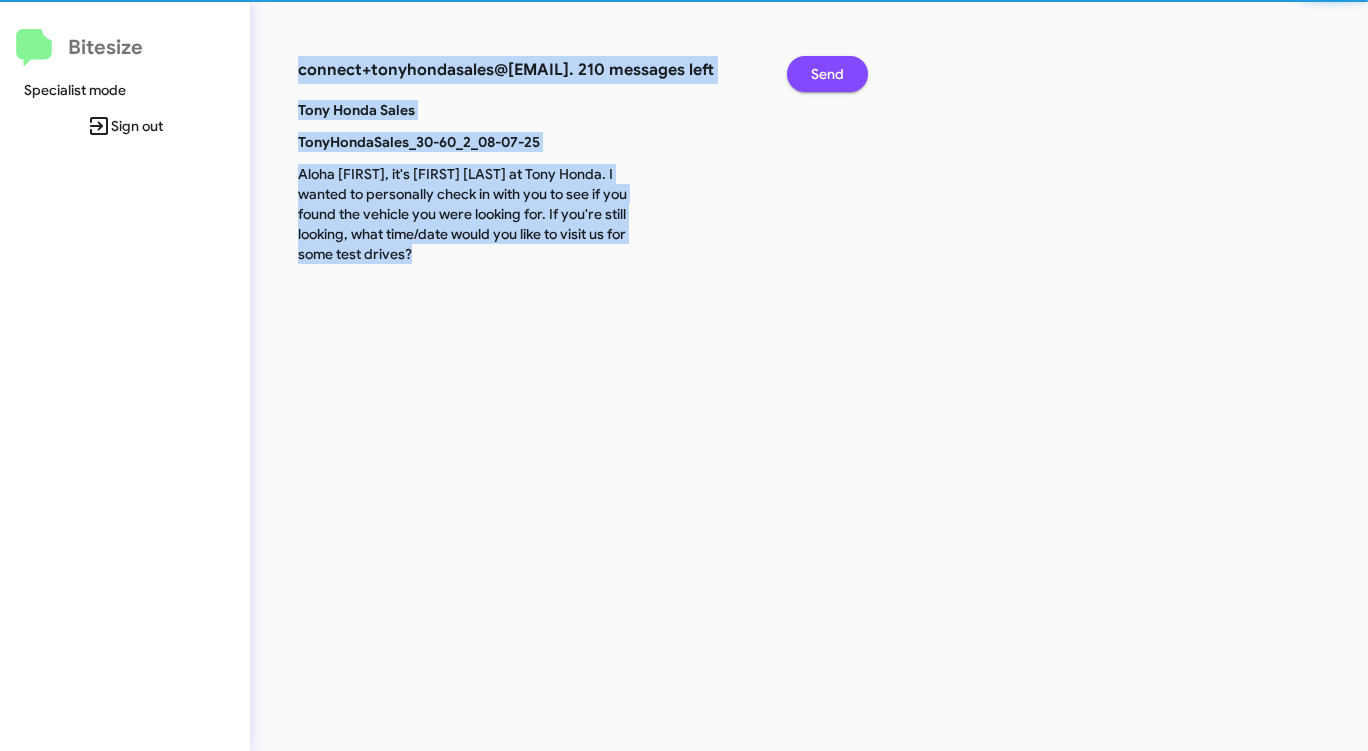 click on "Send" 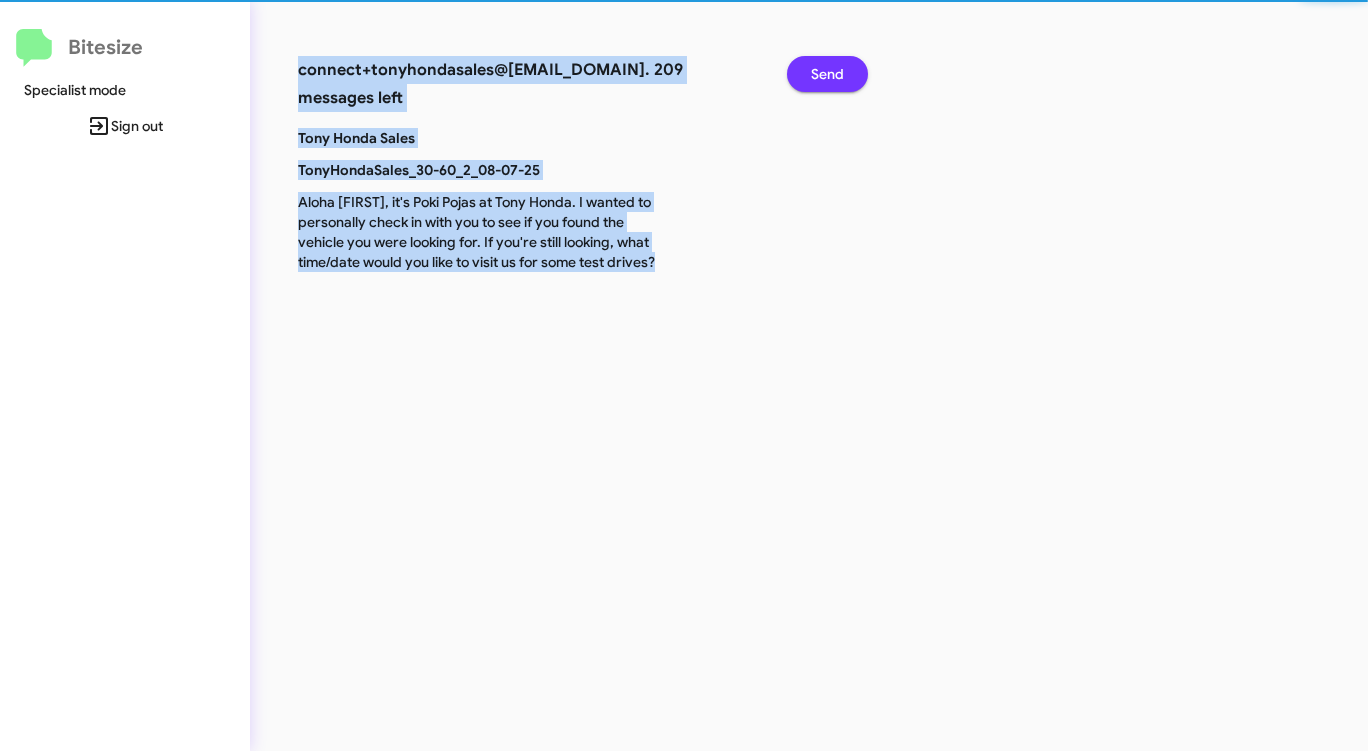 click on "Send" 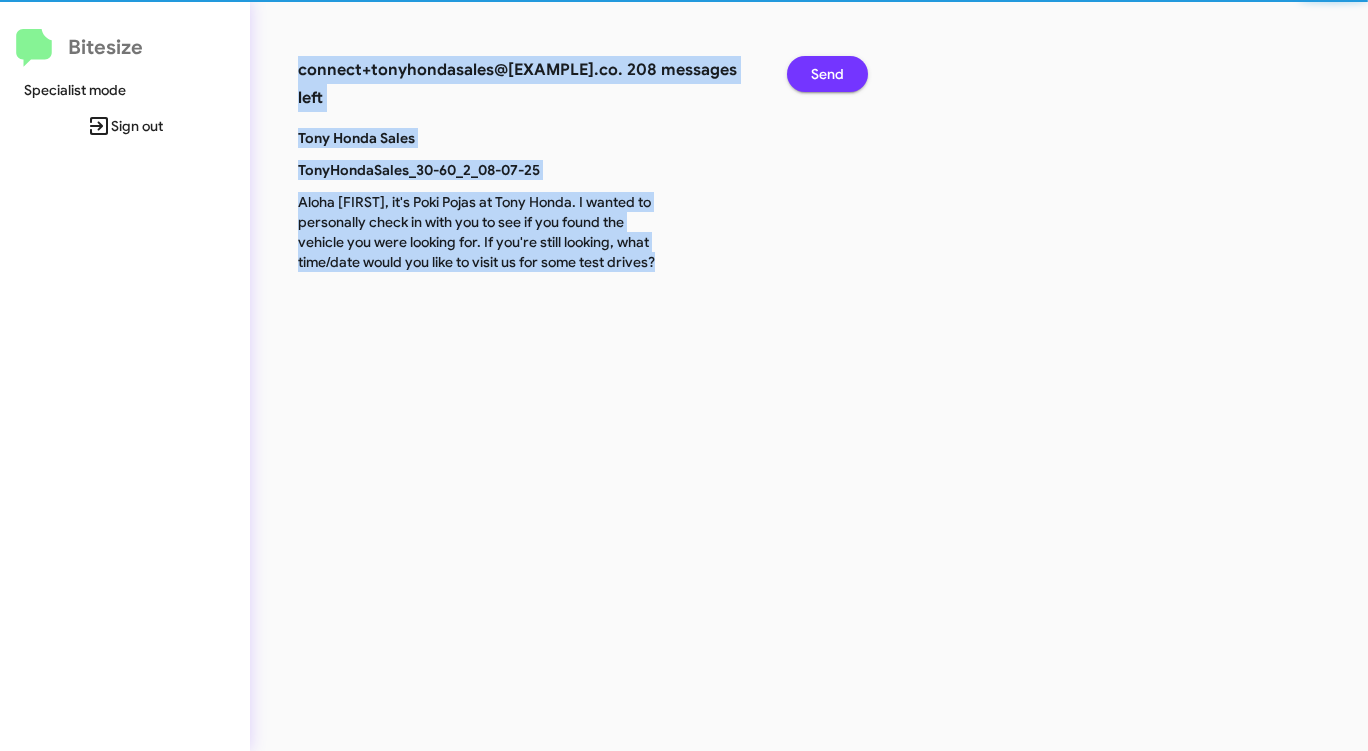 click on "Send" 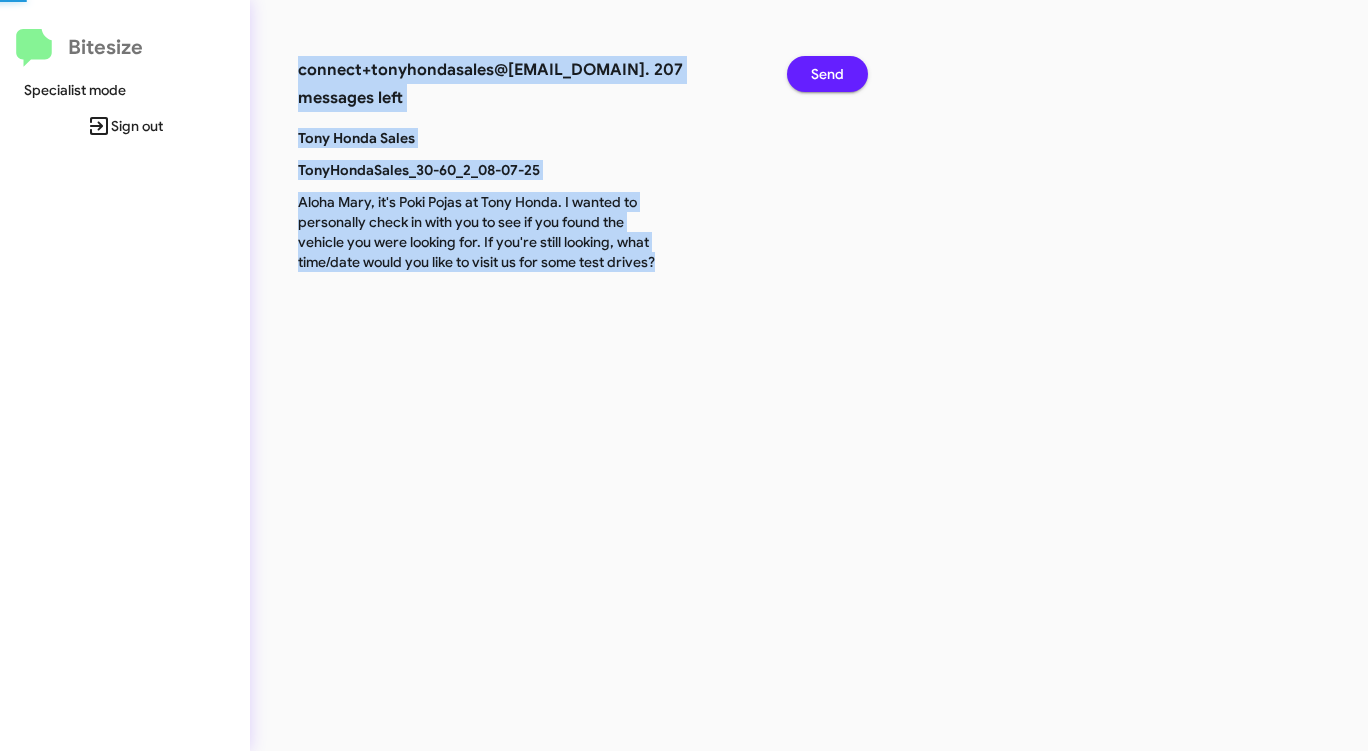 click on "Send" 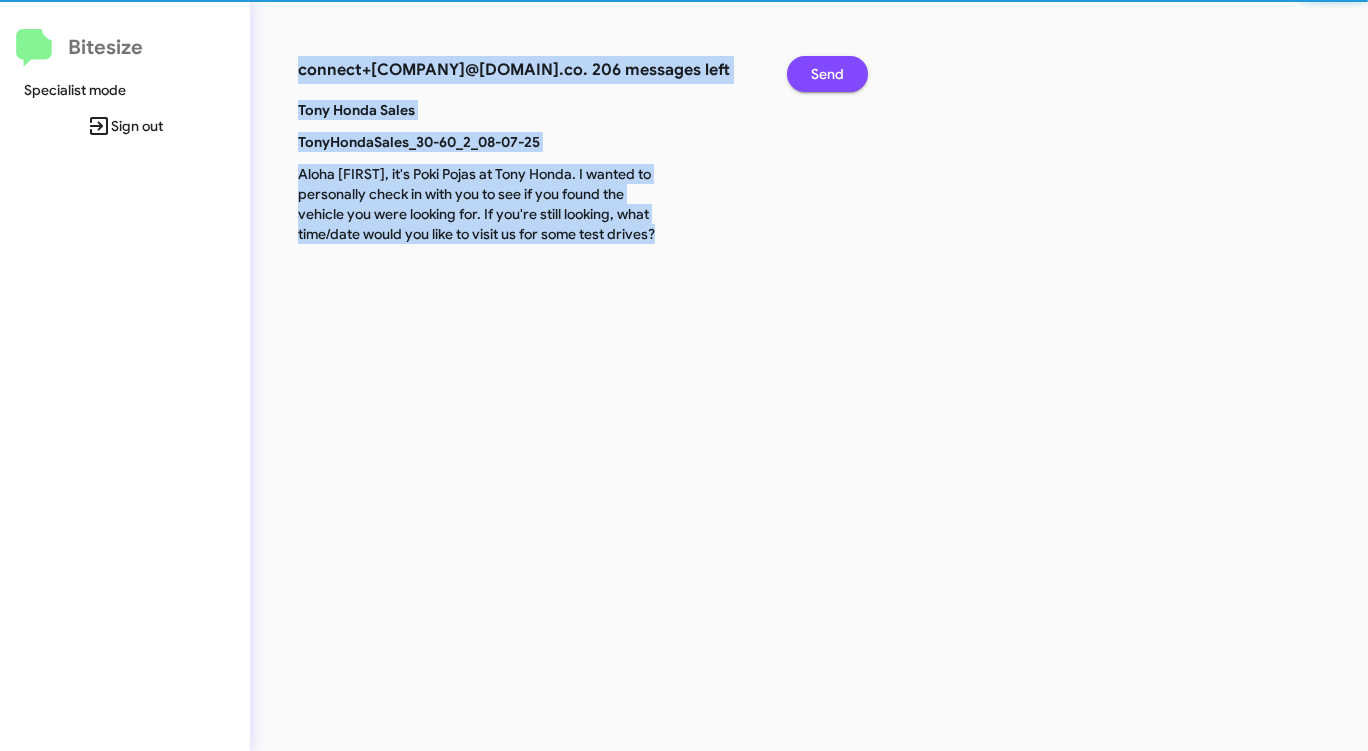 click on "Send" 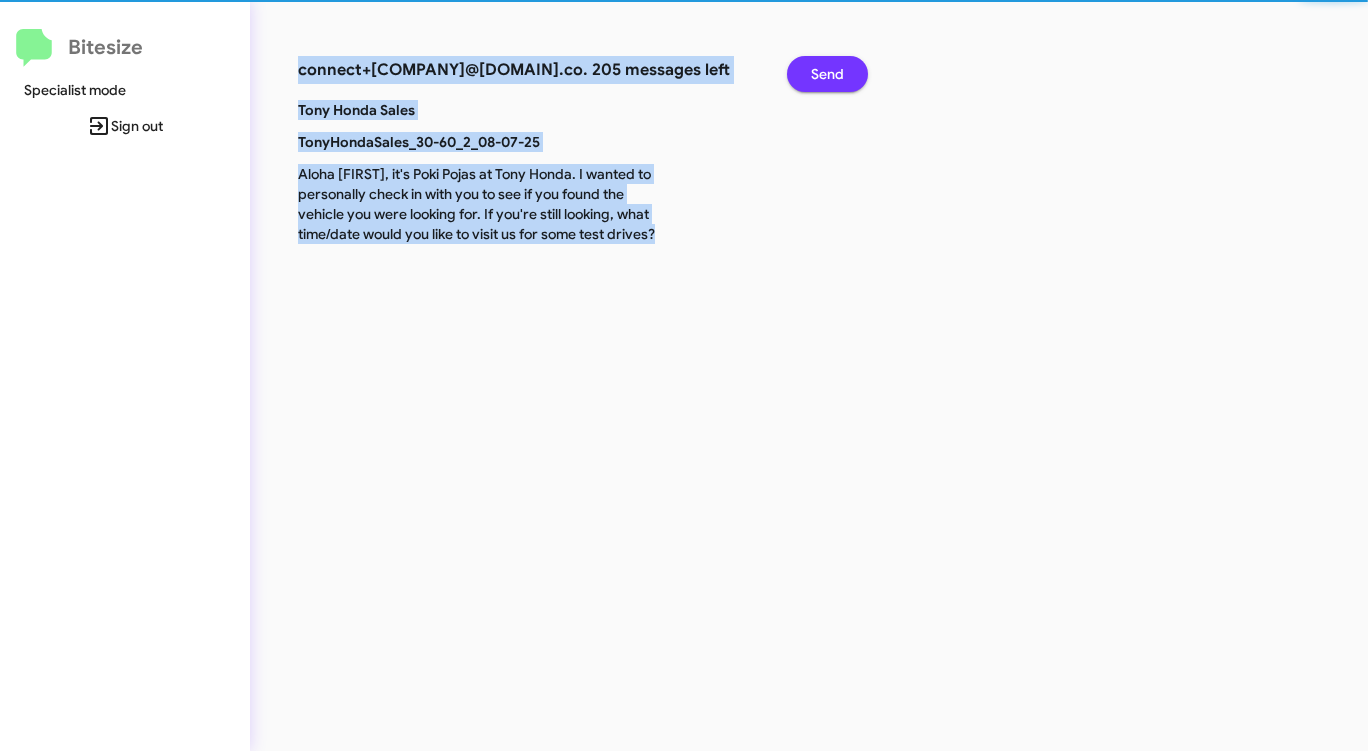 click on "Send" 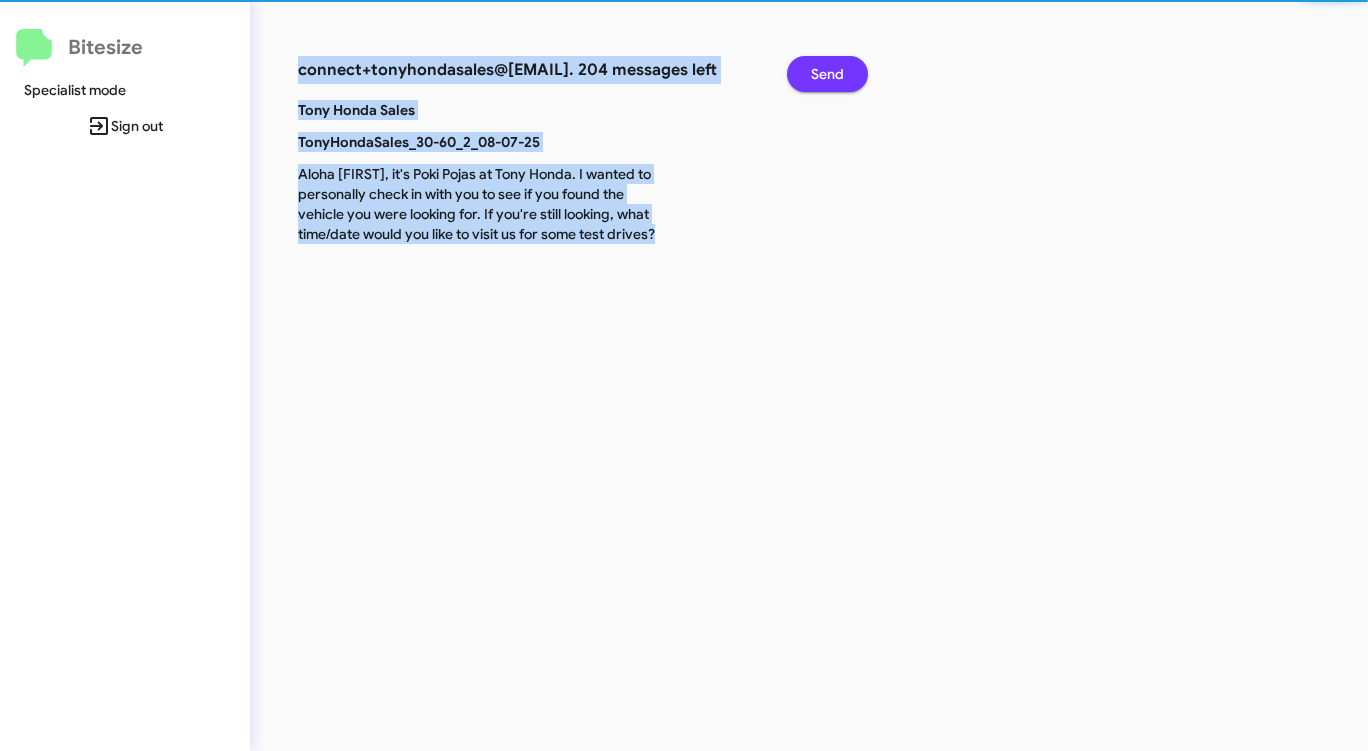 click on "Send" 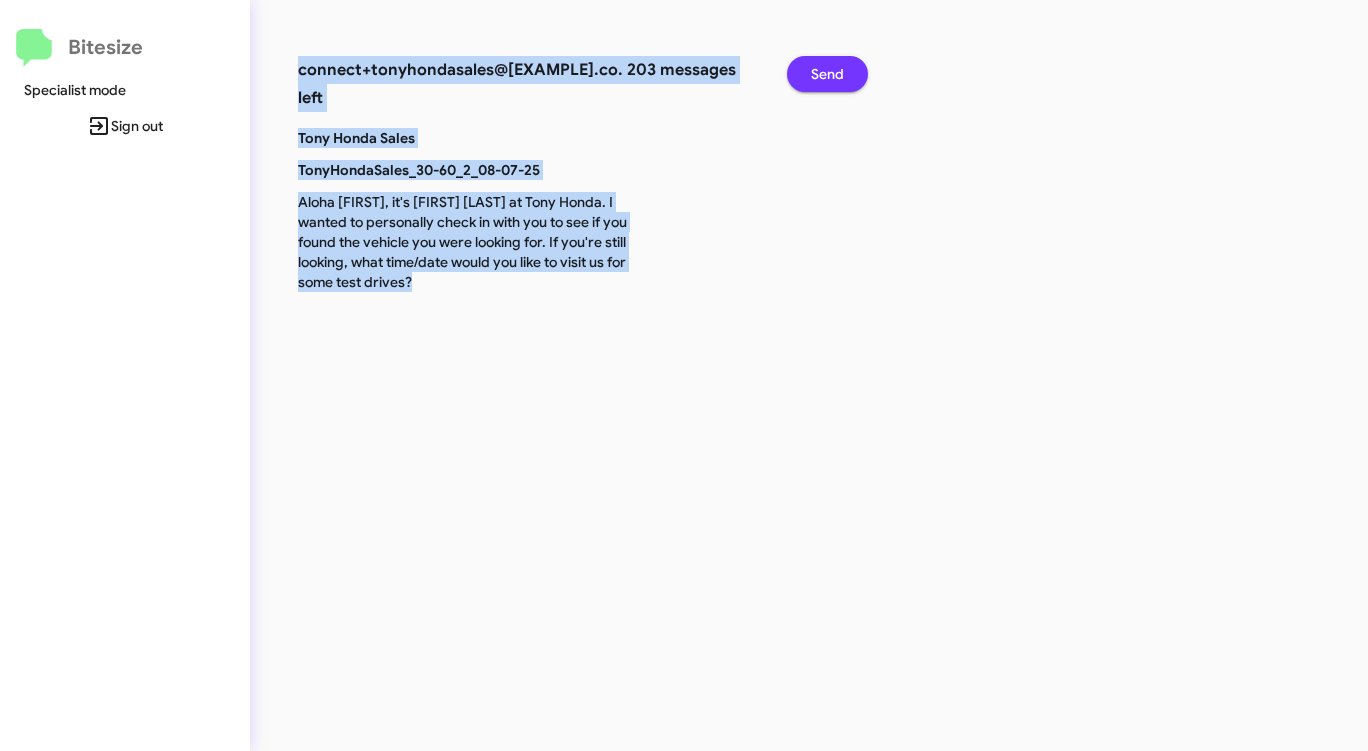 click on "Send" 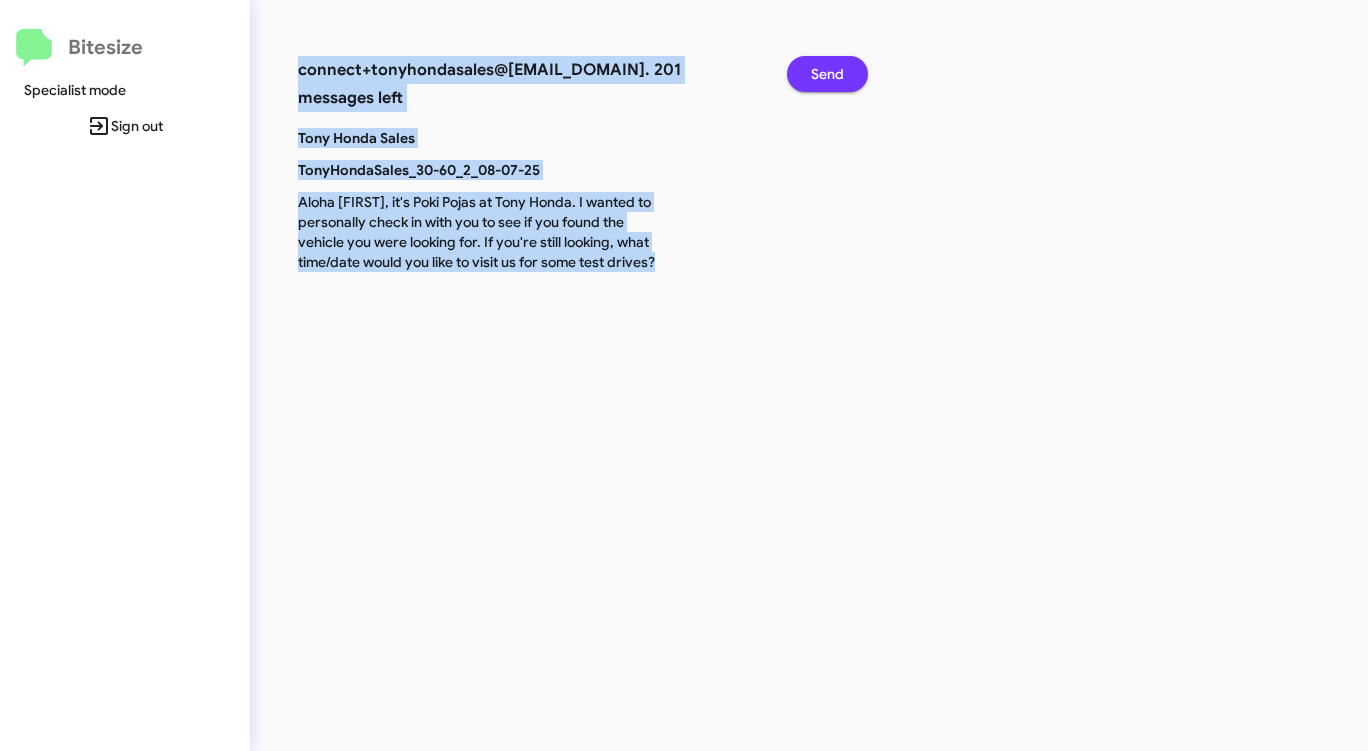 click on "Send" 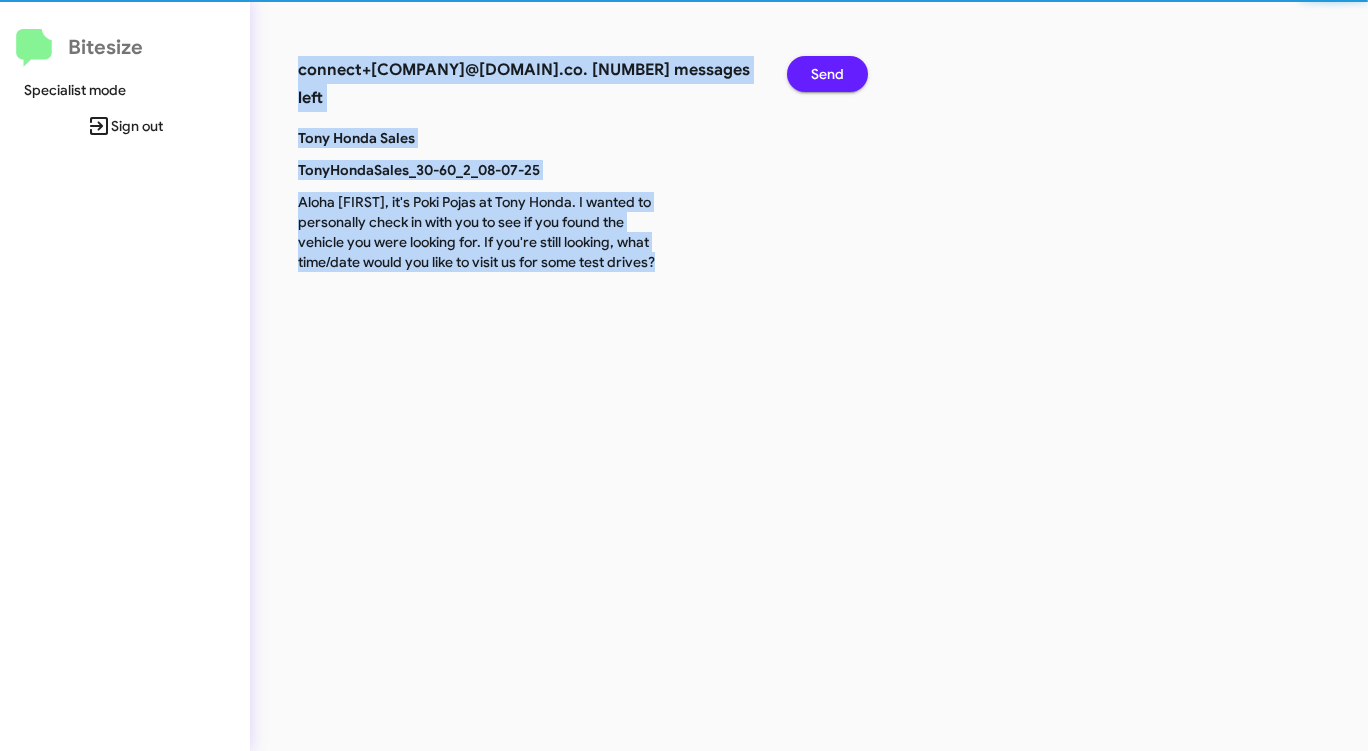 click on "Send" 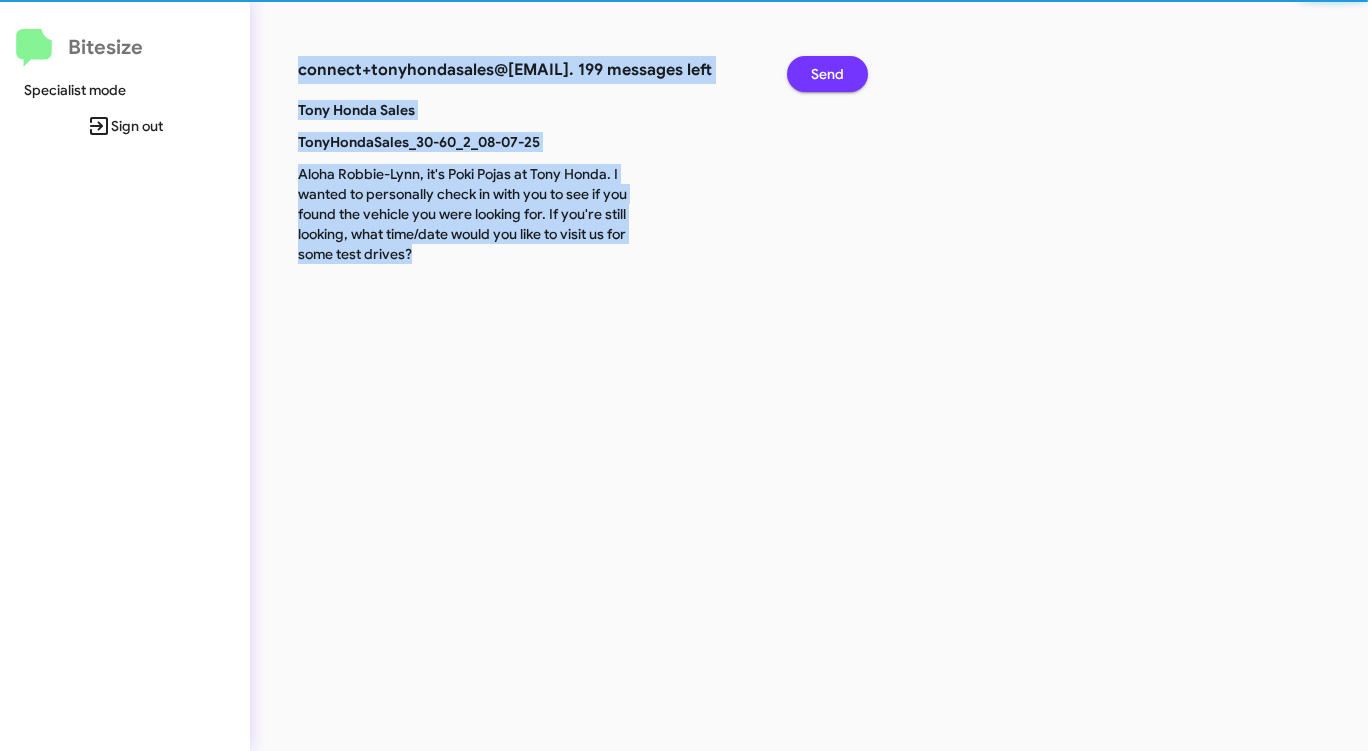 click on "Send" 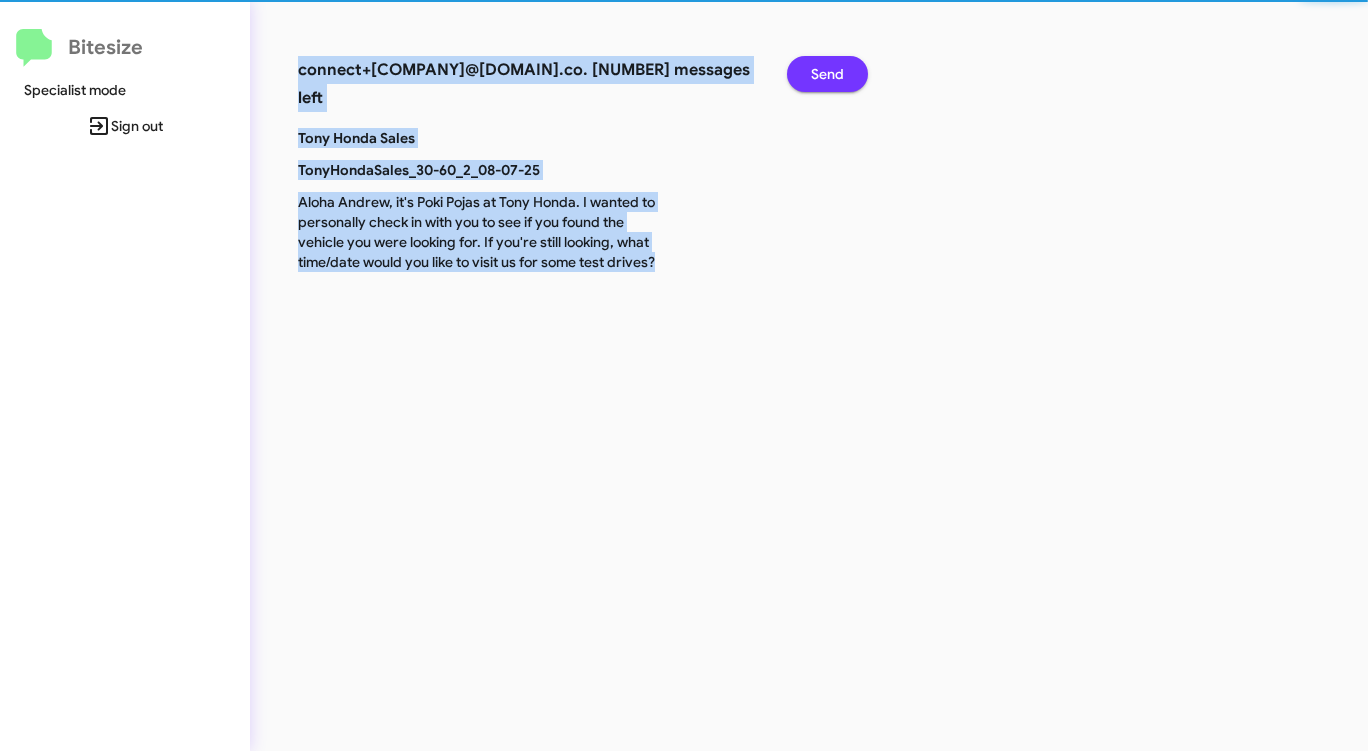 click on "Send" 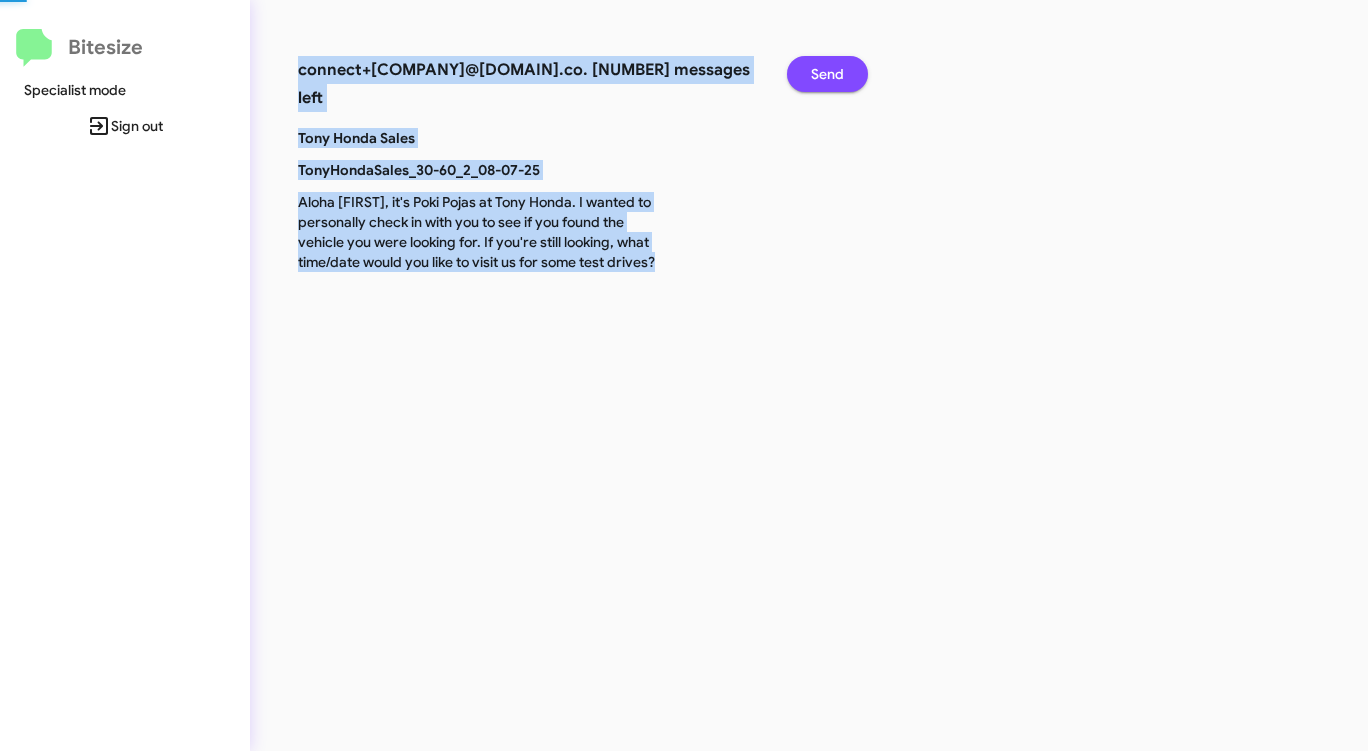 click on "Send" 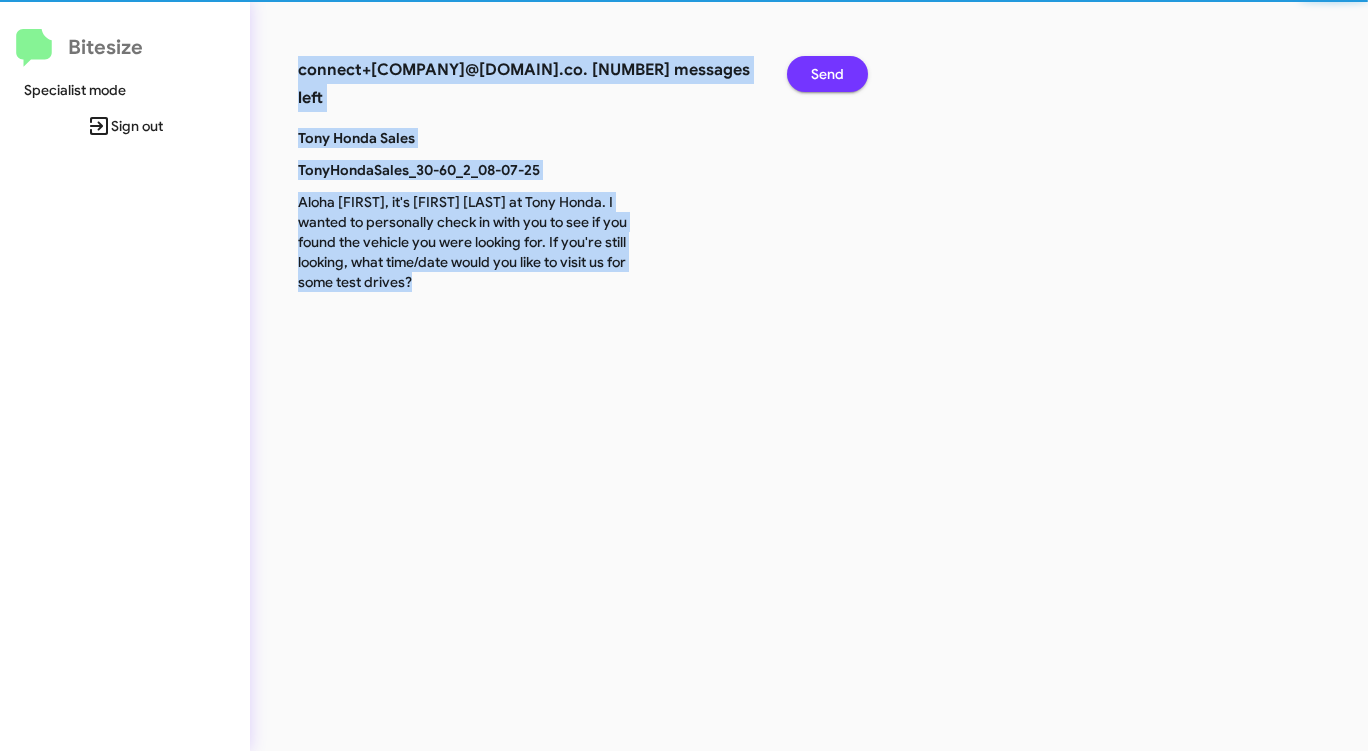 click on "Send" 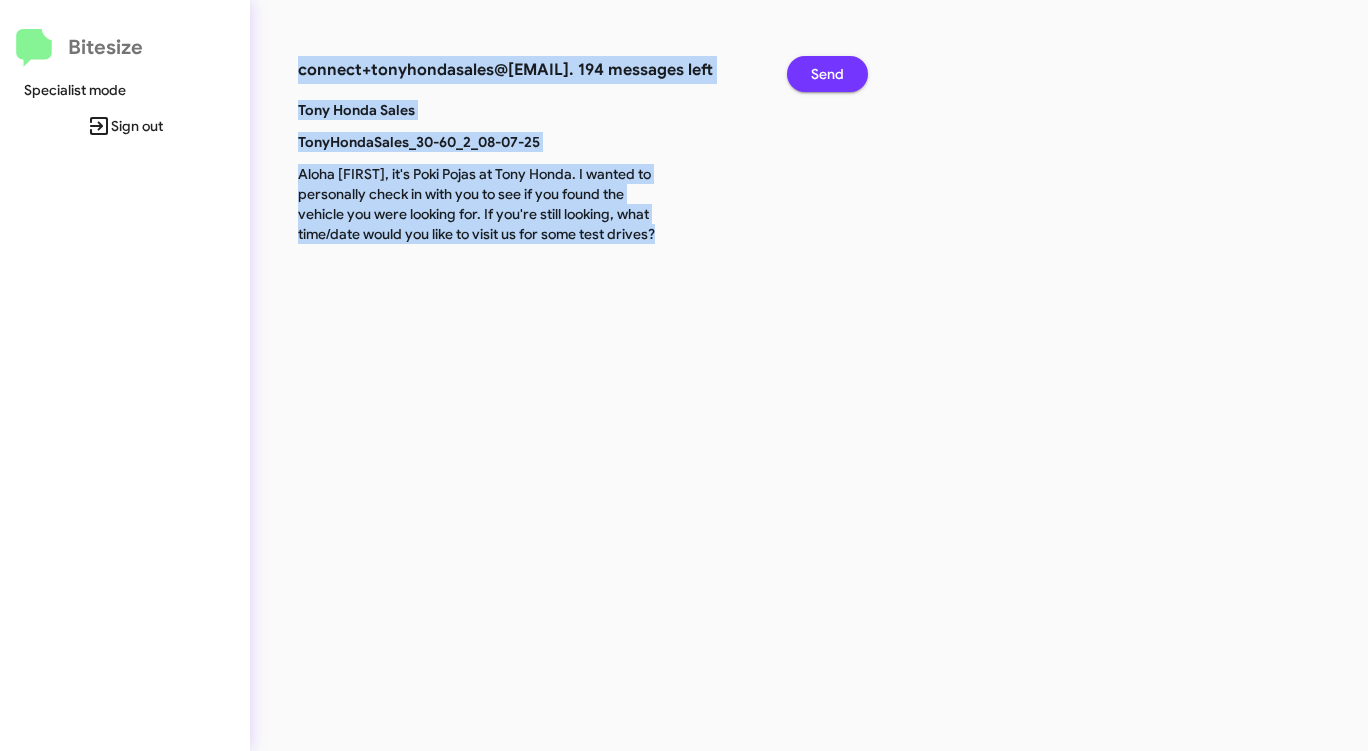 click on "Send" 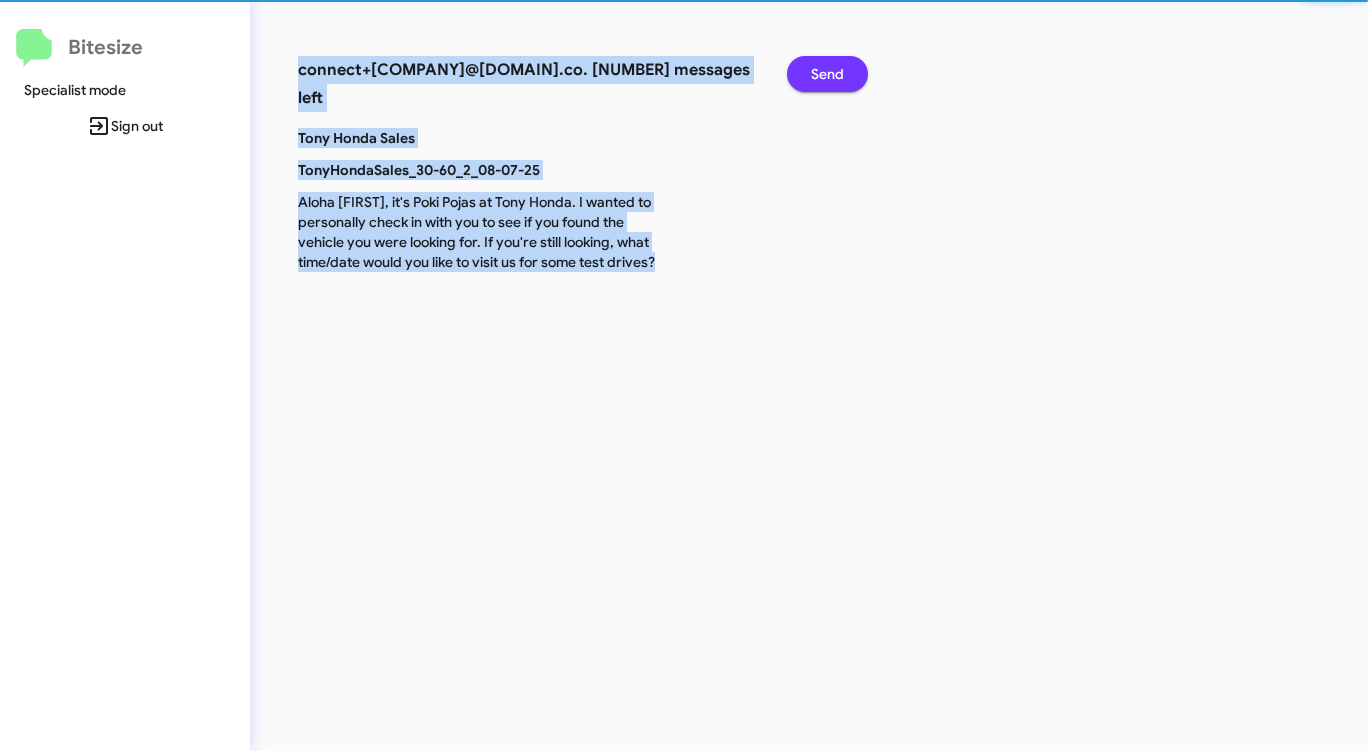 click on "Send" 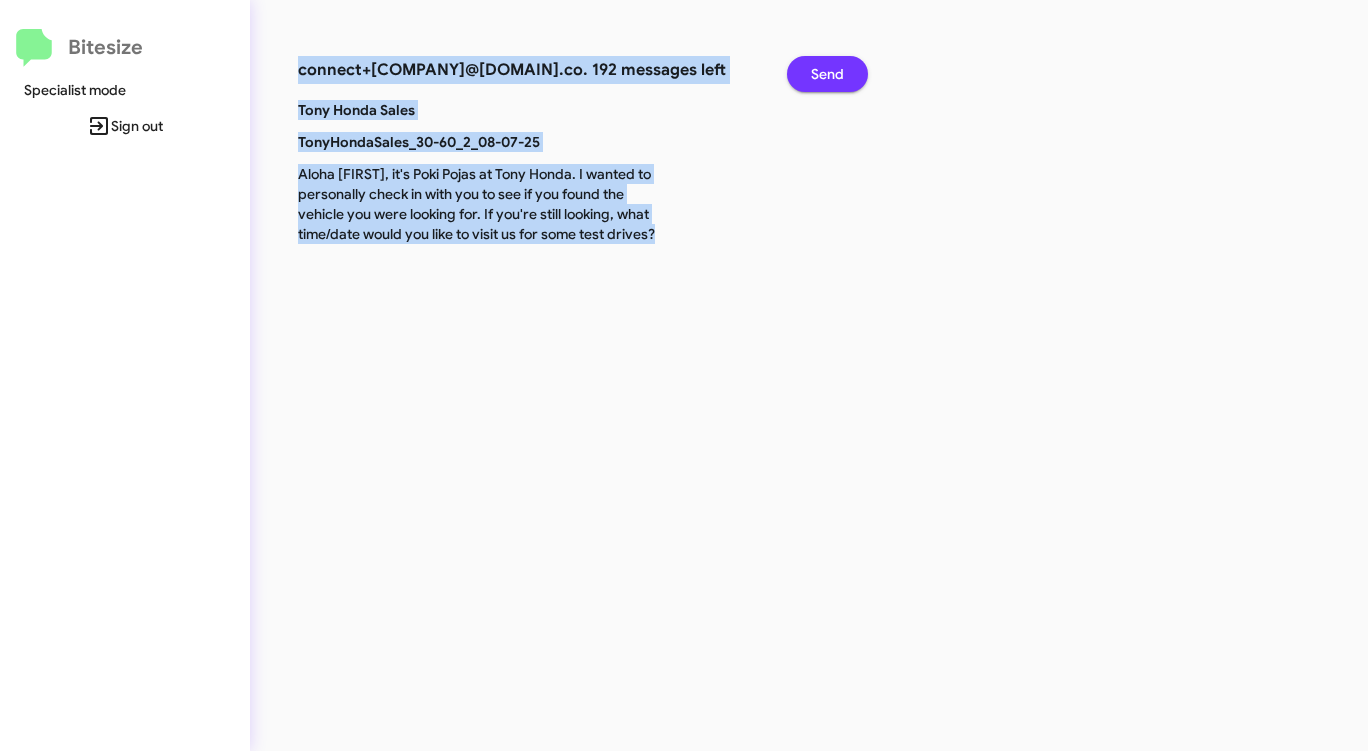 click on "Send" 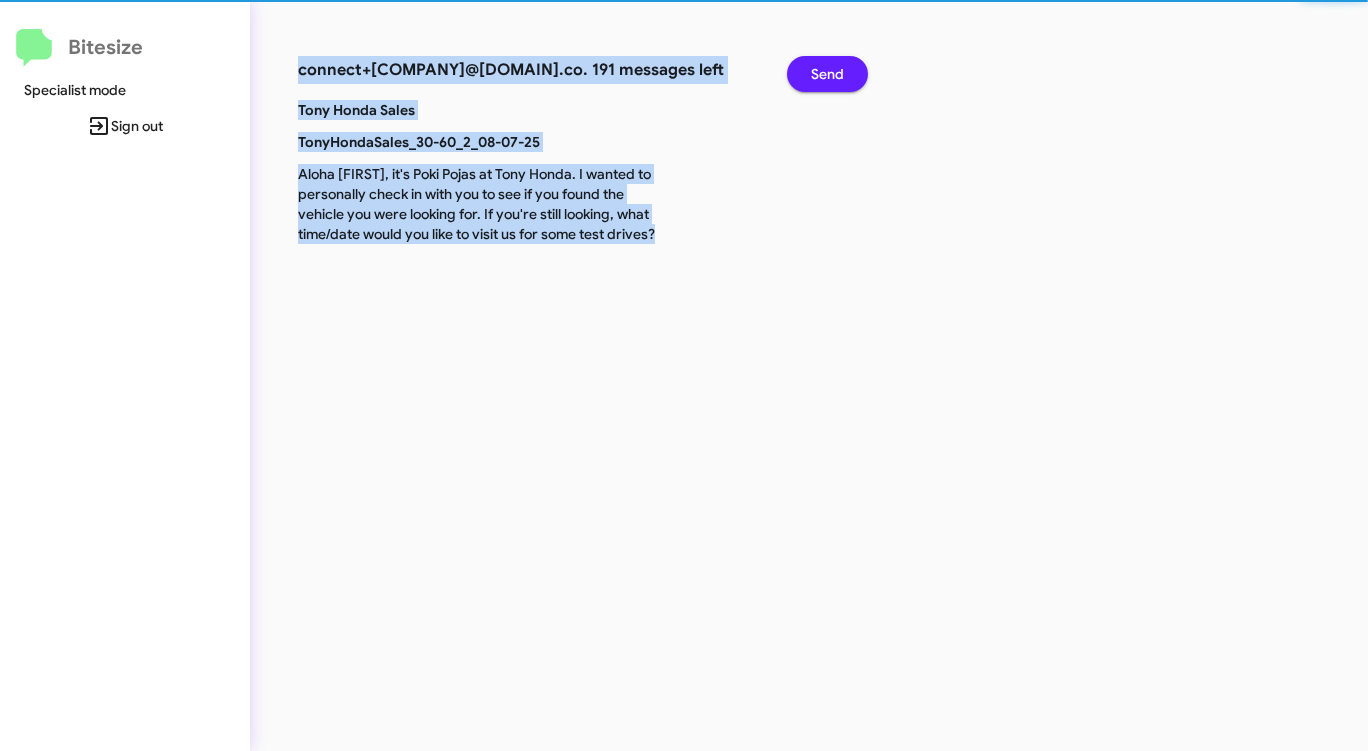 click on "Send" 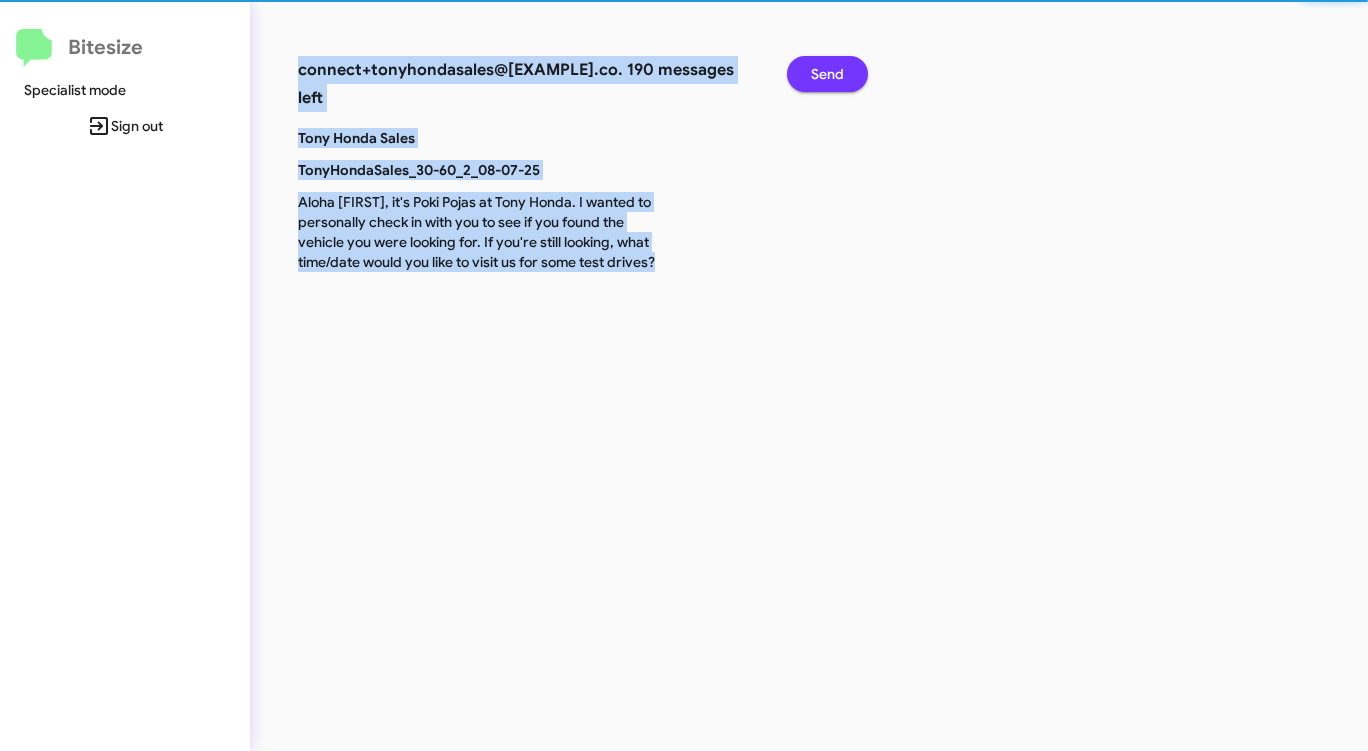 click on "Send" 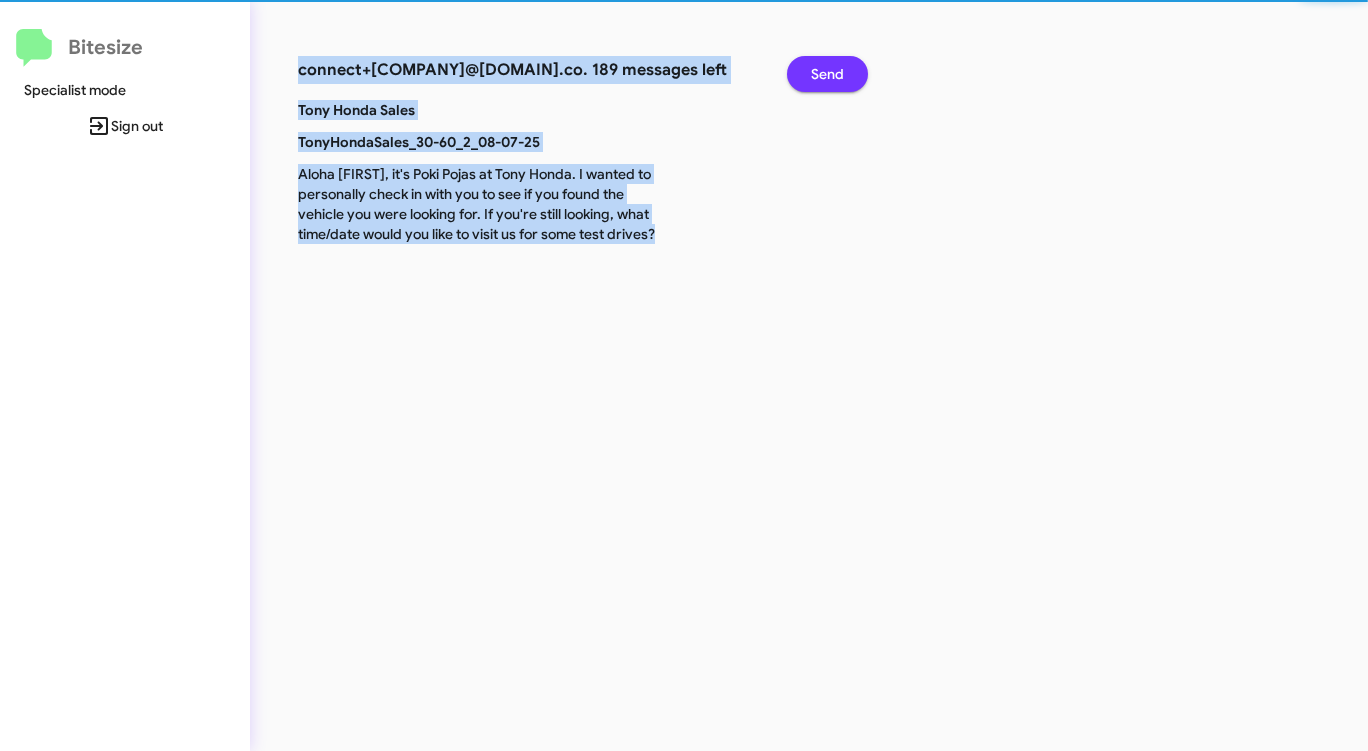 click on "Send" 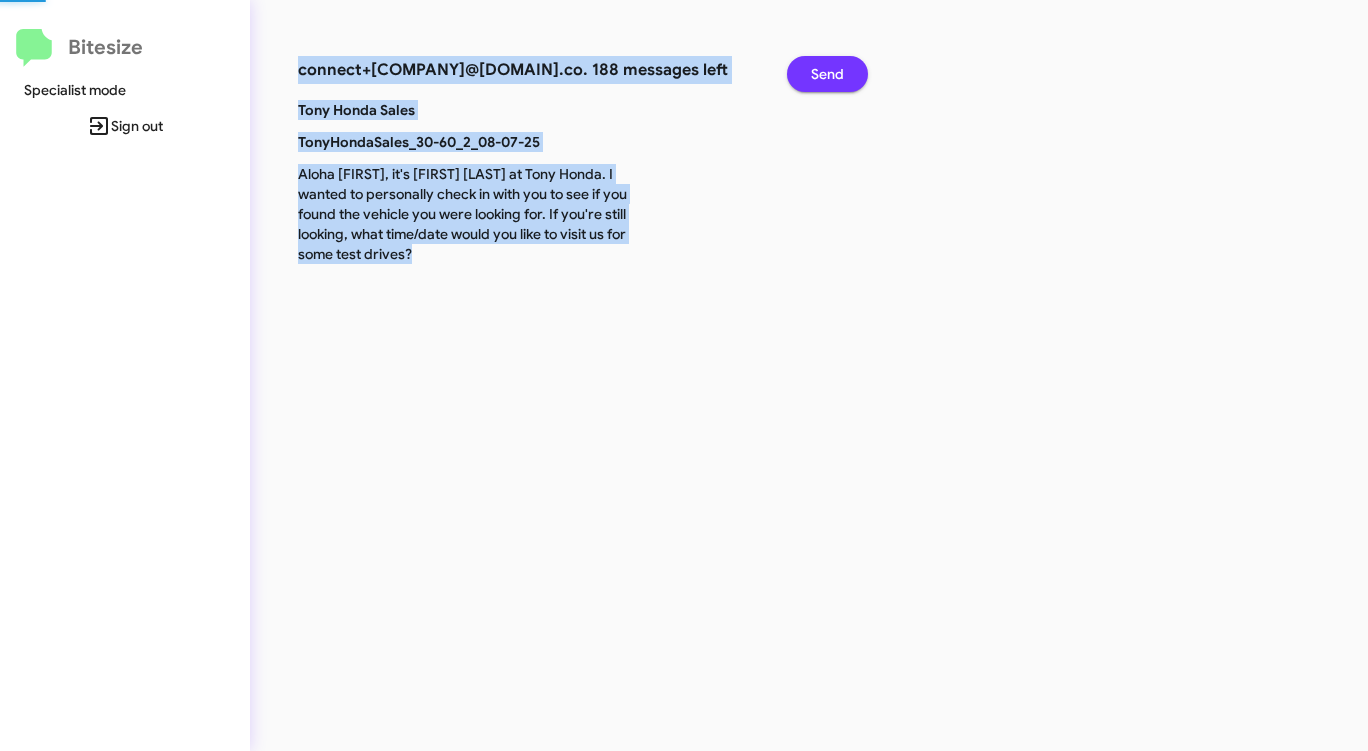 click on "Send" 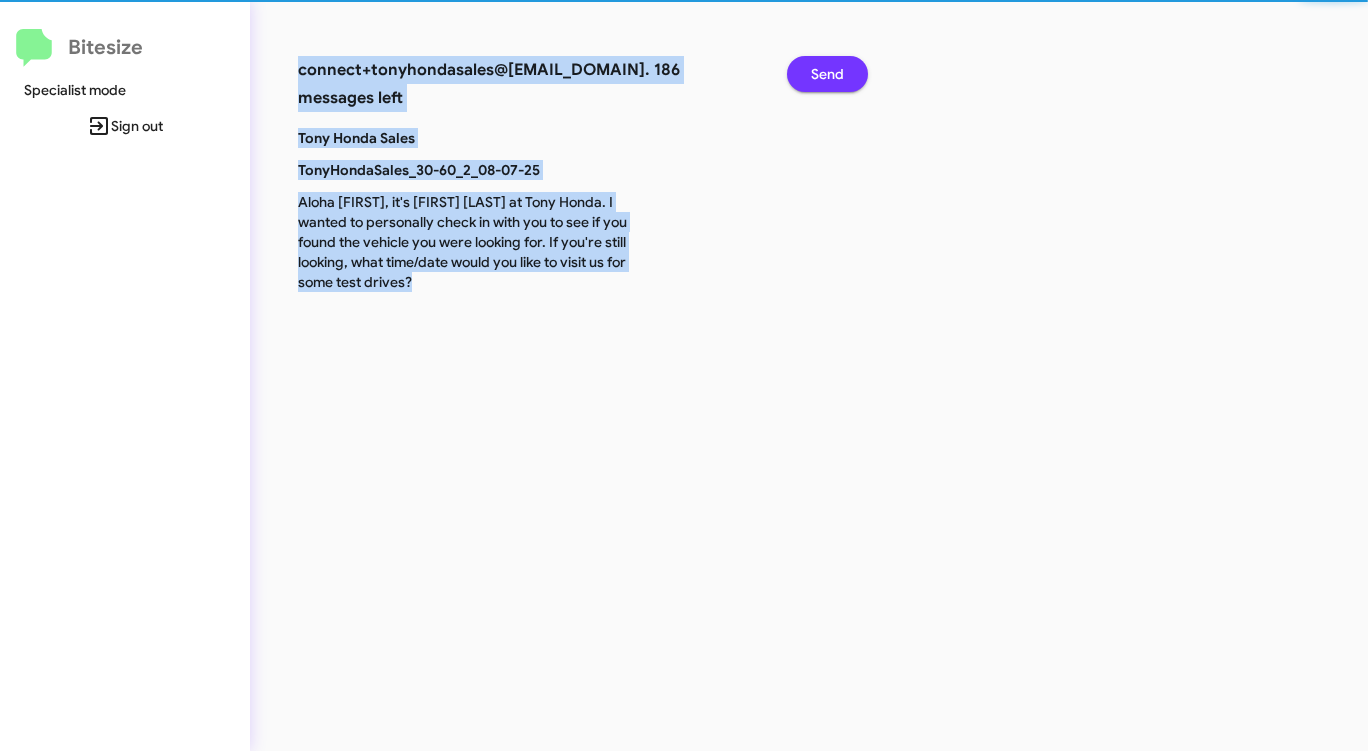 click on "Send" 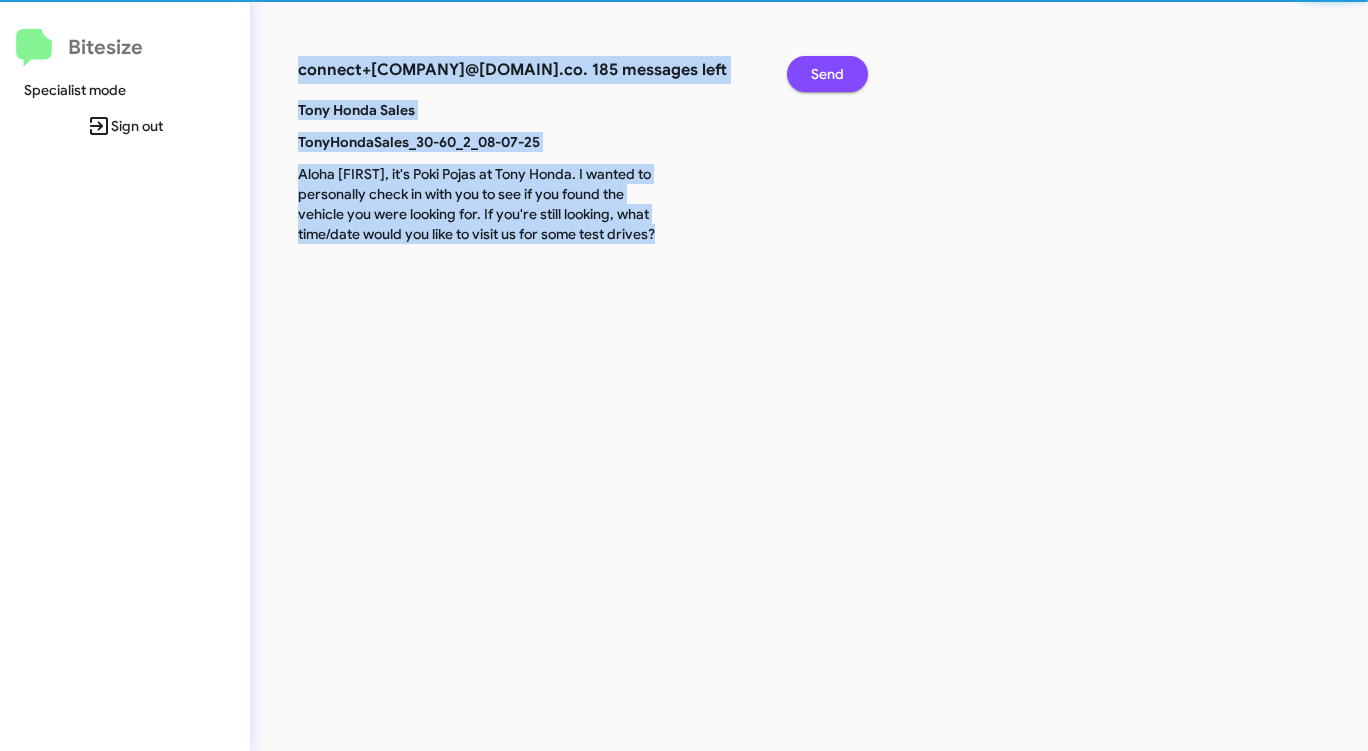 click on "Send" 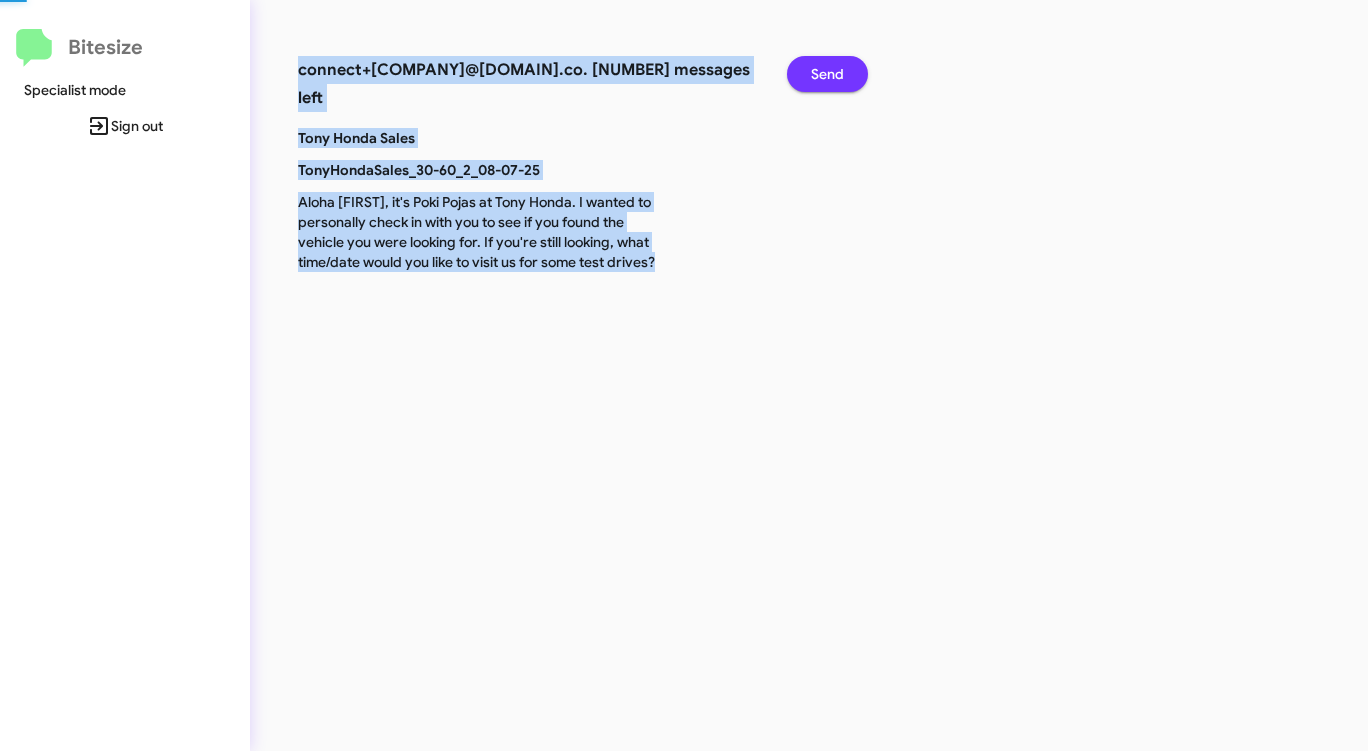 click on "Send" 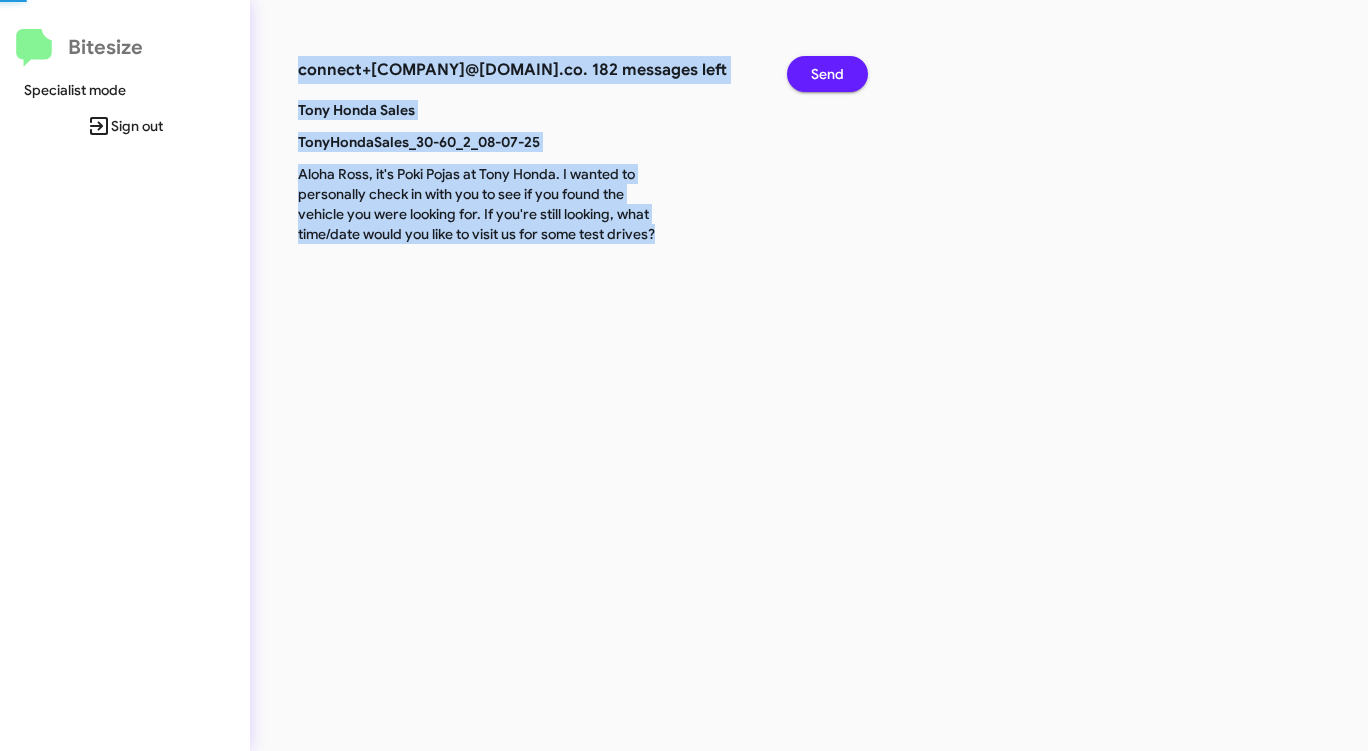 click on "Send" 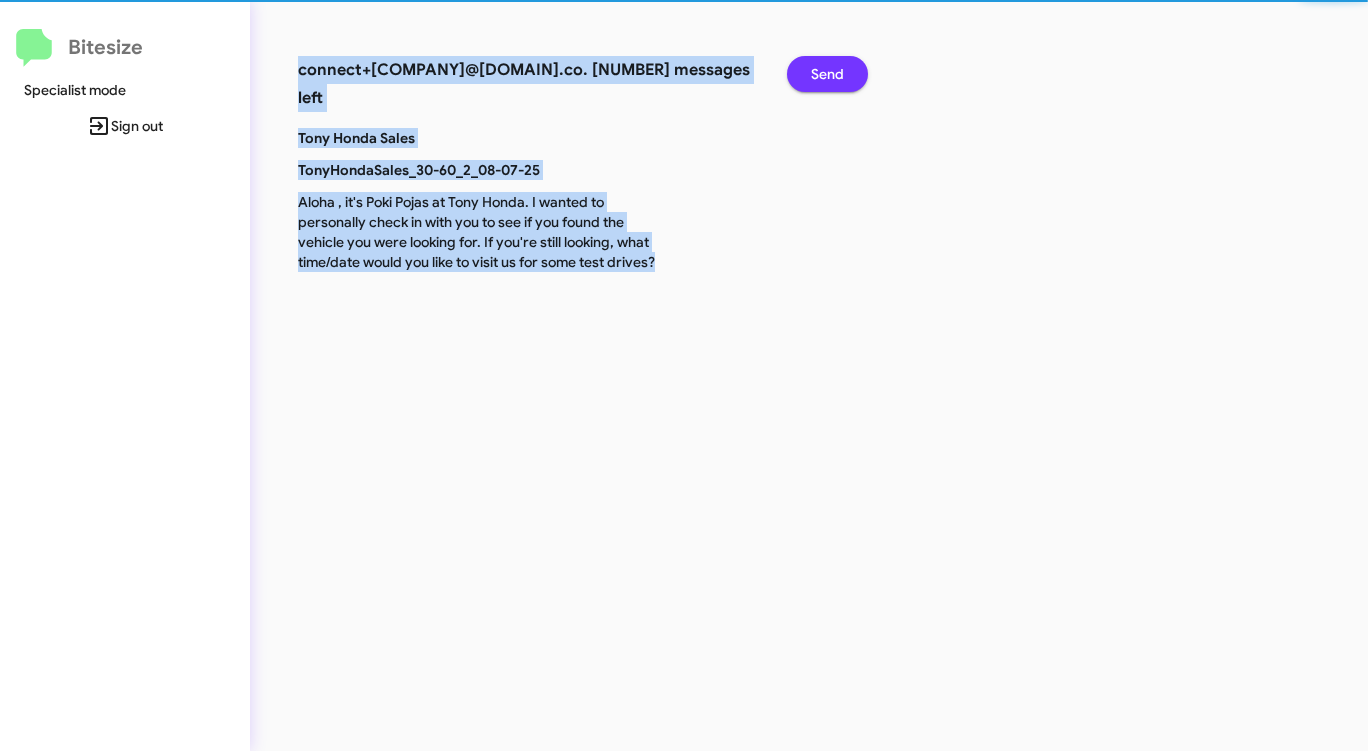 click on "Send" 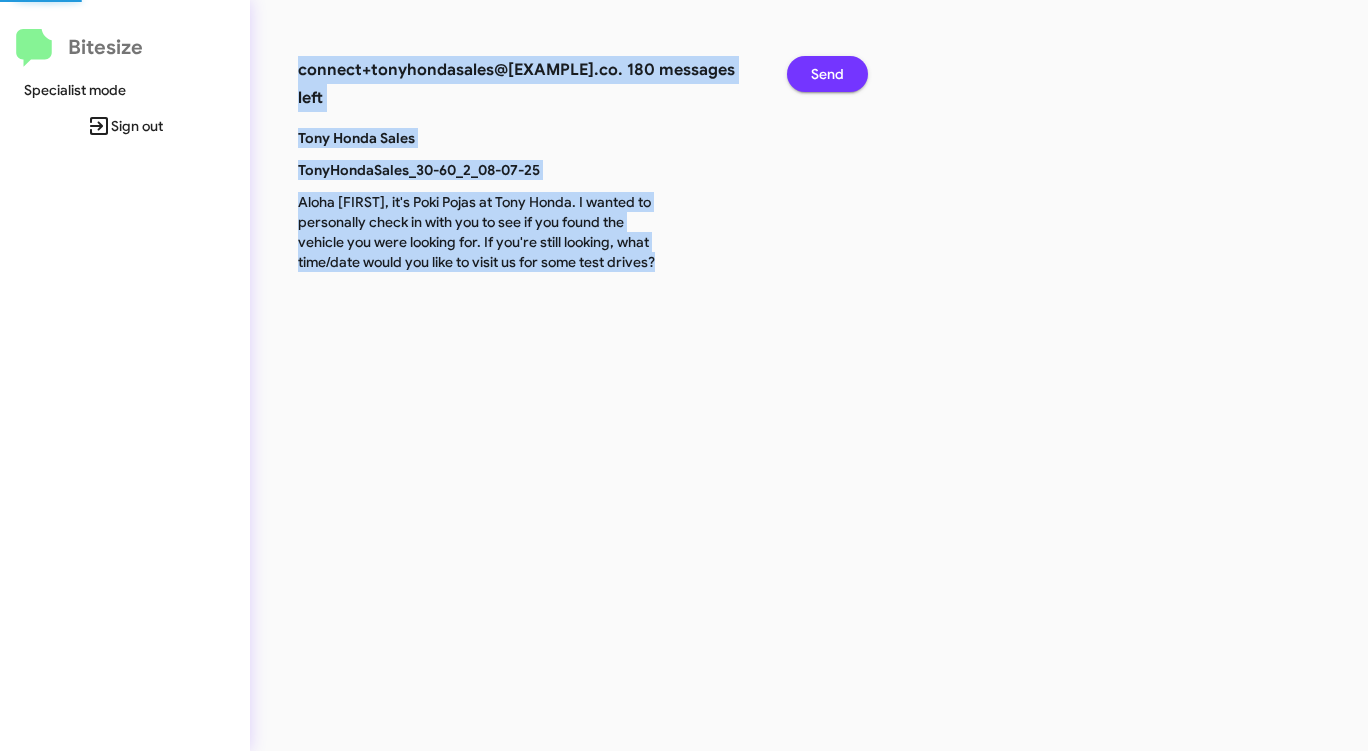 click on "Send" 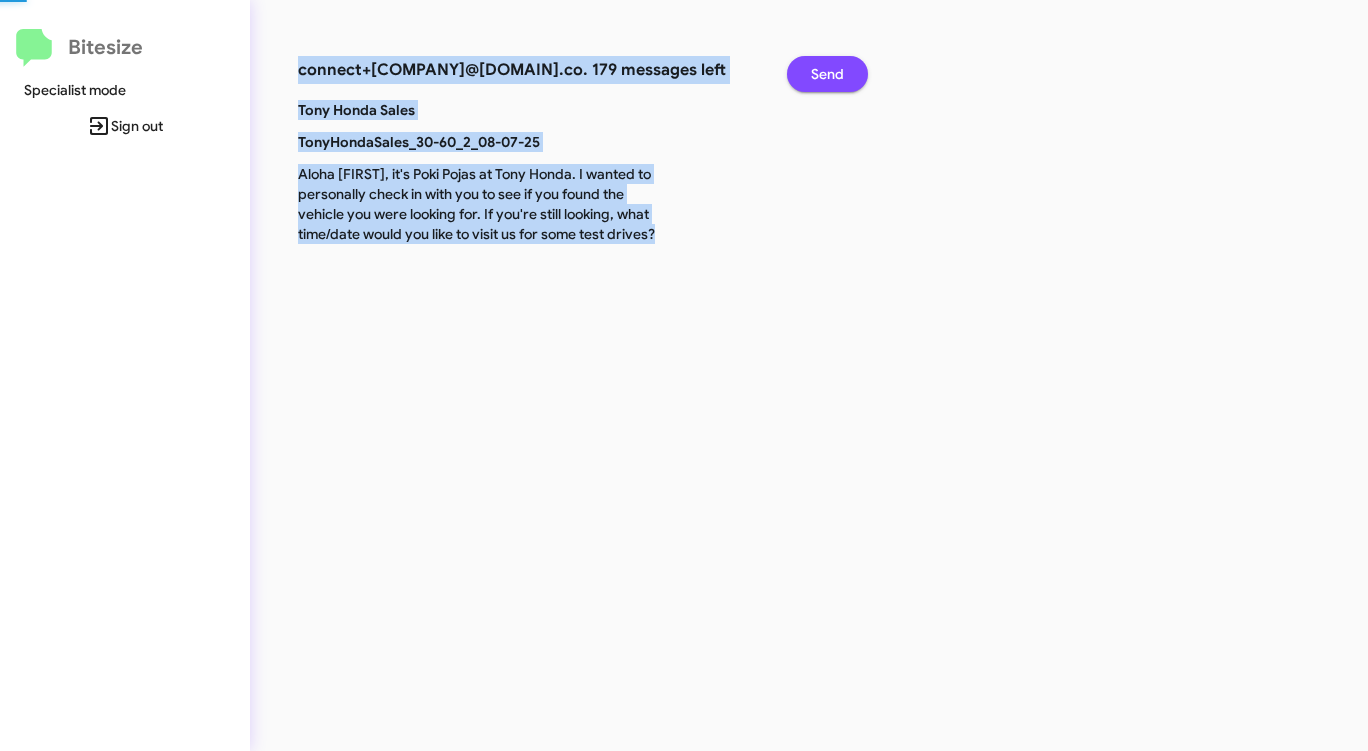 click on "Send" 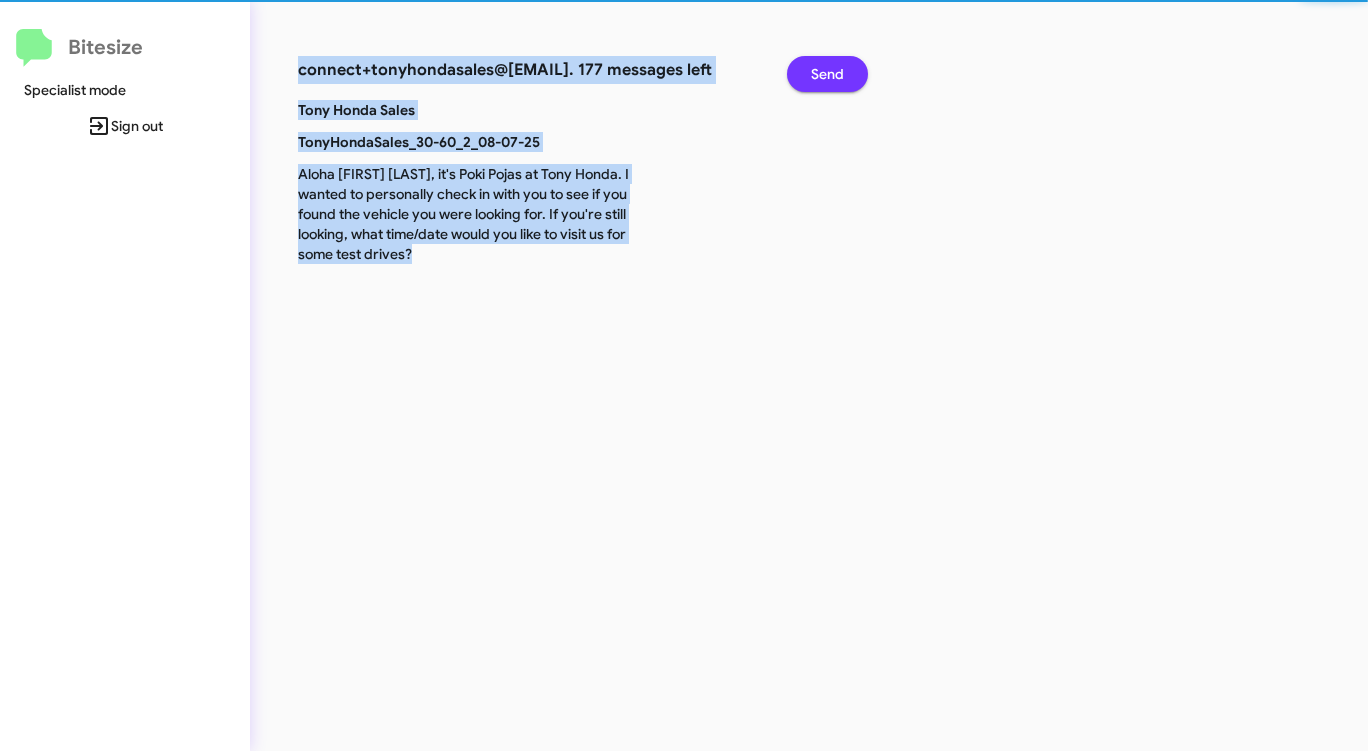 click on "Send" 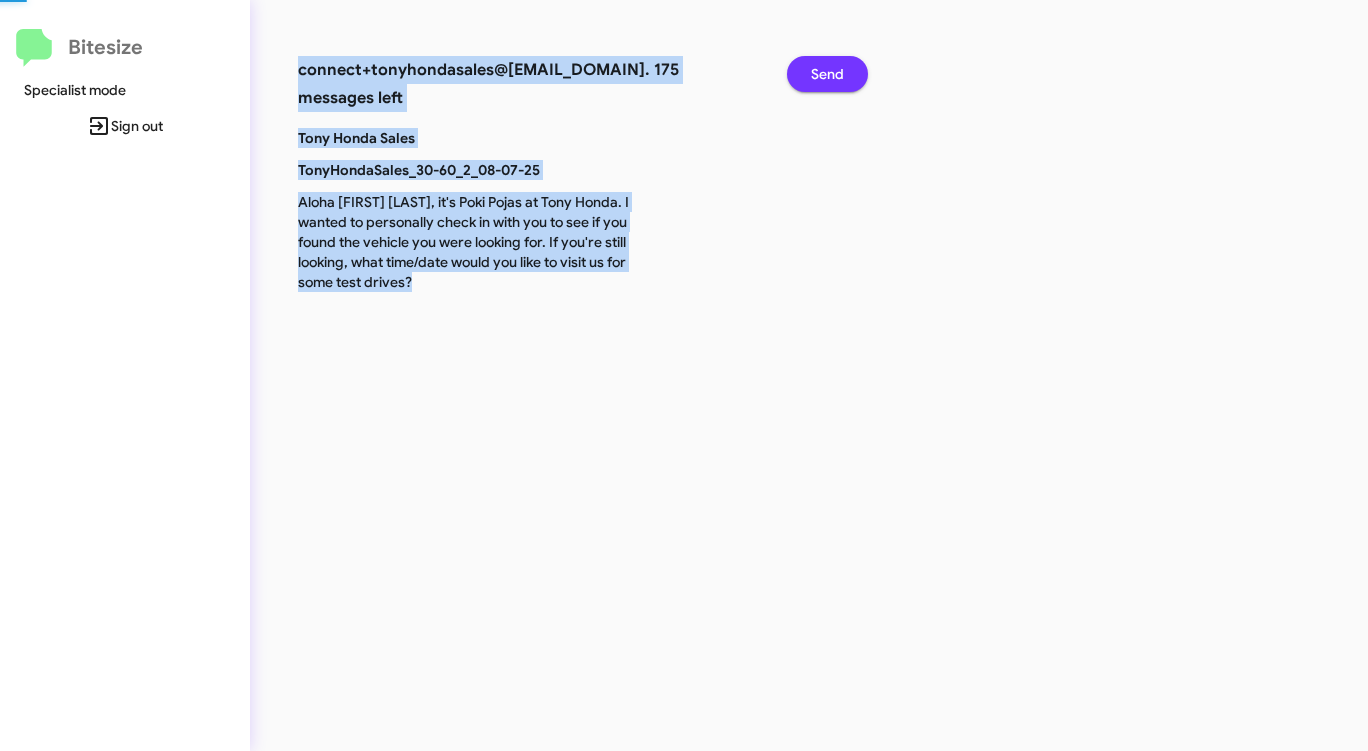 click on "Send" 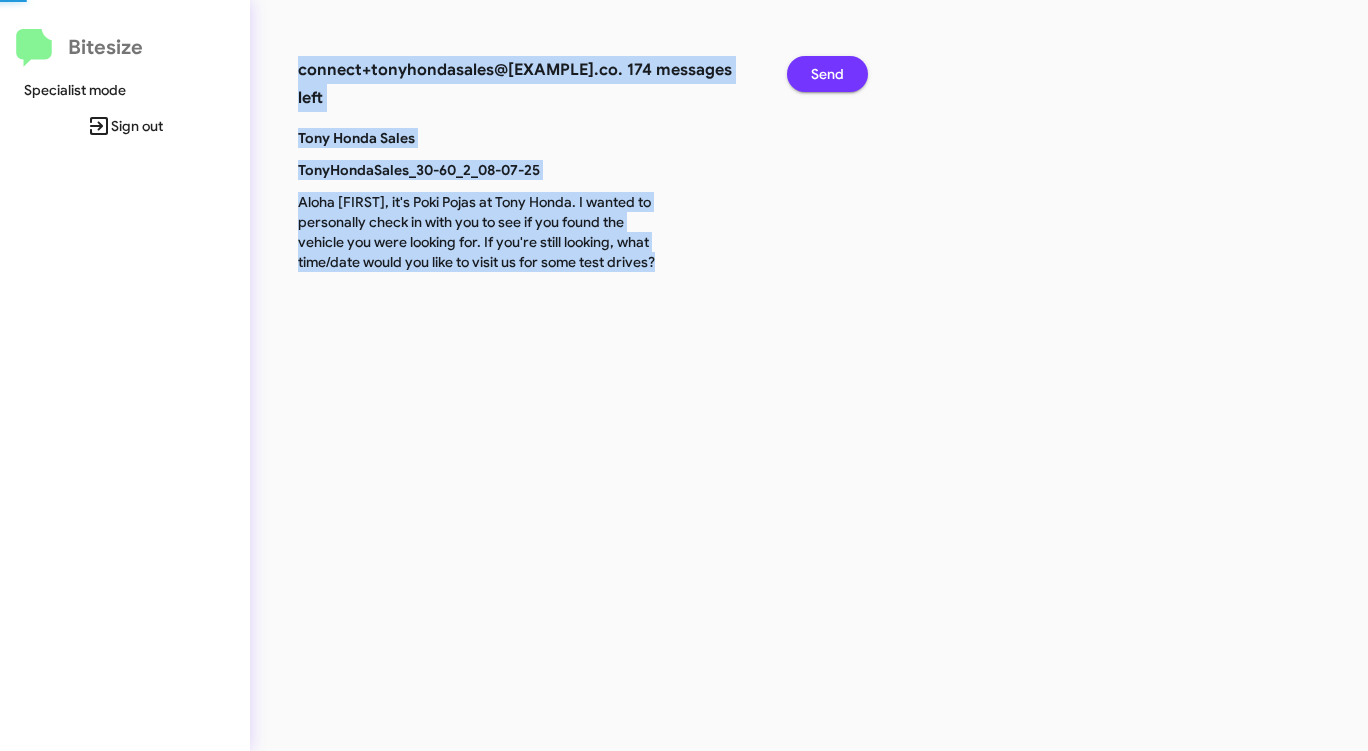 click on "Send" 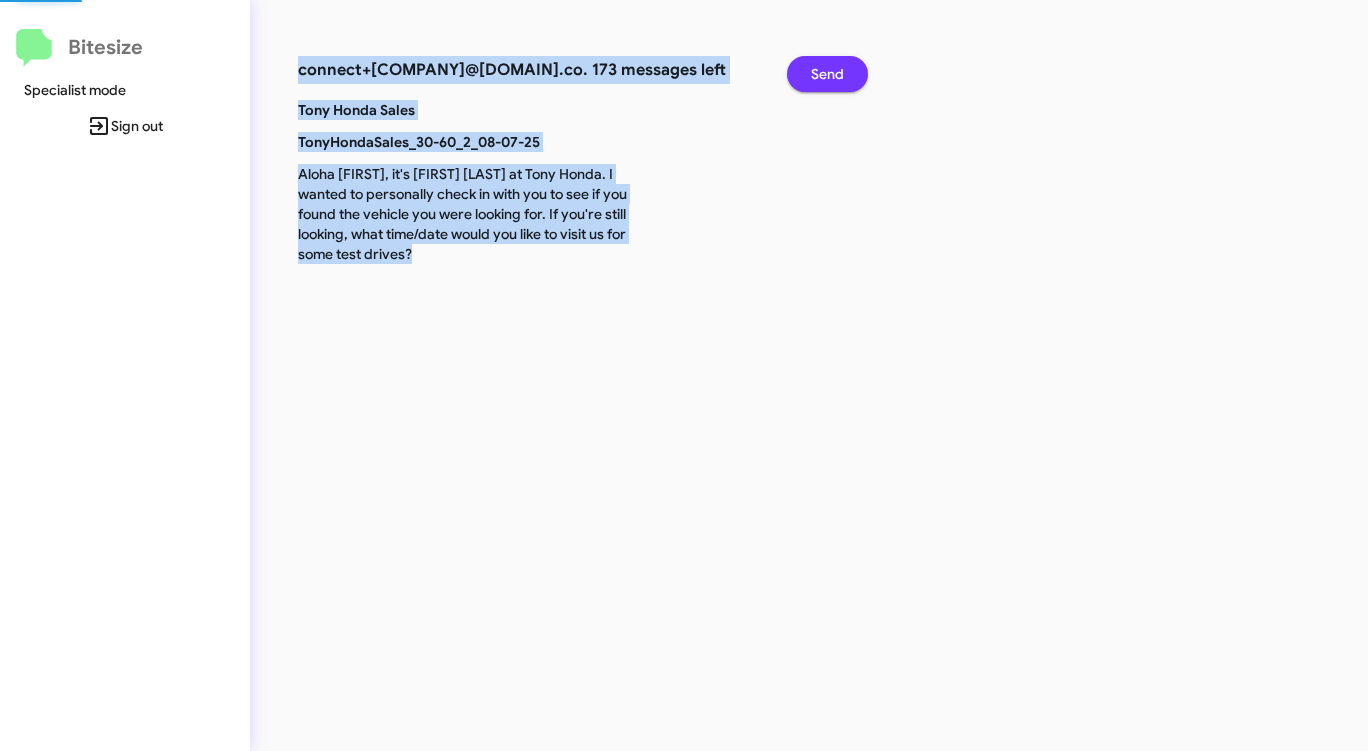 click on "Send" 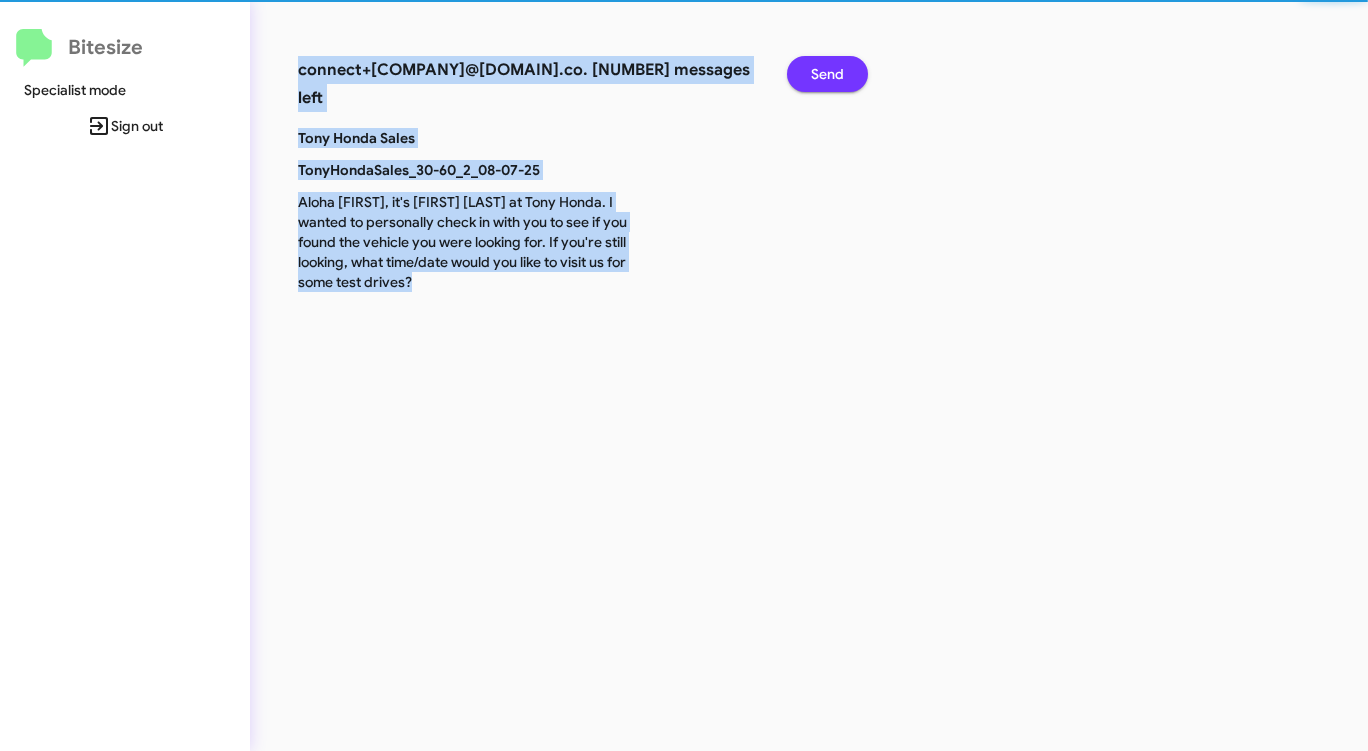 click on "Send" 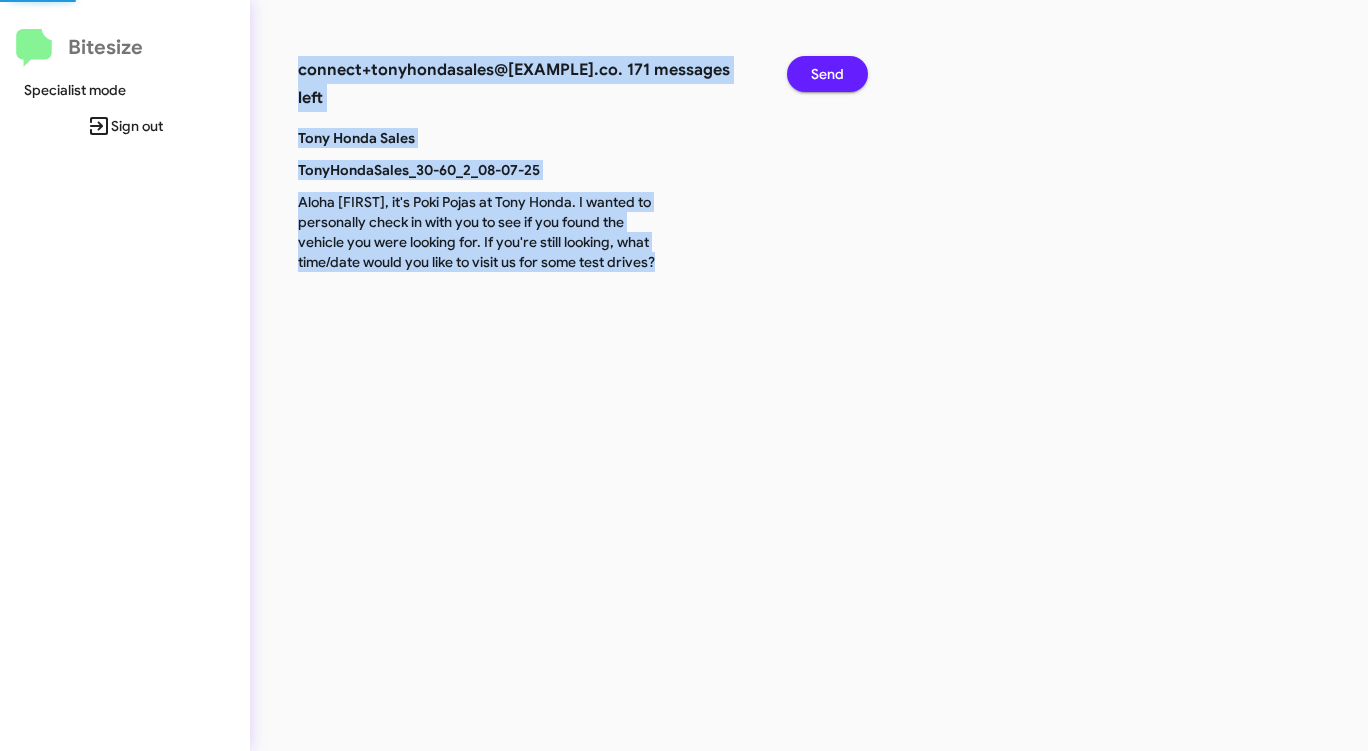 click on "Send" 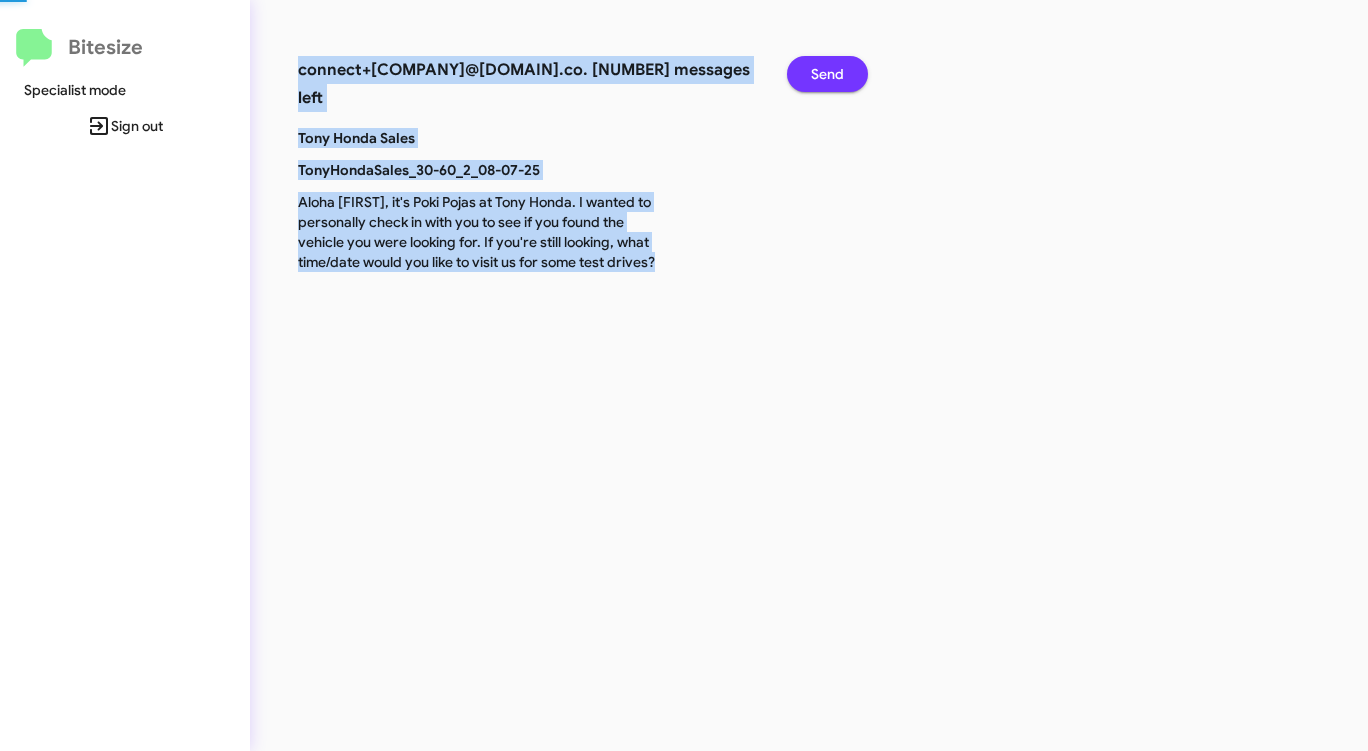 click on "Send" 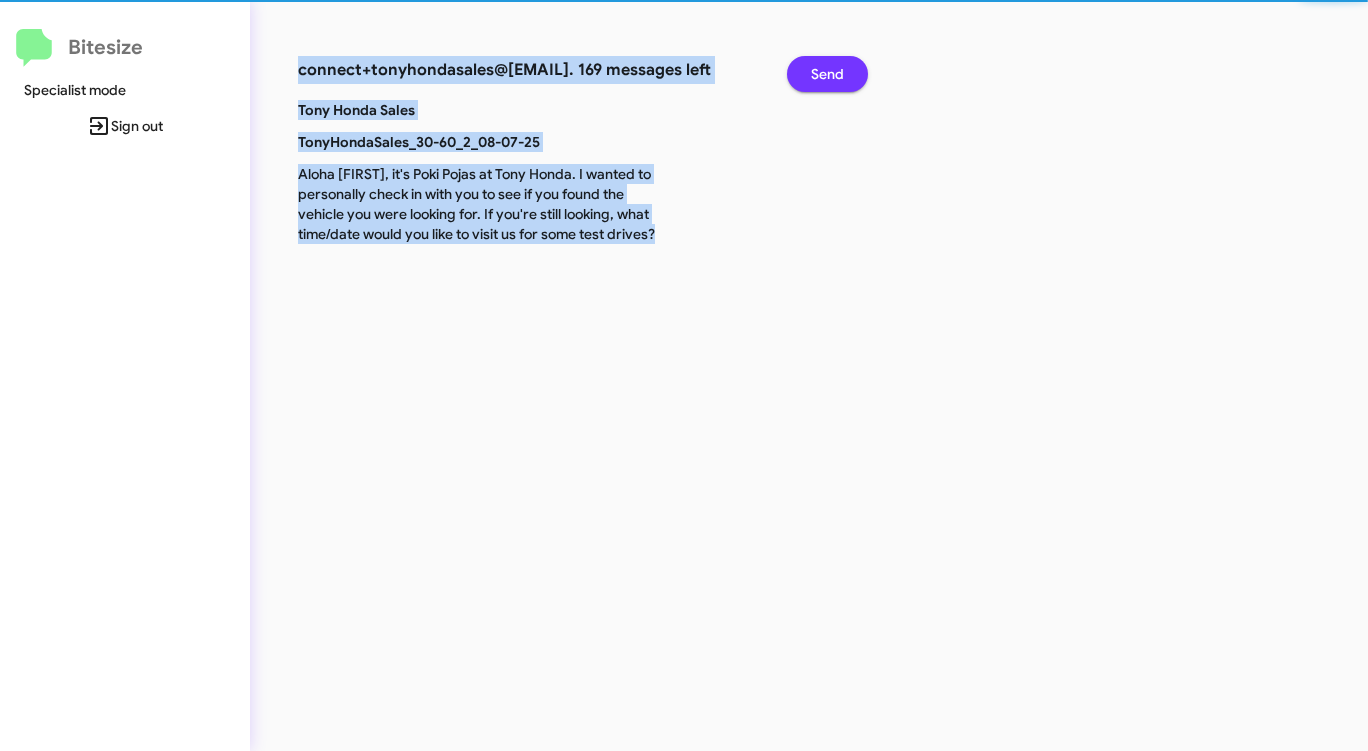 click on "Send" 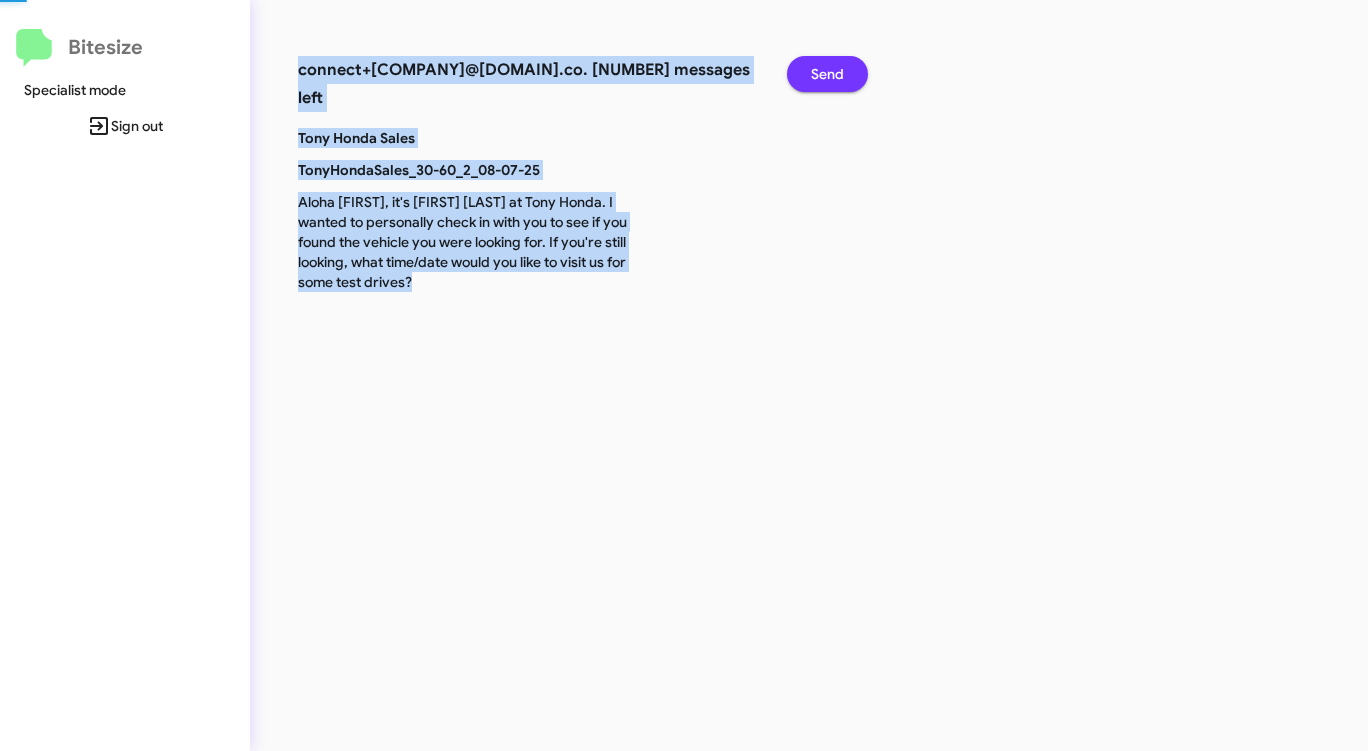 click on "Send" 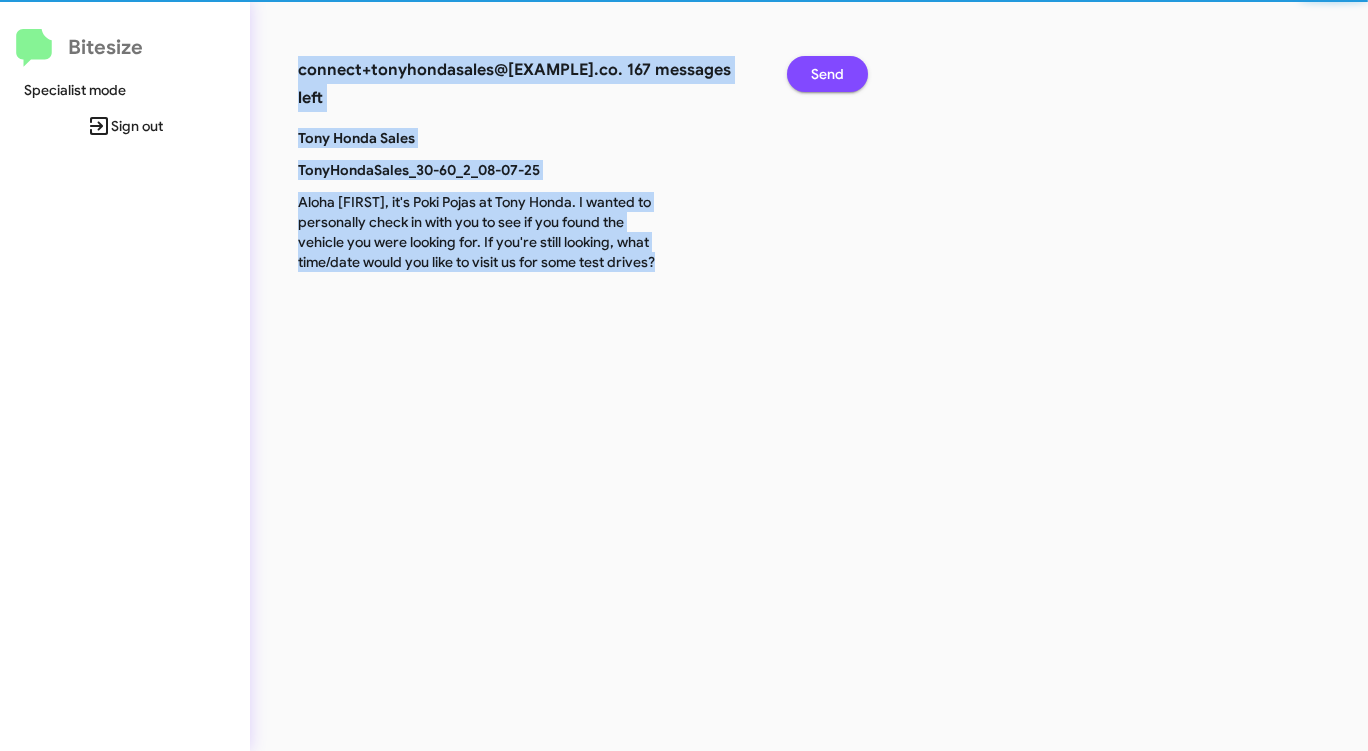 click on "Send" 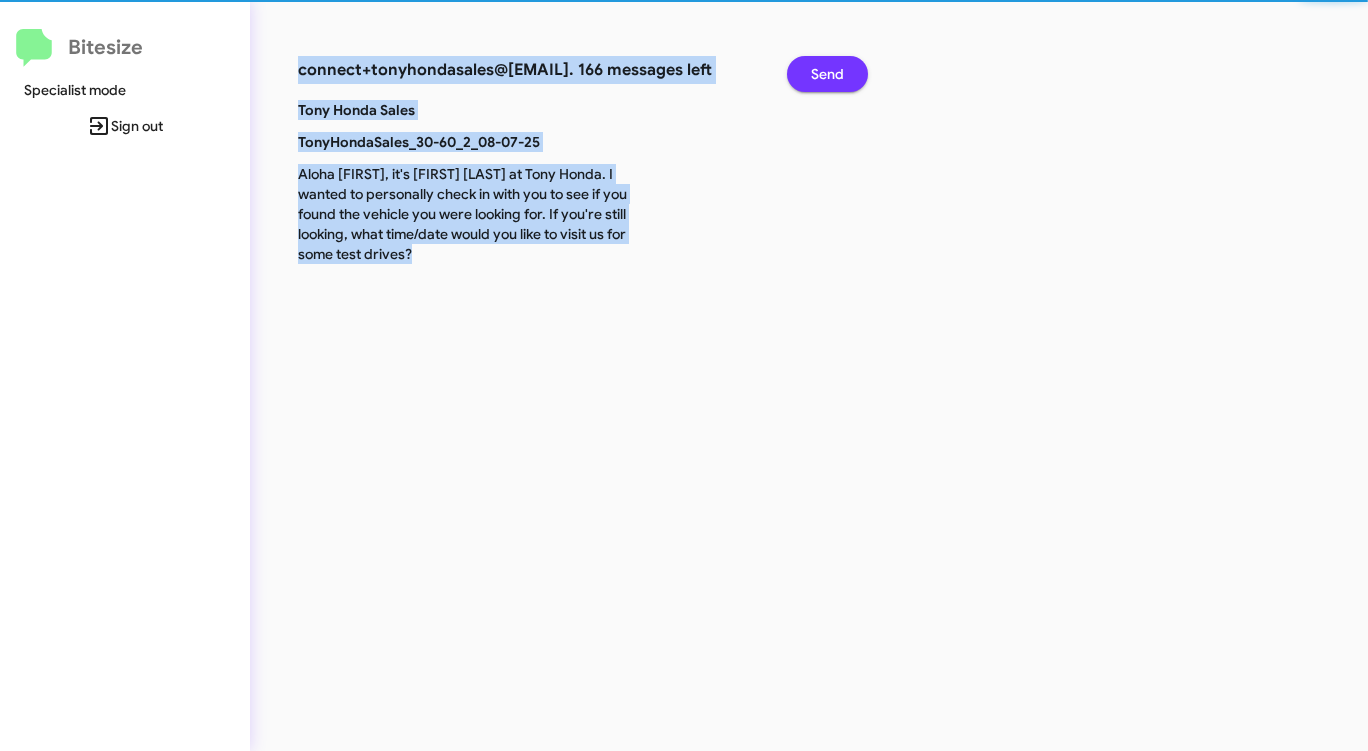 click on "Send" 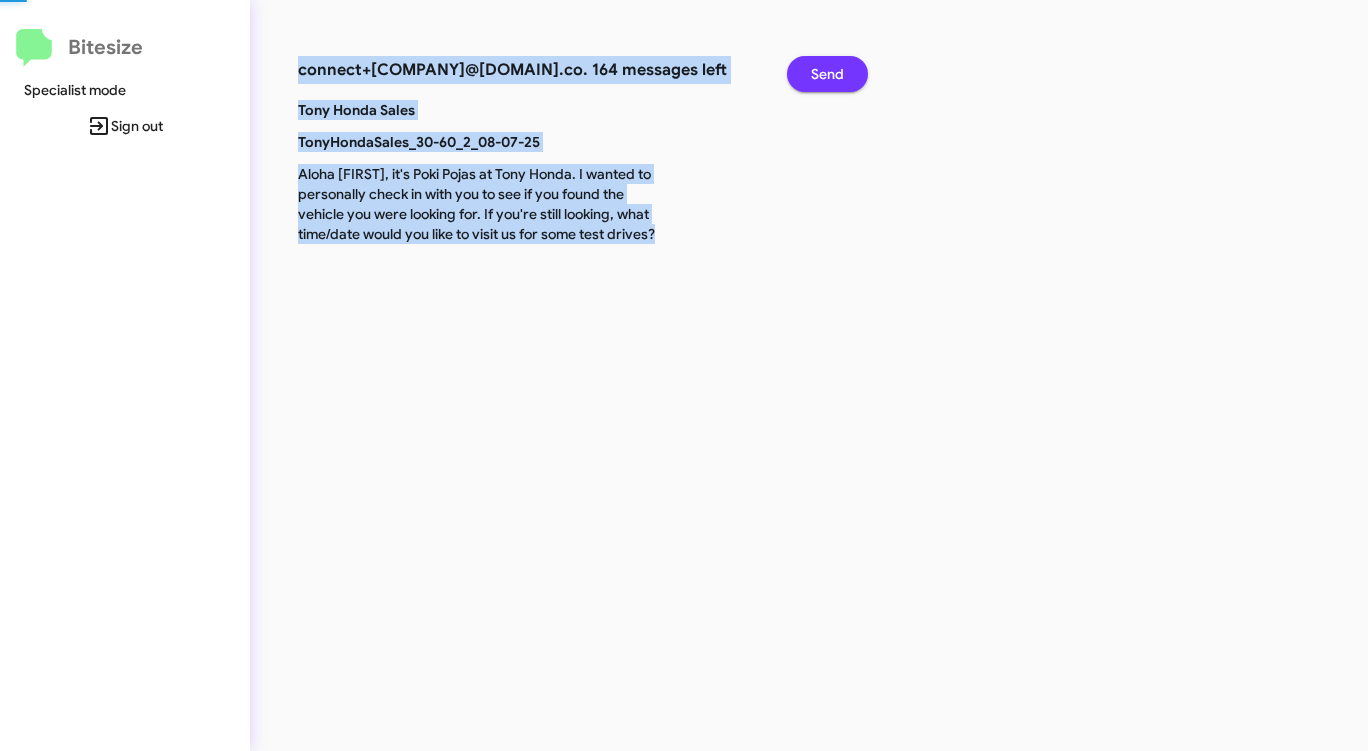 click on "Send" 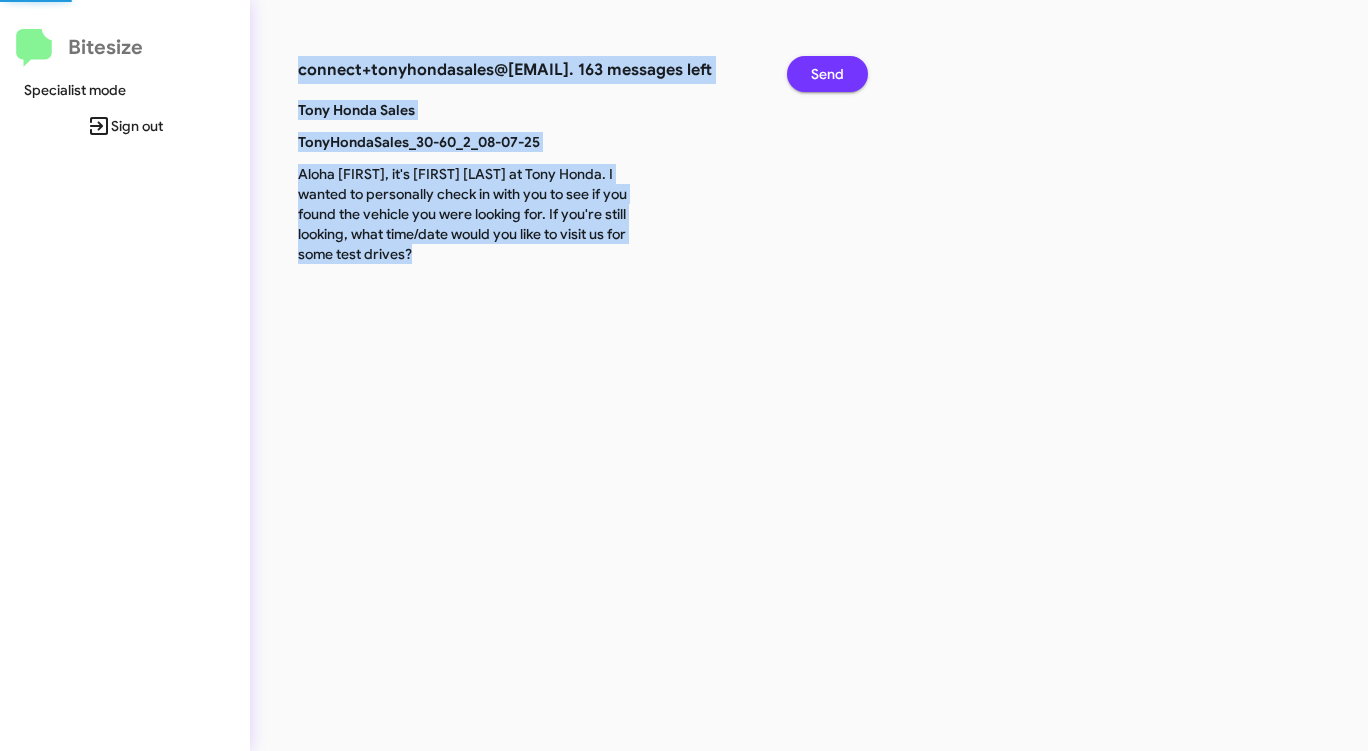 click on "Send" 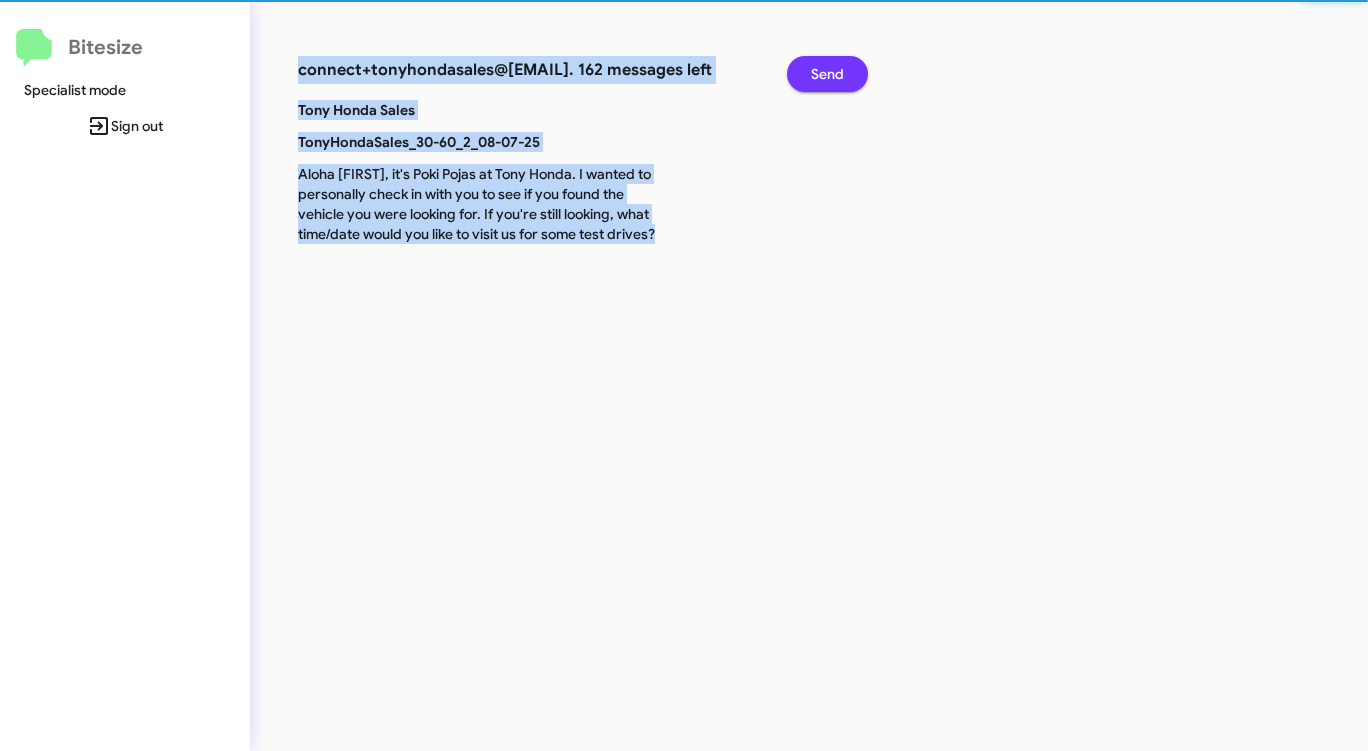 click on "Send" 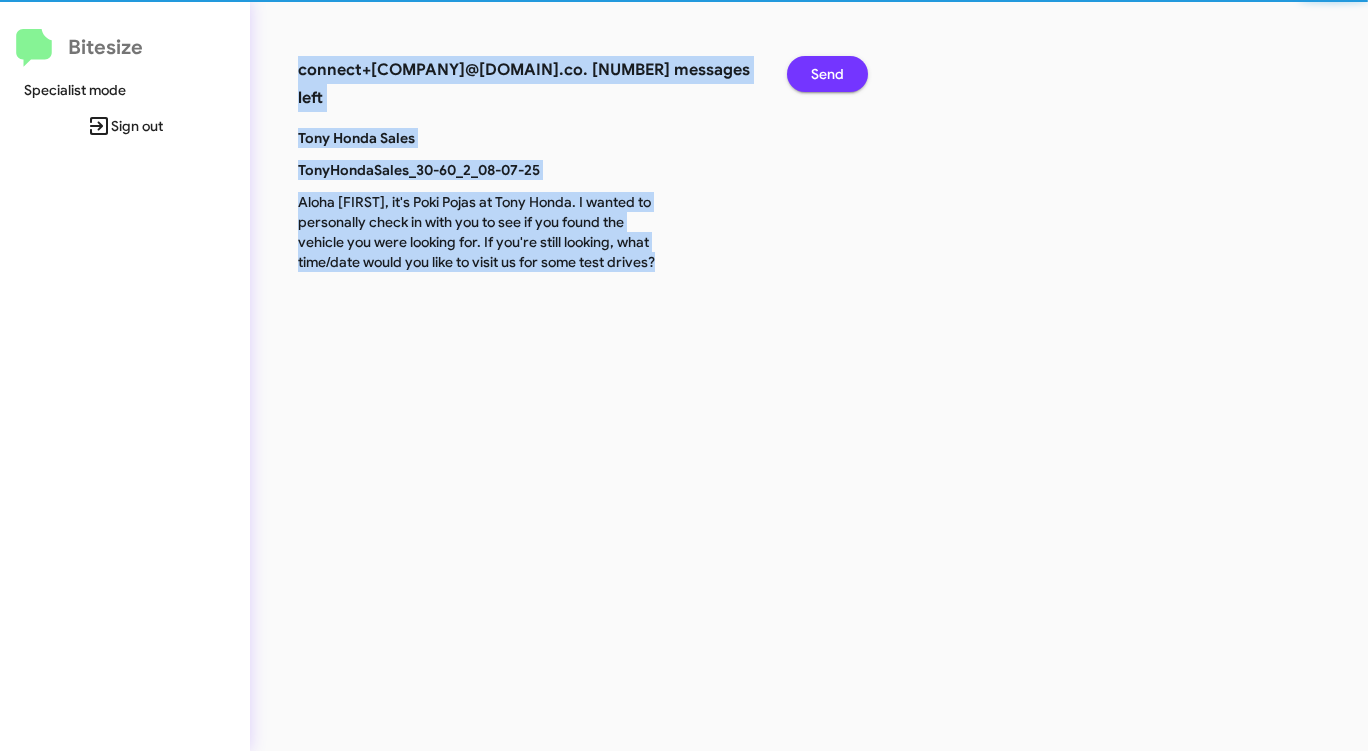 click on "Send" 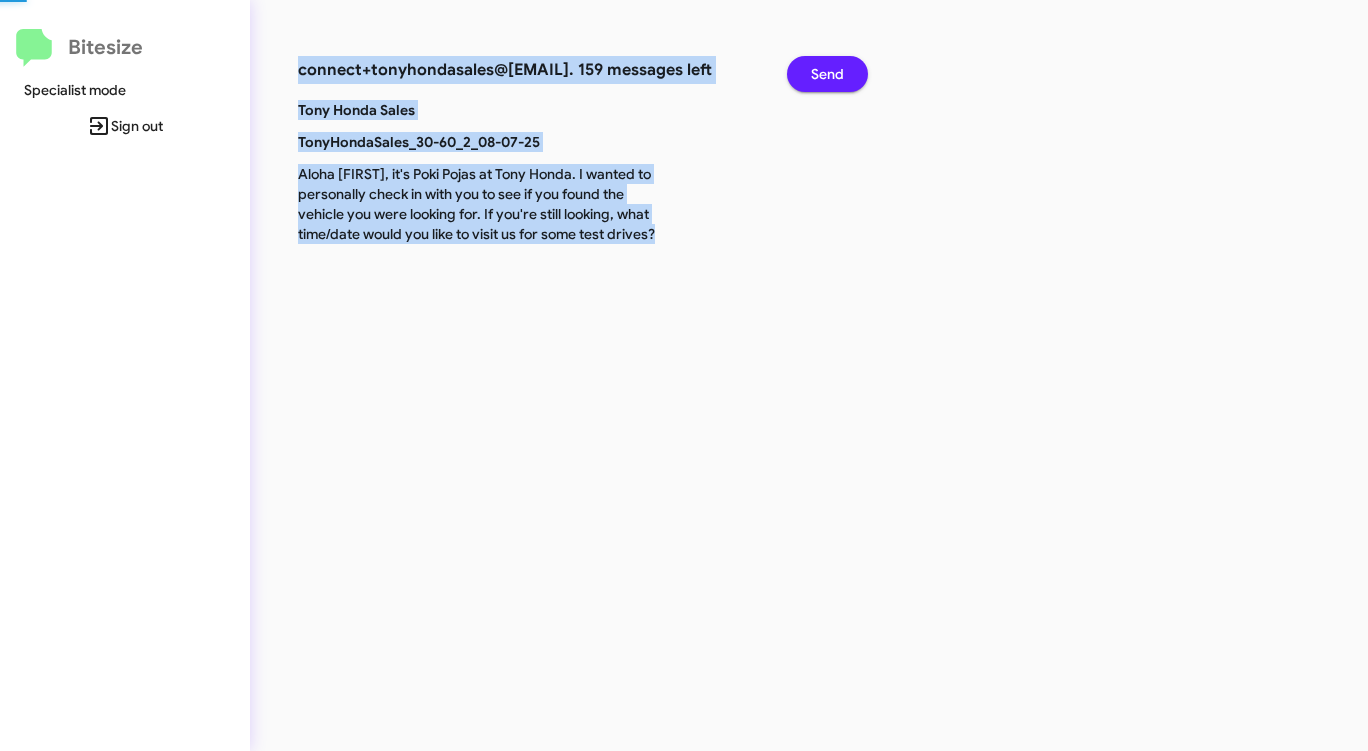 click on "Send" 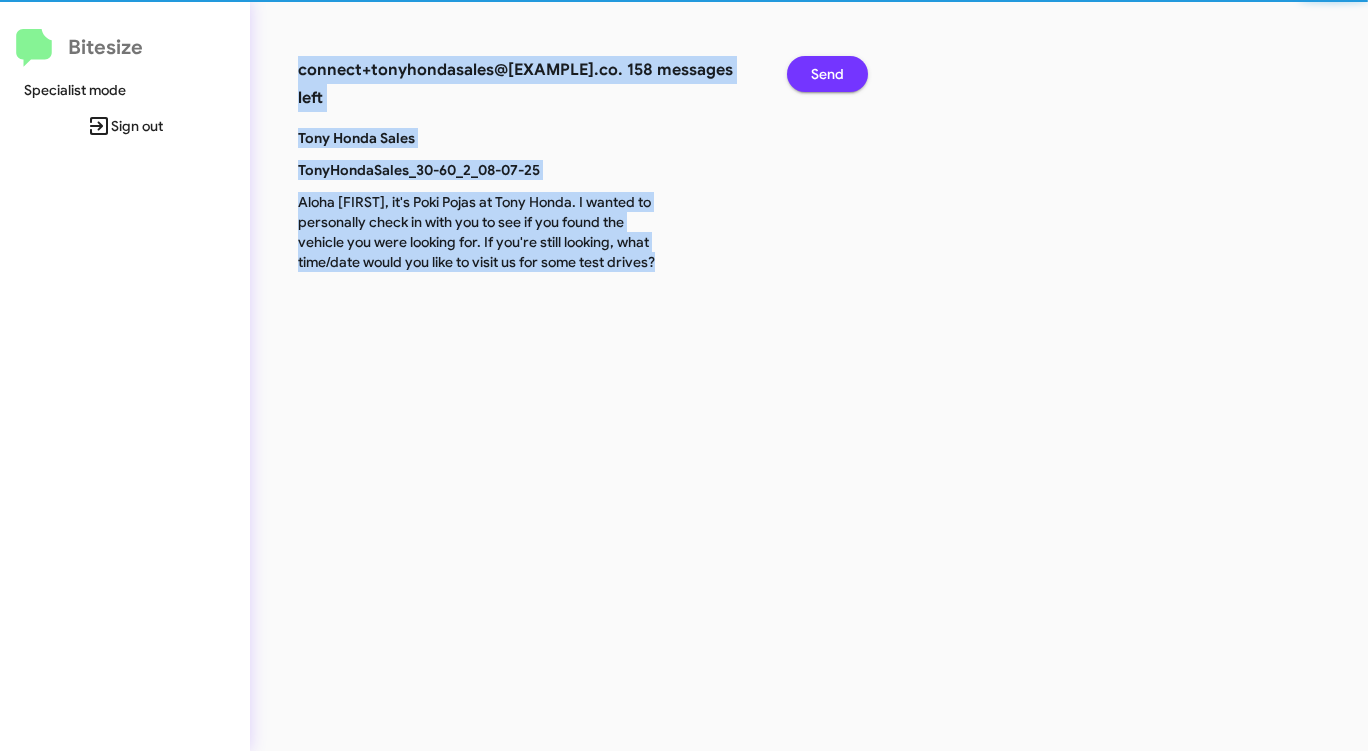 click on "Send" 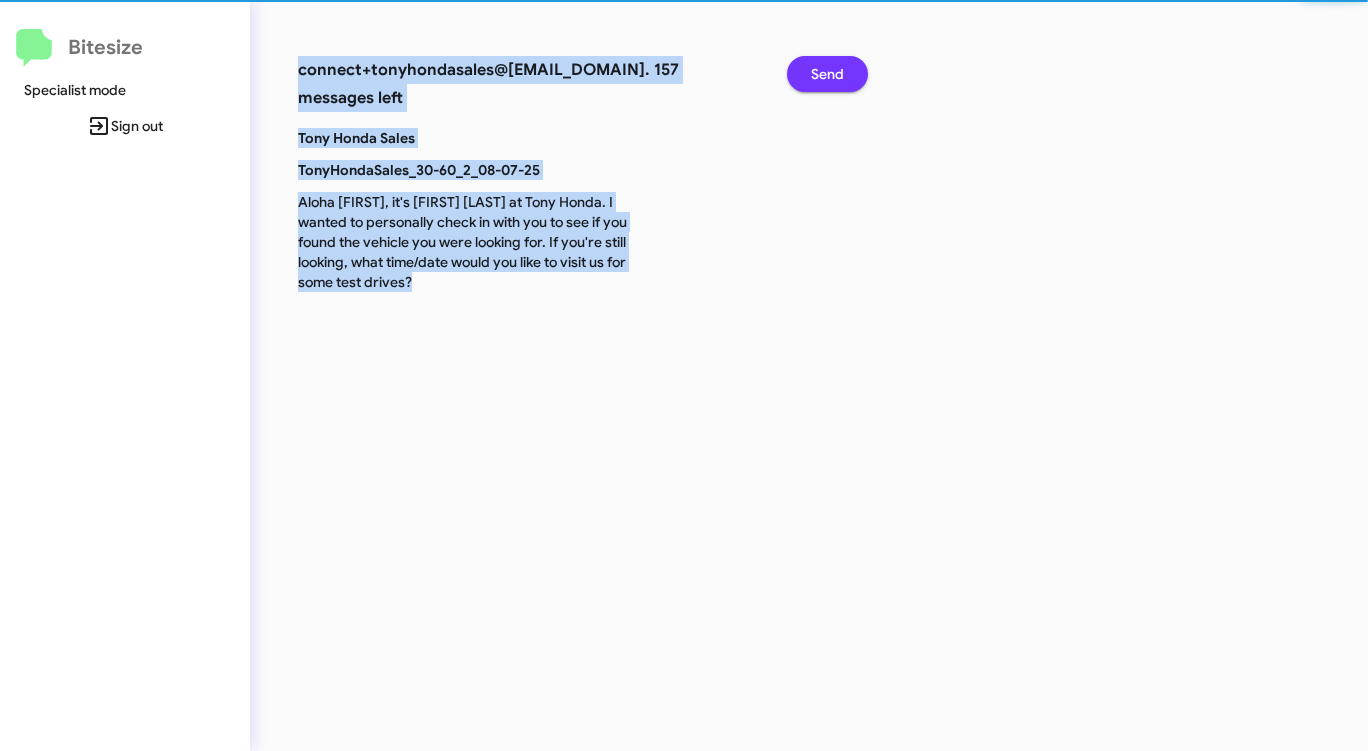 click on "Send" 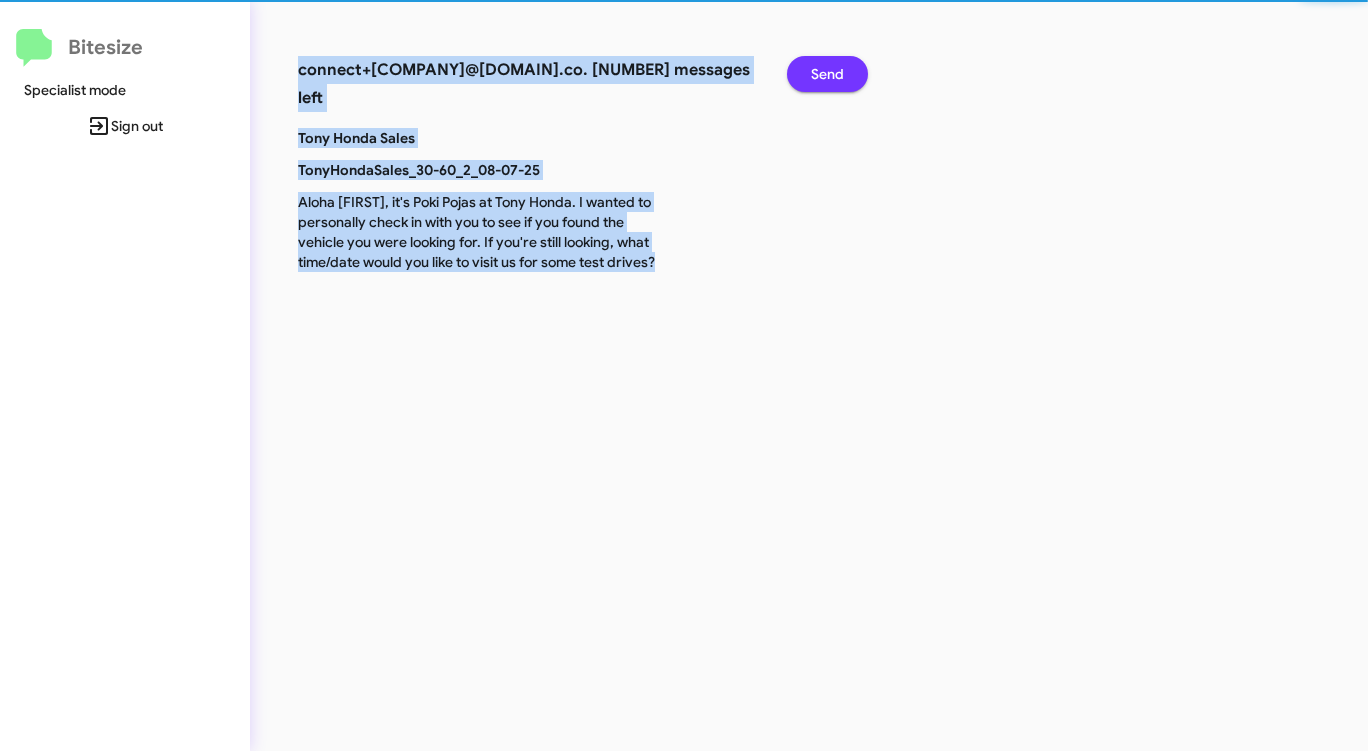 click on "Send" 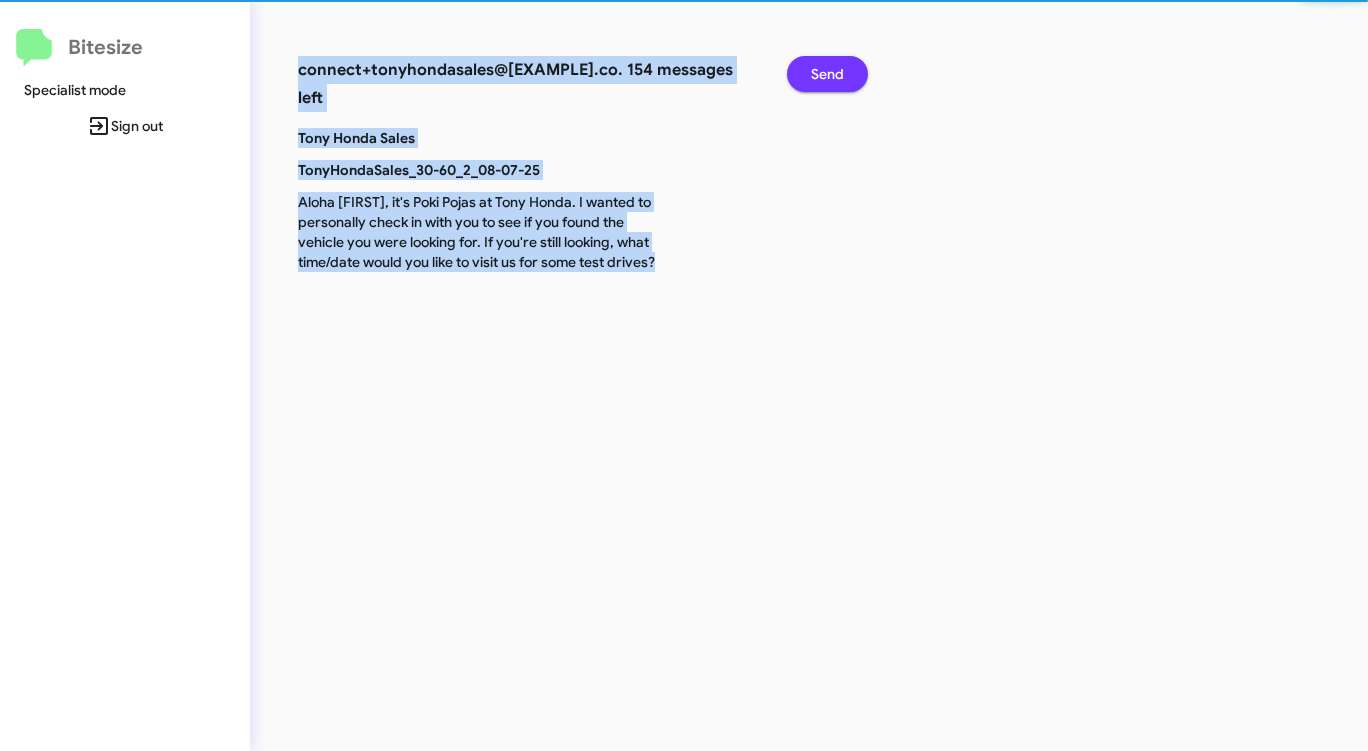 click on "Send" 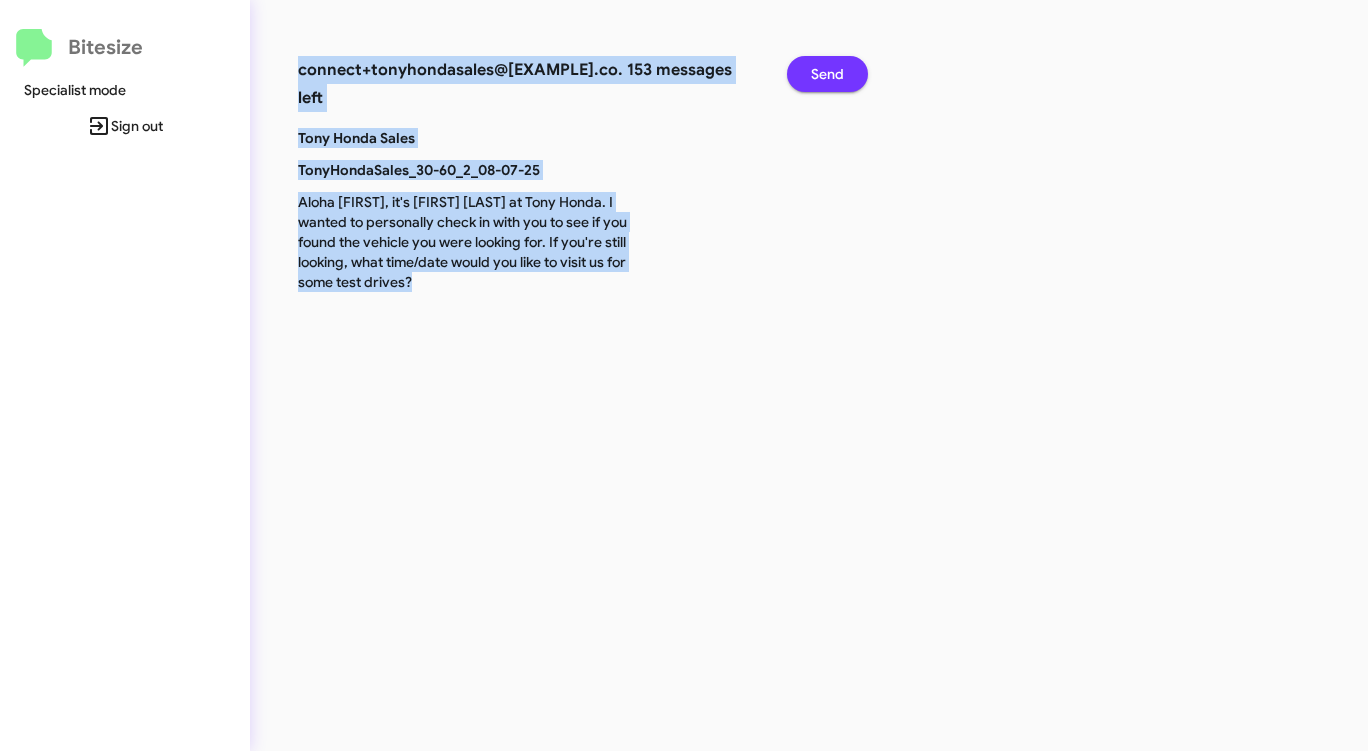 click on "Send" 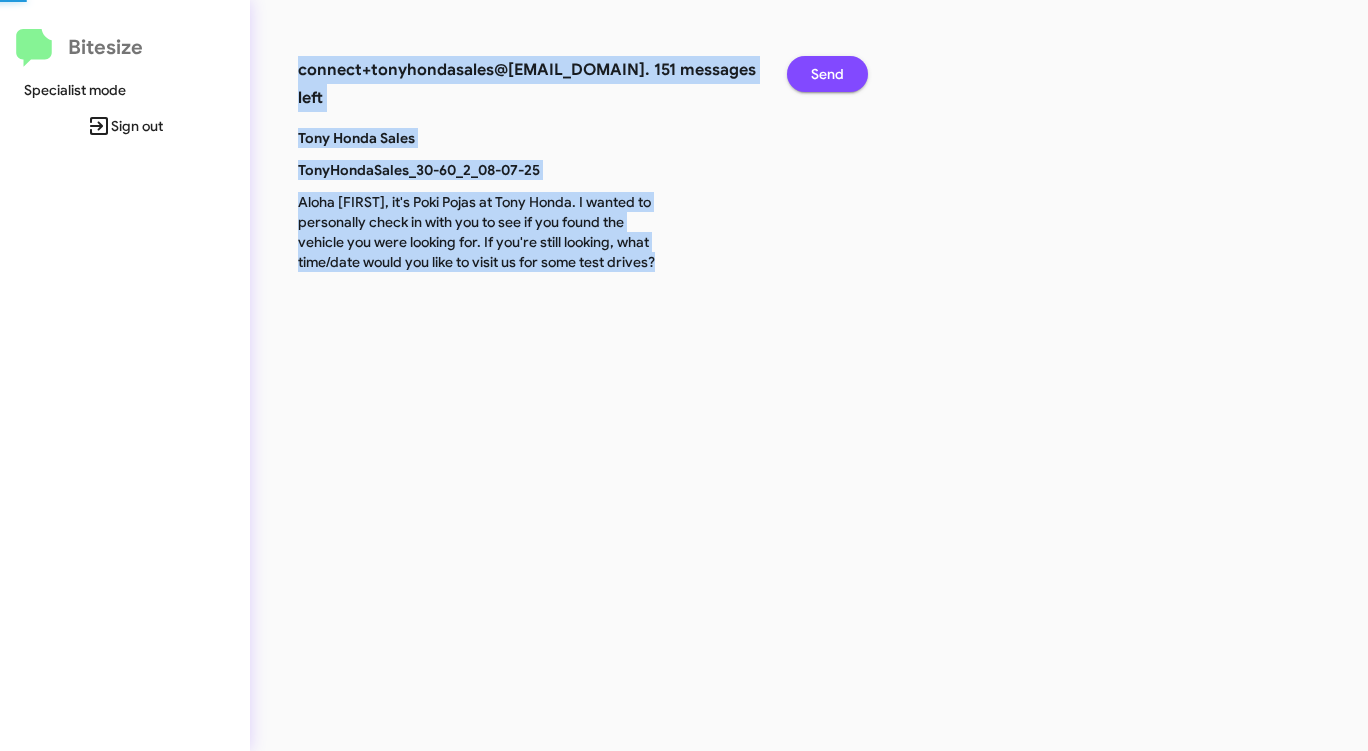 click on "Send" 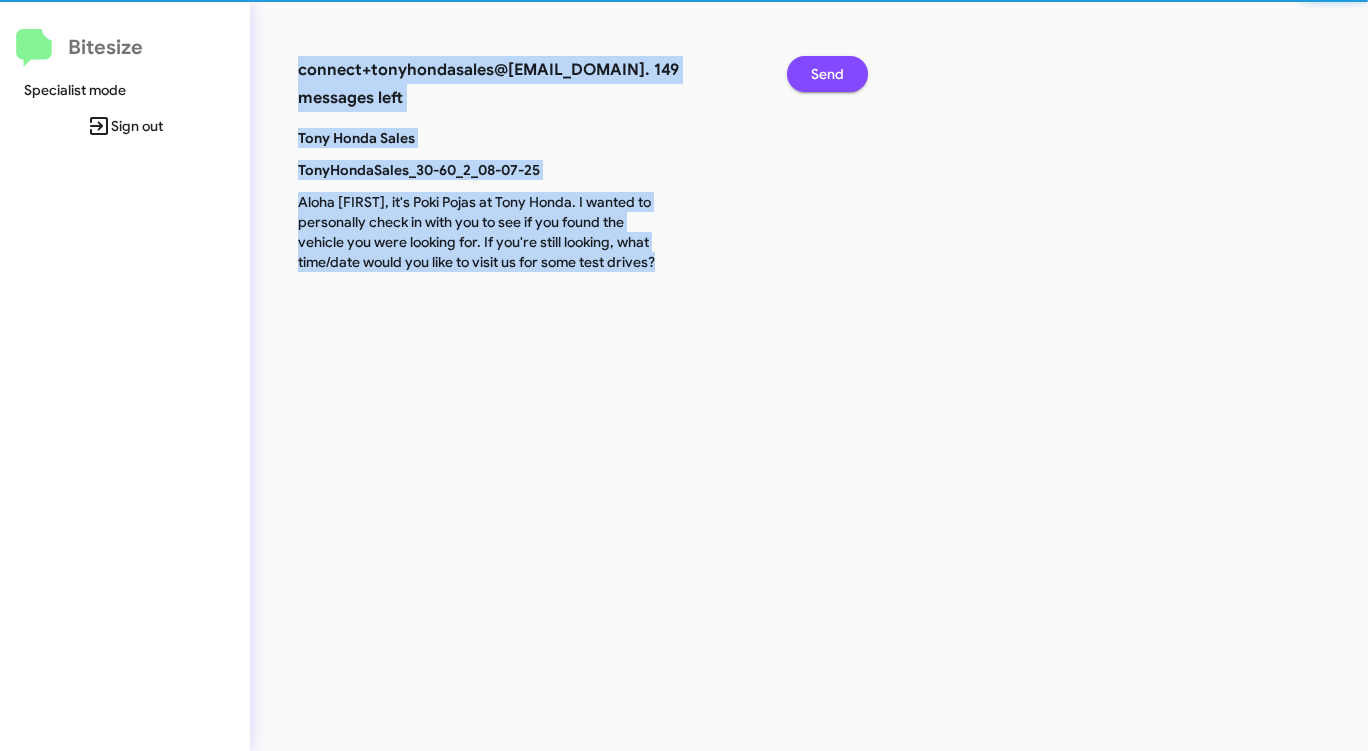 click on "Send" 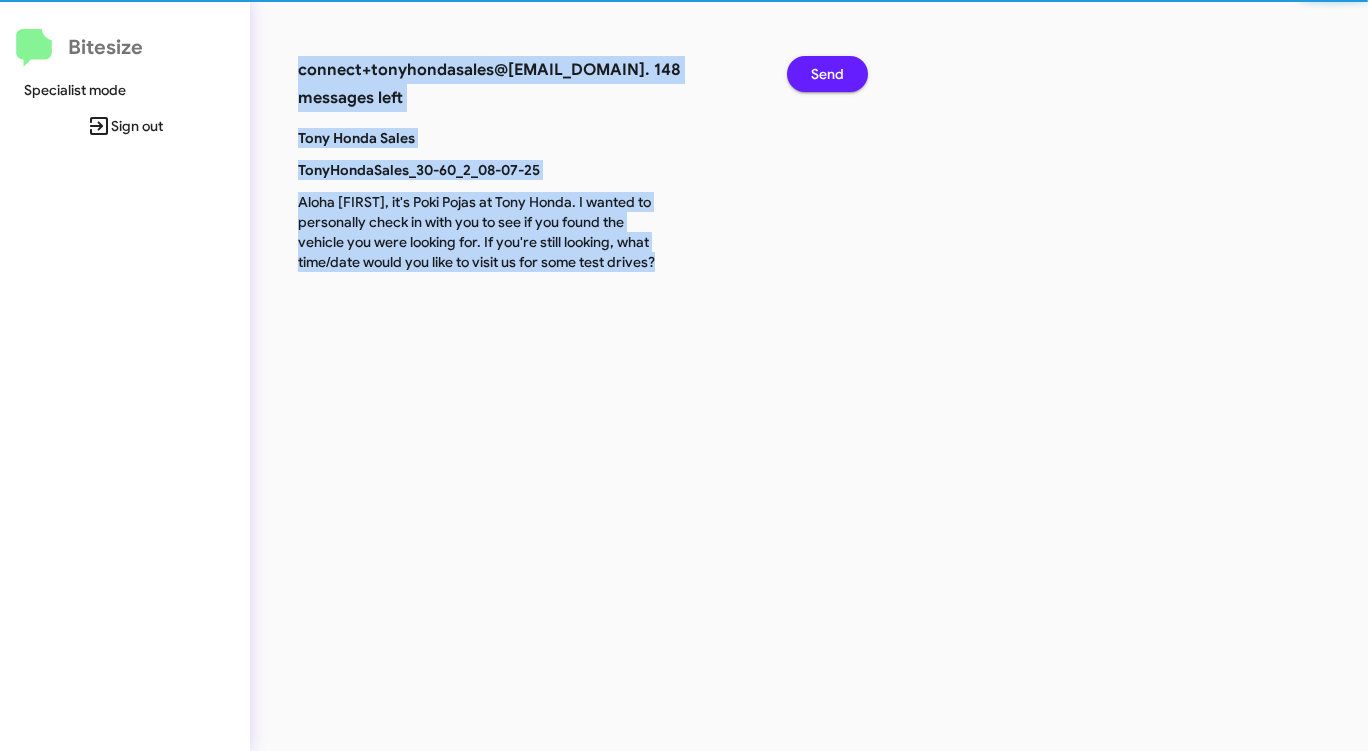 click on "Send" 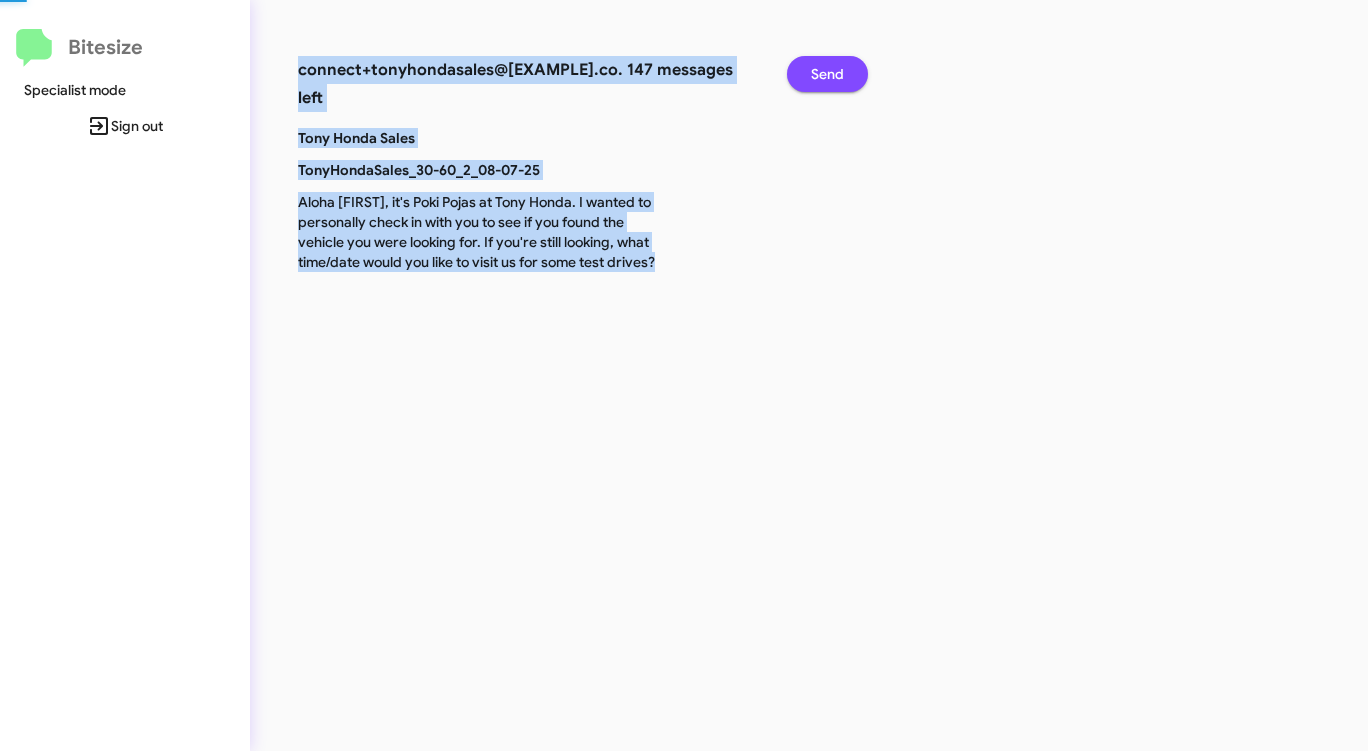 click on "Send" 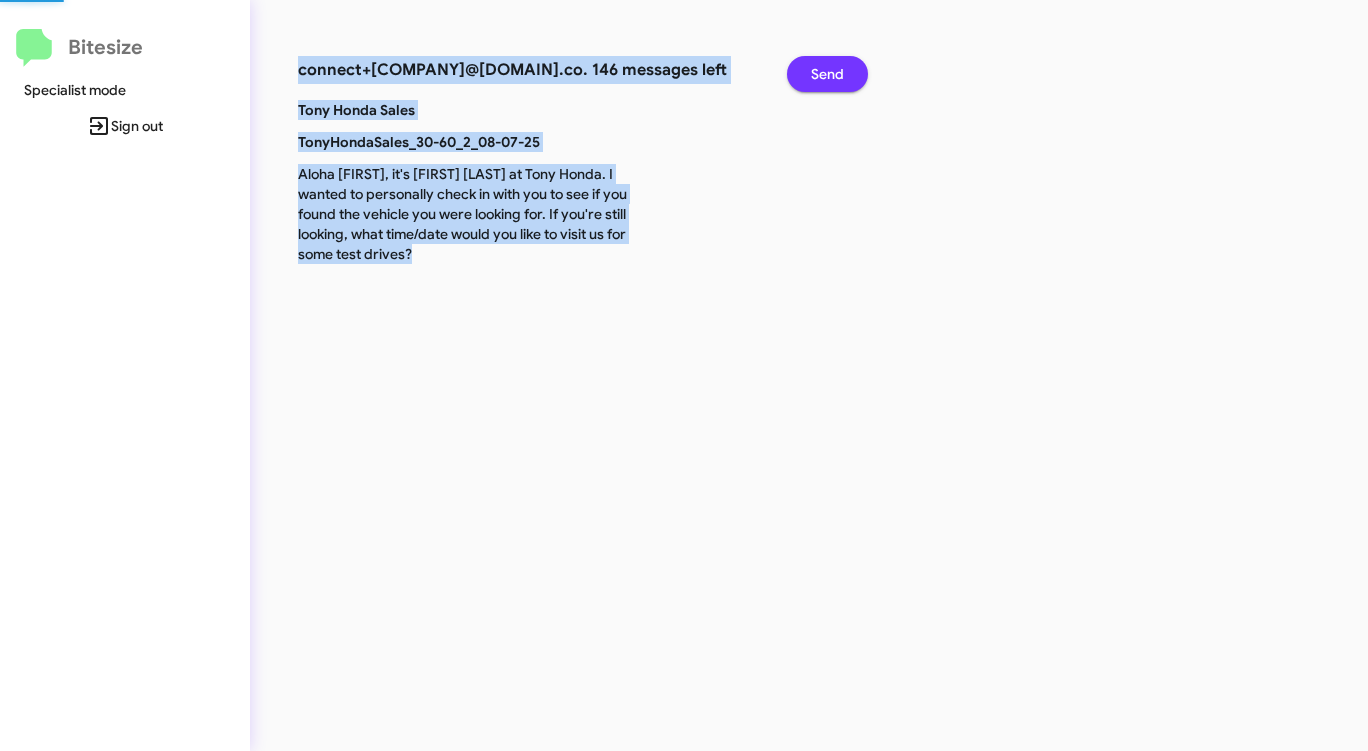click on "Send" 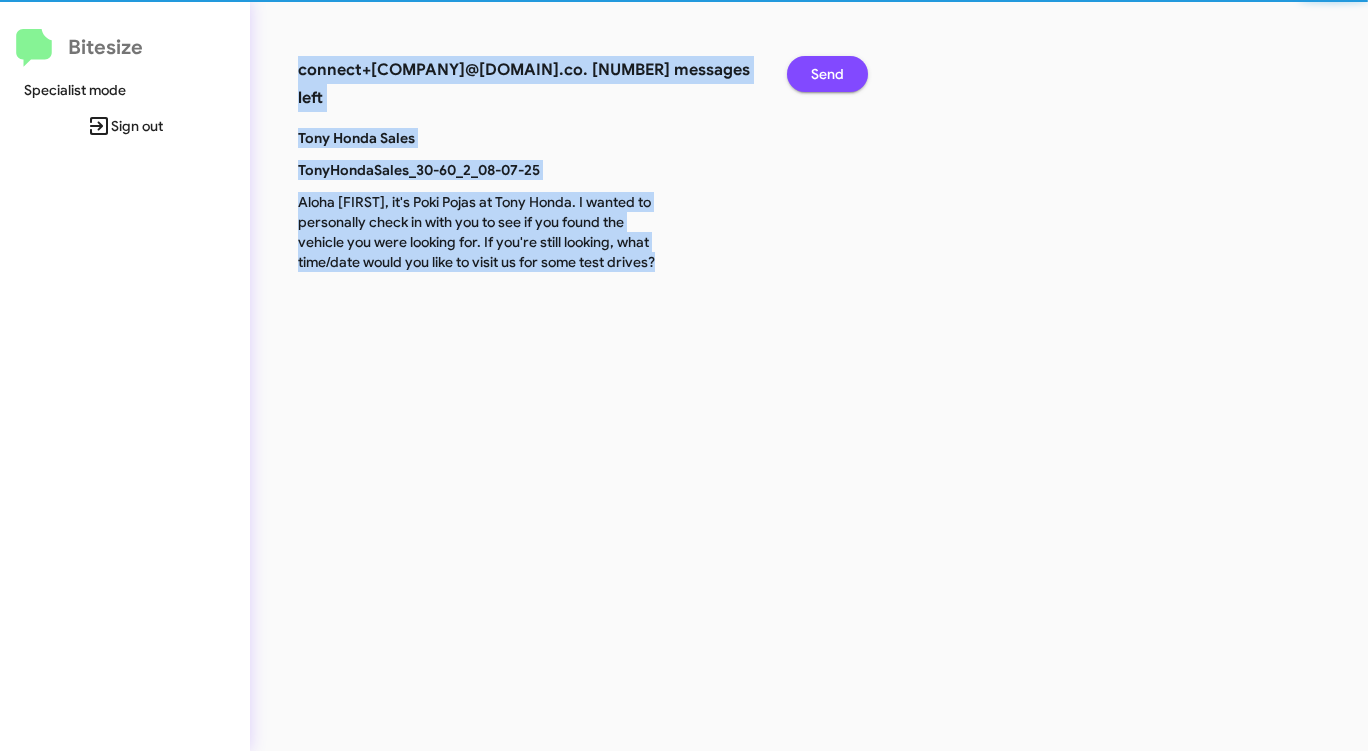 click on "Send" 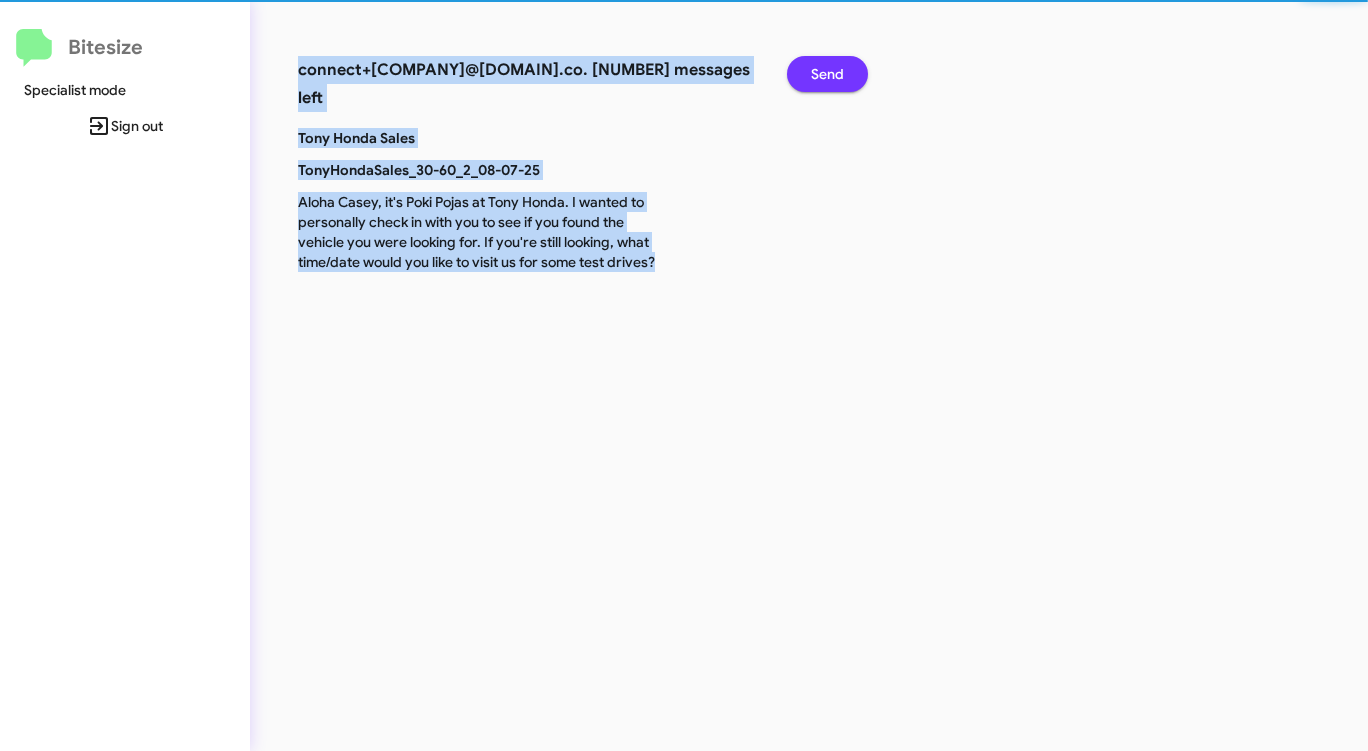 click on "Send" 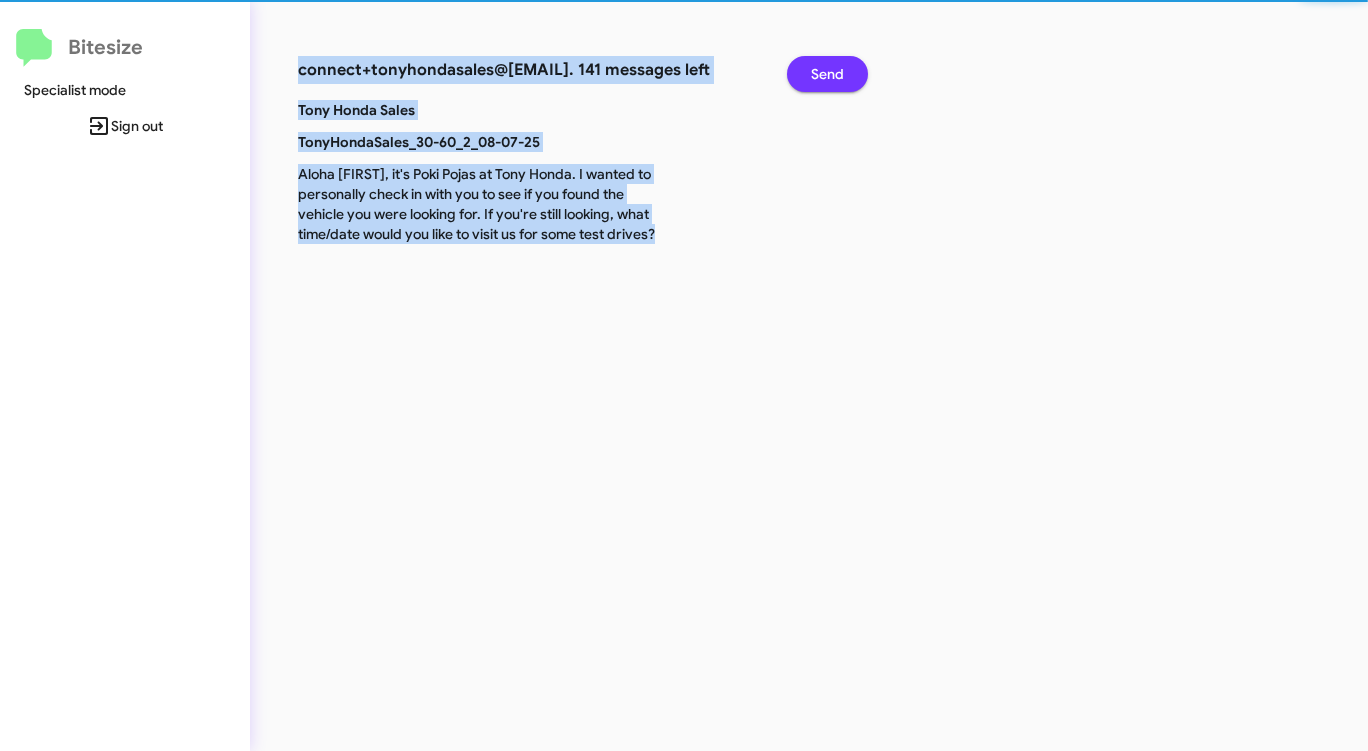 click on "Send" 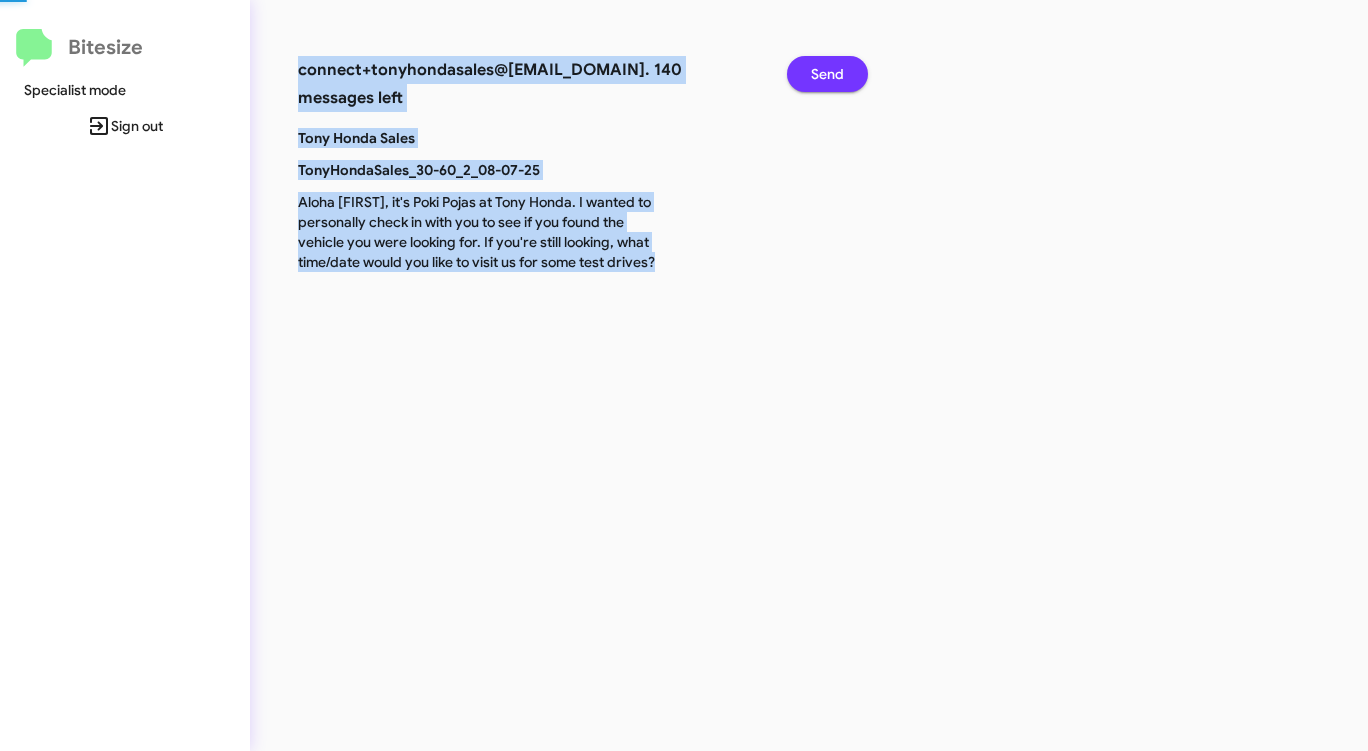 click on "Send" 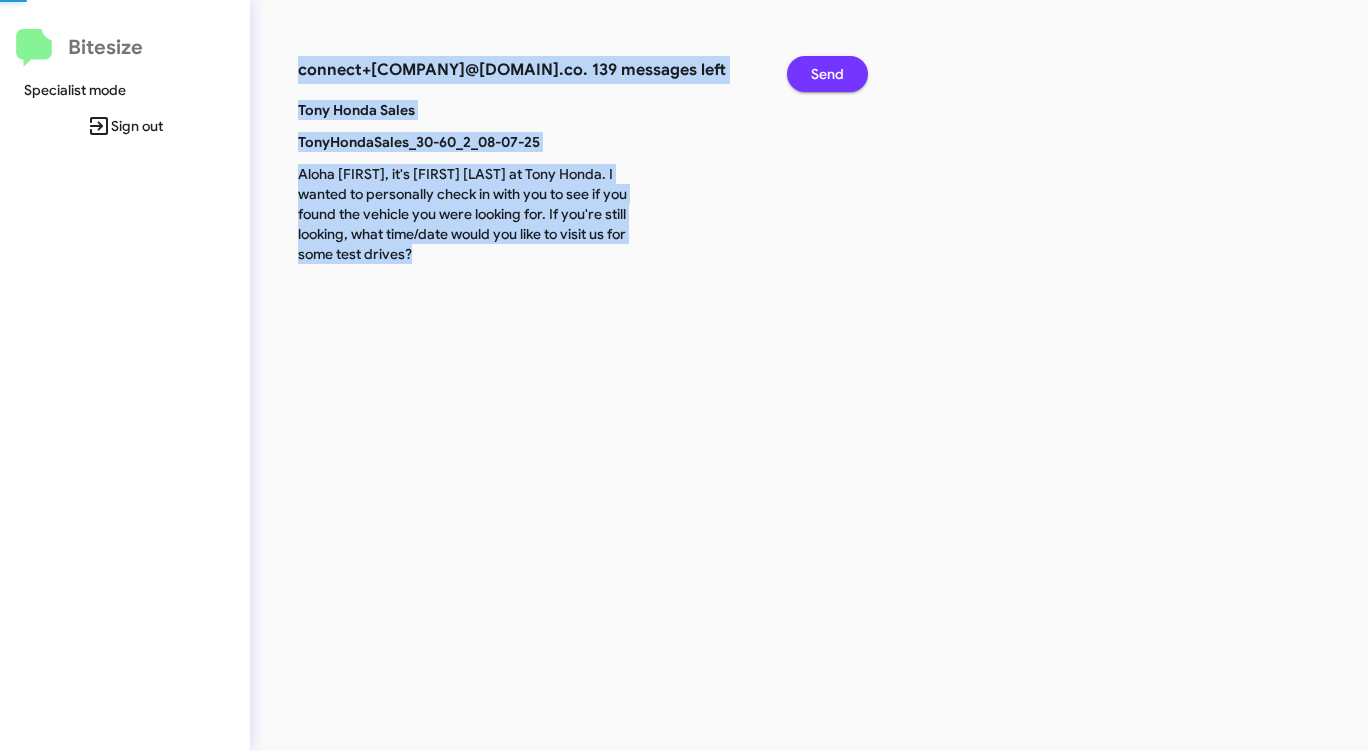 click on "Send" 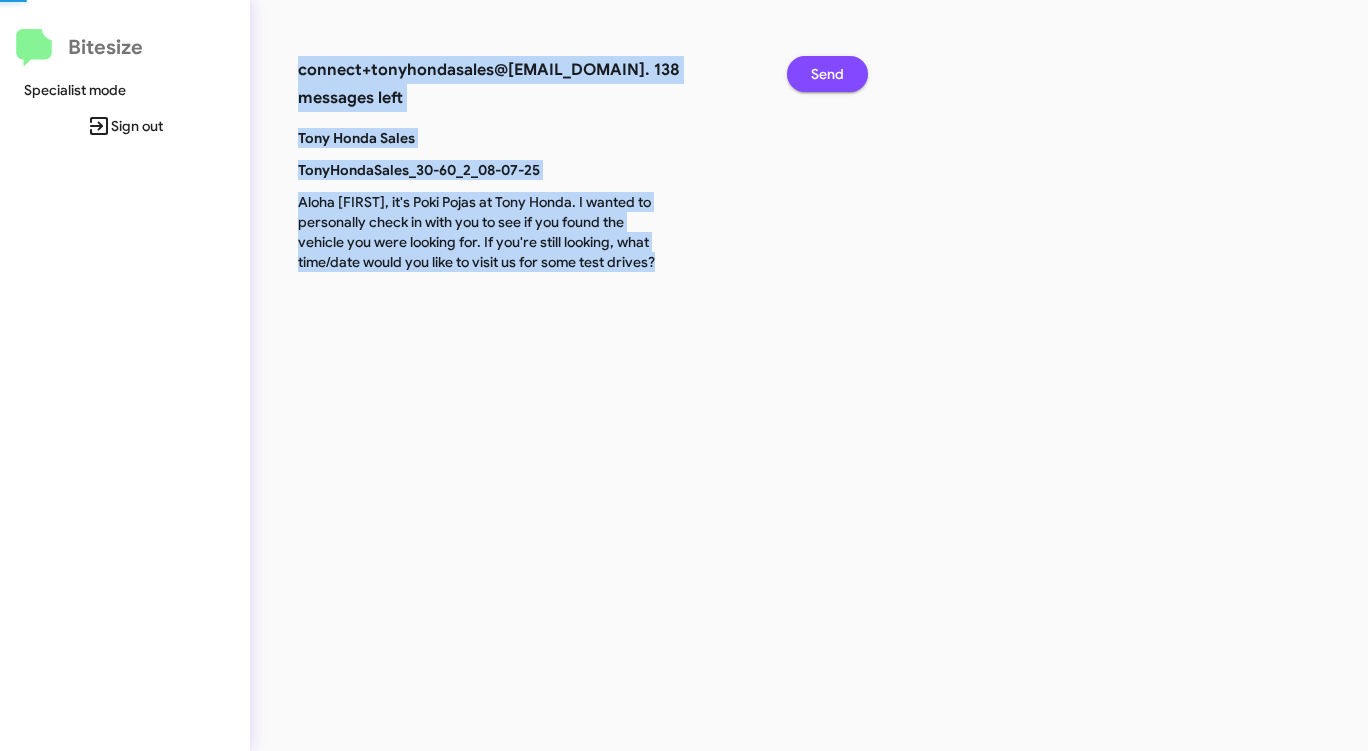 click on "Send" 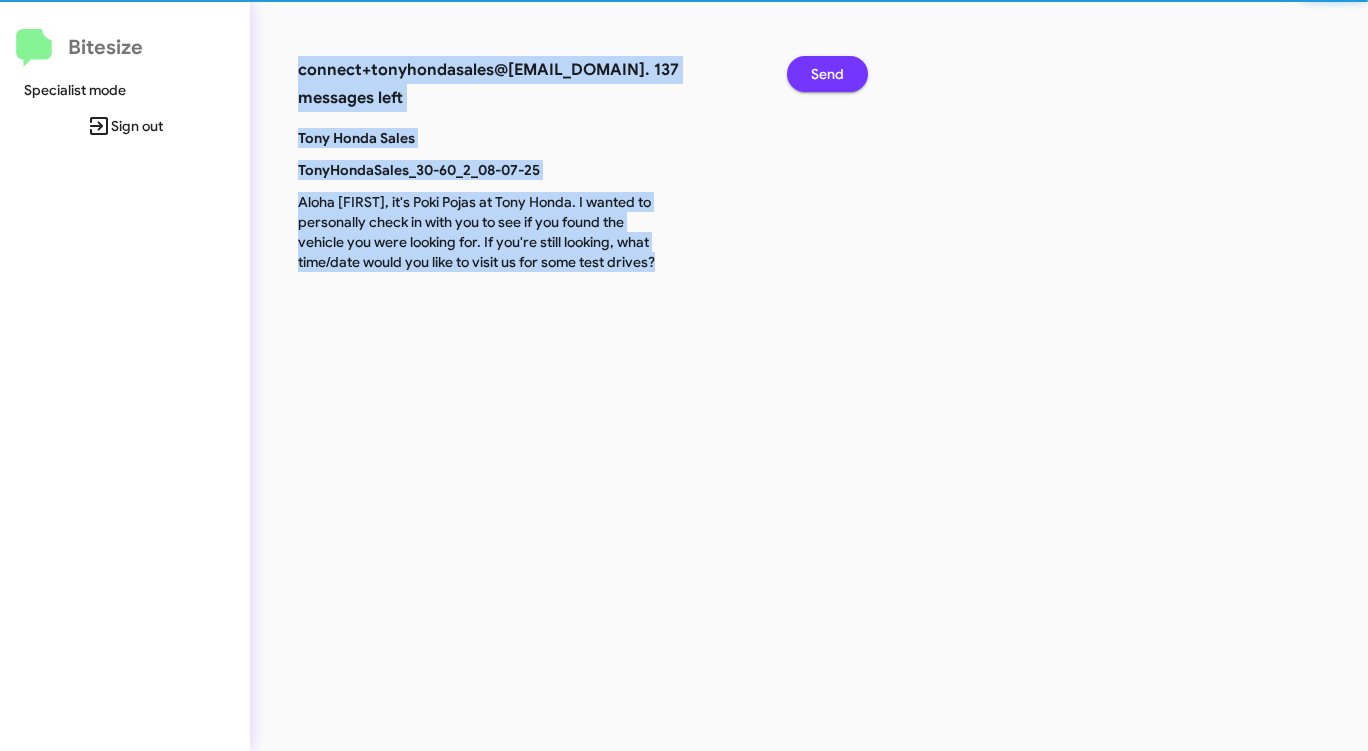 click on "Send" 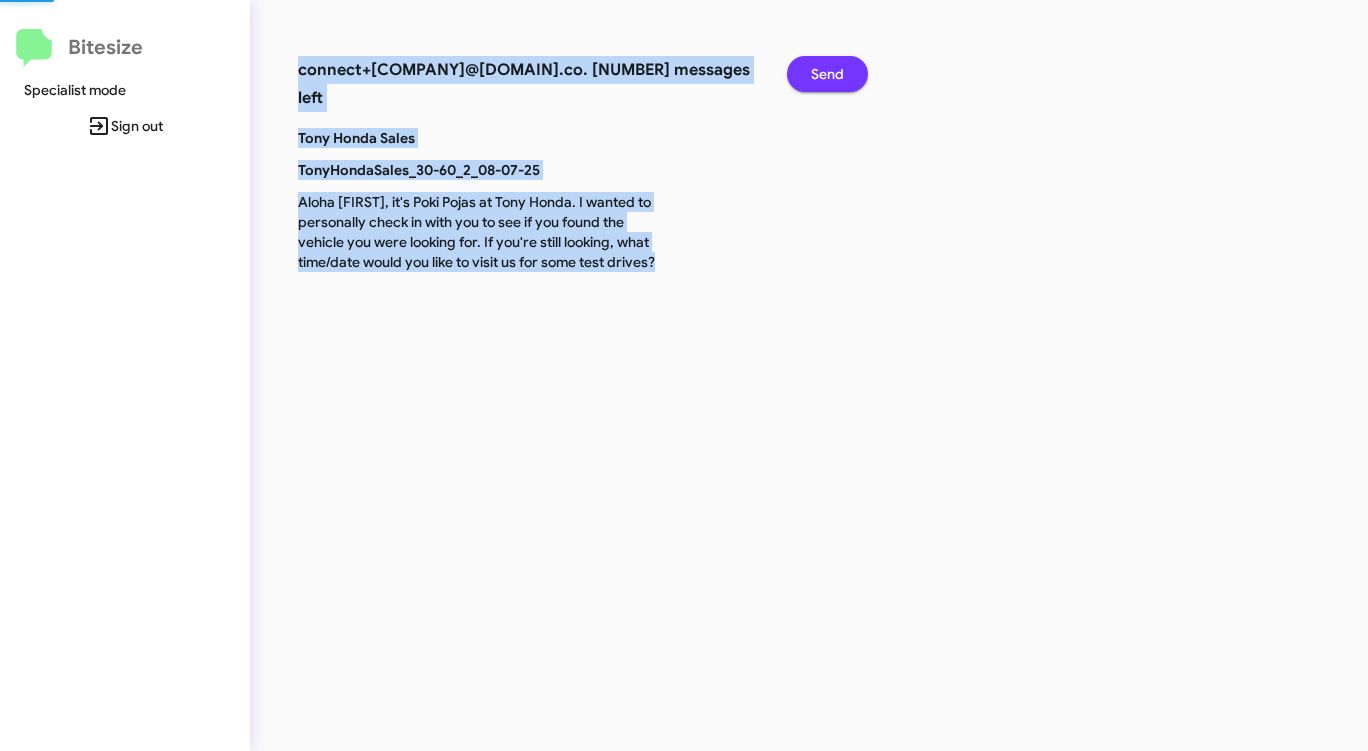 click on "Send" 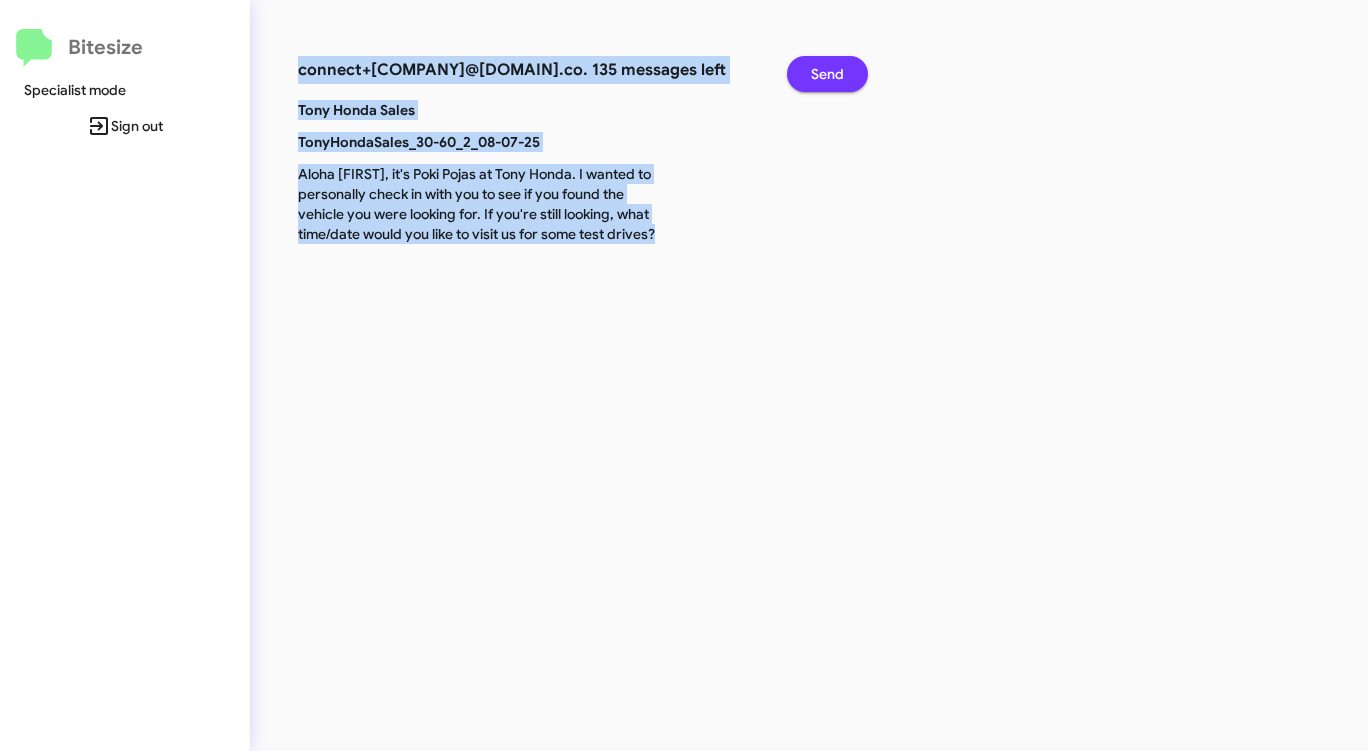 click on "Send" 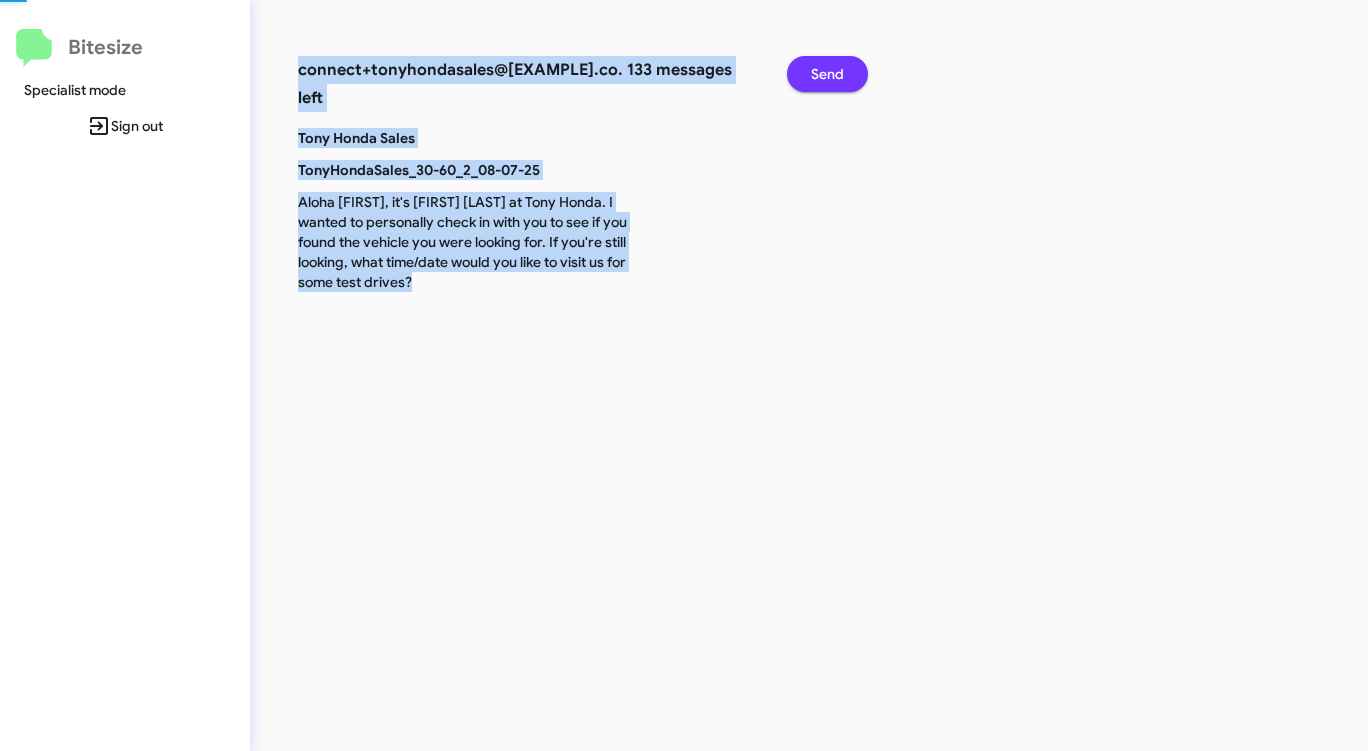click on "Send" 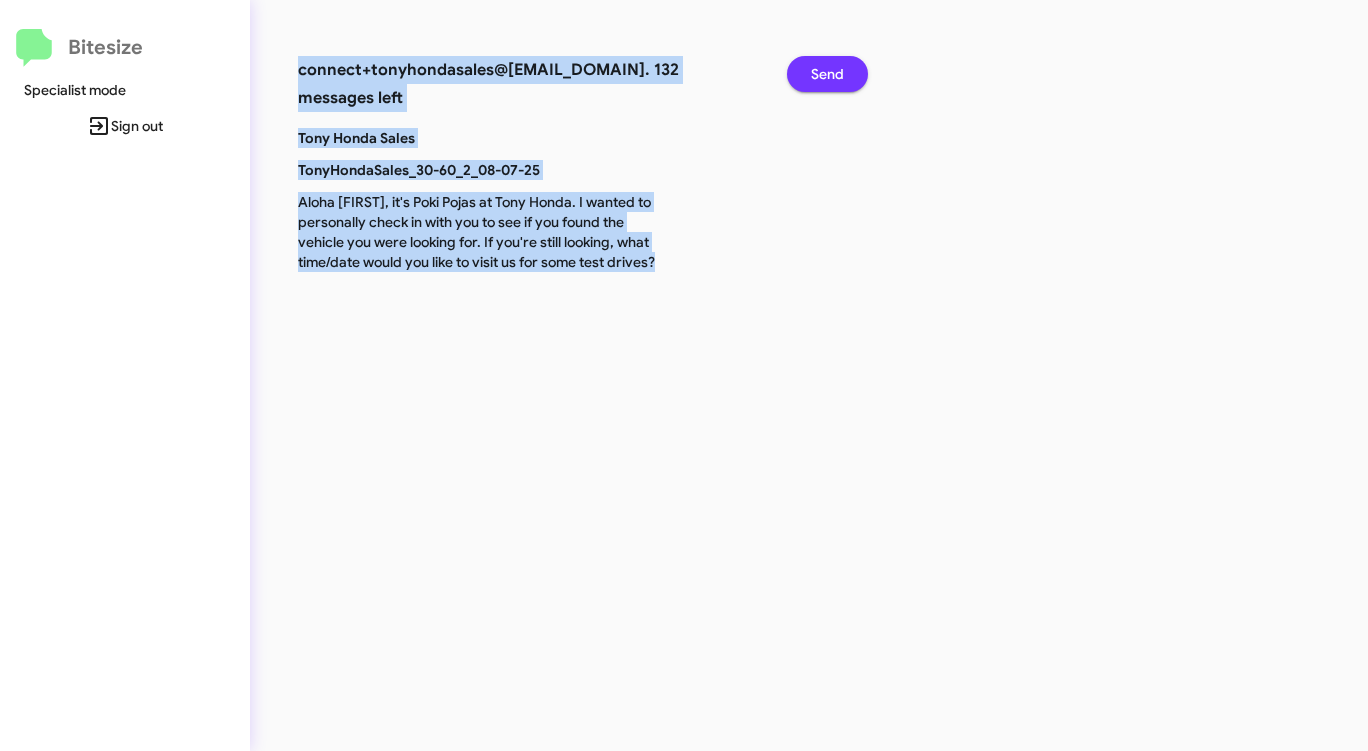 click on "Send" 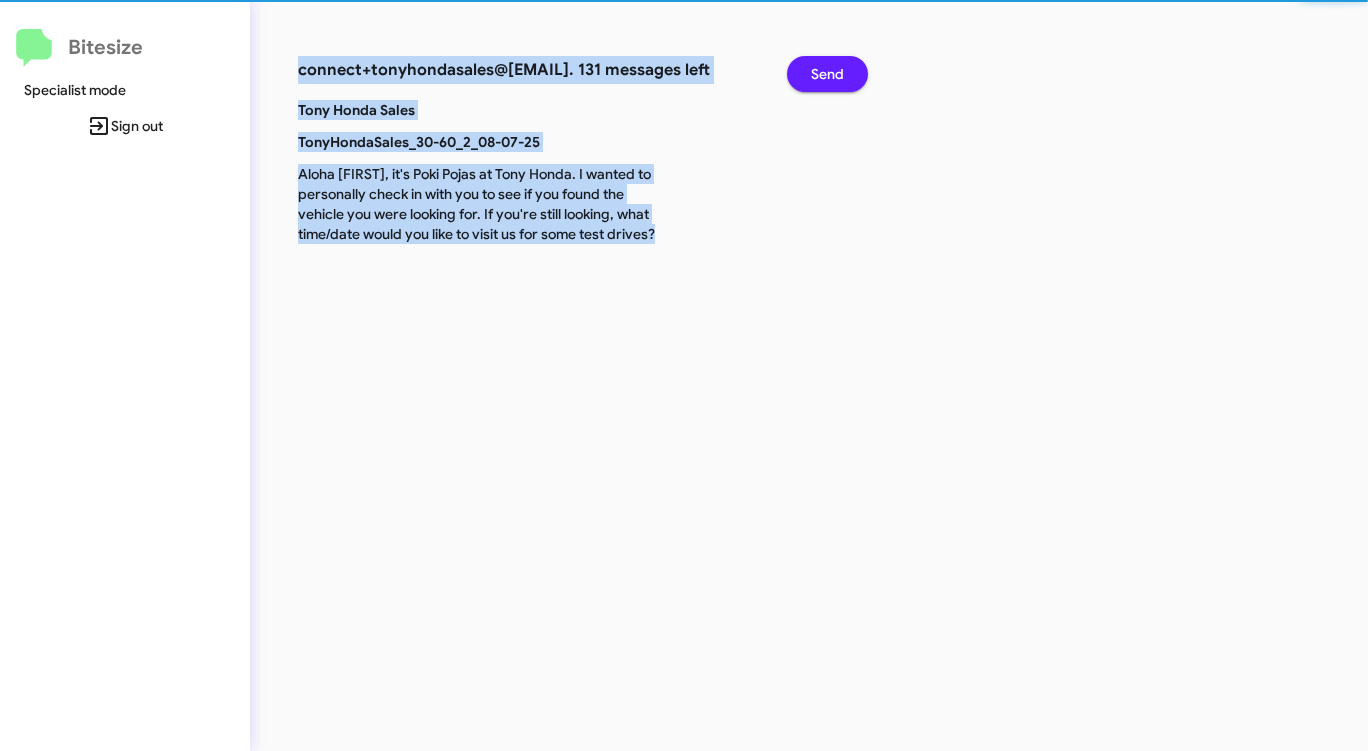 click on "Send" 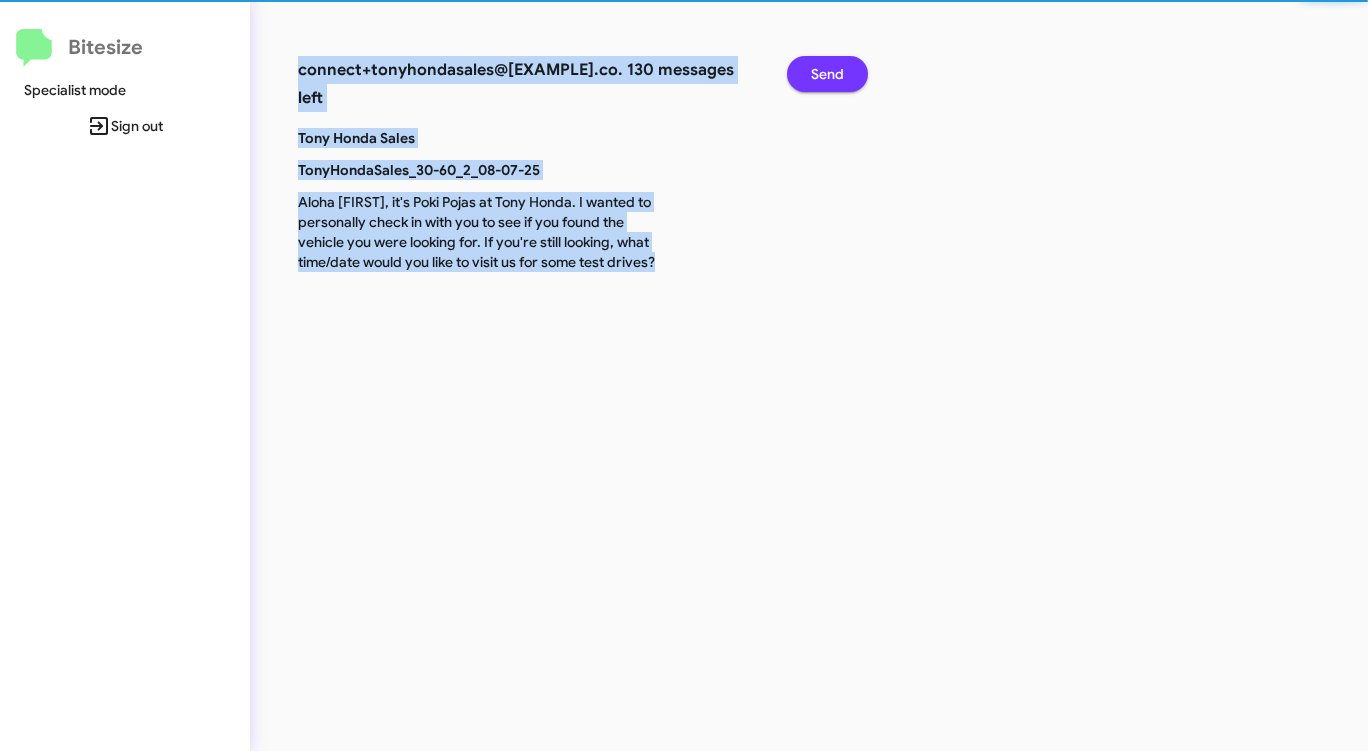 click on "Send" 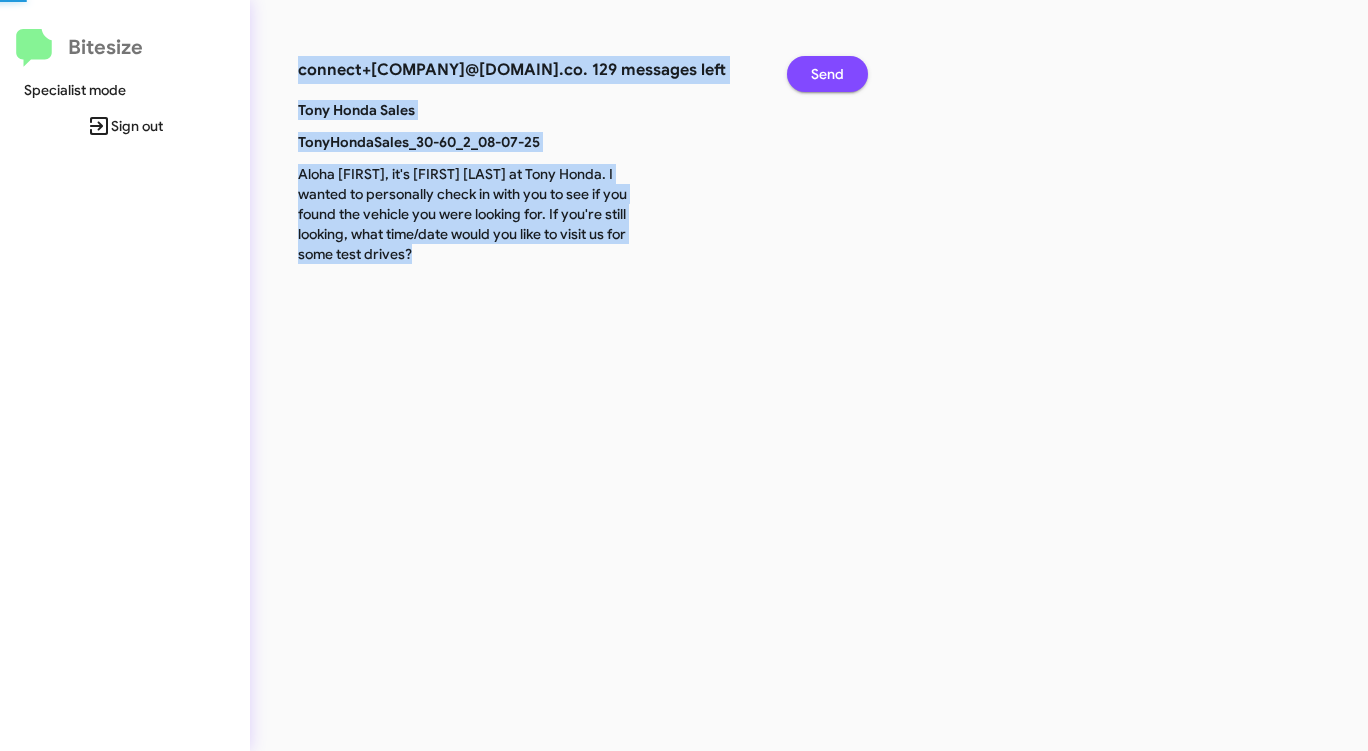 click on "Send" 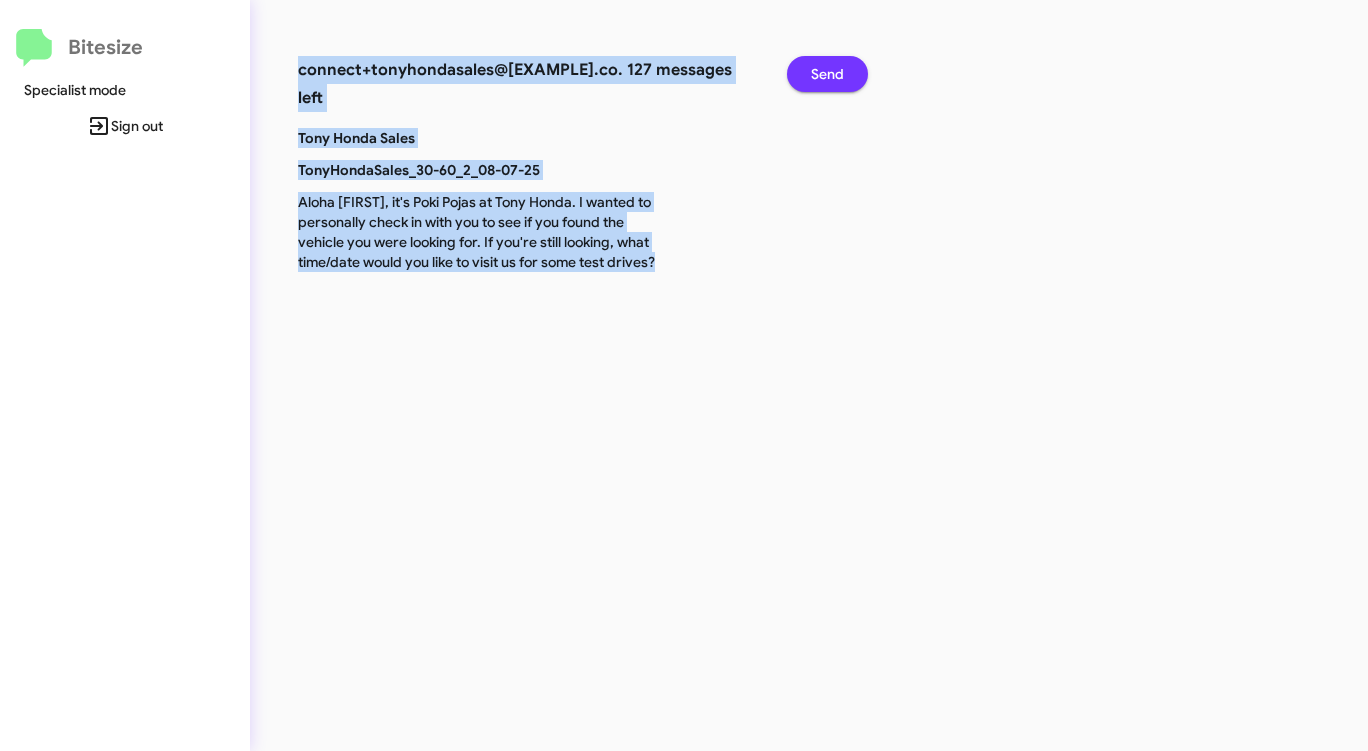 click on "Send" 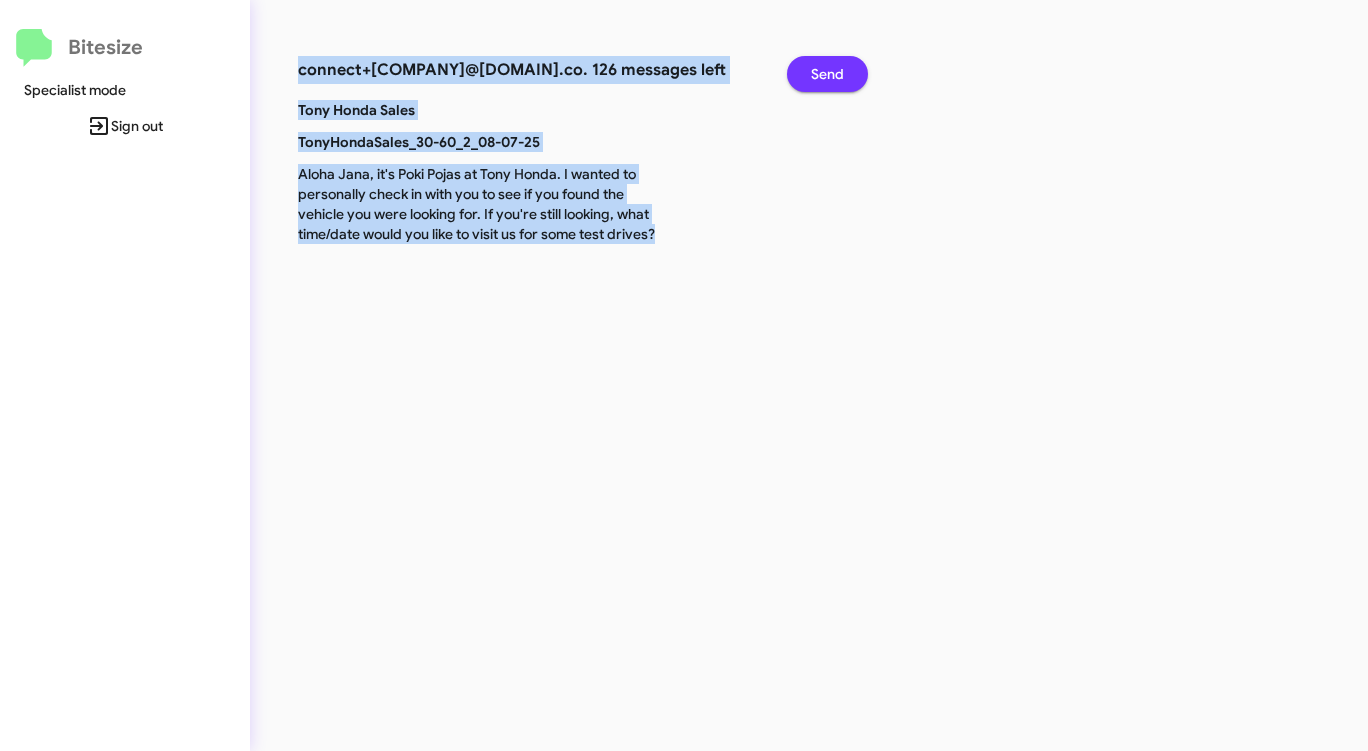 click on "Send" 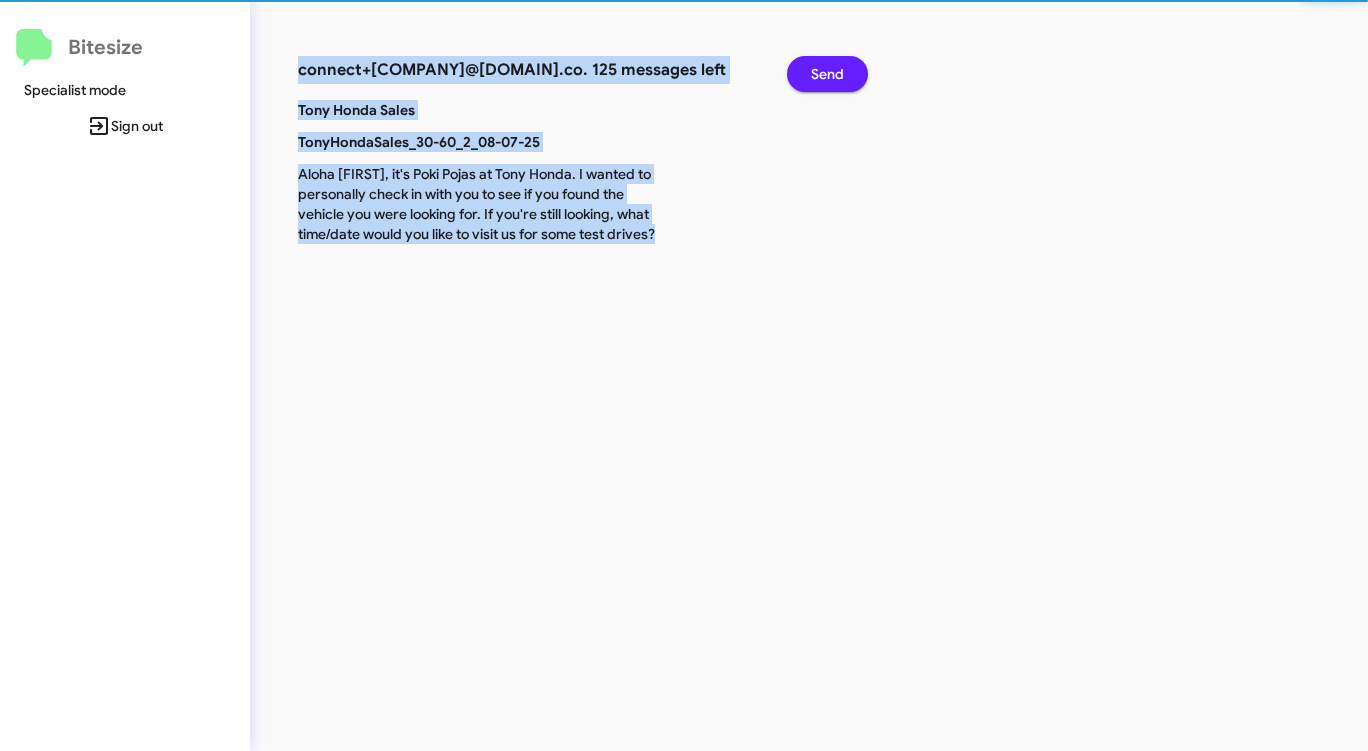 click on "Send" 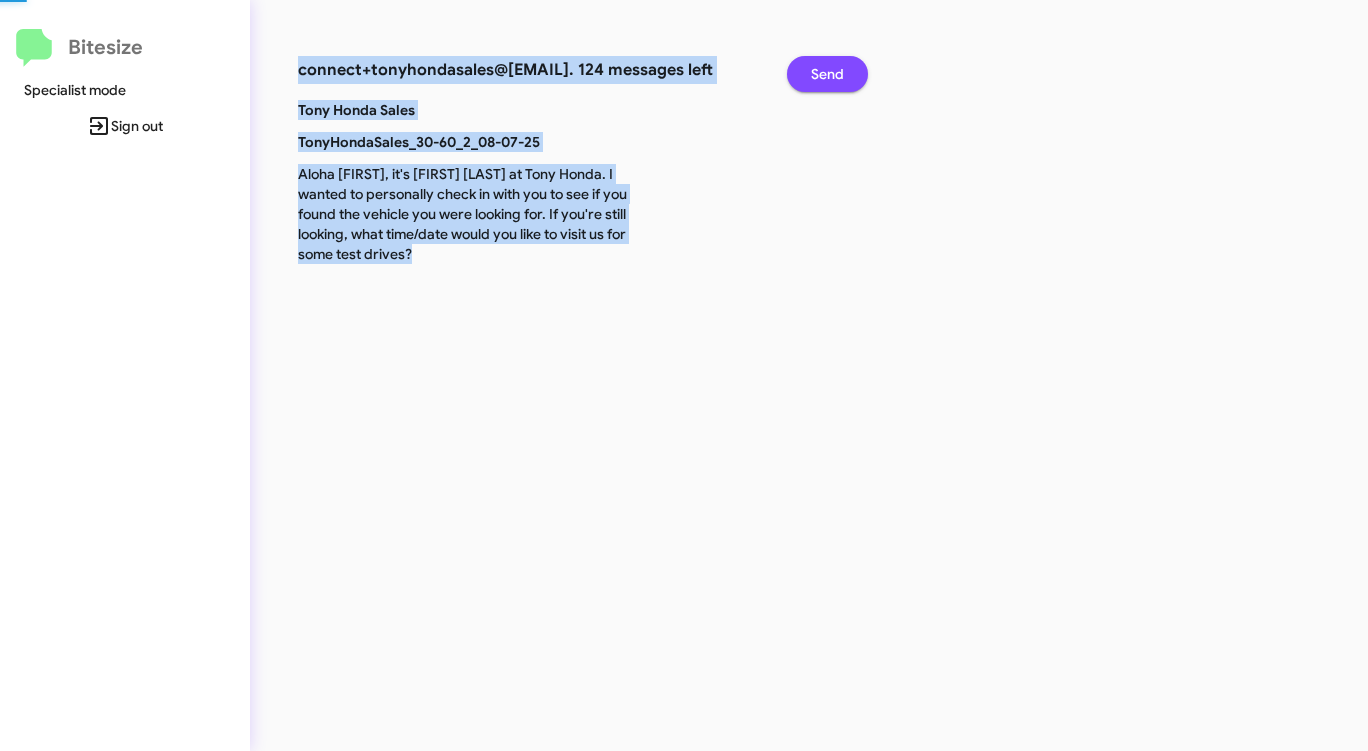 click on "Send" 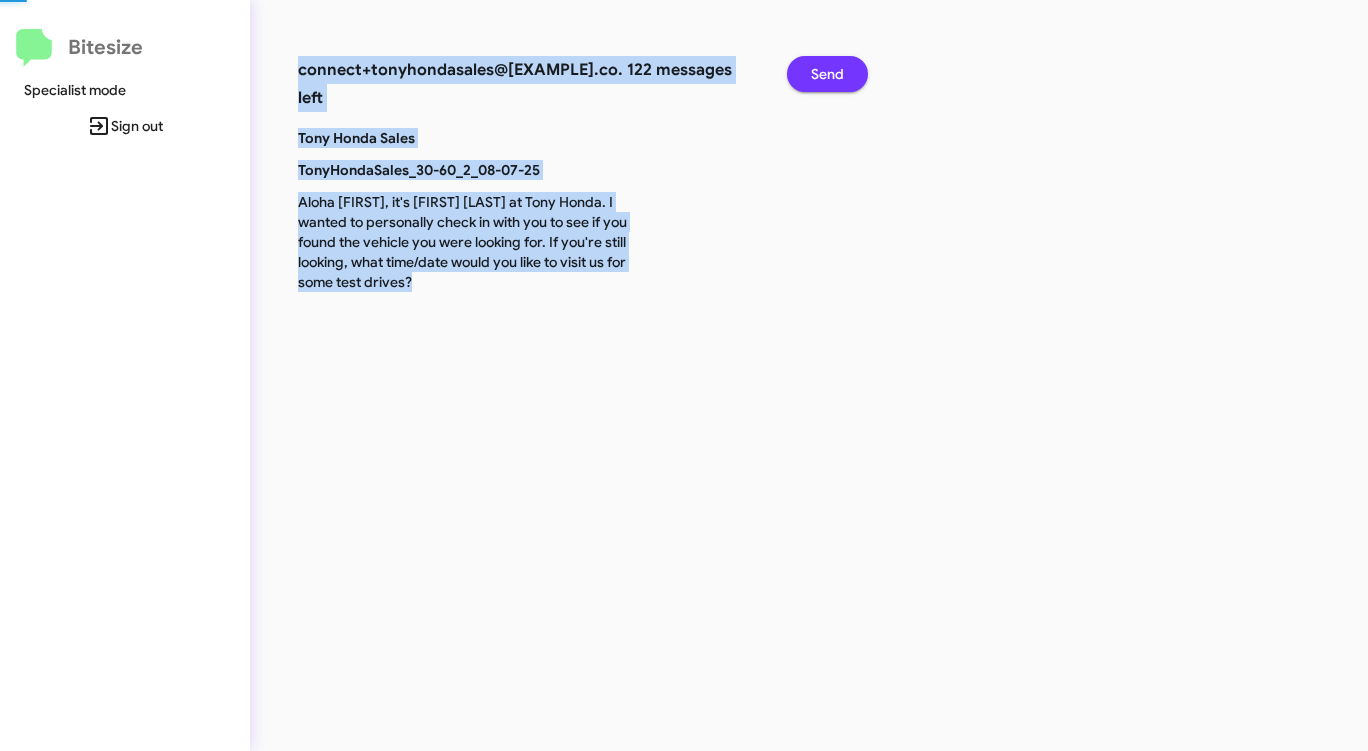 click on "Send" 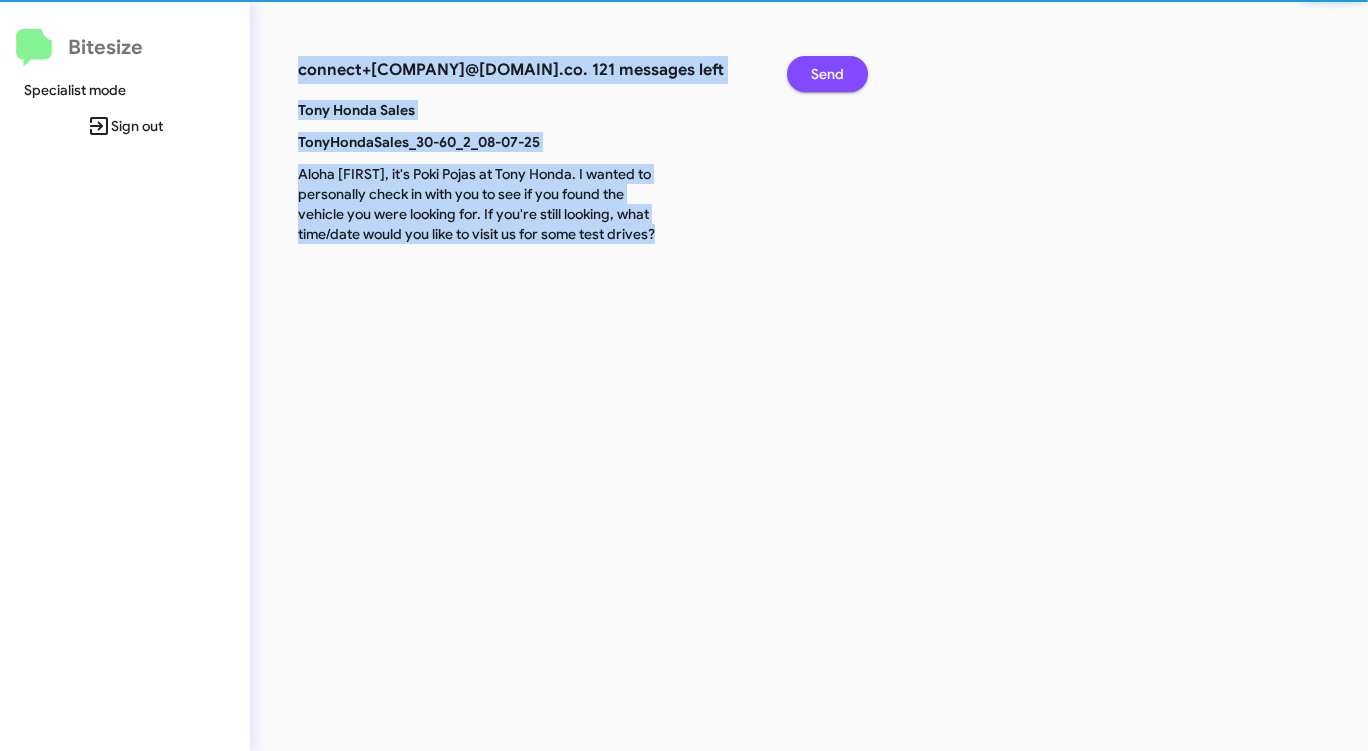 click on "Send" 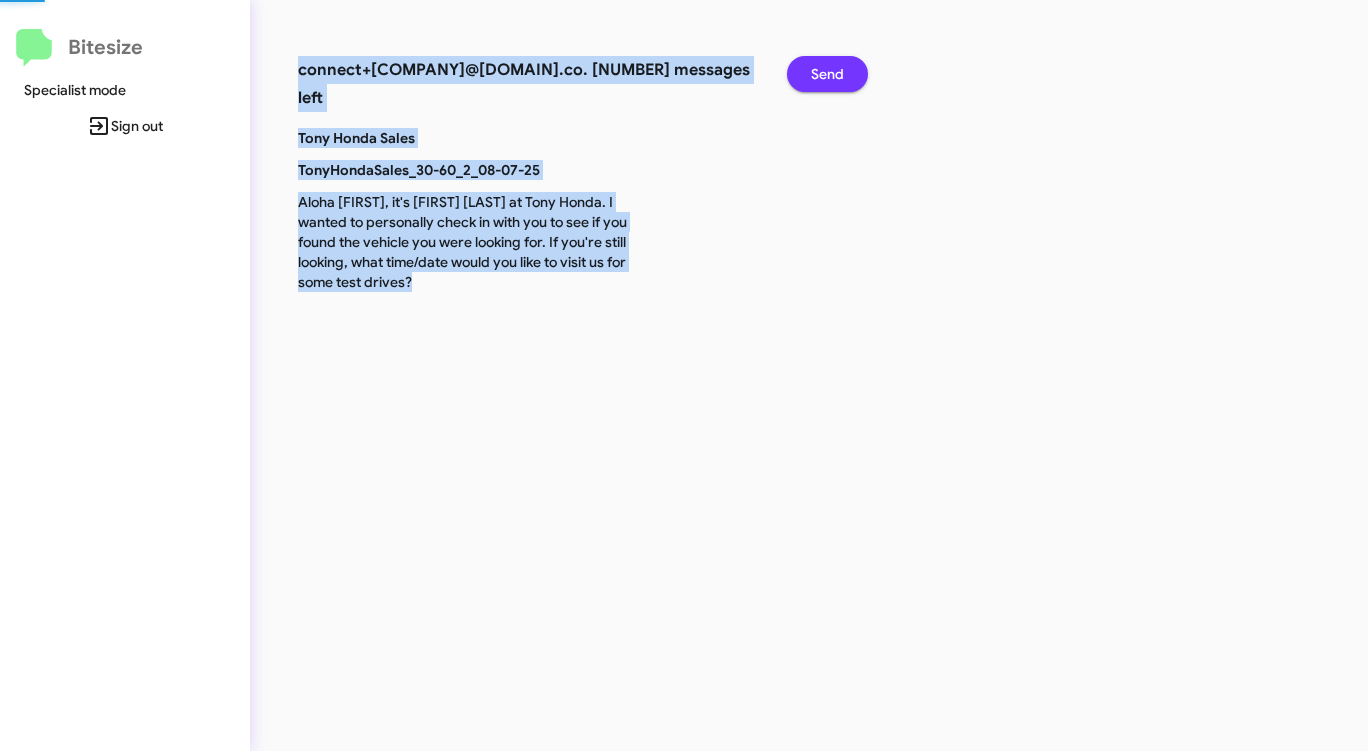 click on "Send" 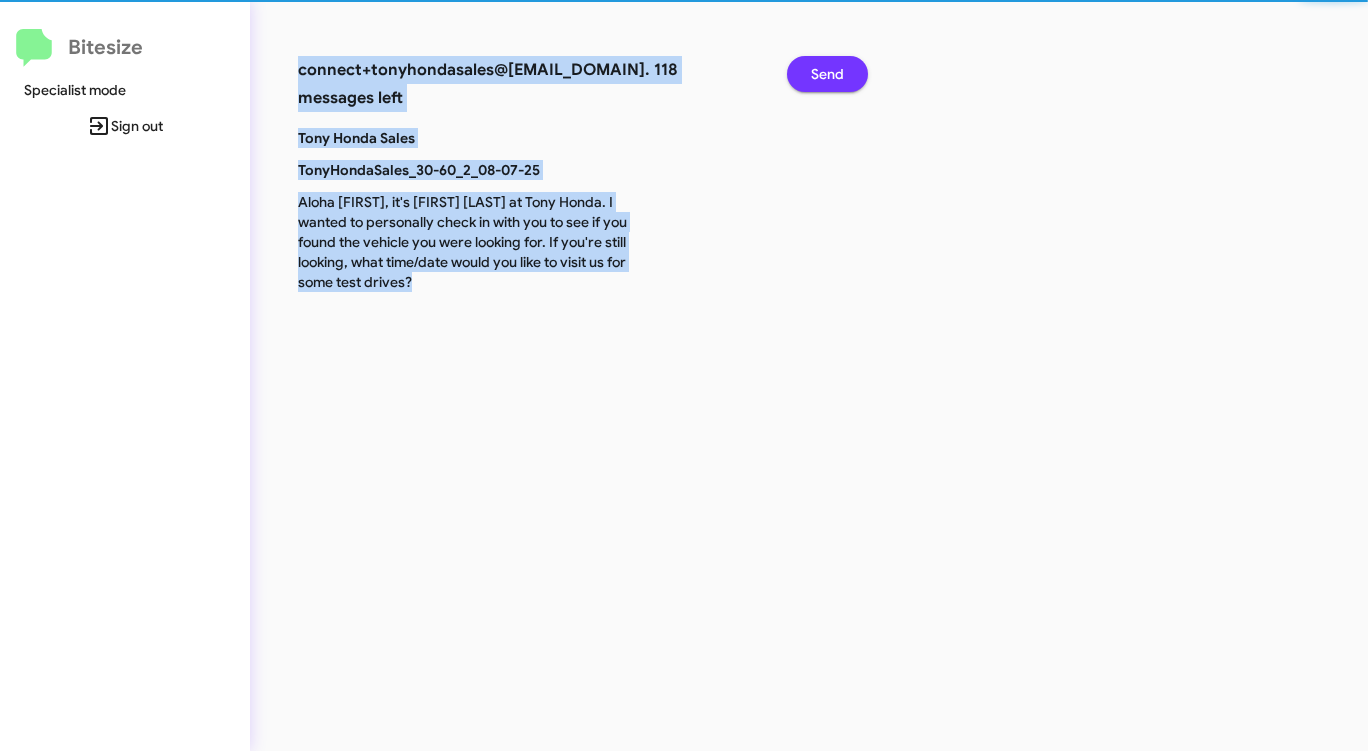 click on "Send" 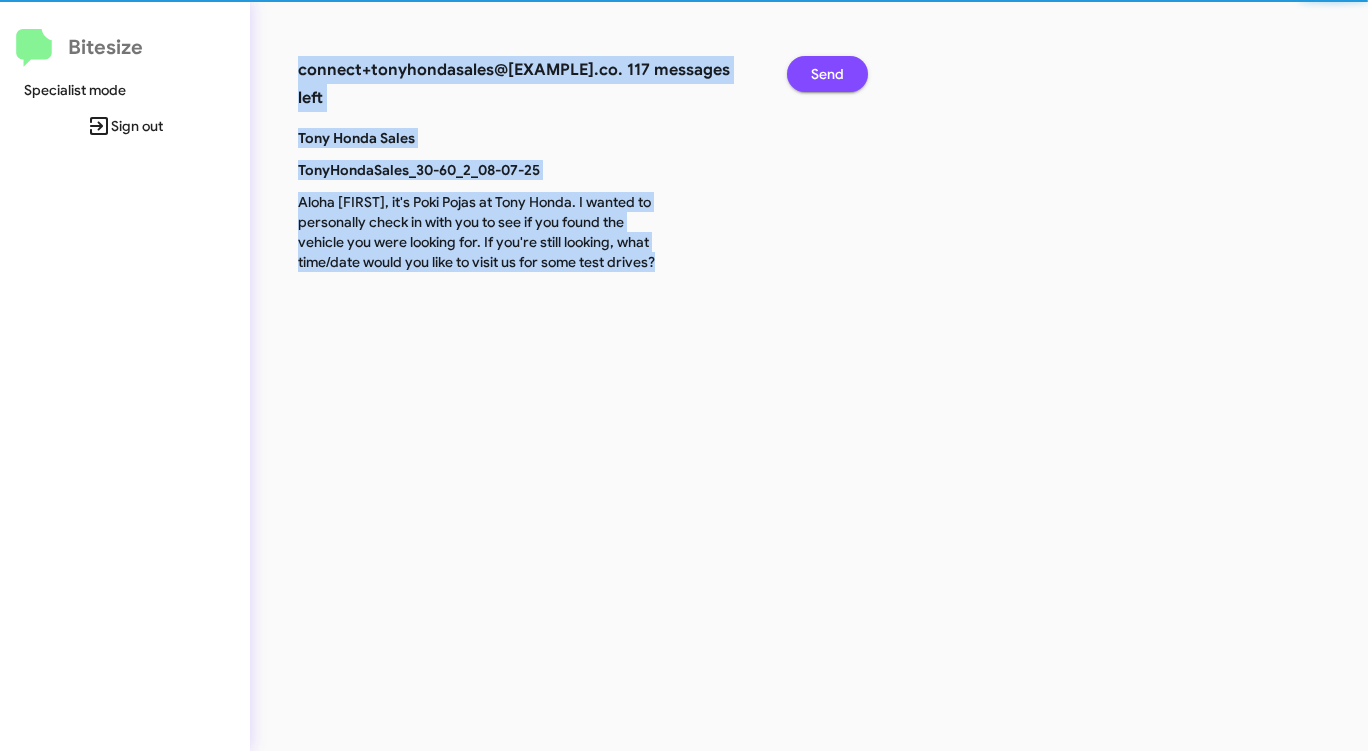 click on "Send" 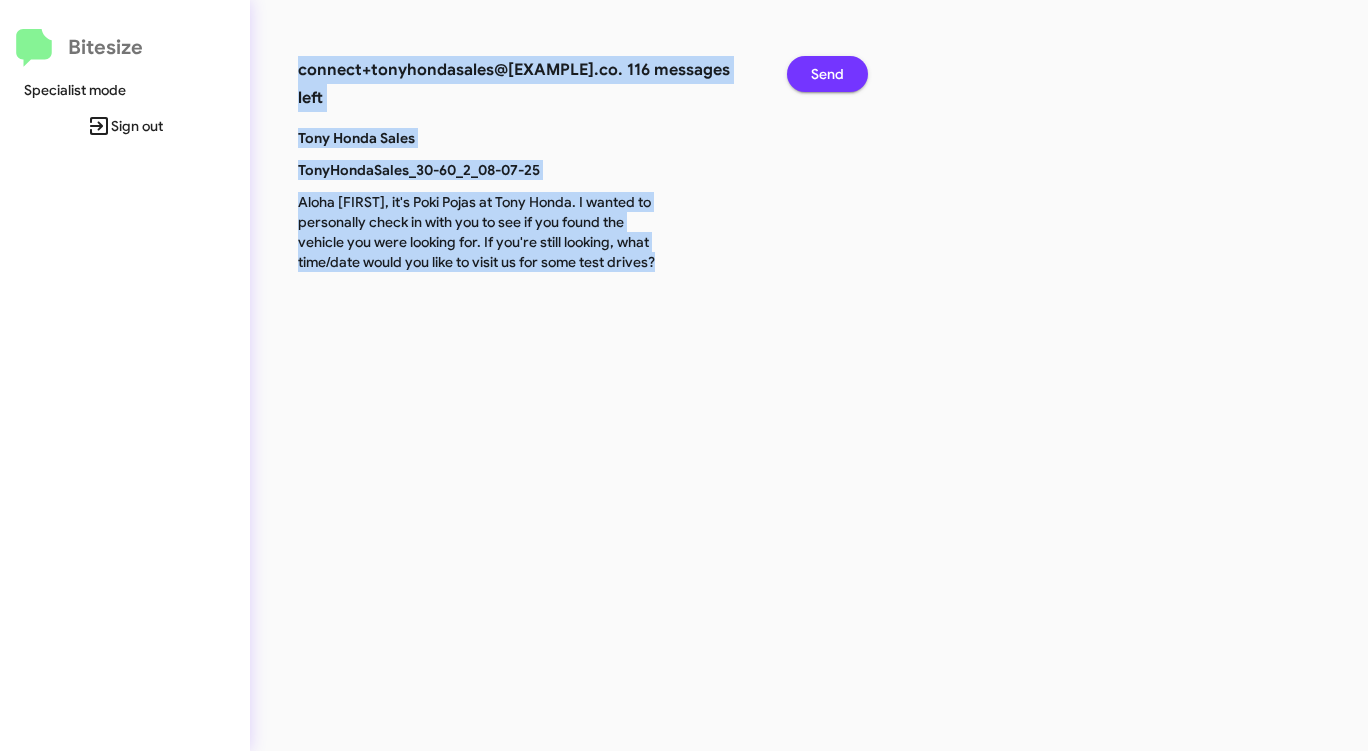 click on "Send" 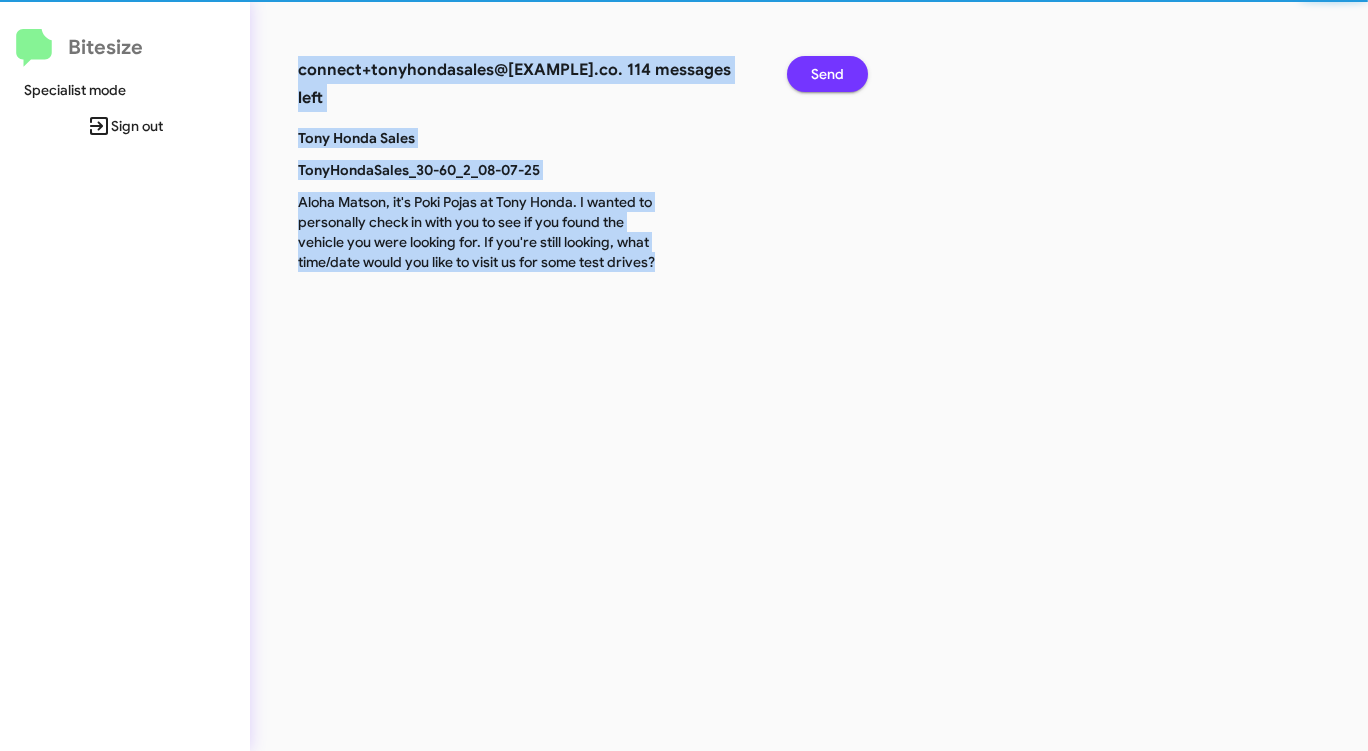 click on "Send" 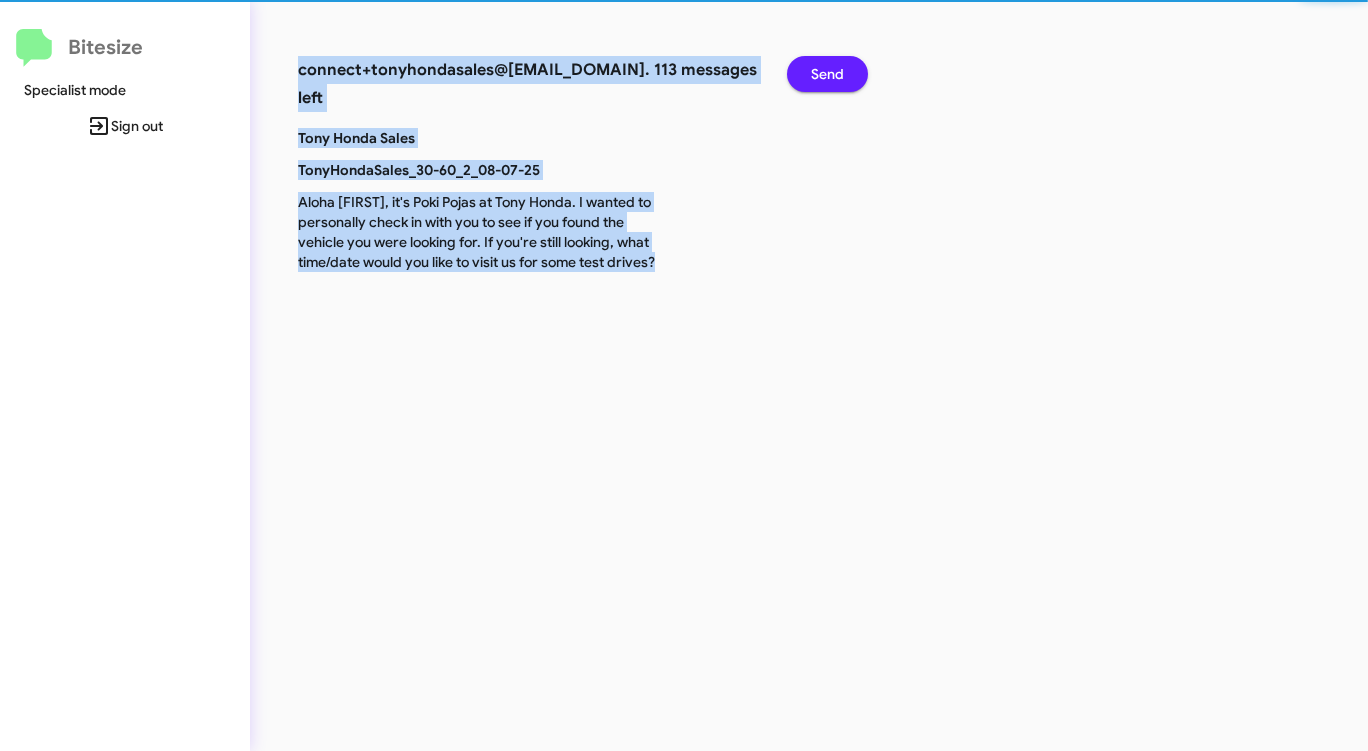 click on "Send" 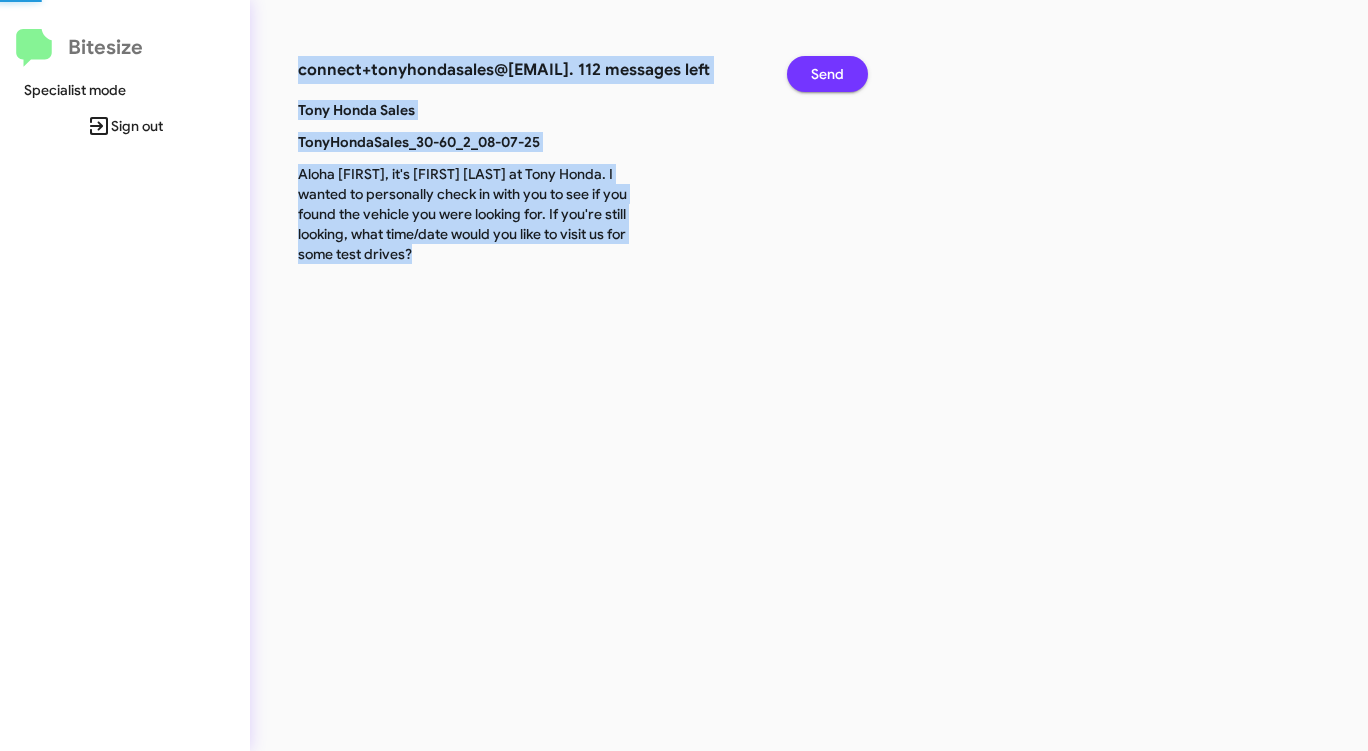 click on "Send" 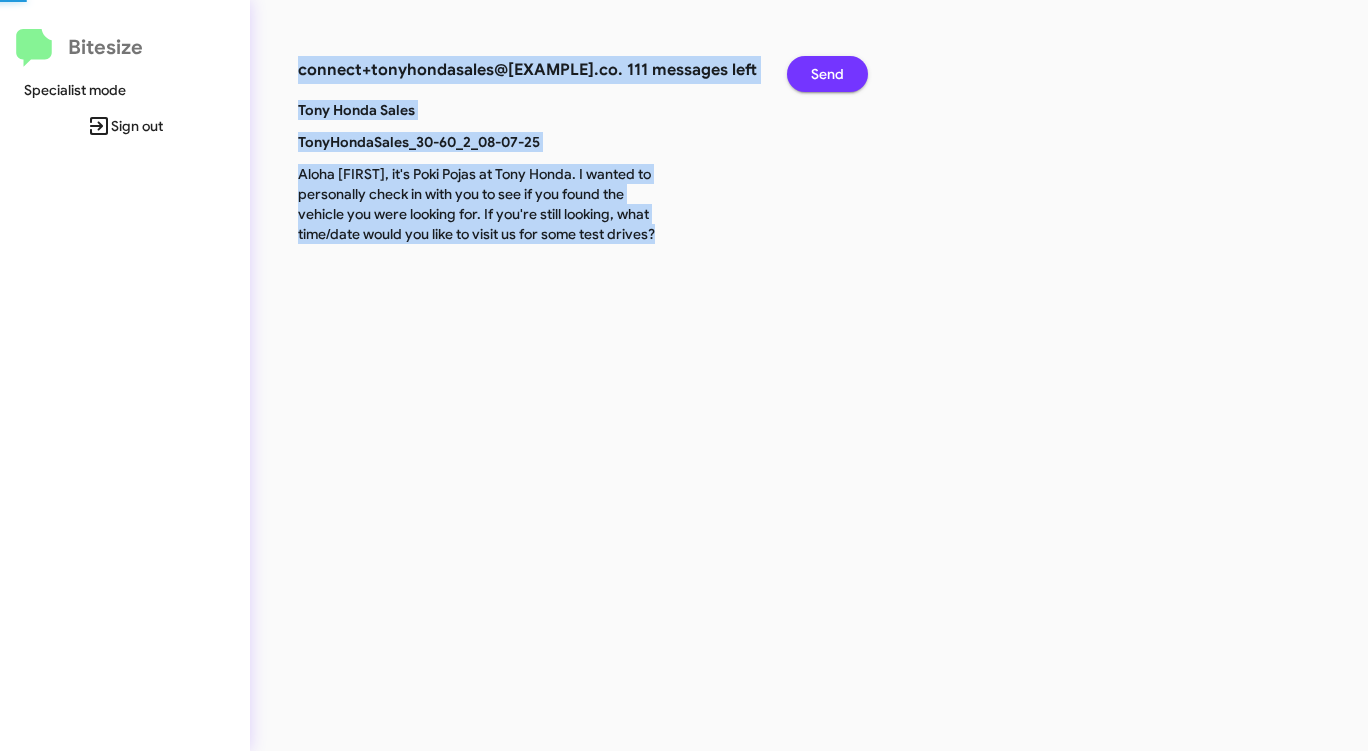 click on "Send" 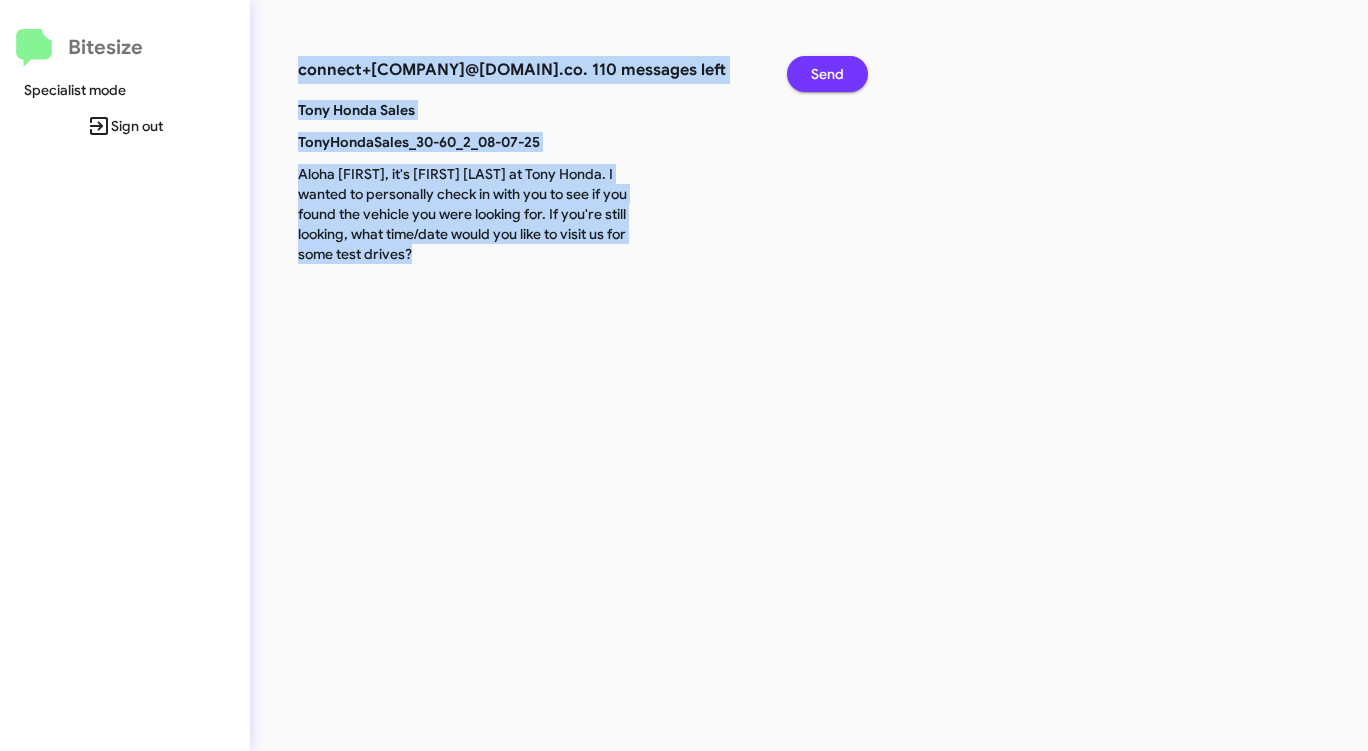 click on "Send" 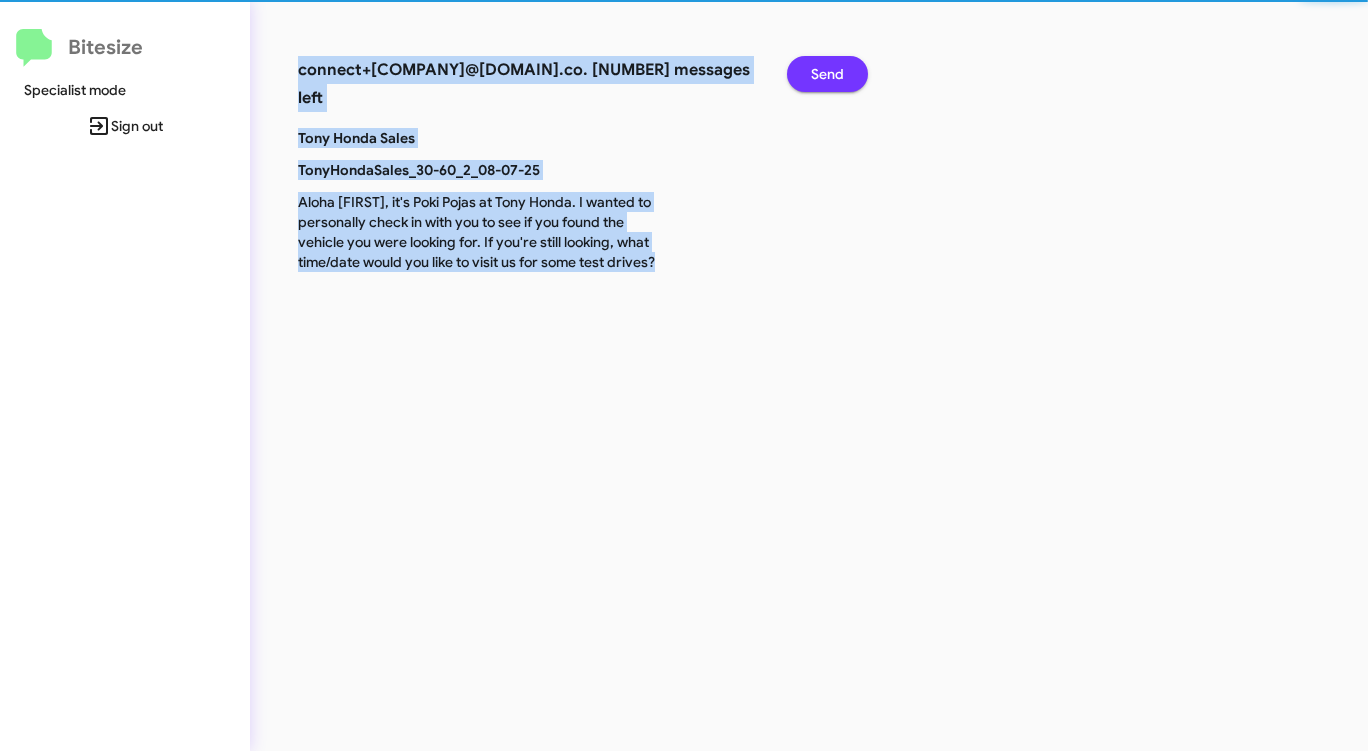 click on "Send" 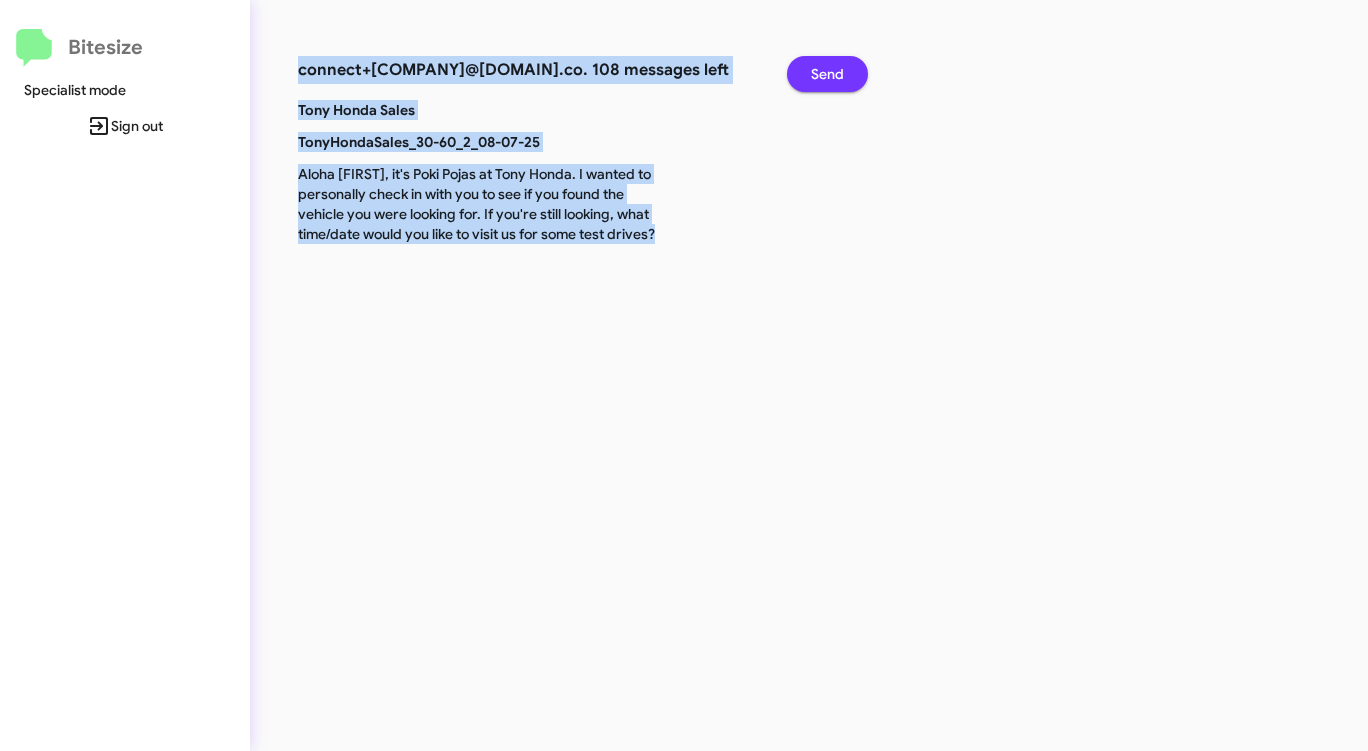 click on "Send" 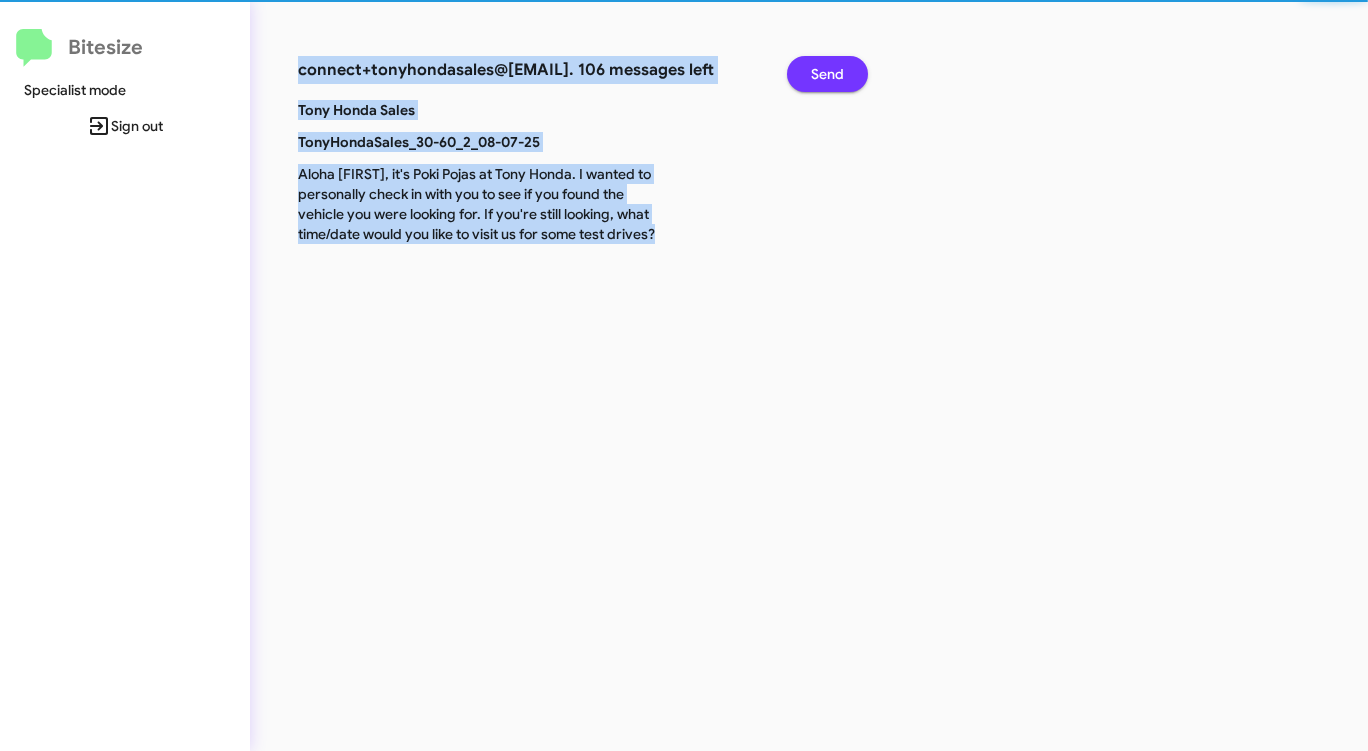 click on "Send" 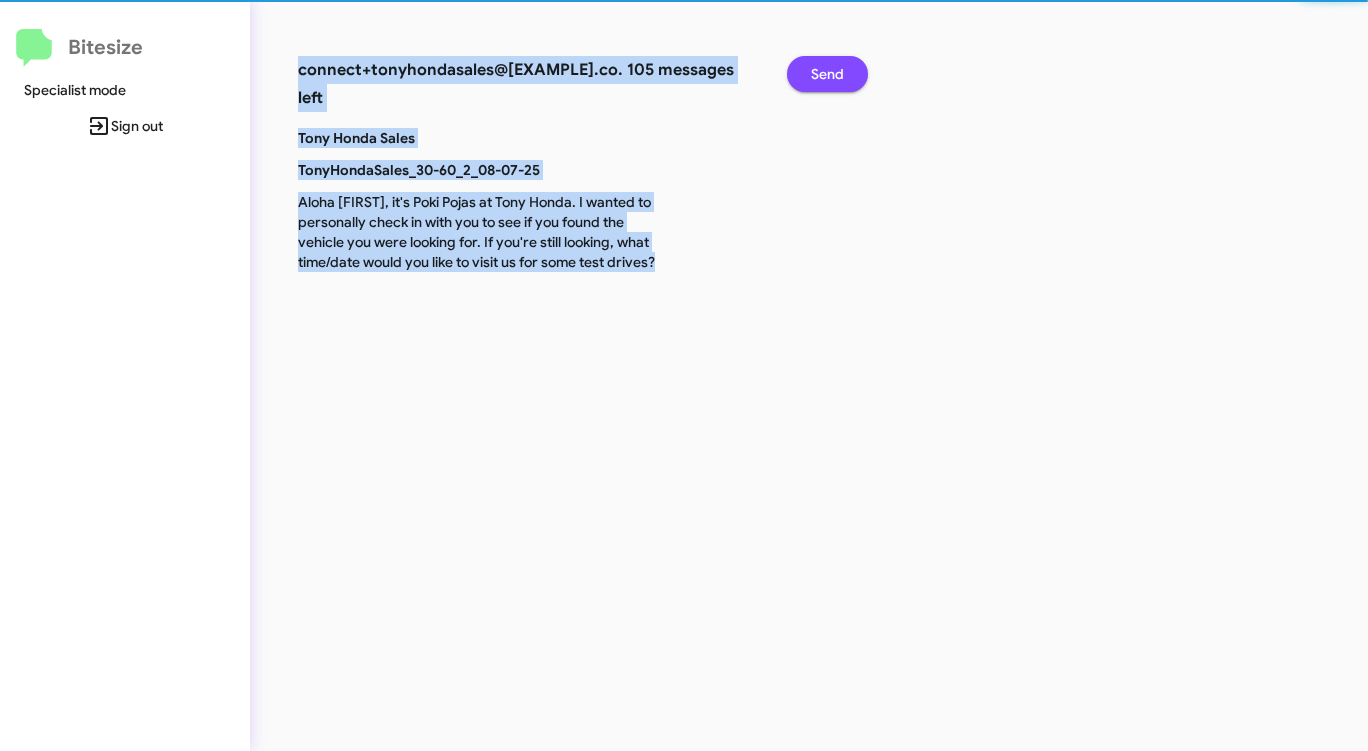 click on "Send" 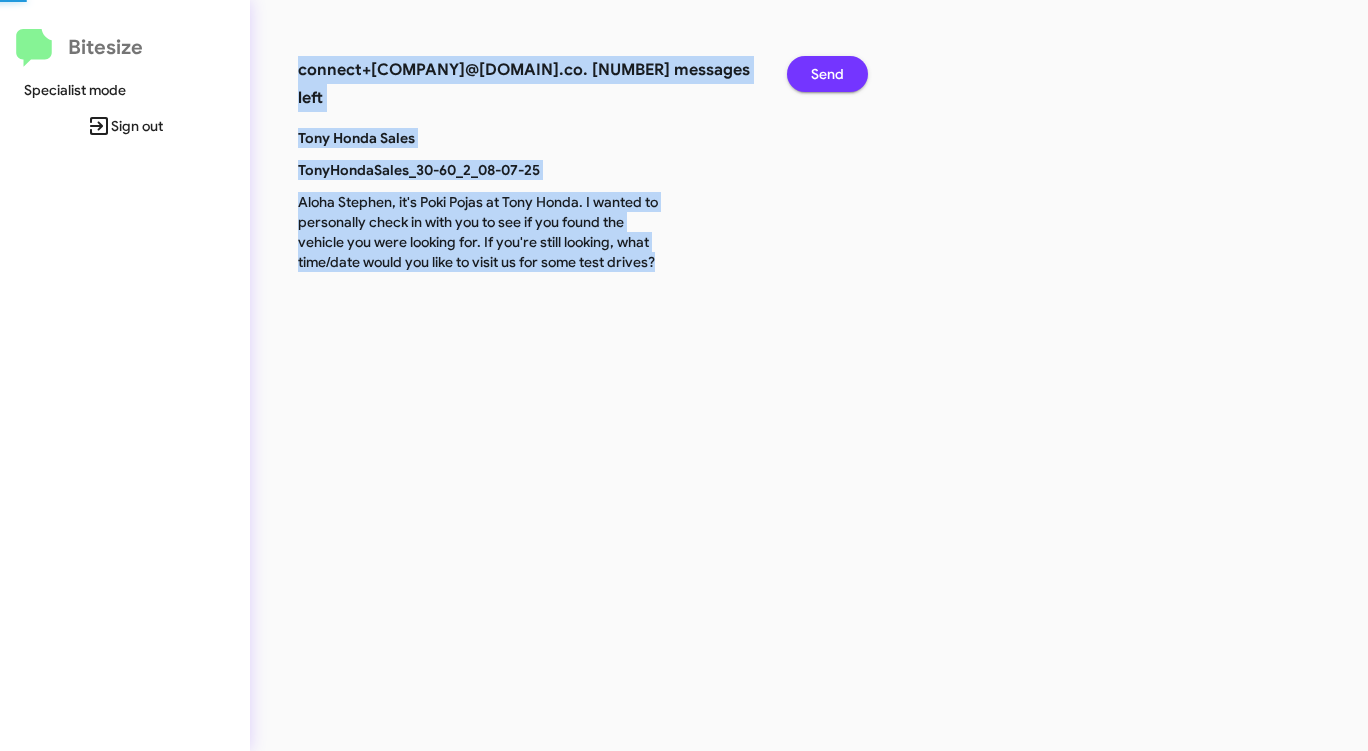 click on "Send" 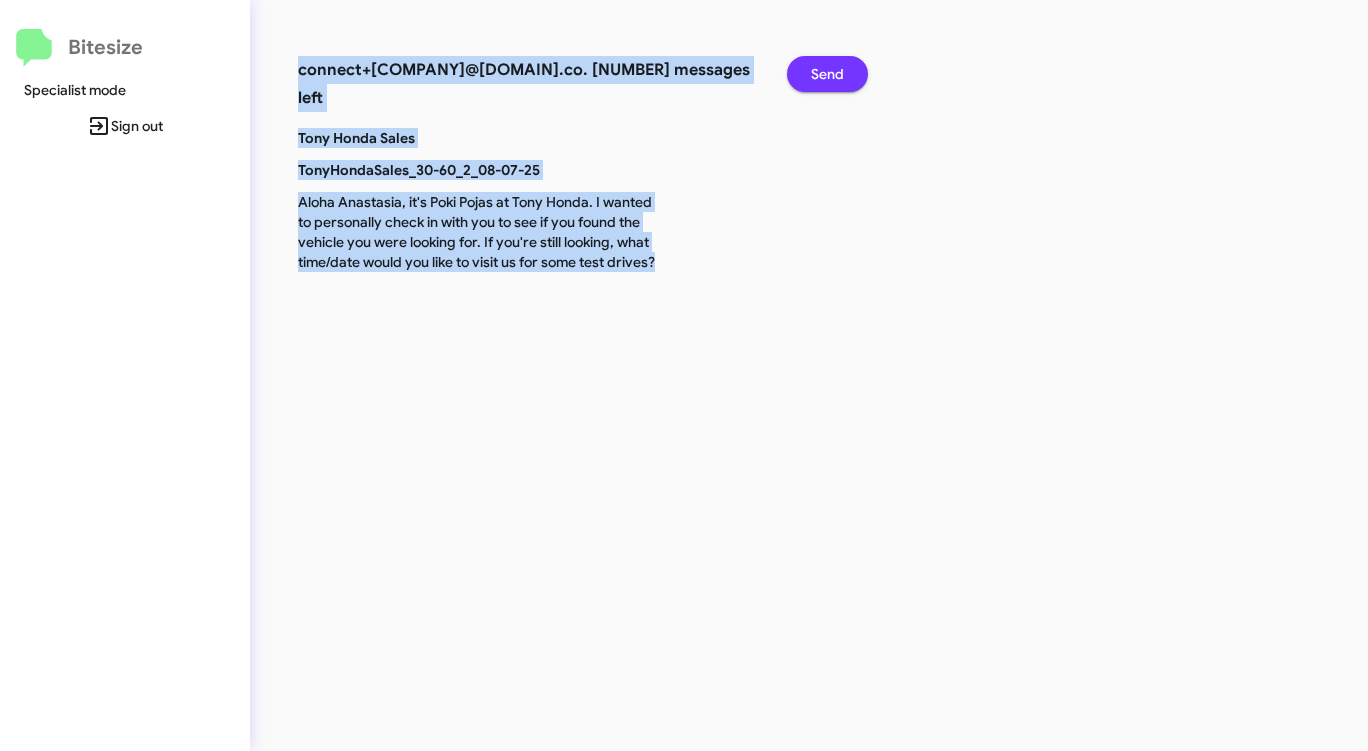 click on "Send" 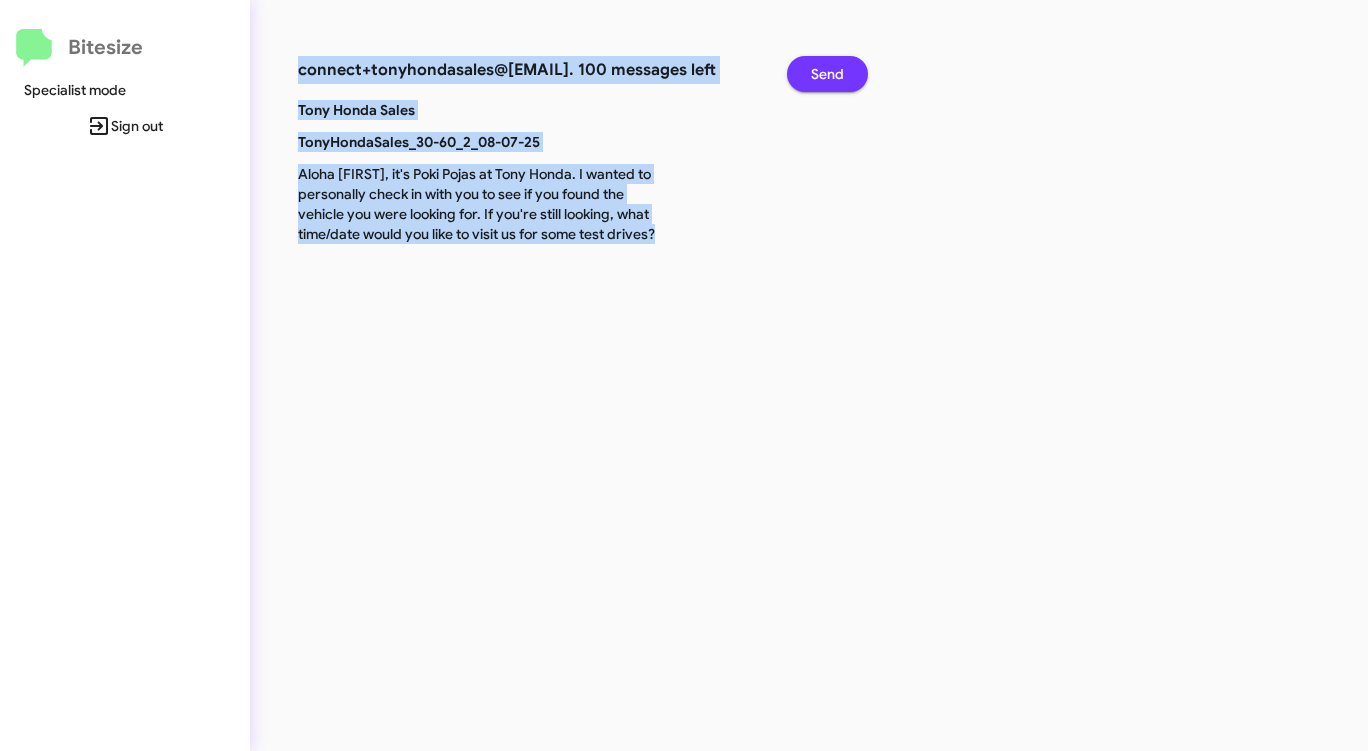 click on "Send" 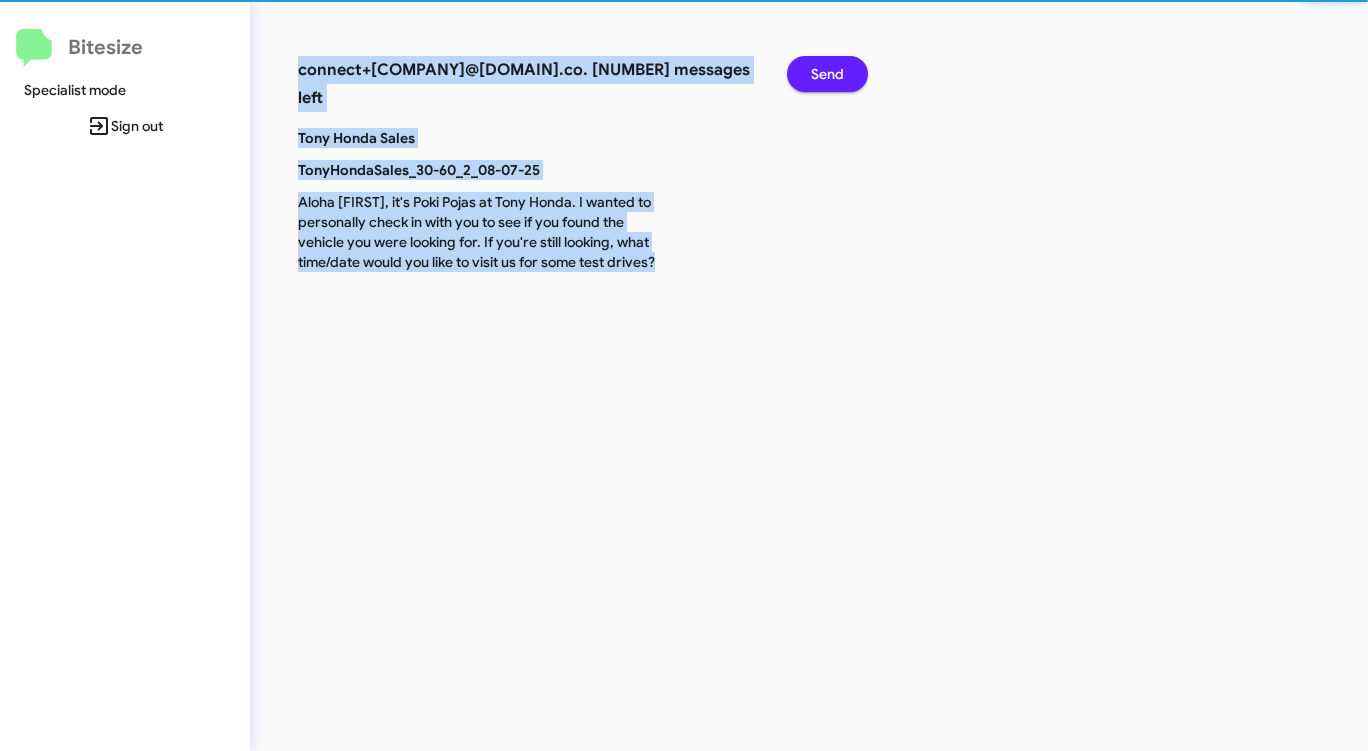 click on "Send" 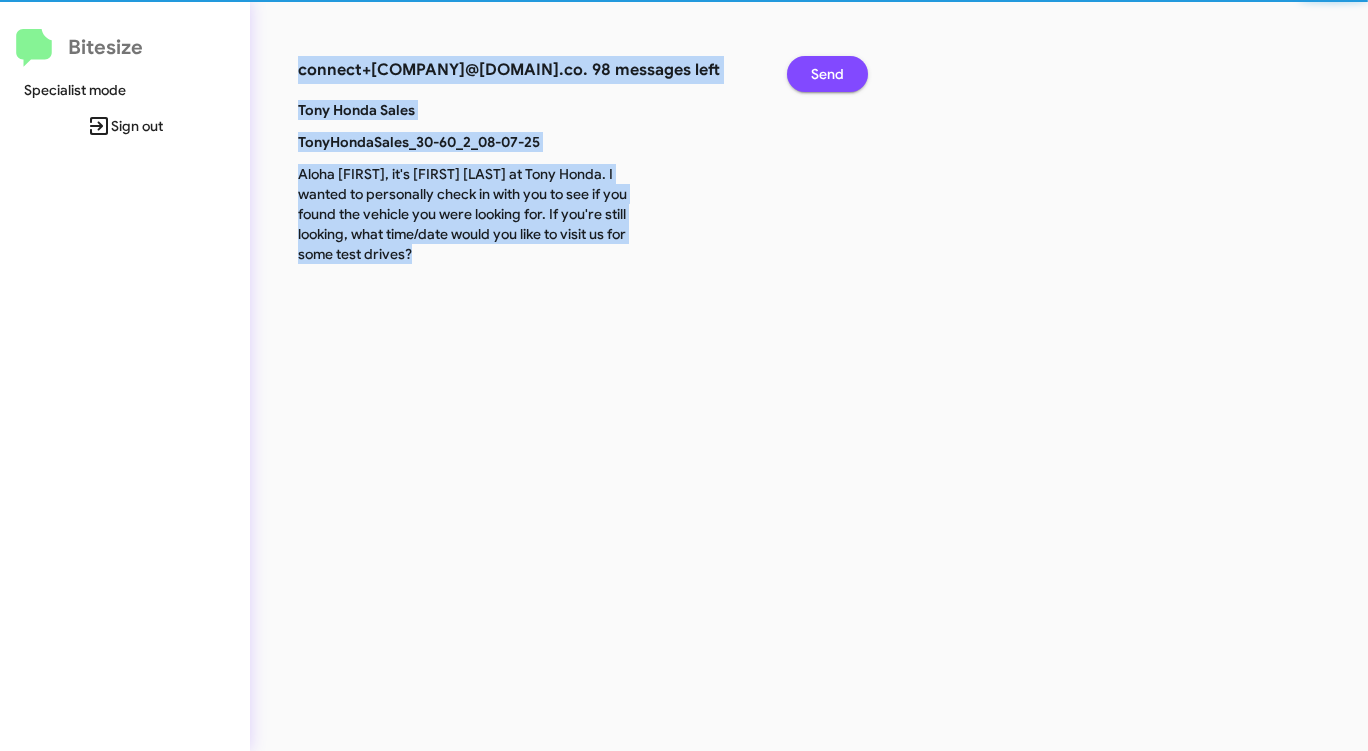 click on "Send" 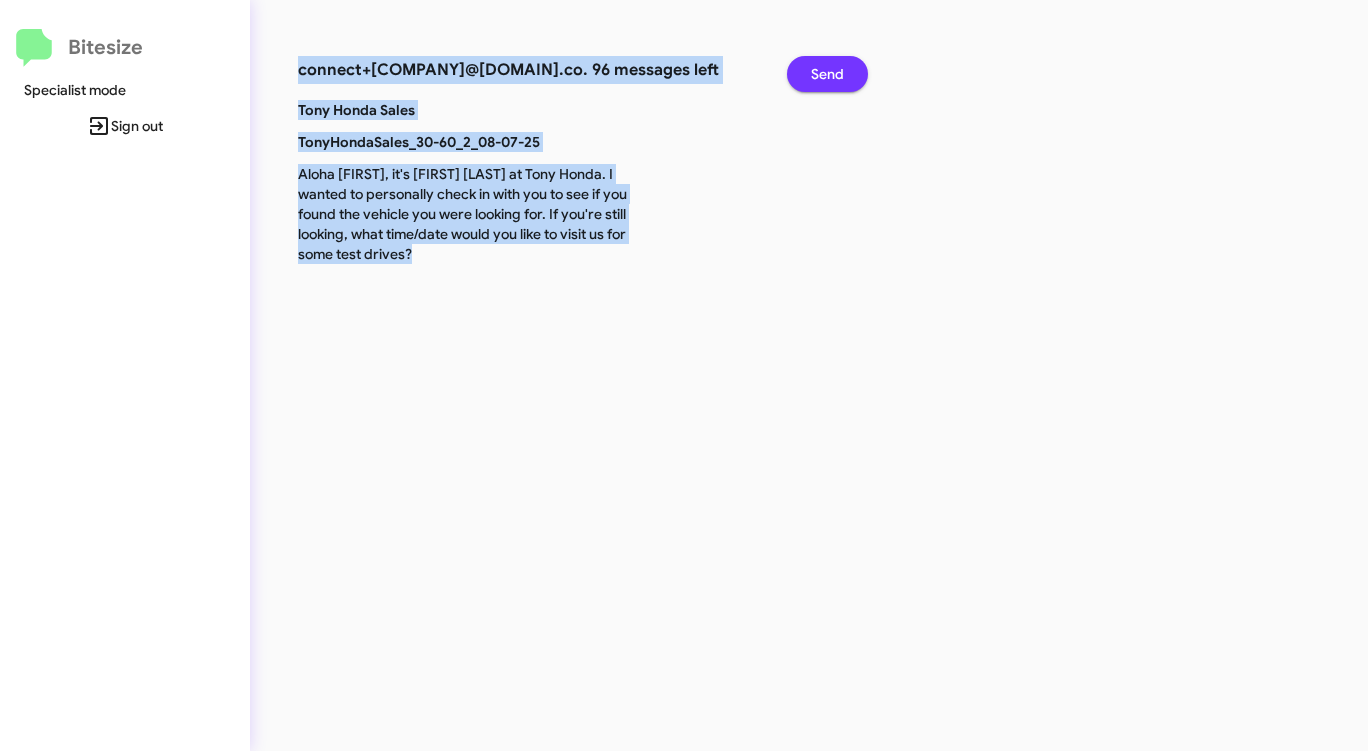click on "Send" 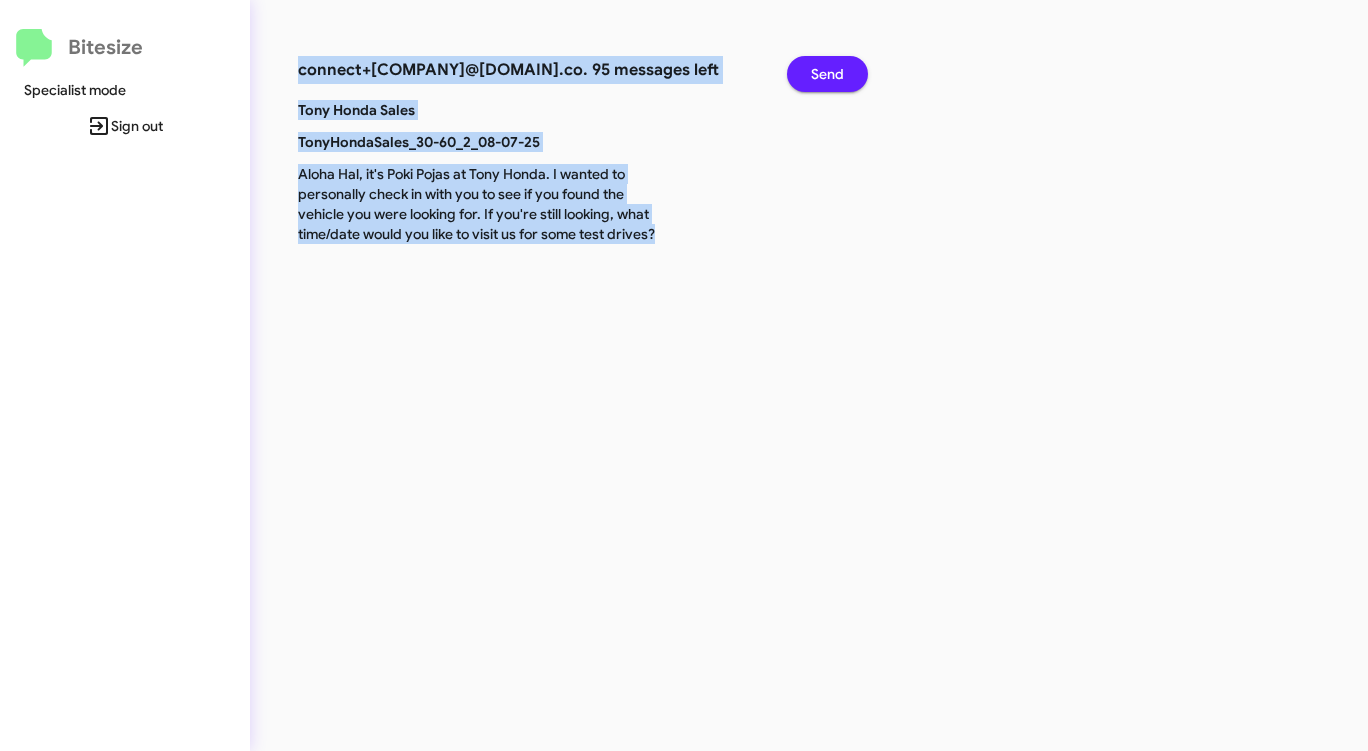 click on "Send" 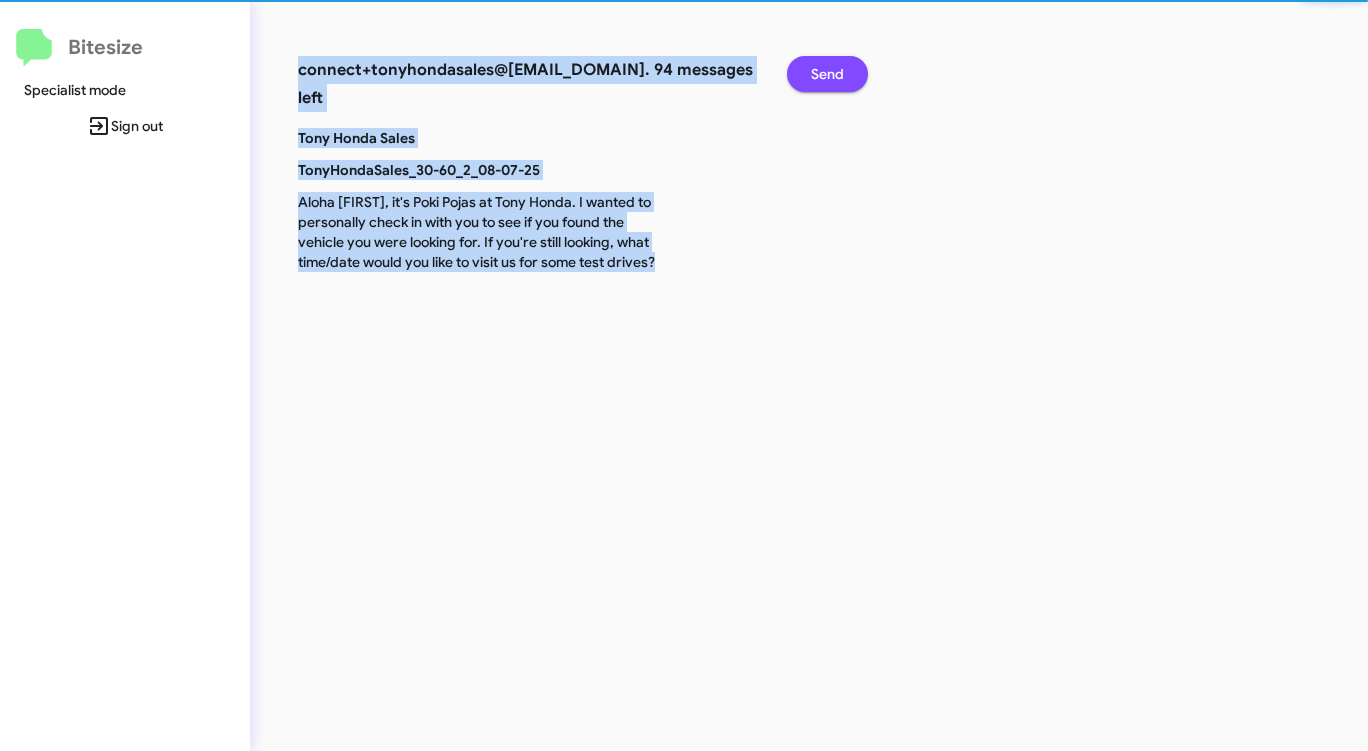 click on "Send" 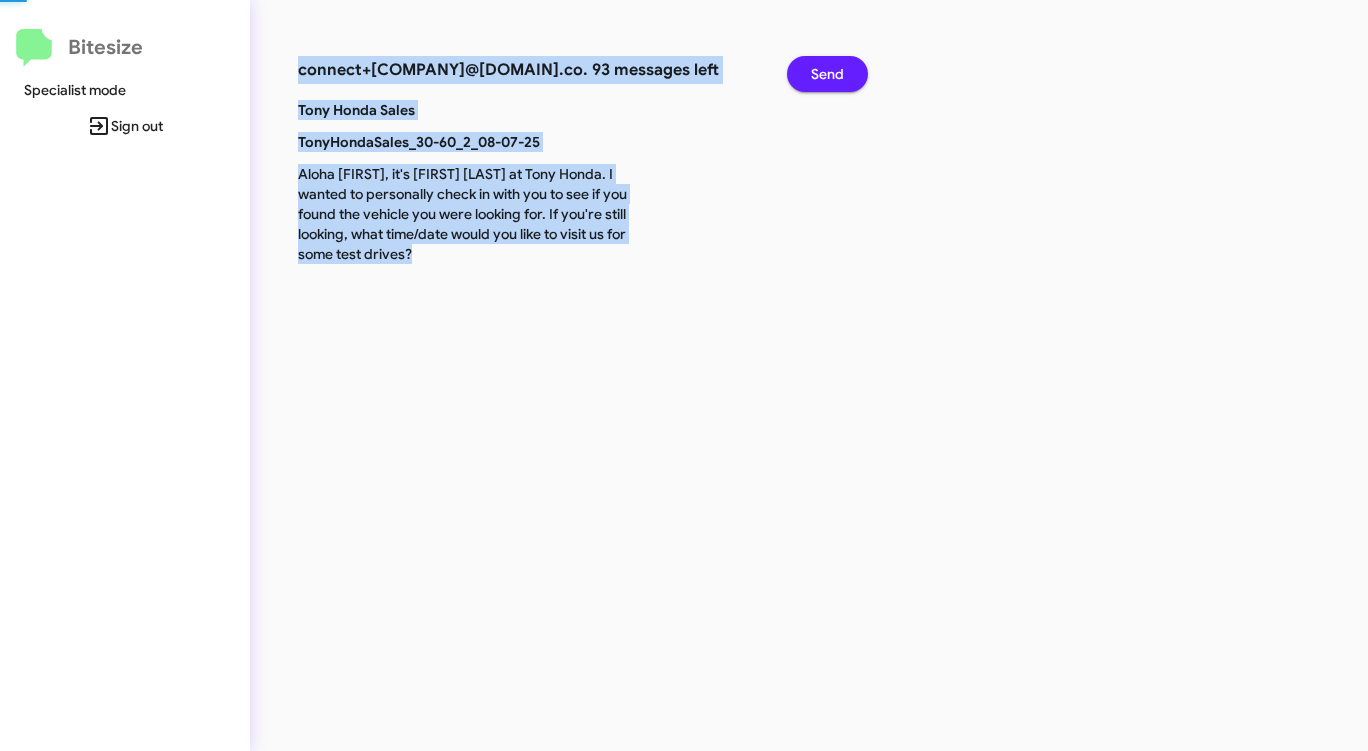 click on "Send" 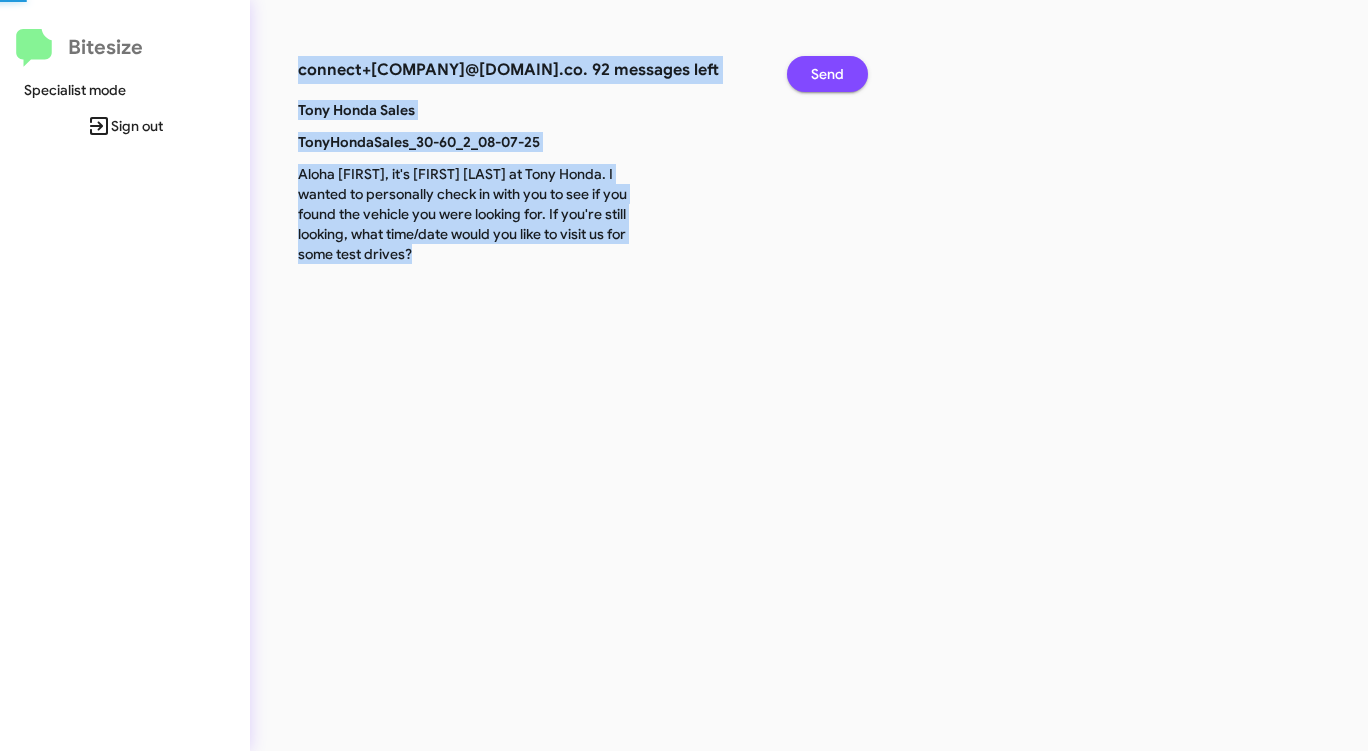 click on "Send" 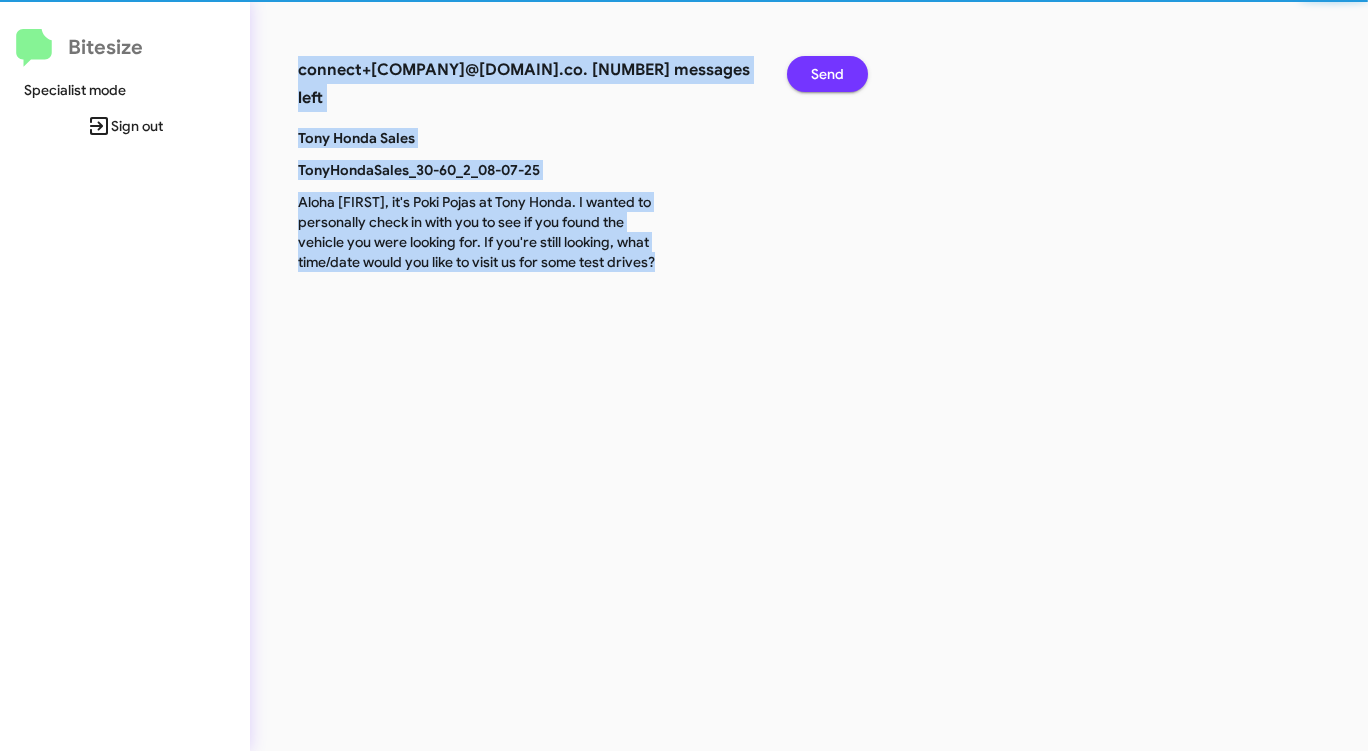 click on "Send" 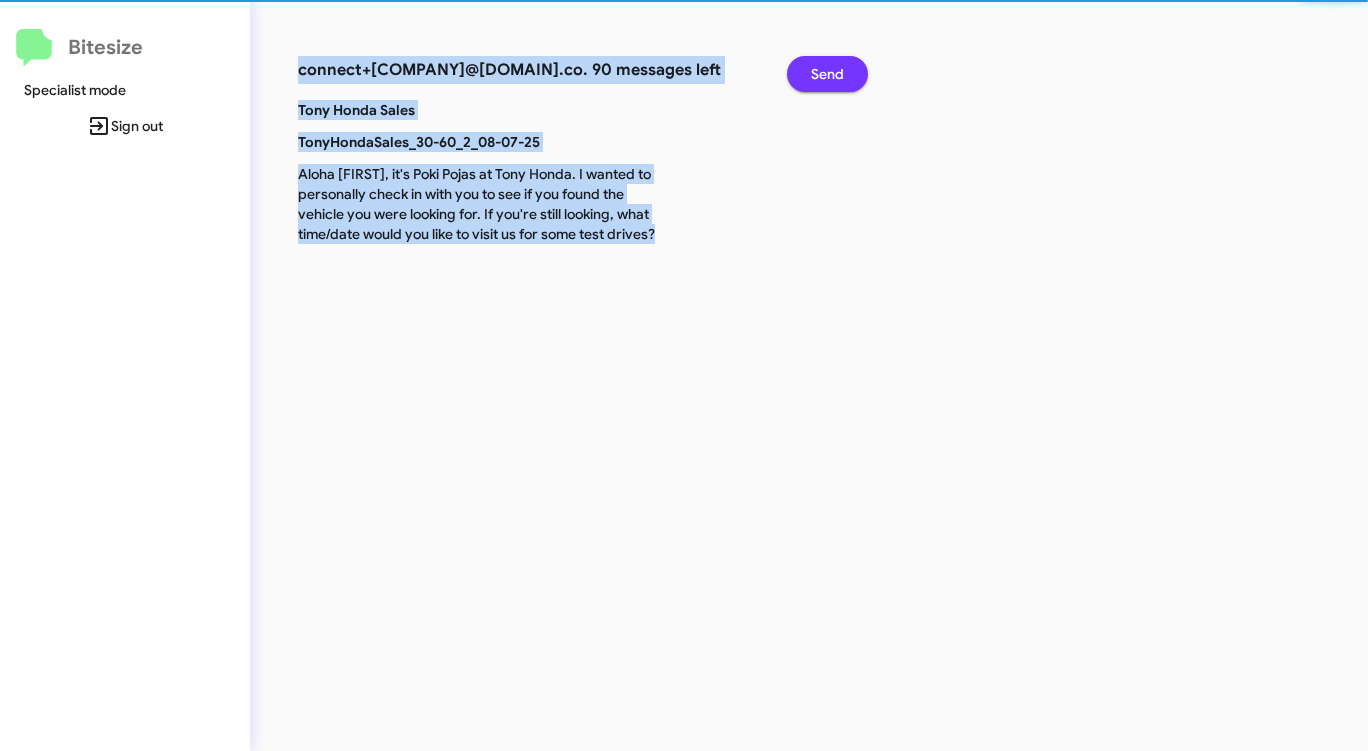 click on "Send" 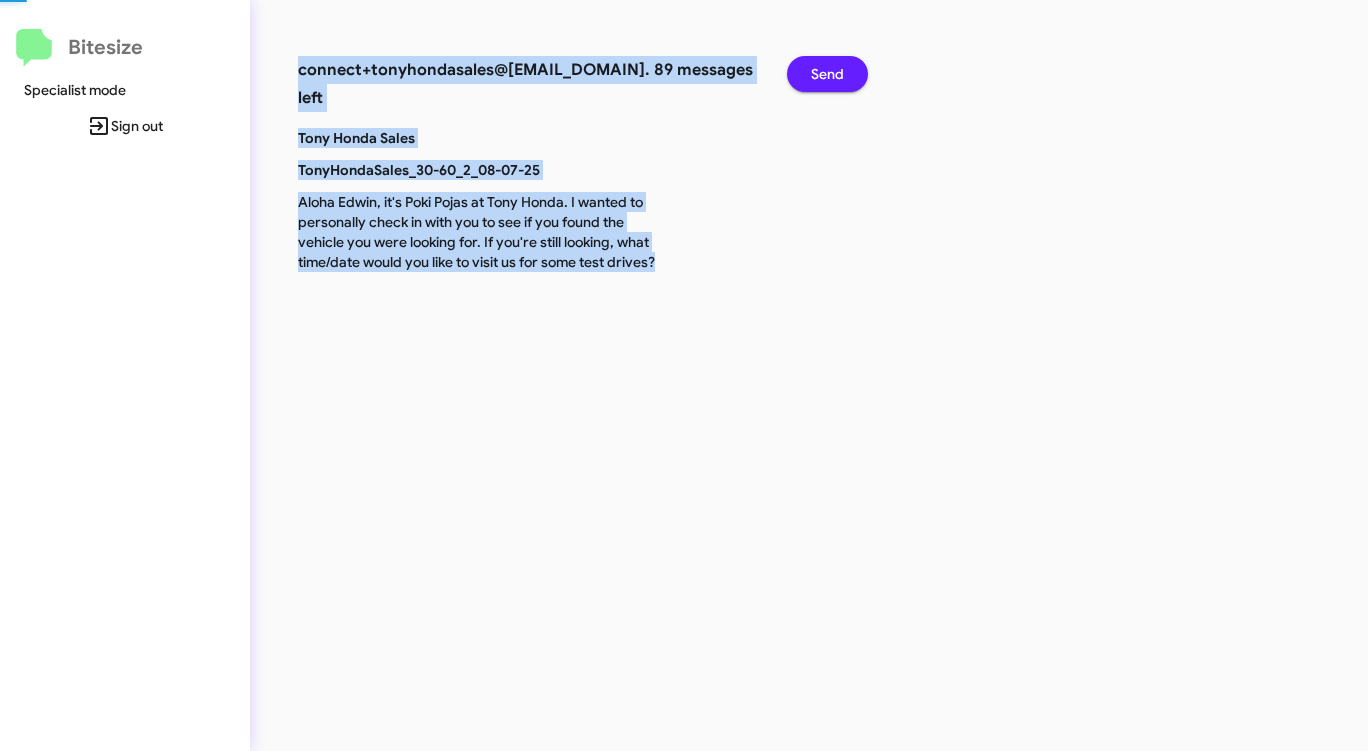 click on "Send" 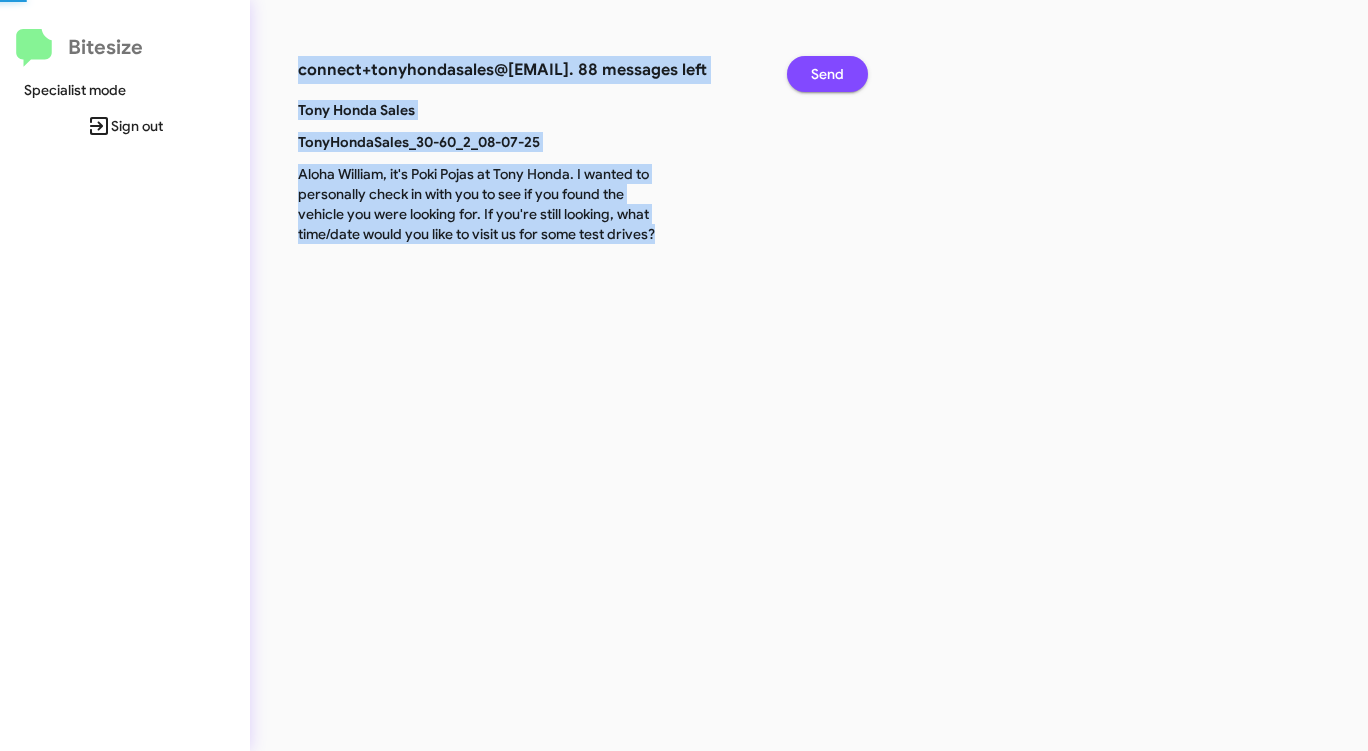 click on "Send" 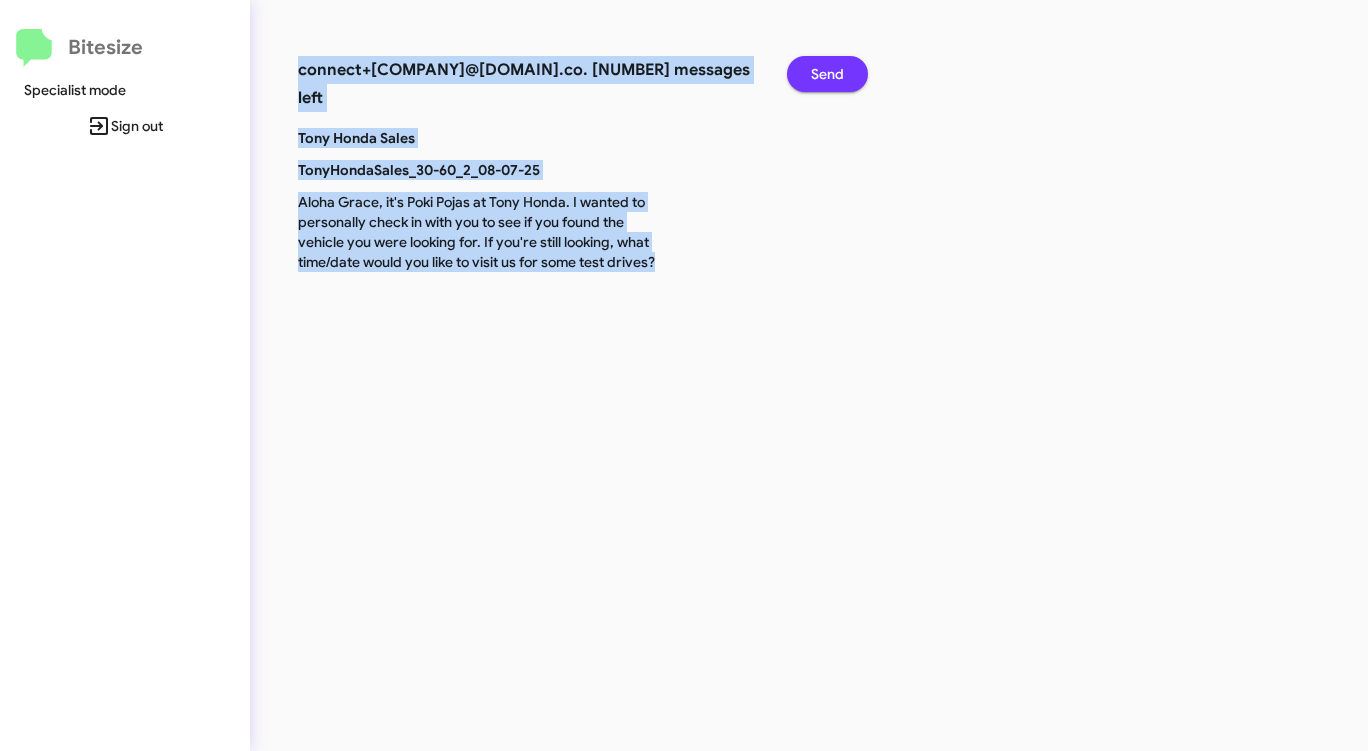 click on "Send" 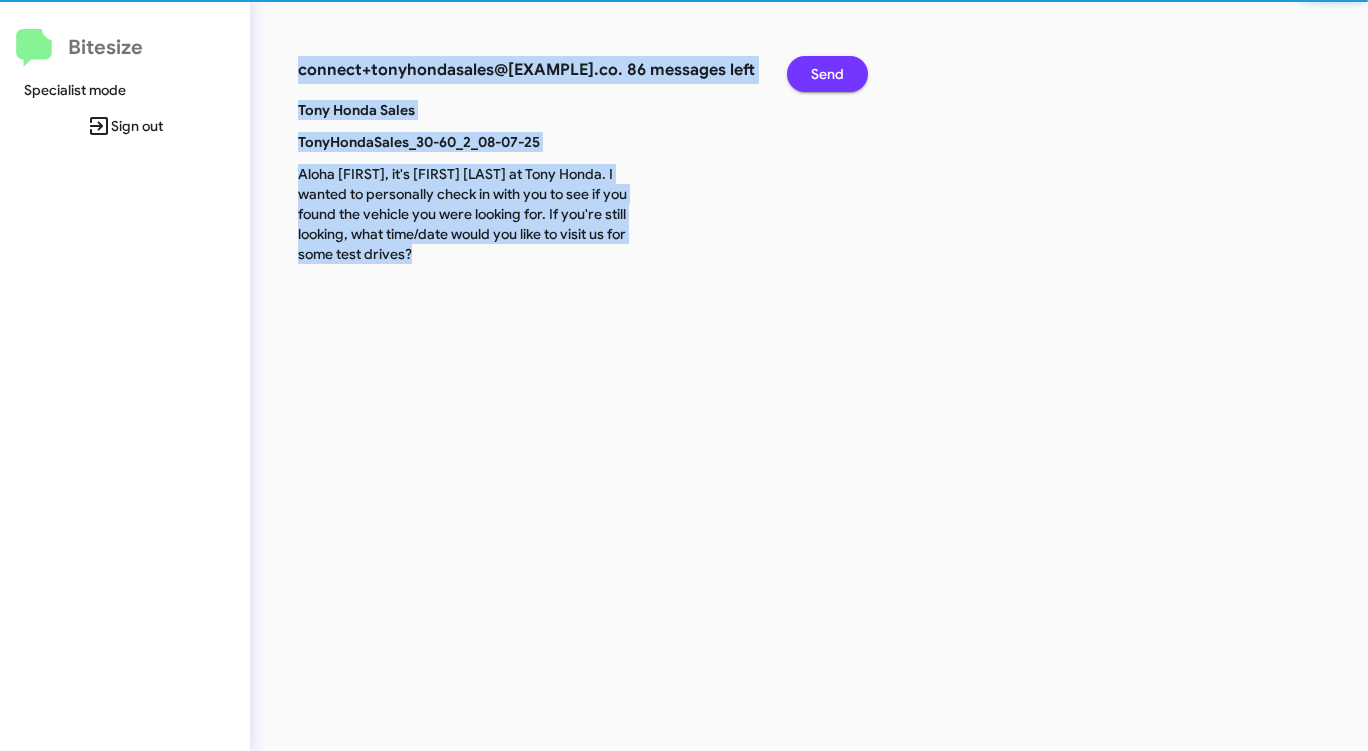click on "Send" 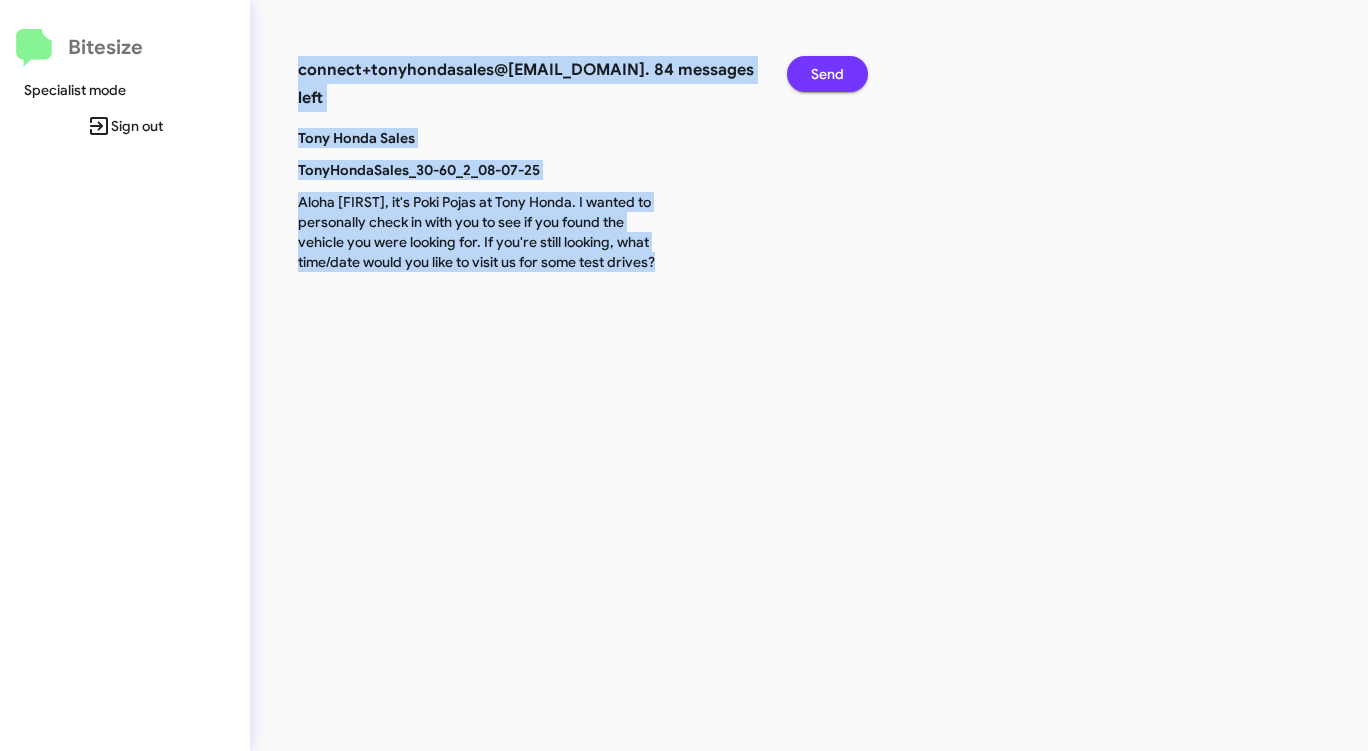 click on "Send" 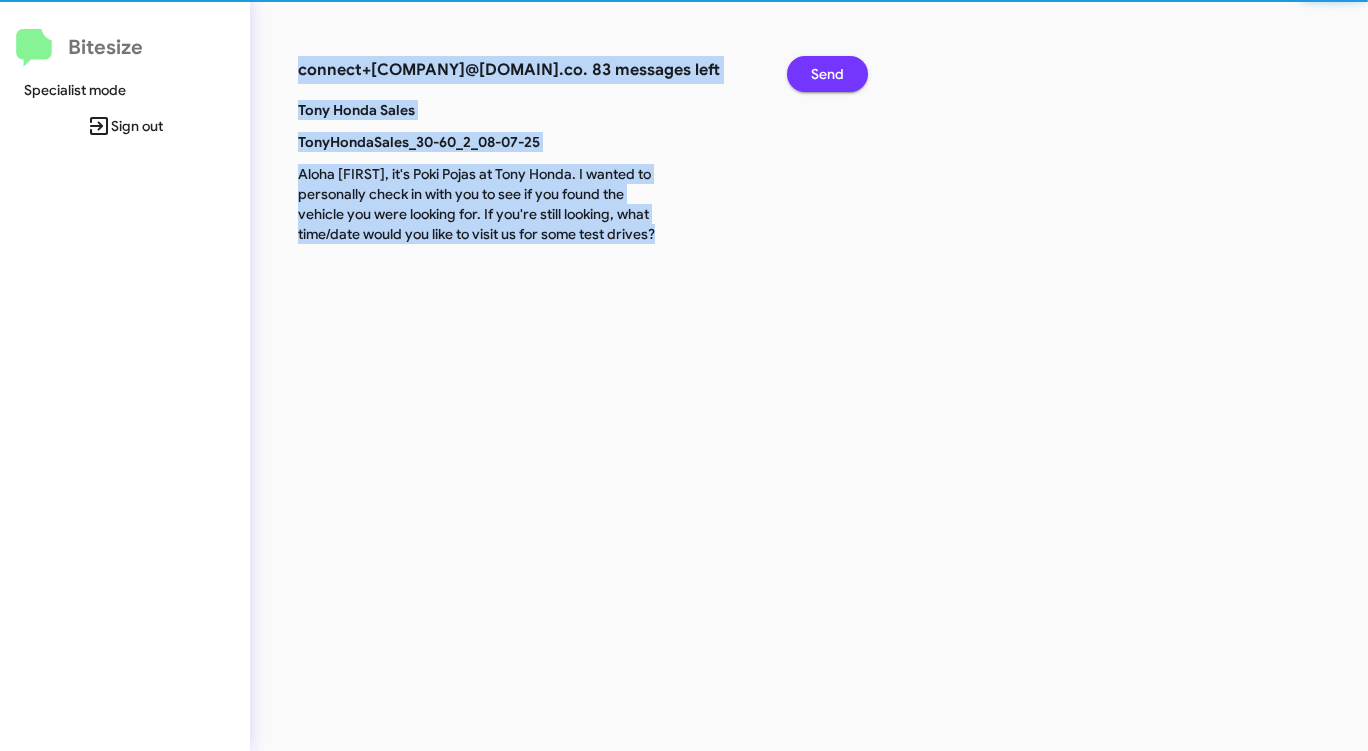 click on "Send" 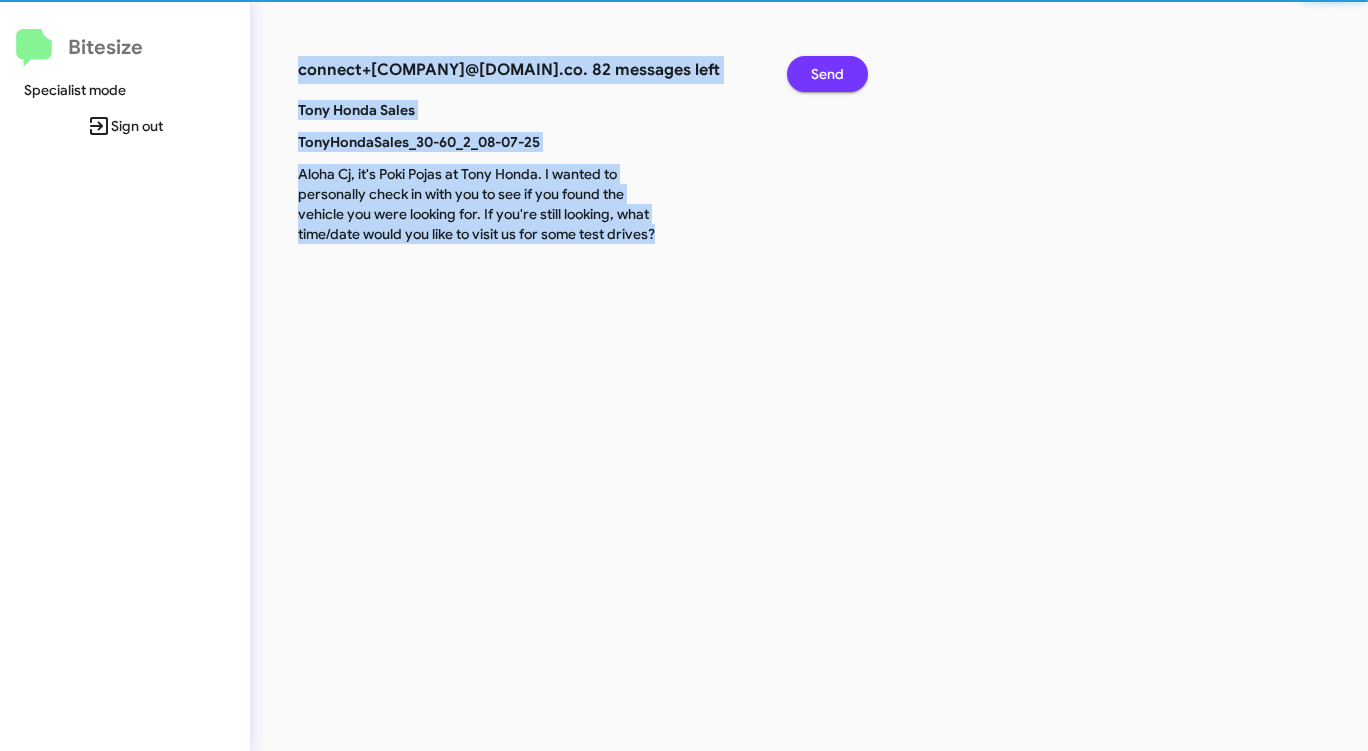 click on "Send" 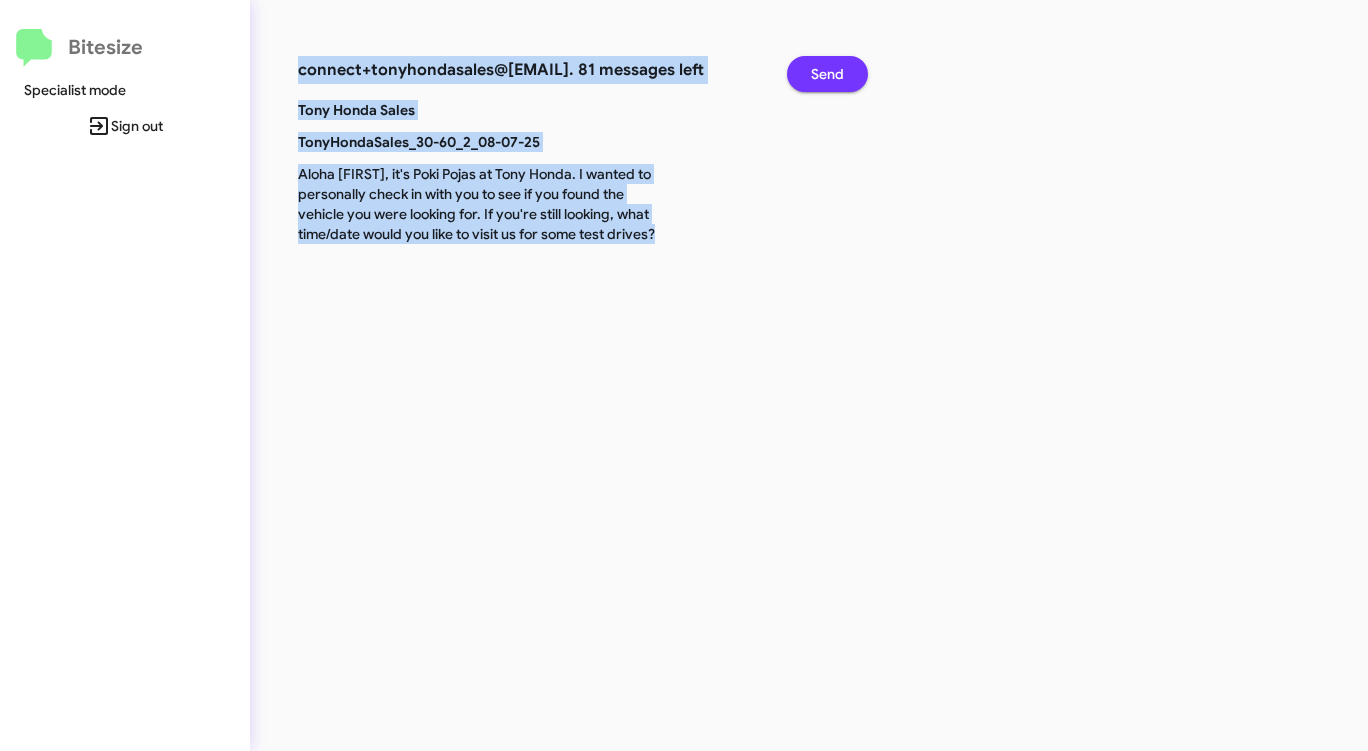 click on "Send" 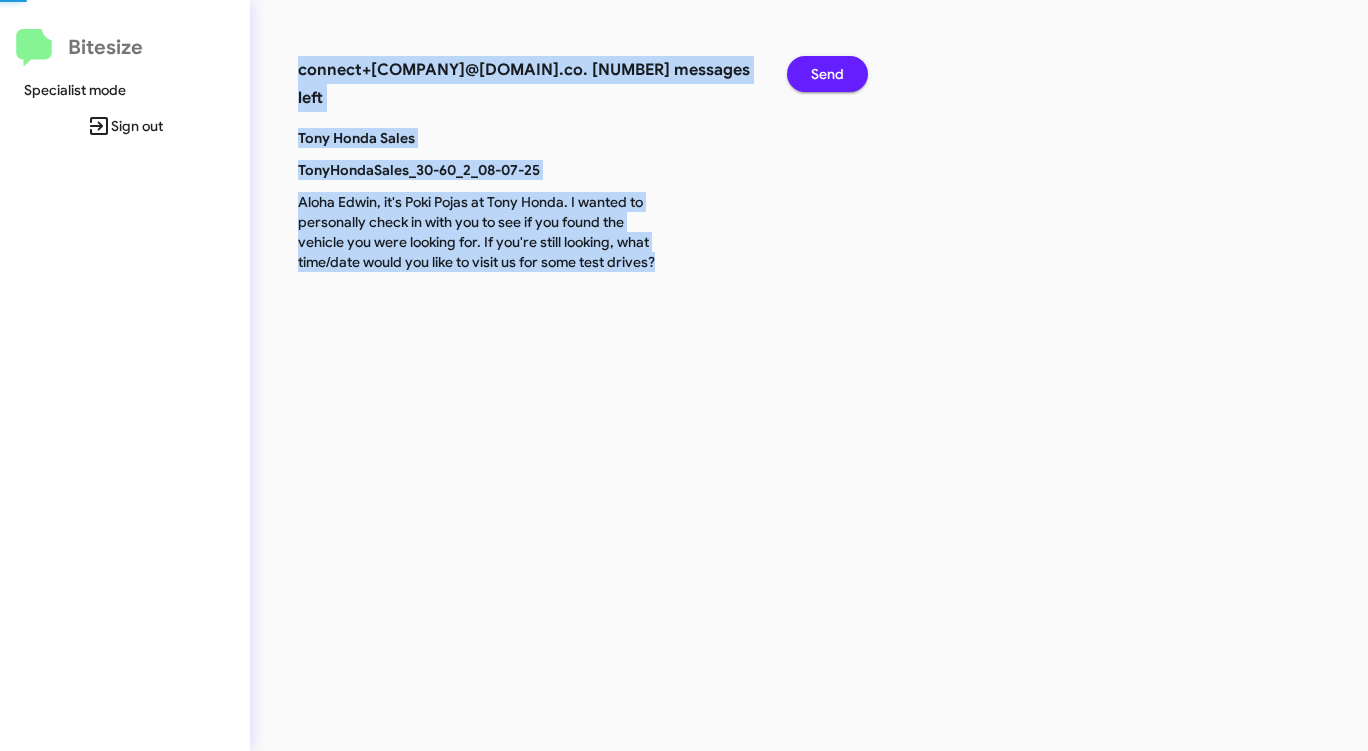 click on "Send" 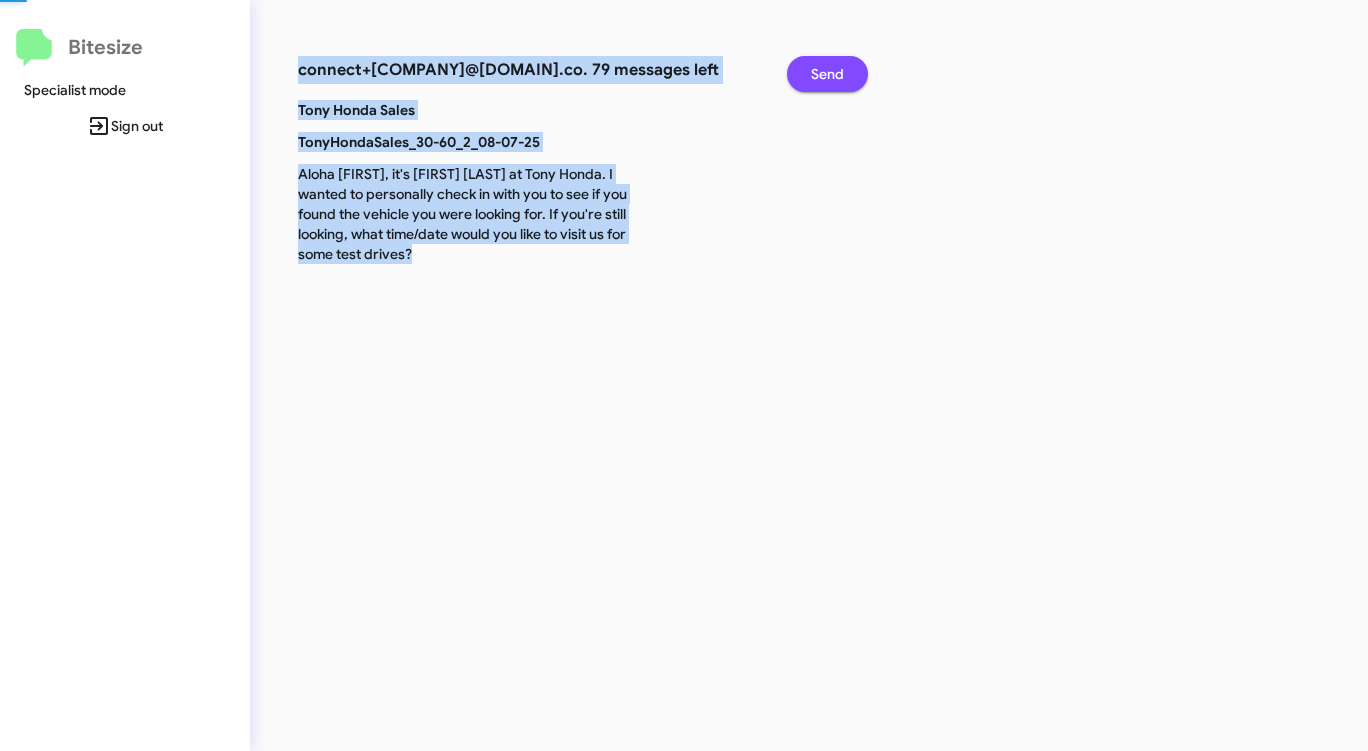 click on "Send" 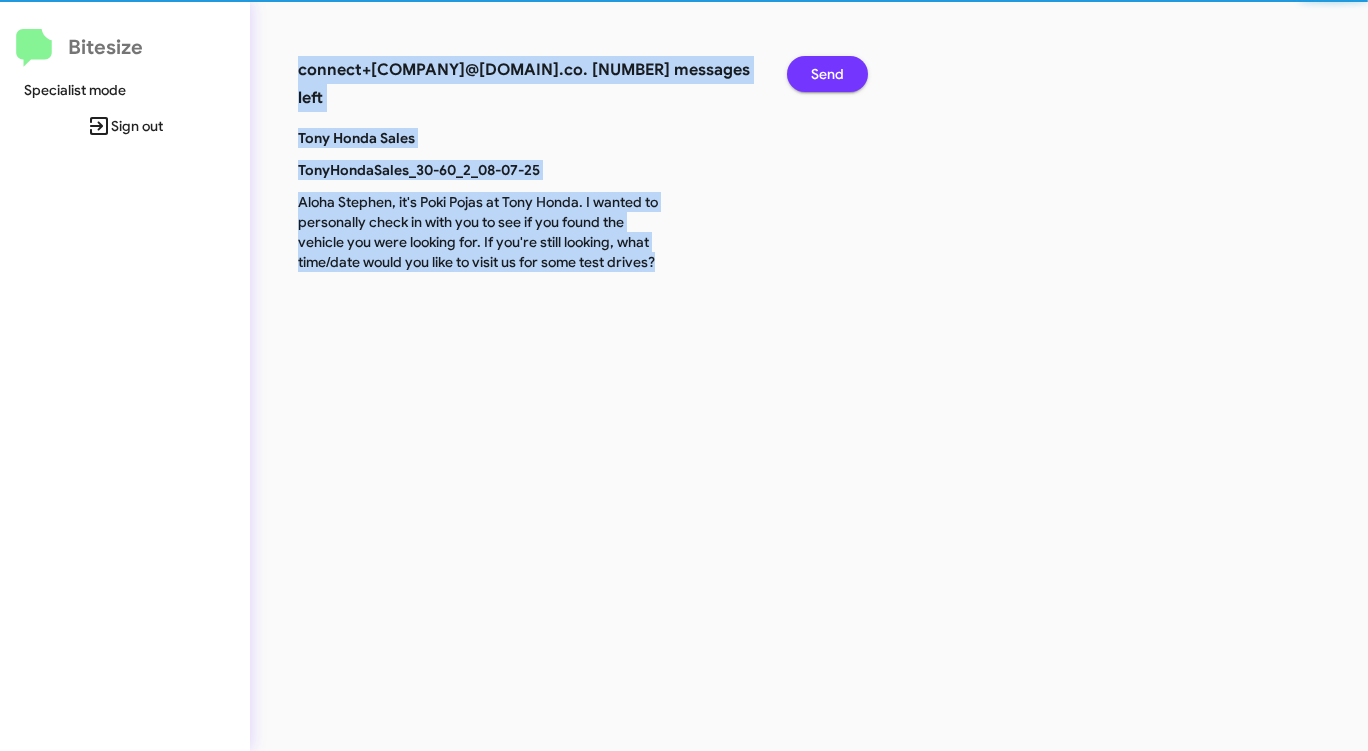 click on "Send" 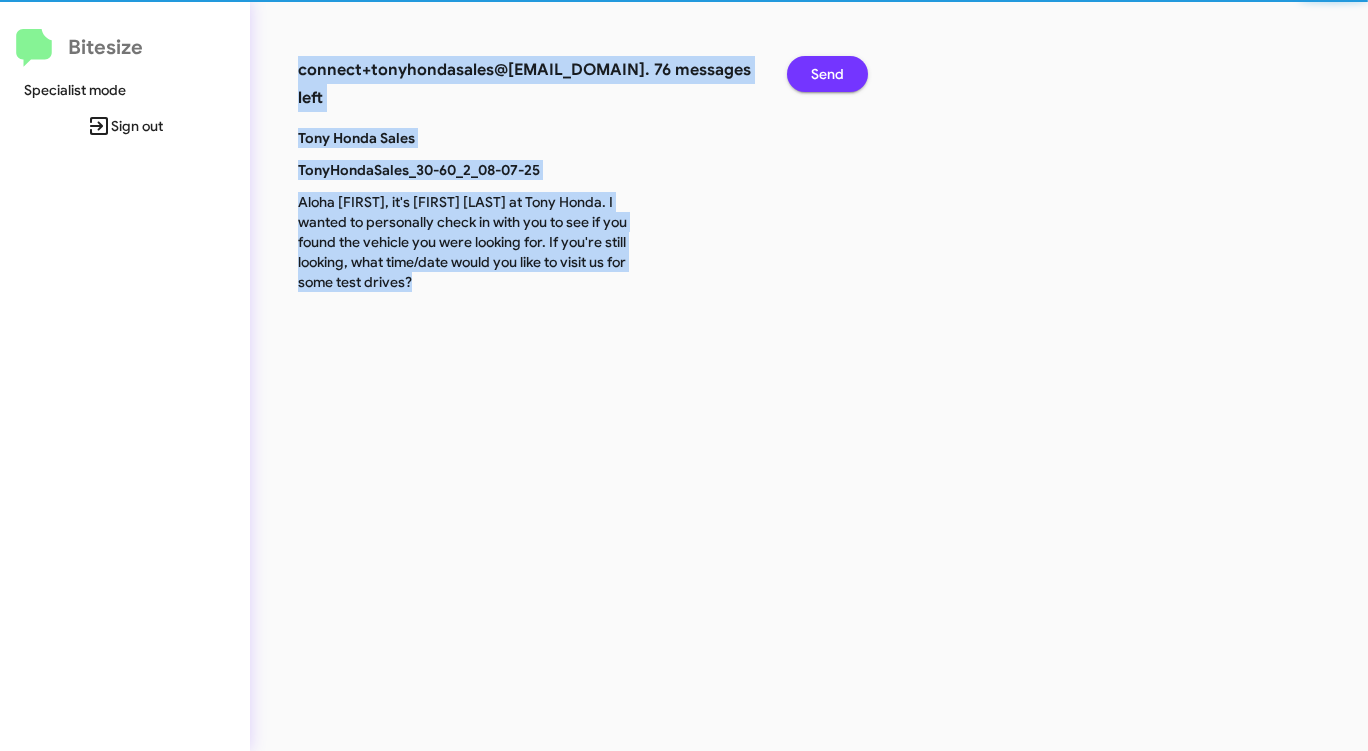 click on "Send" 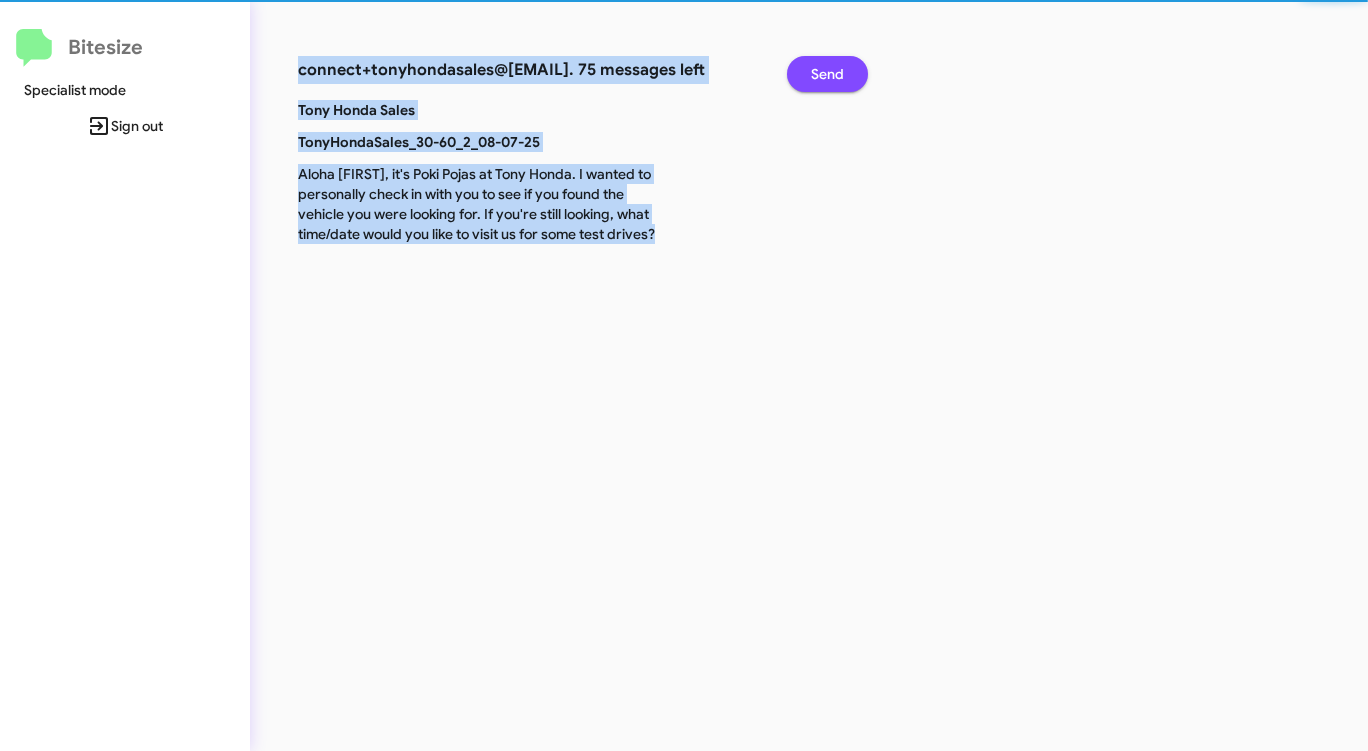 click on "Send" 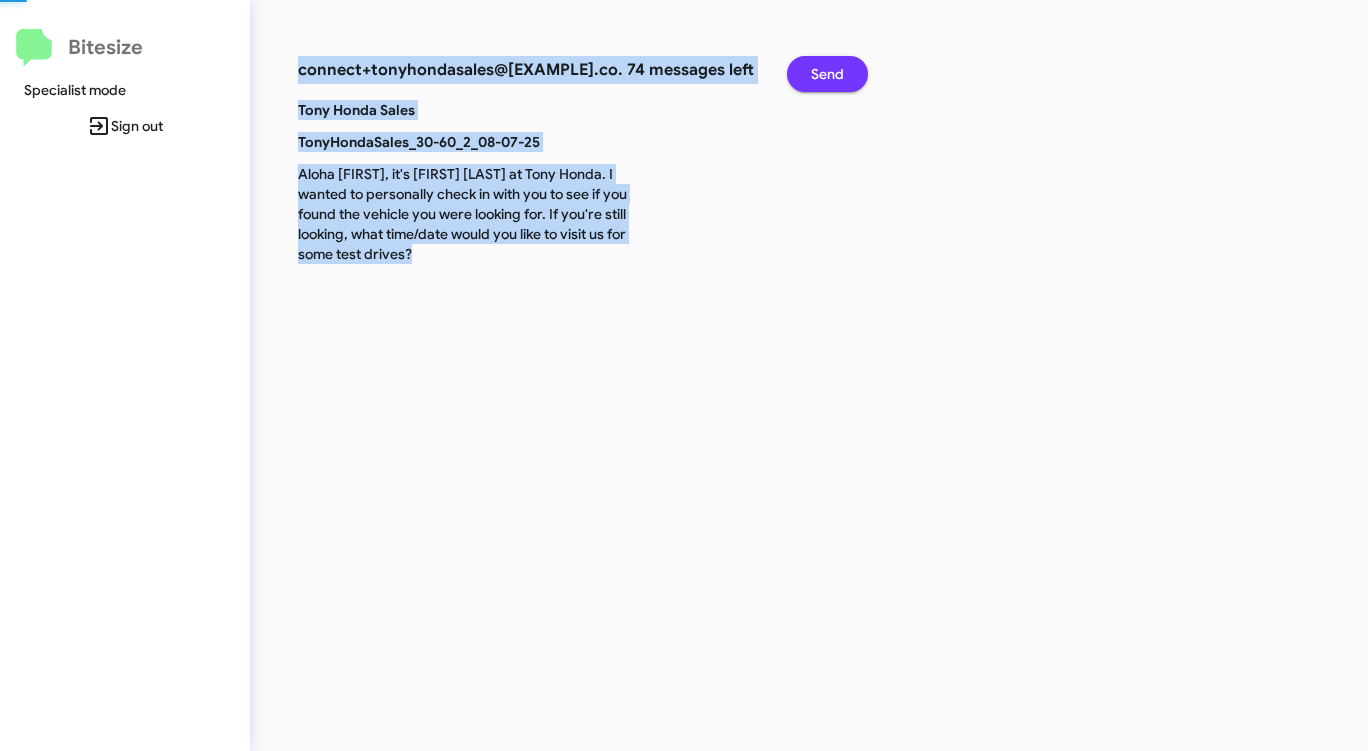click on "Send" 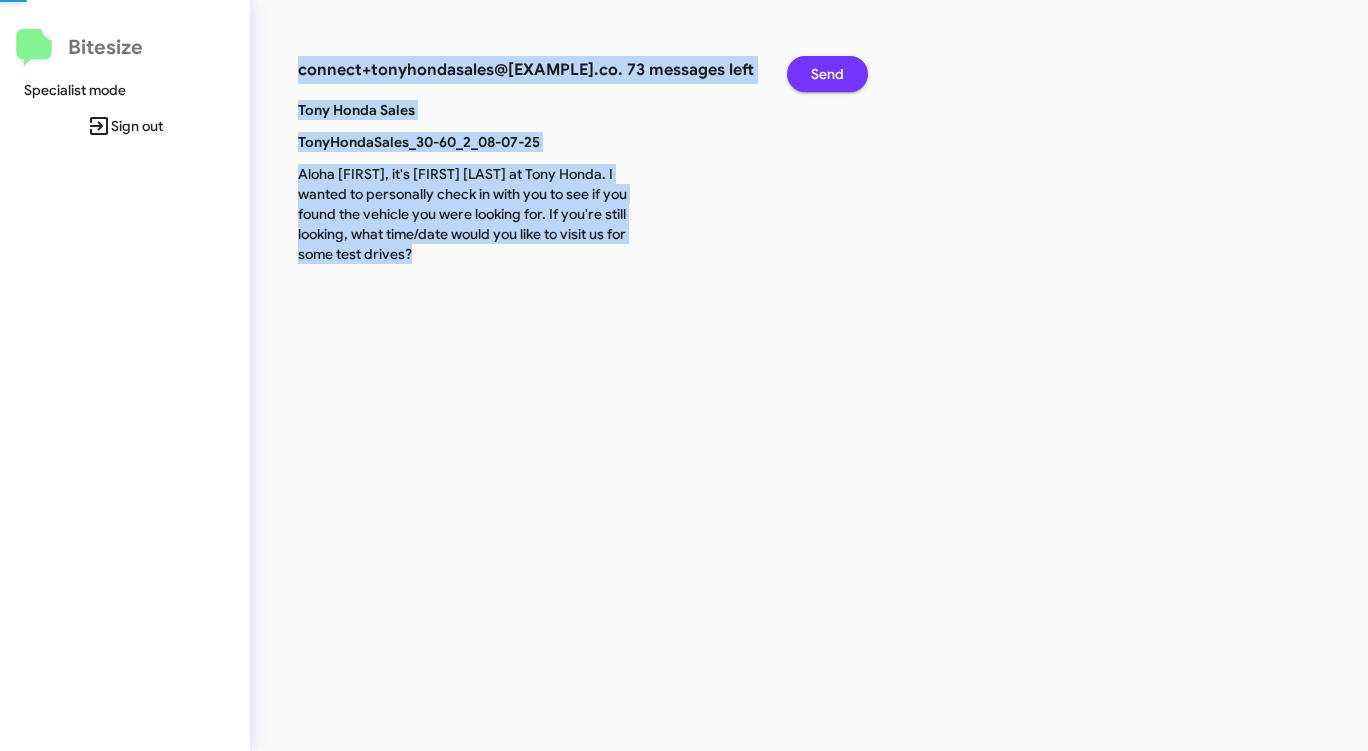 click on "Send" 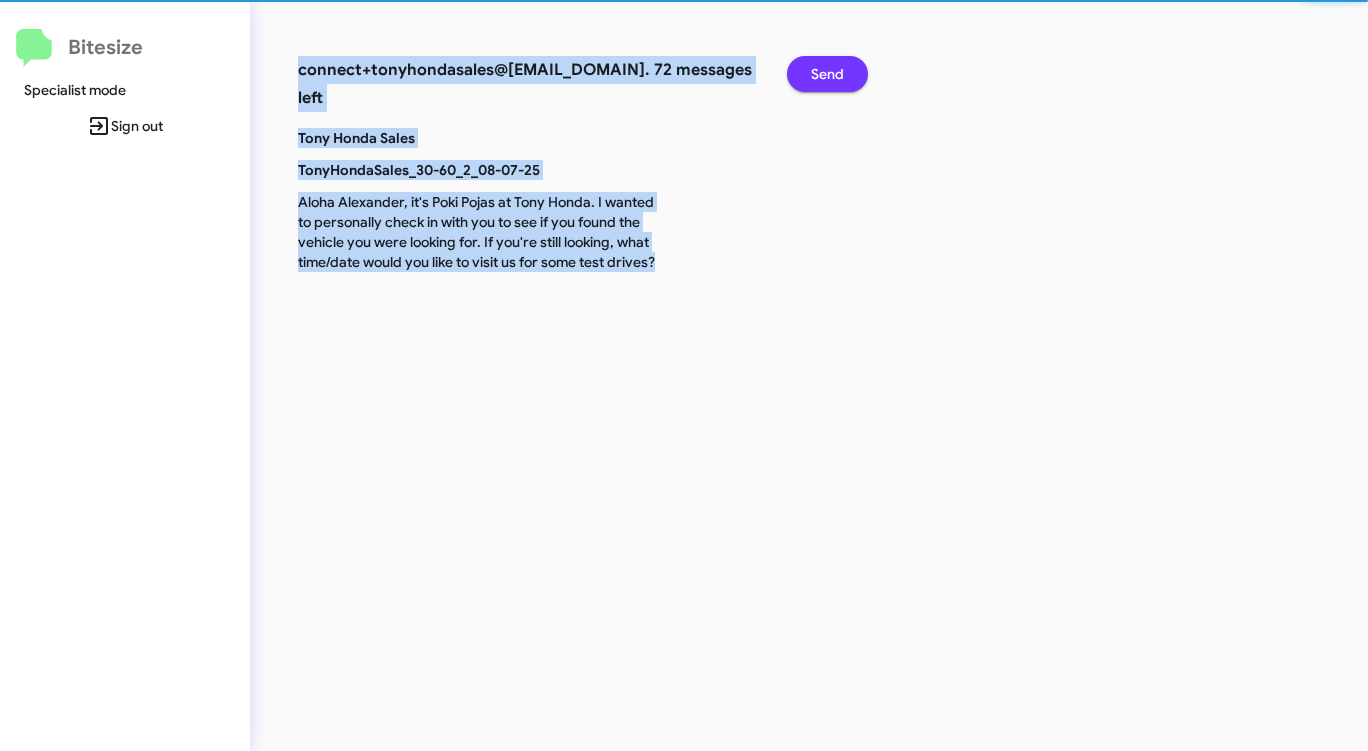 click on "Send" 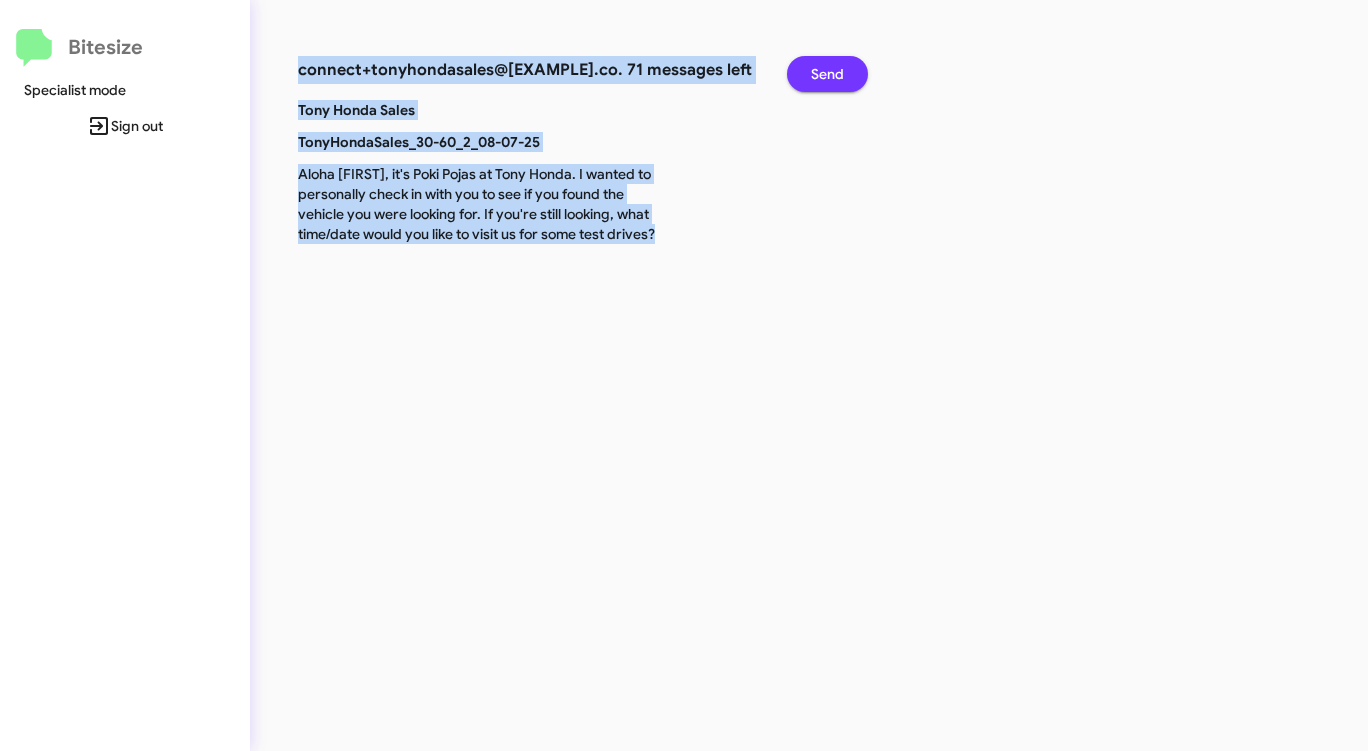 click on "Send" 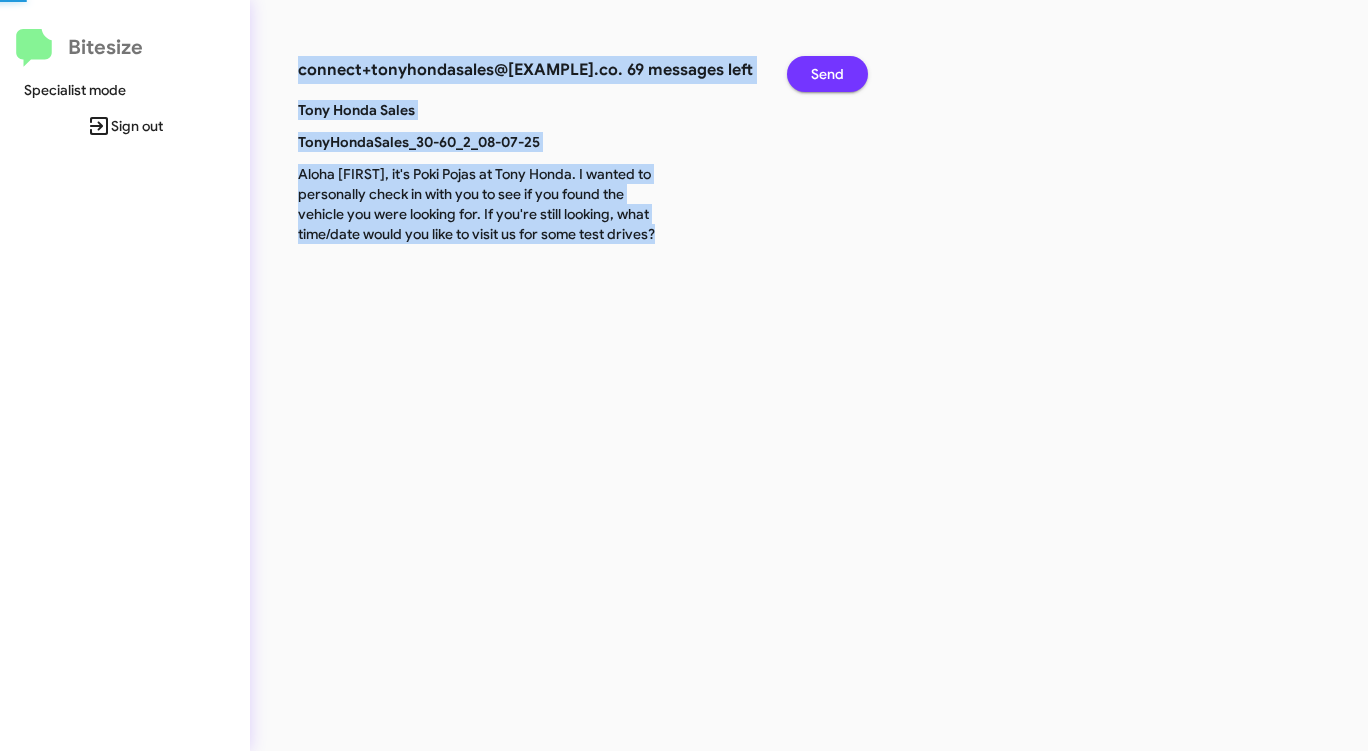 click on "Send" 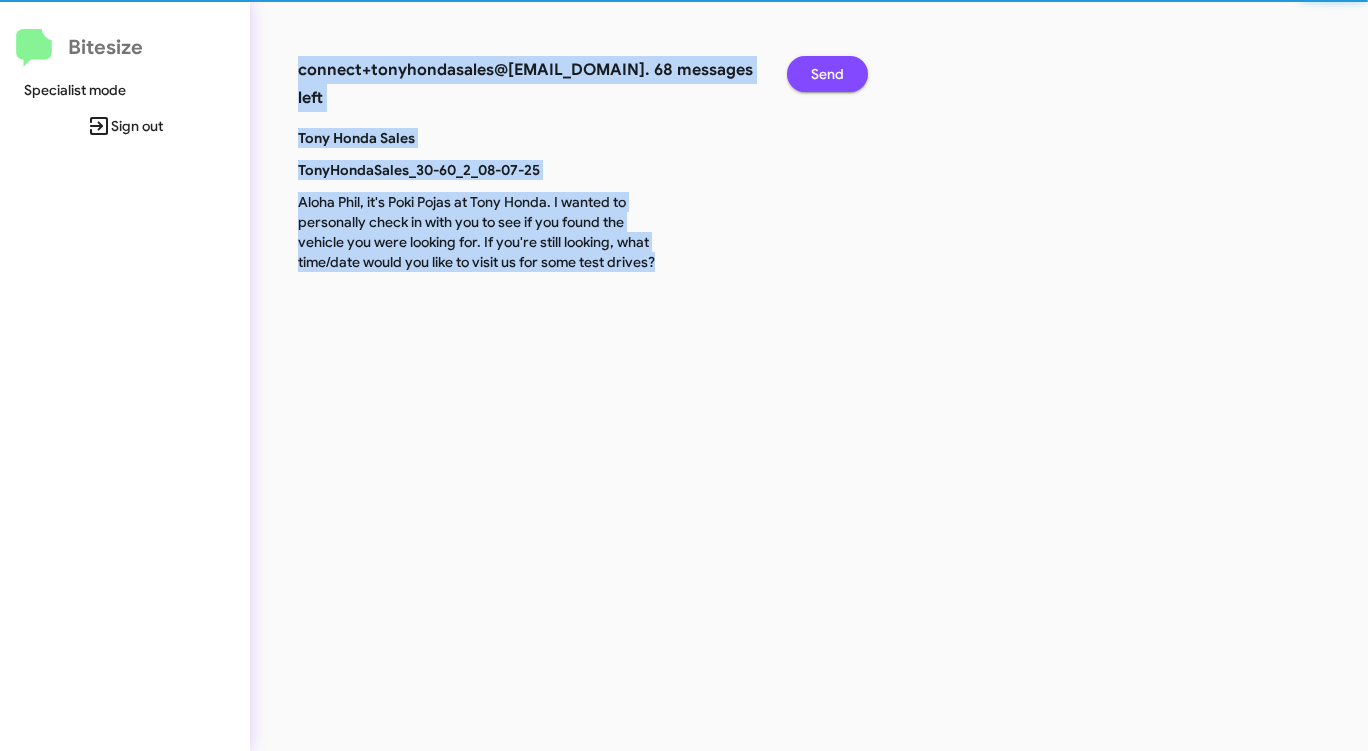 click on "Send" 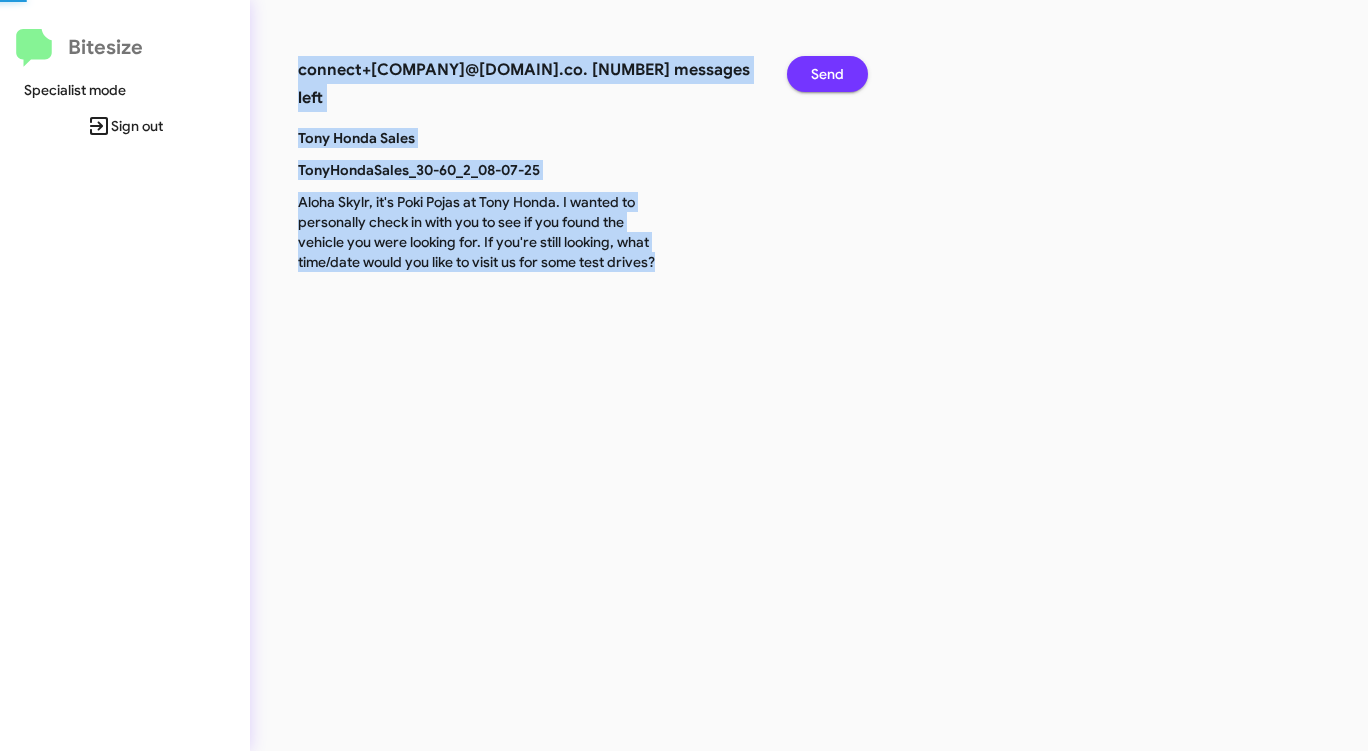 click on "Send" 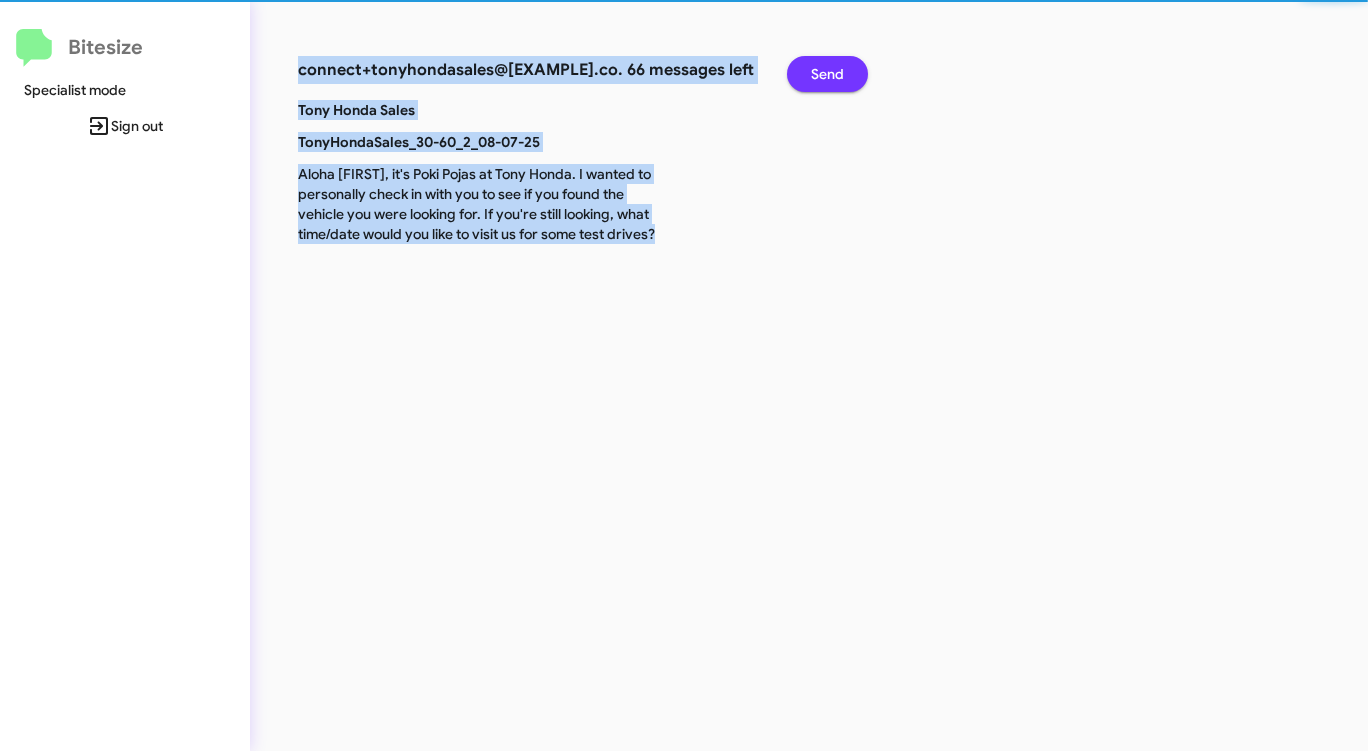 click on "Send" 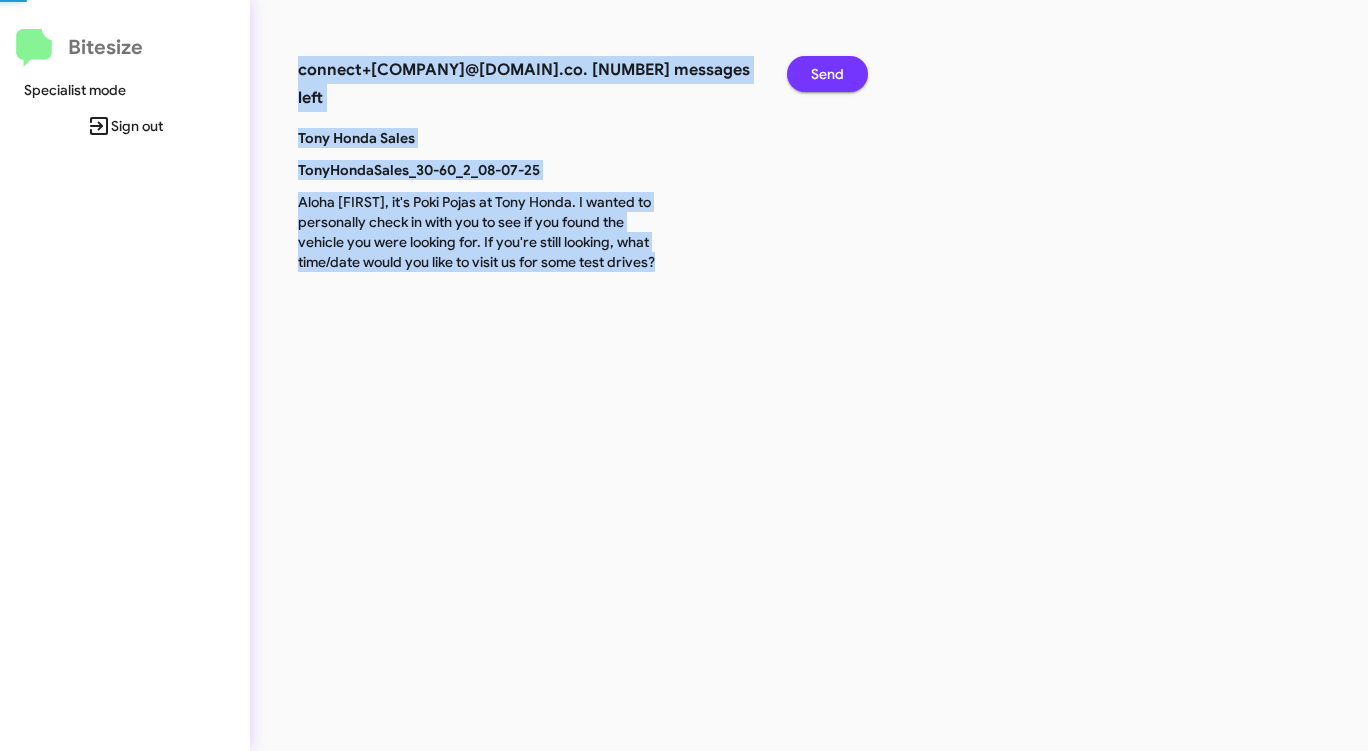 click on "Send" 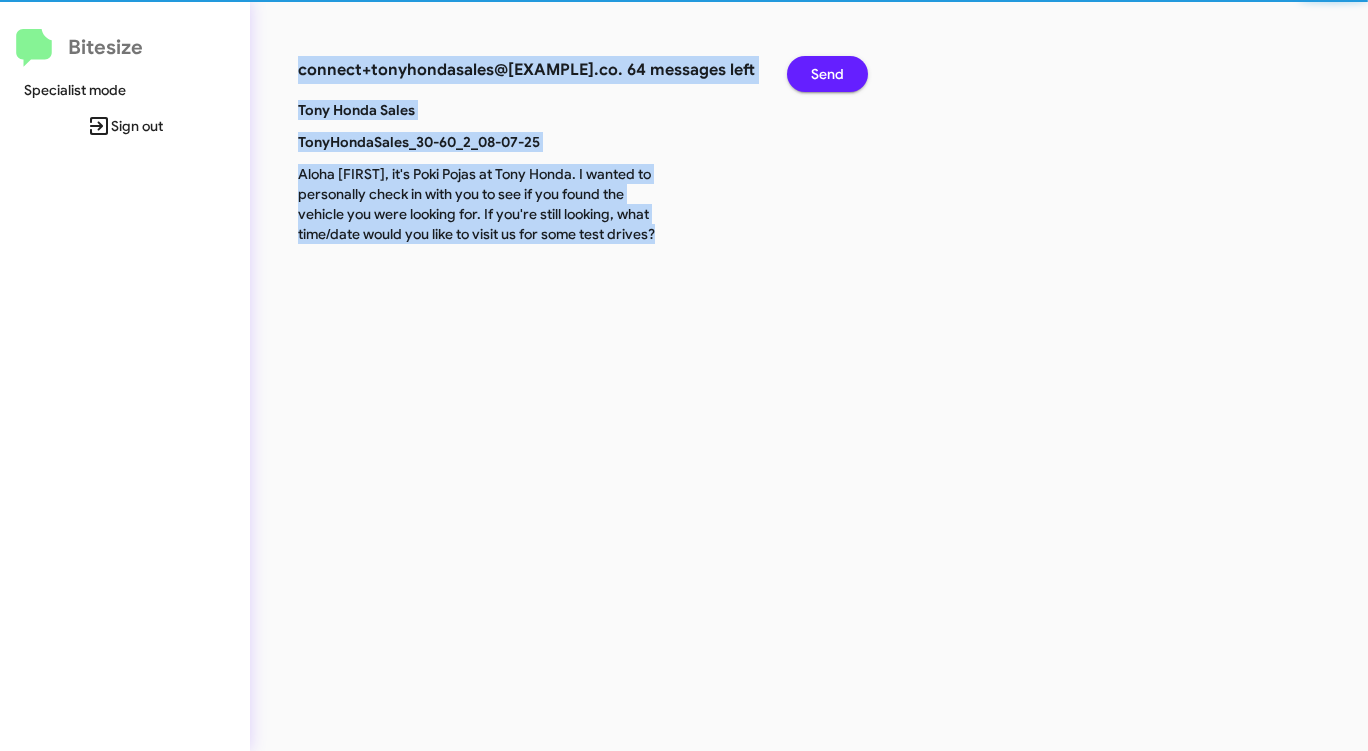 click on "Send" 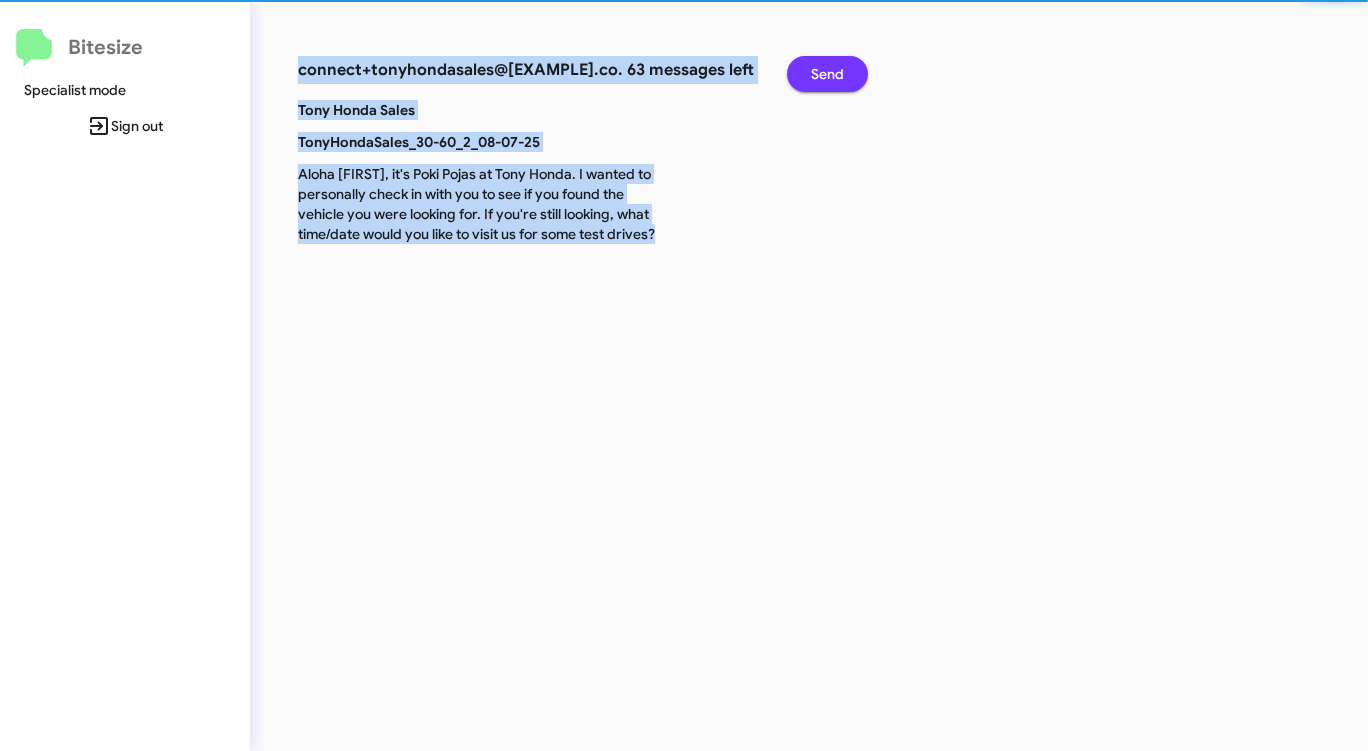 click on "Send" 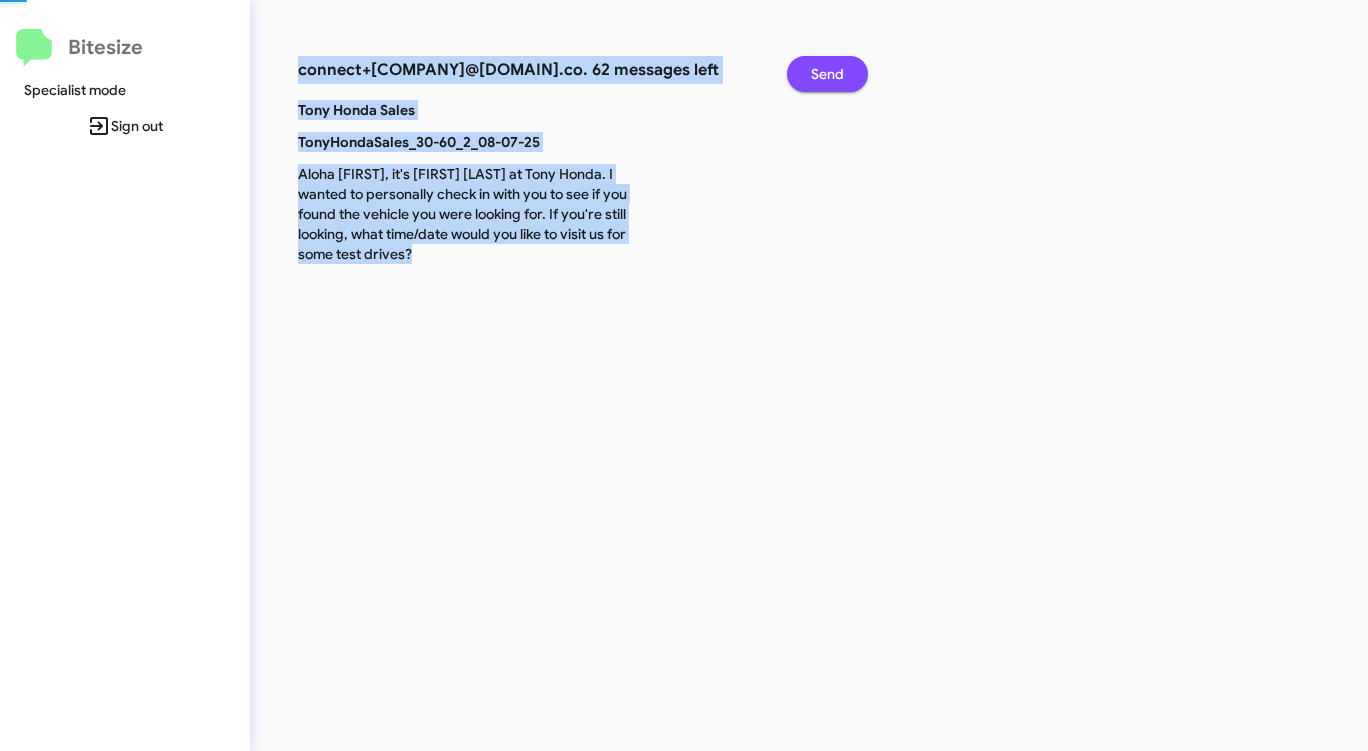 click on "Send" 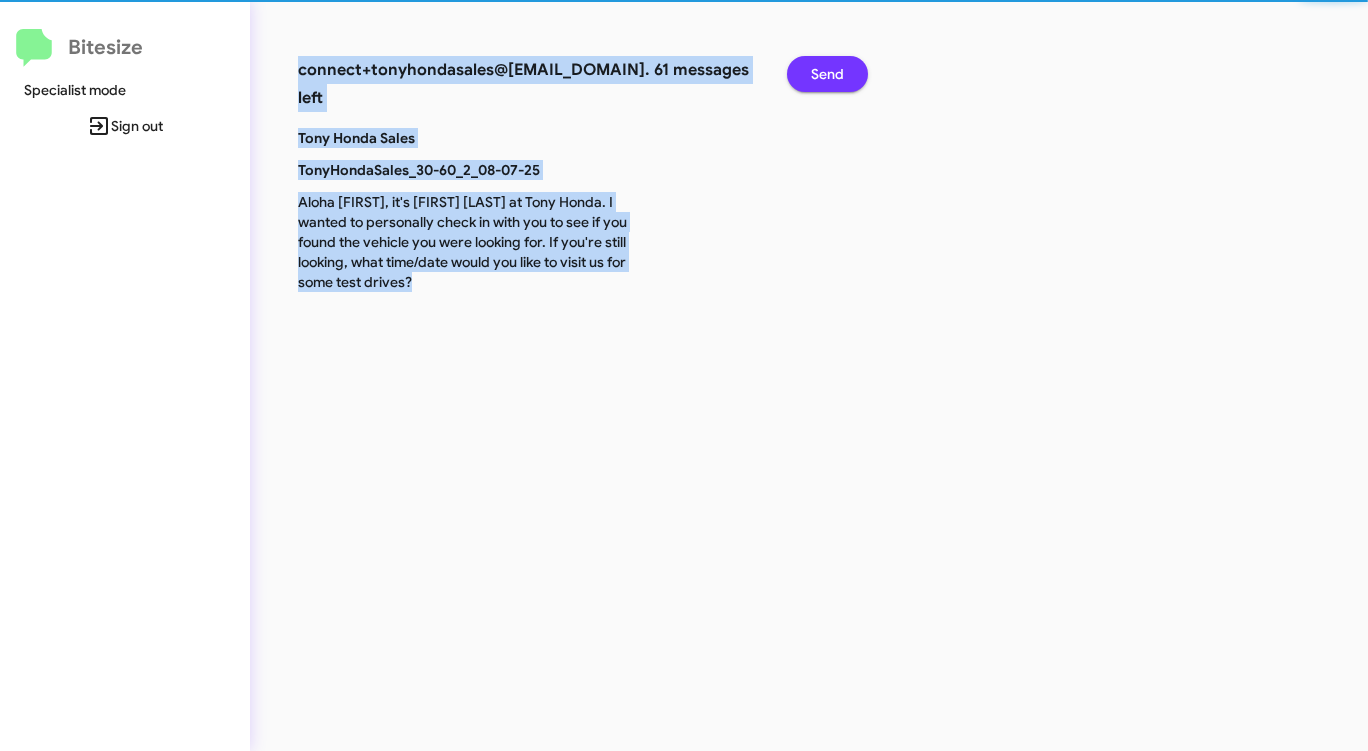 click on "Send" 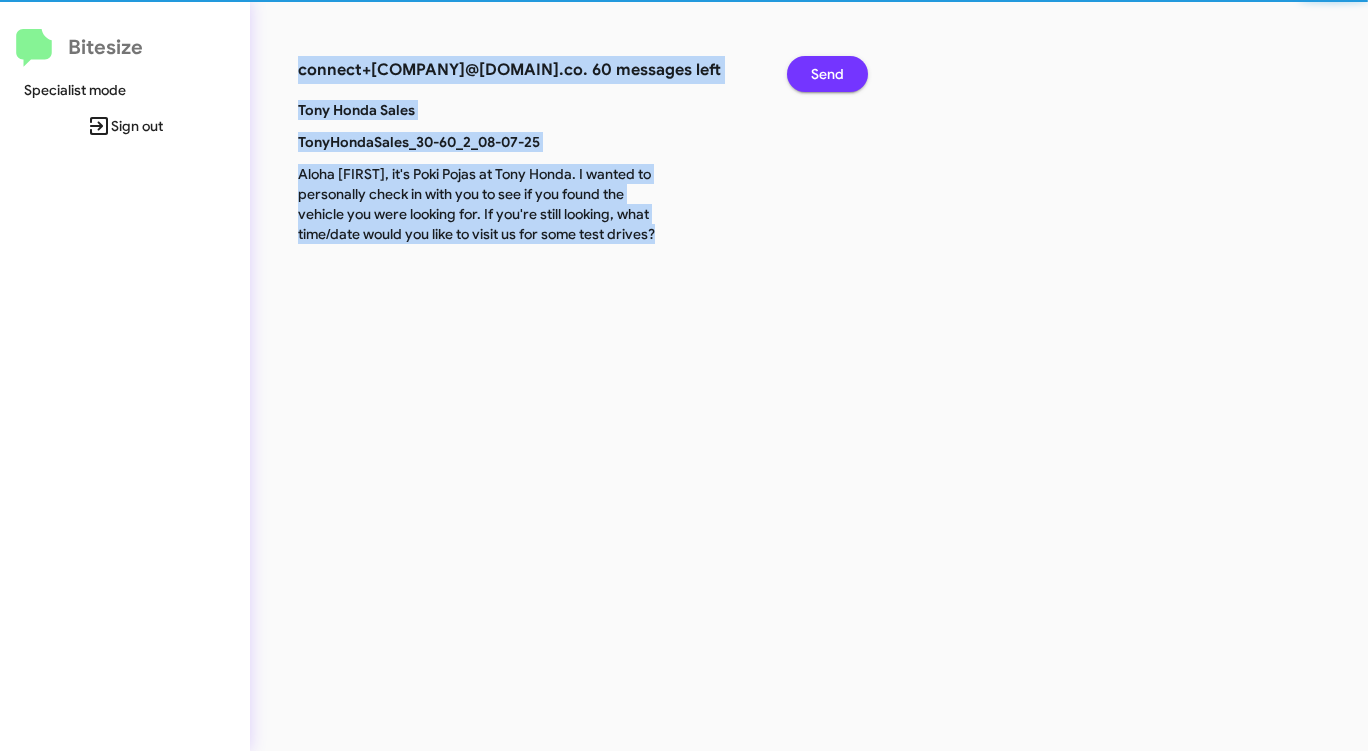 click on "Send" 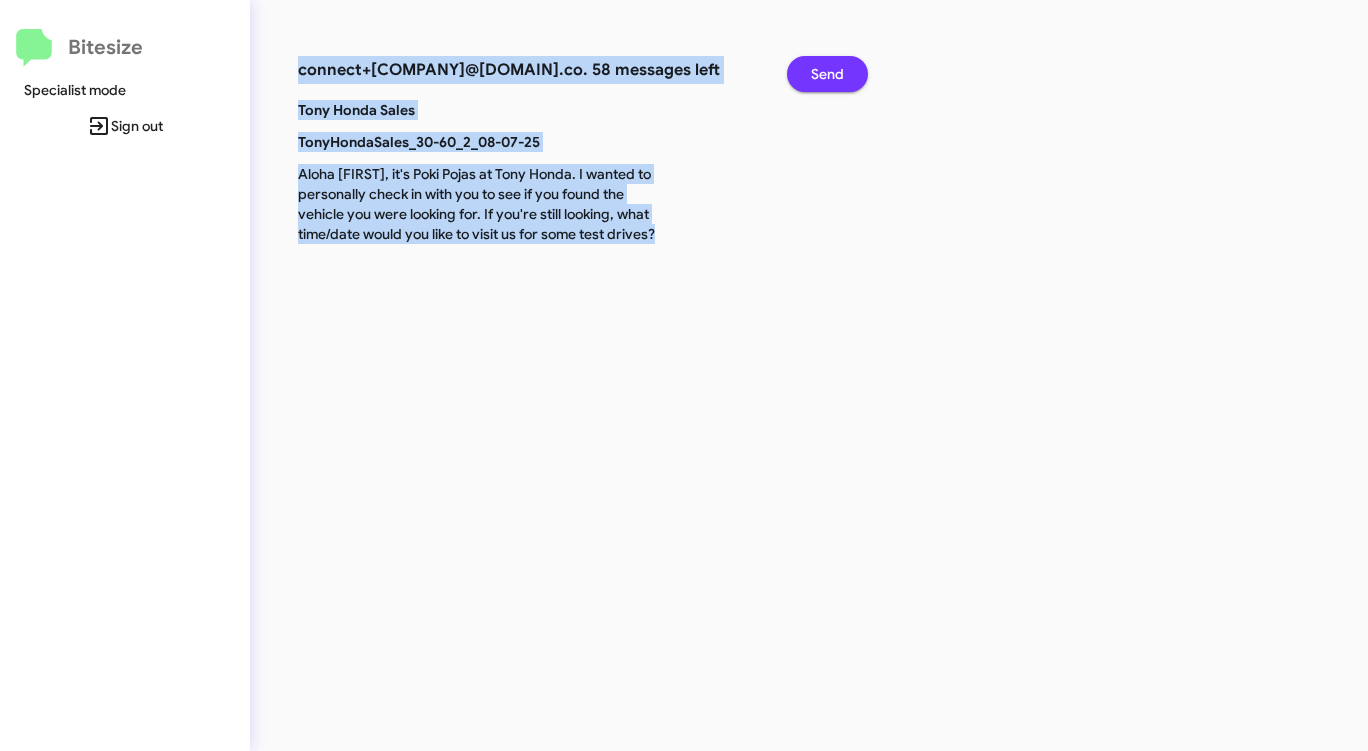 click on "Send" 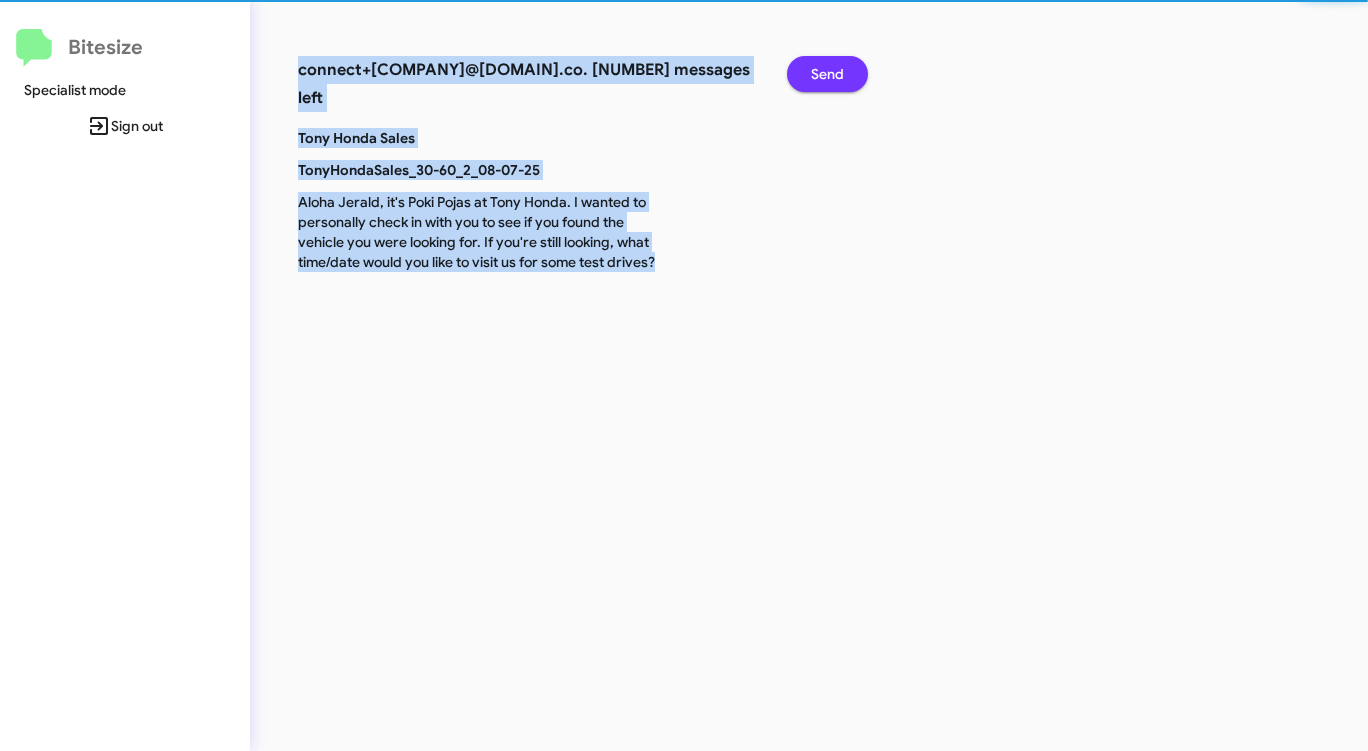 click on "Send" 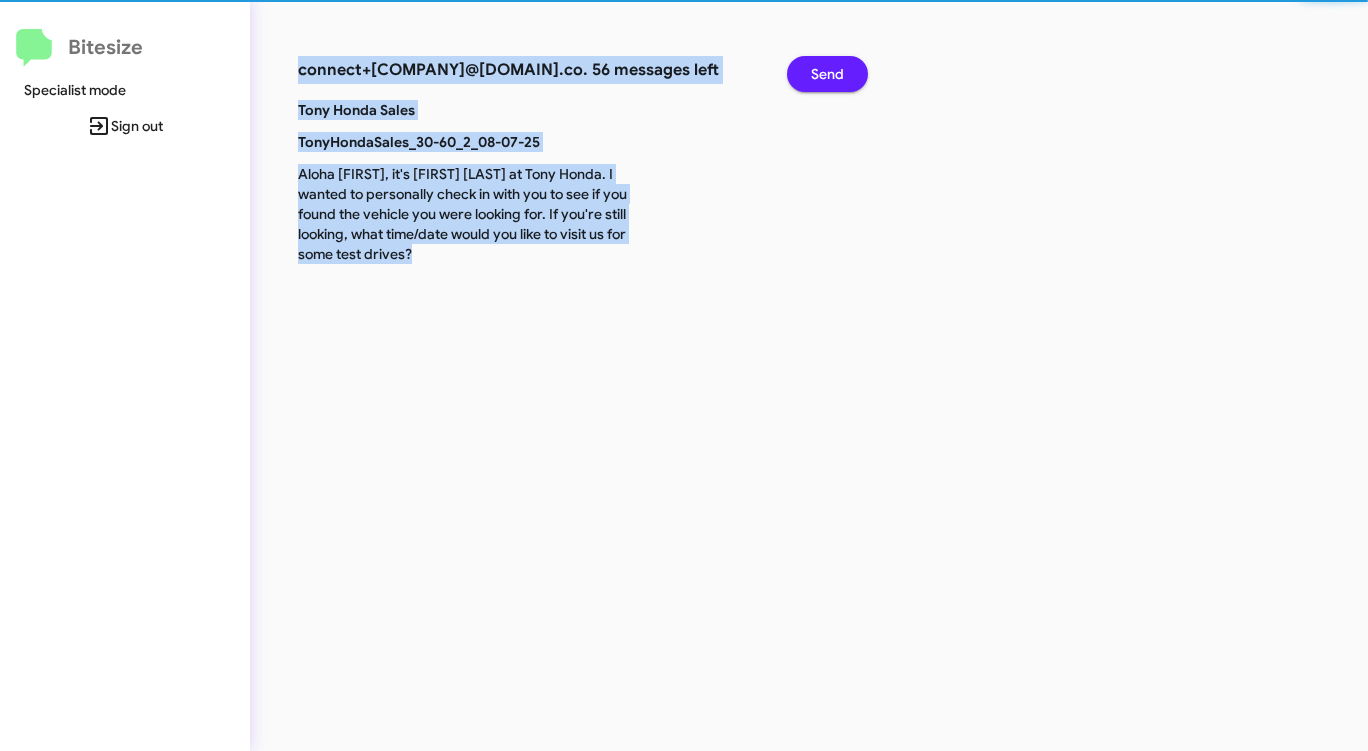 click on "Send" 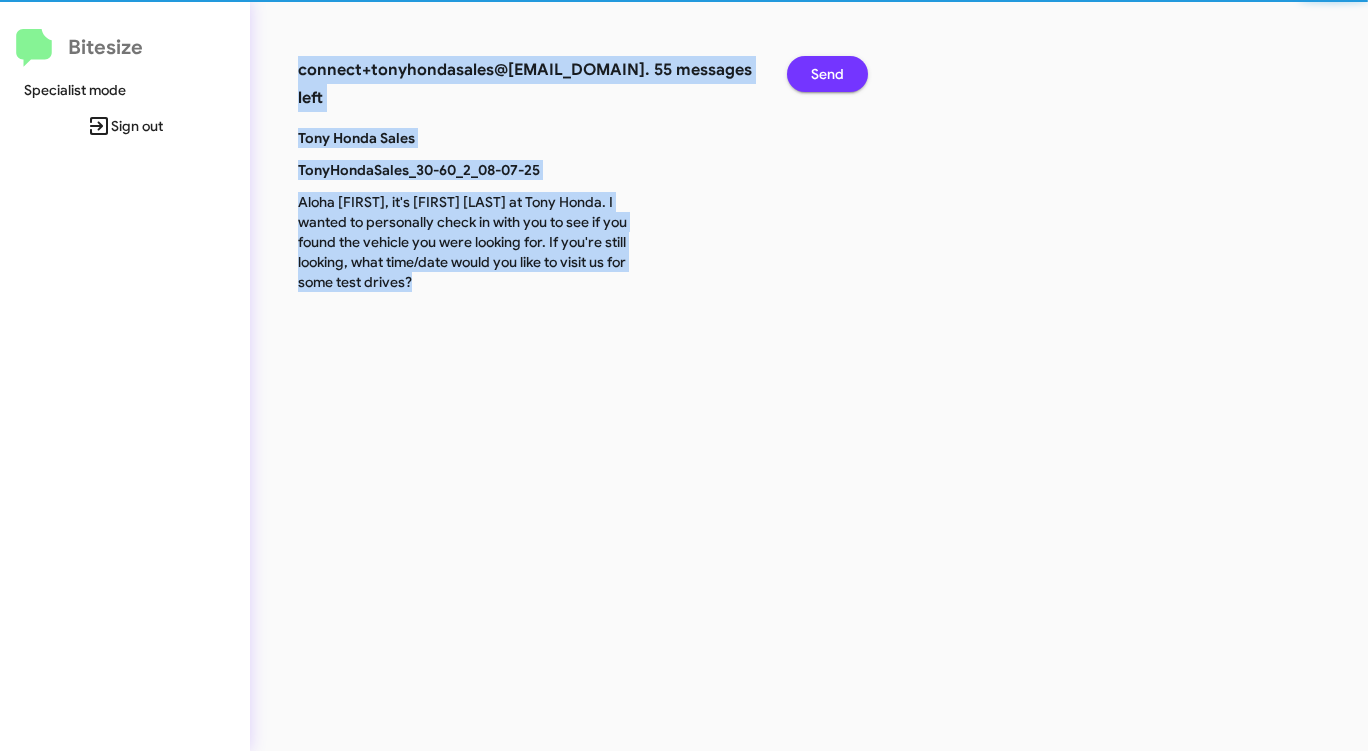 click on "Send" 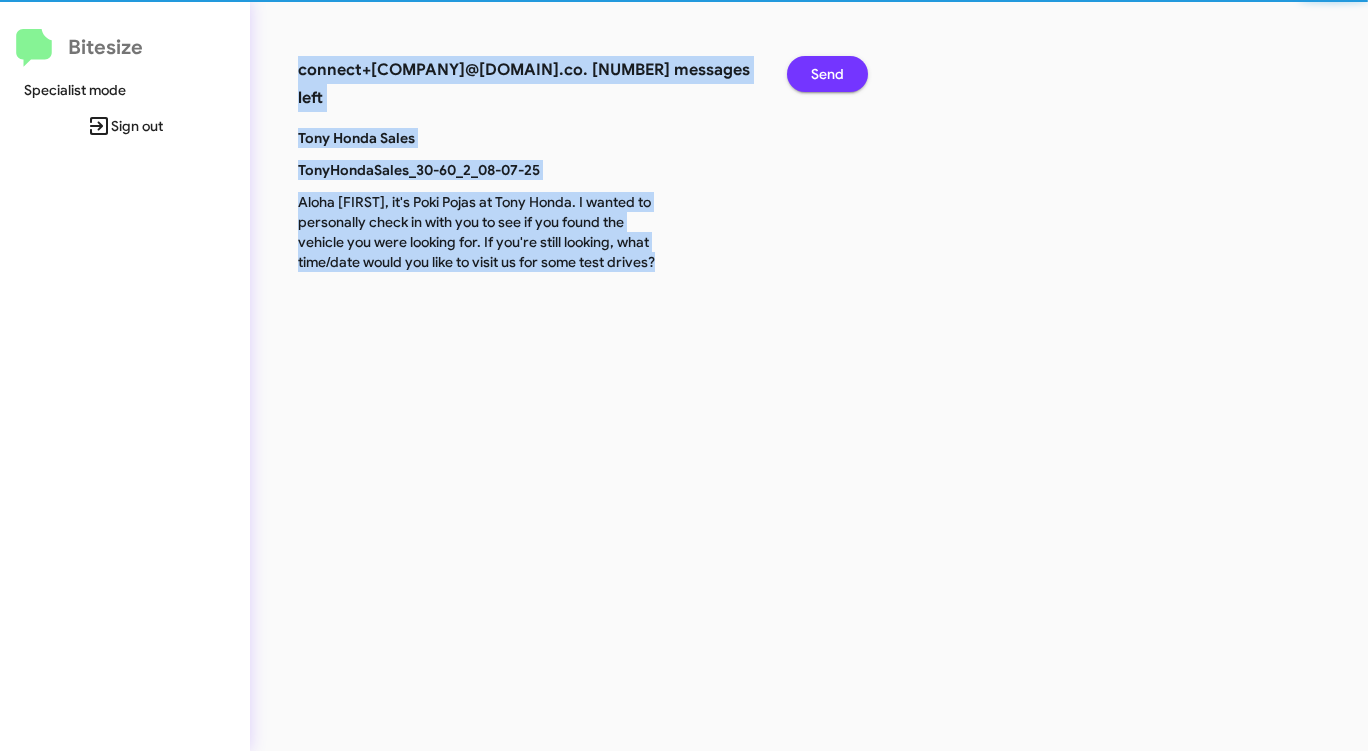 click on "Send" 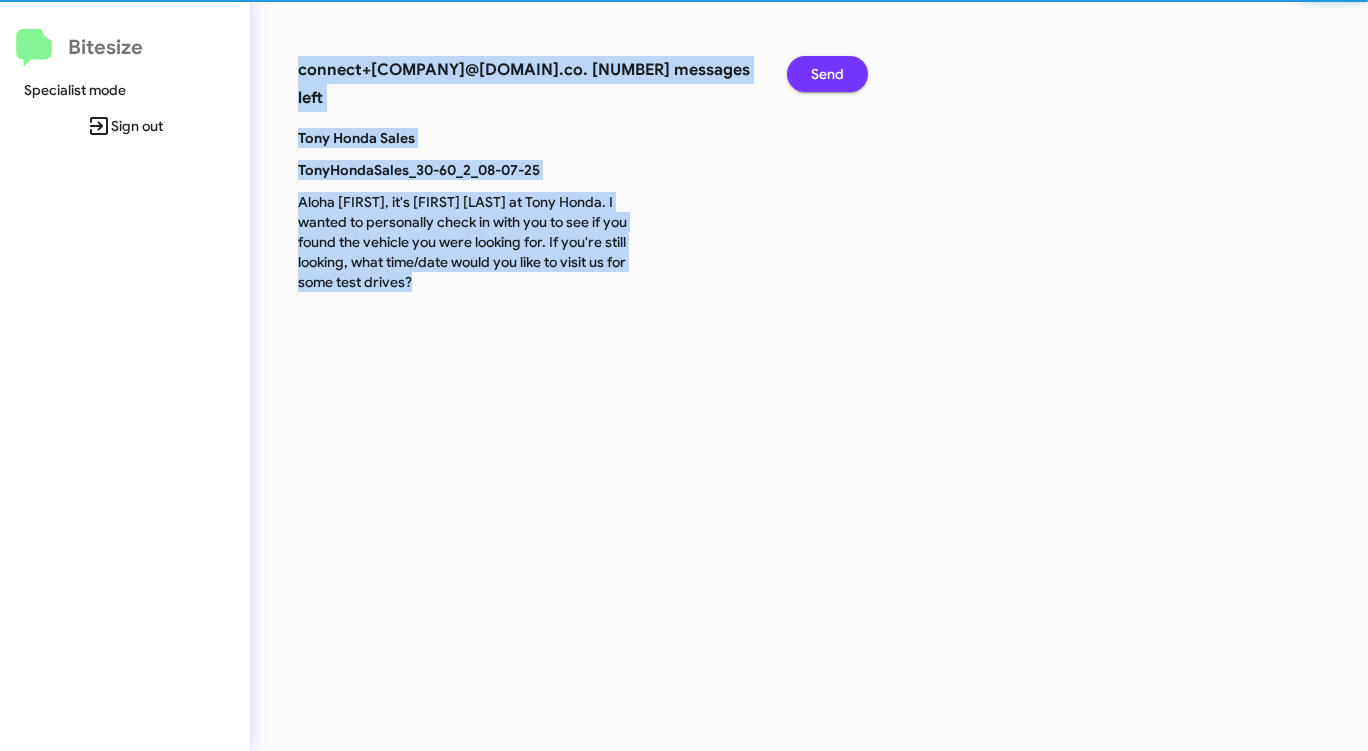 click on "Send" 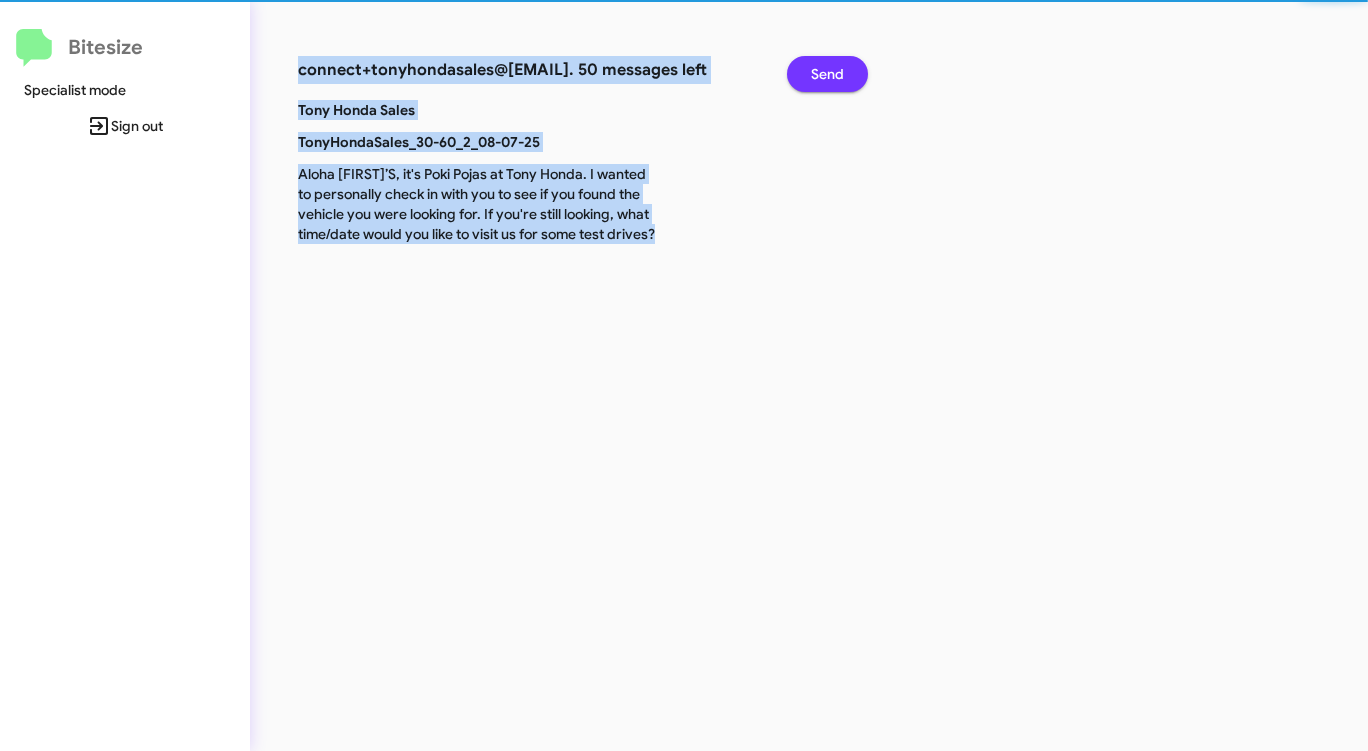 click on "Send" 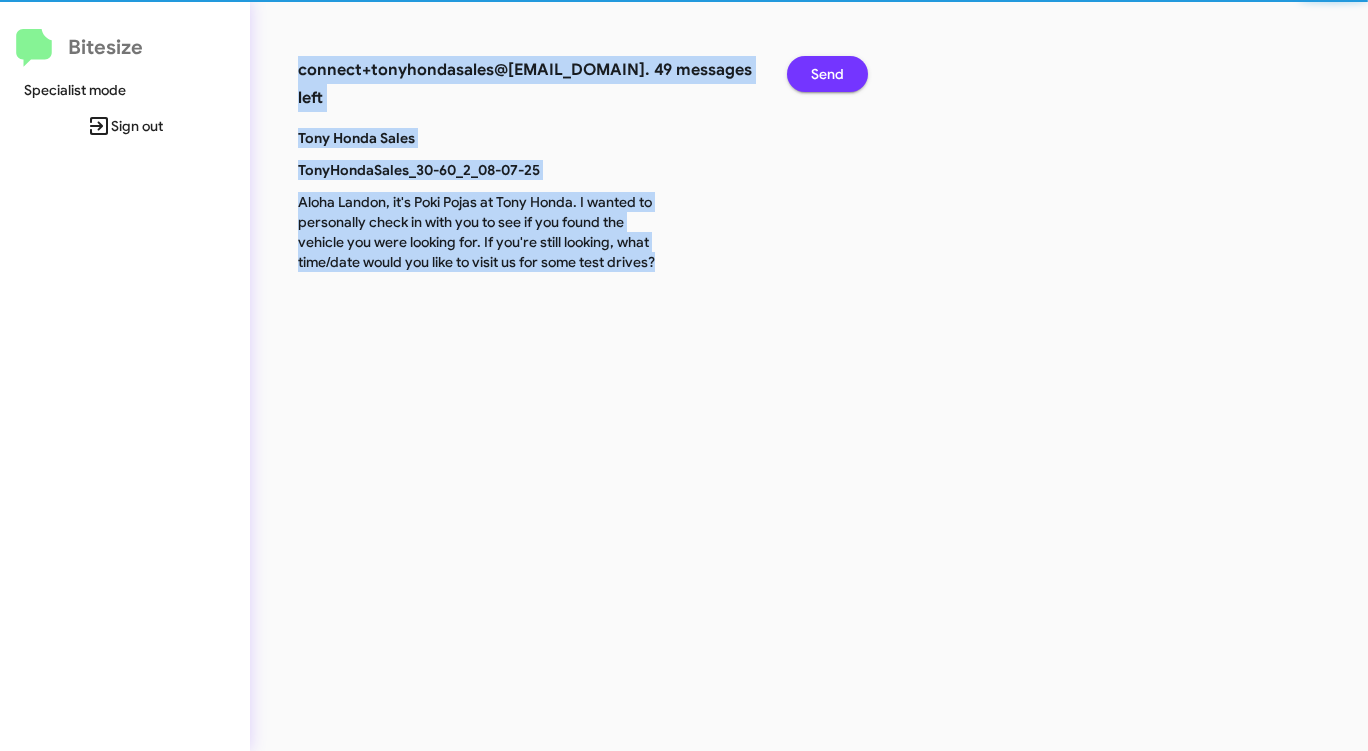 click on "Send" 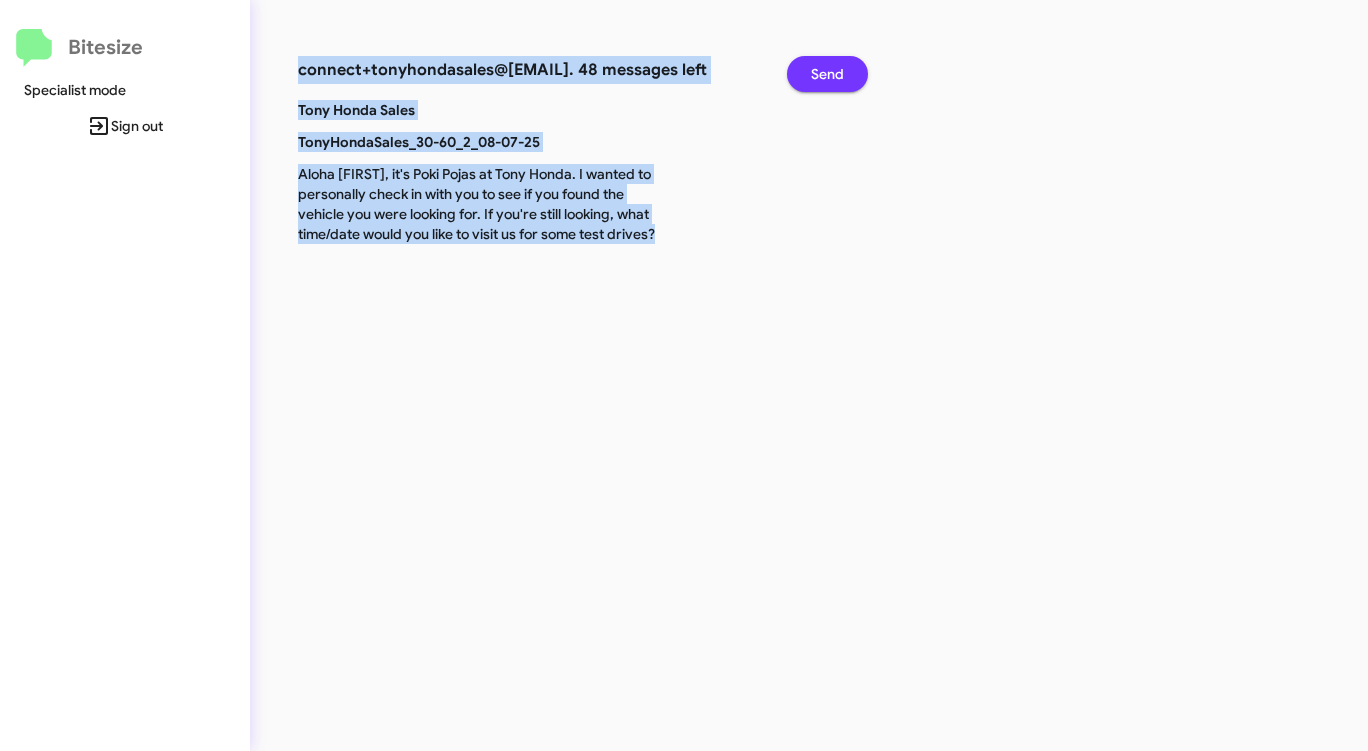 click on "Send" 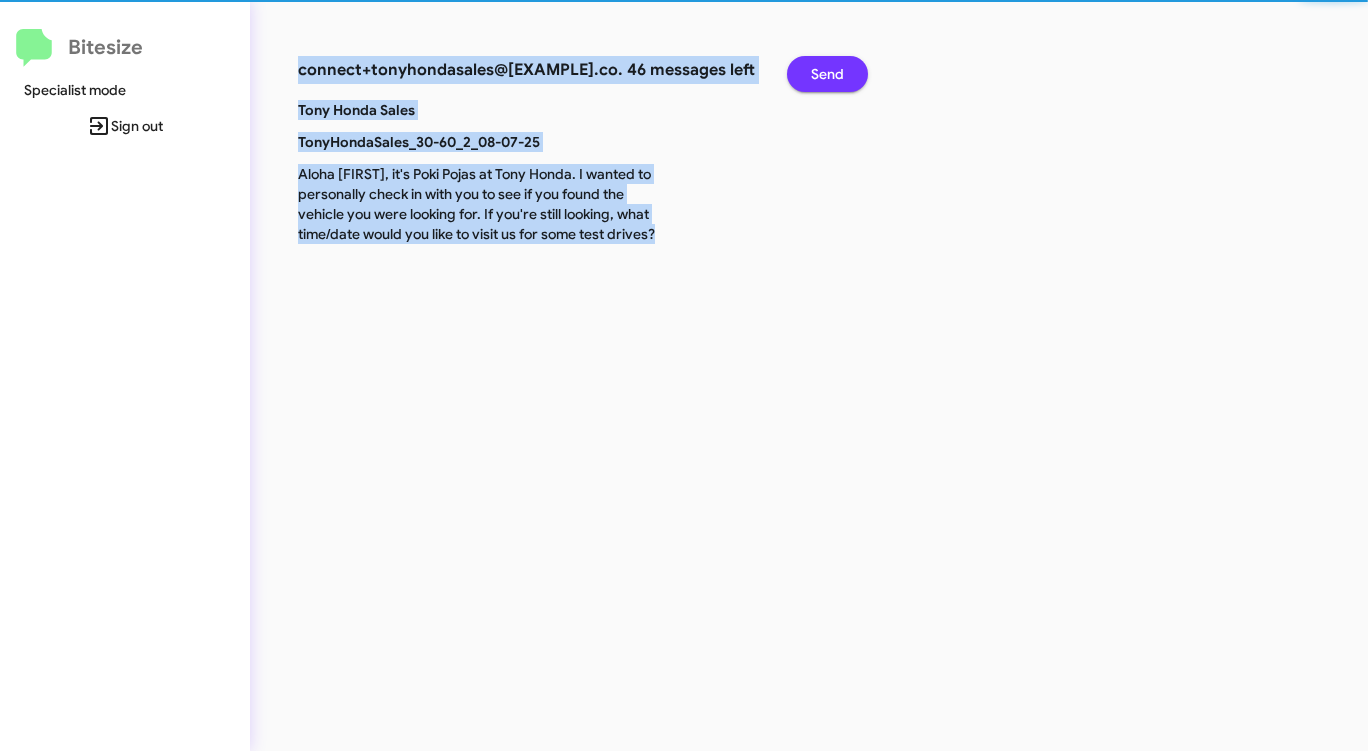click on "Send" 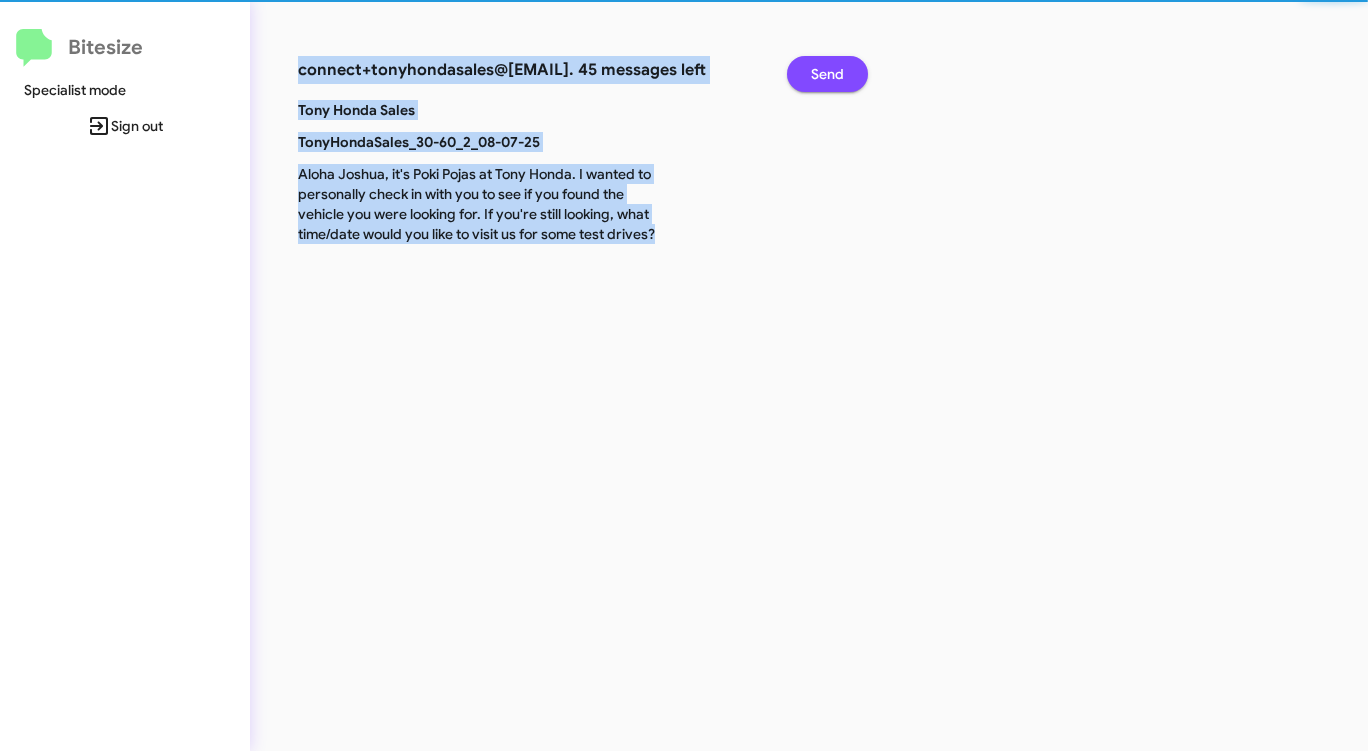 click on "Send" 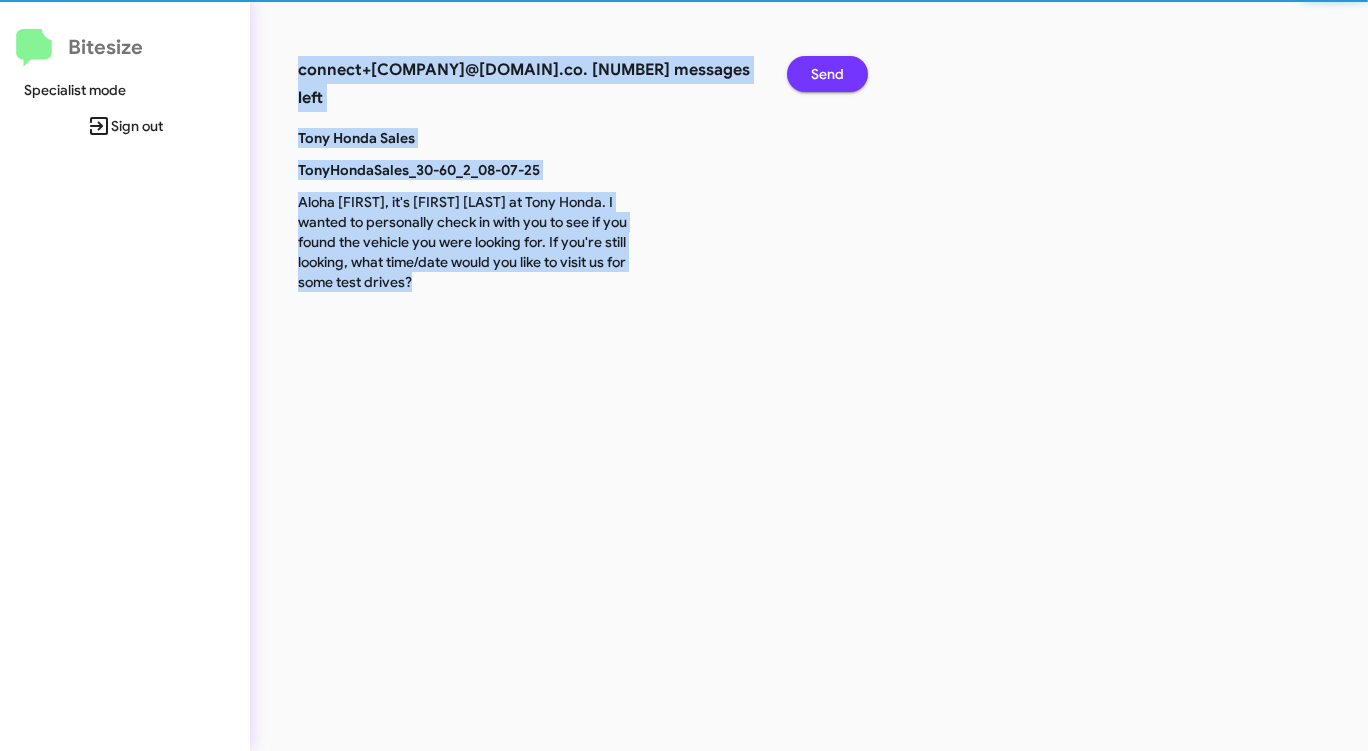 click on "Send" 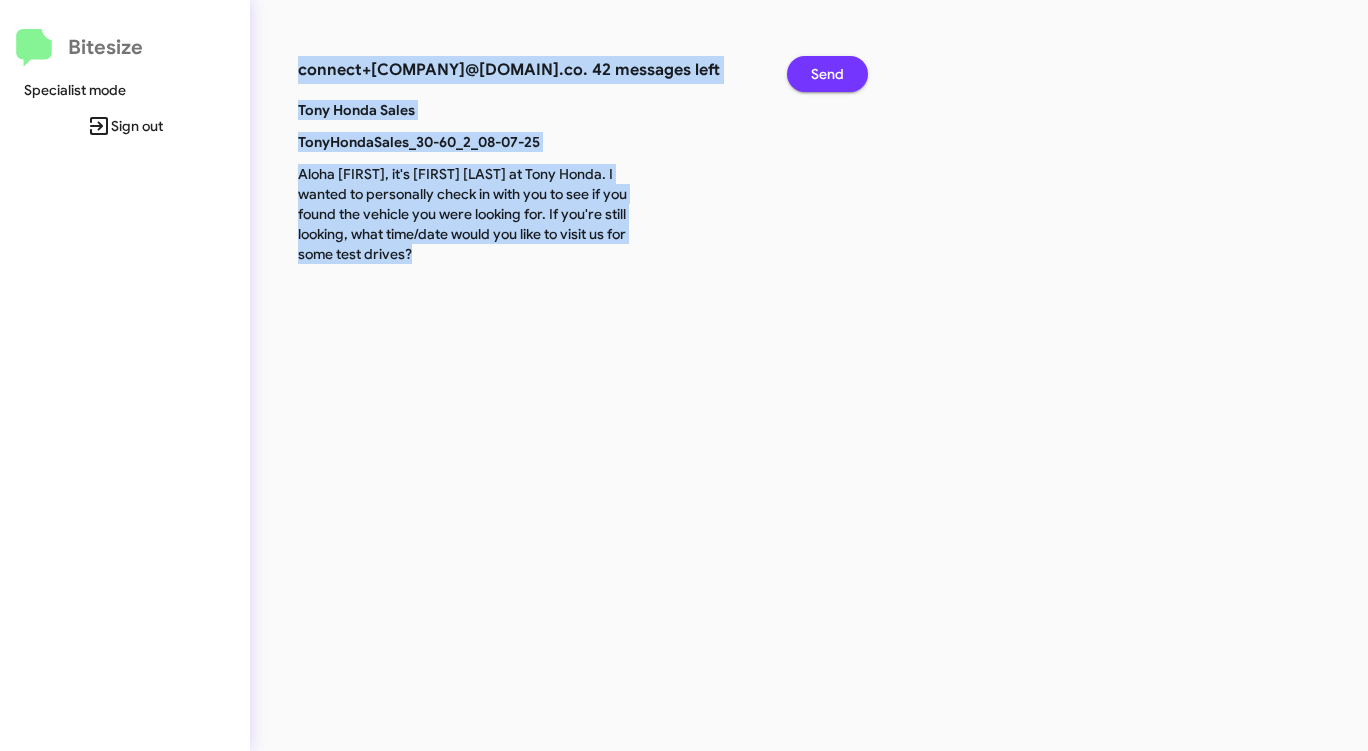 click on "Send" 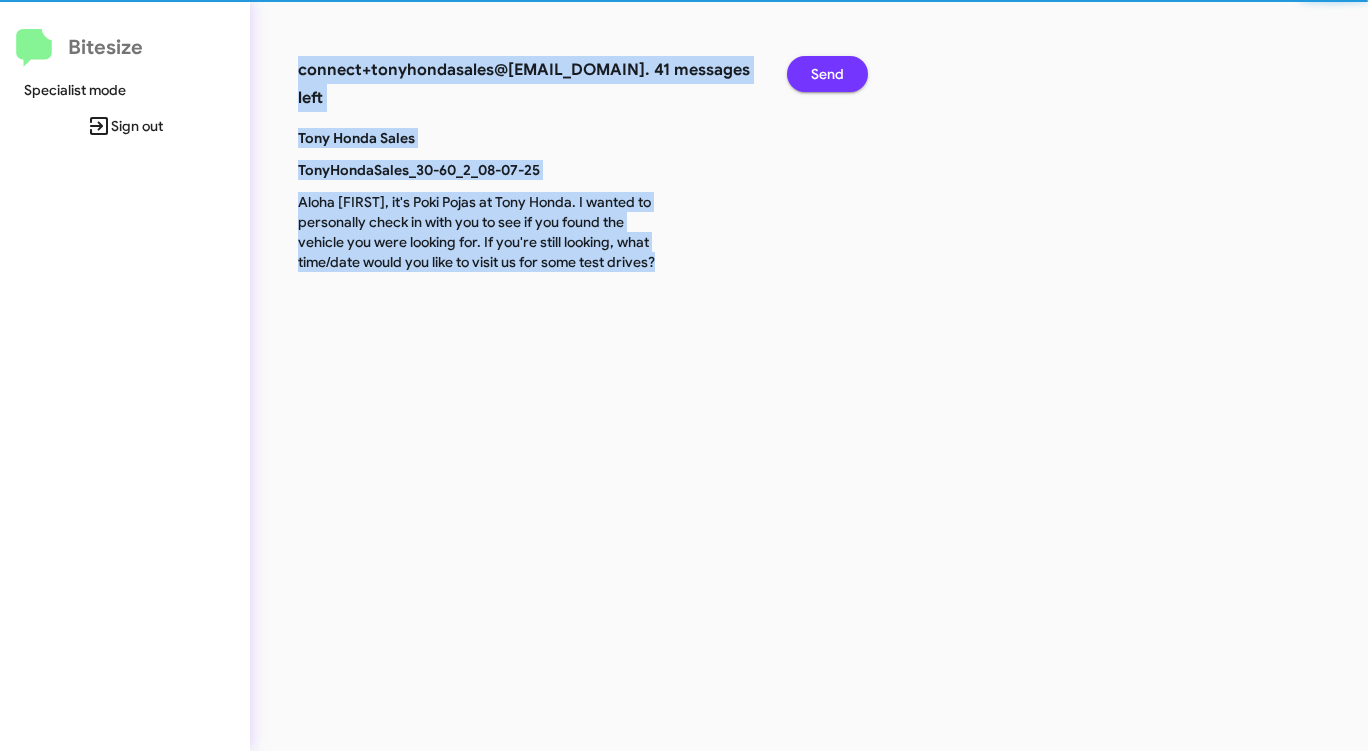 click on "Send" 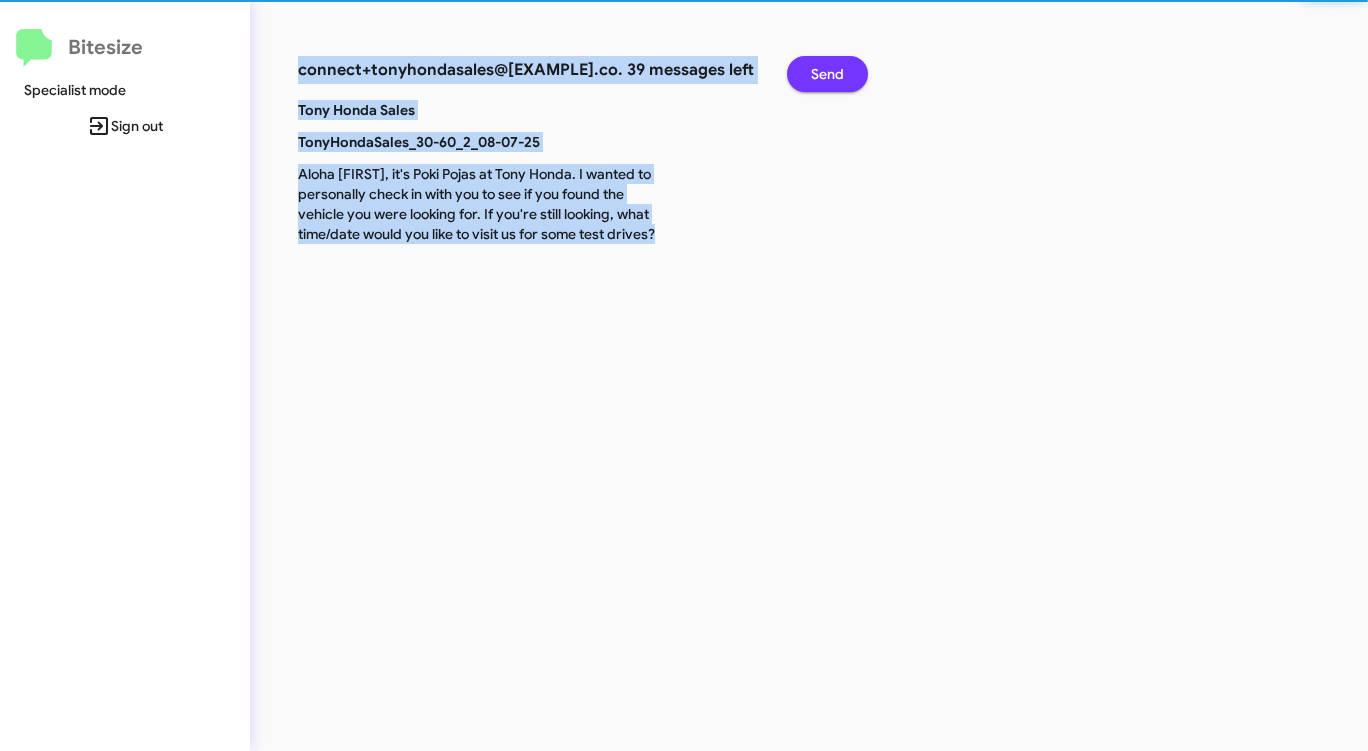 click on "Send" 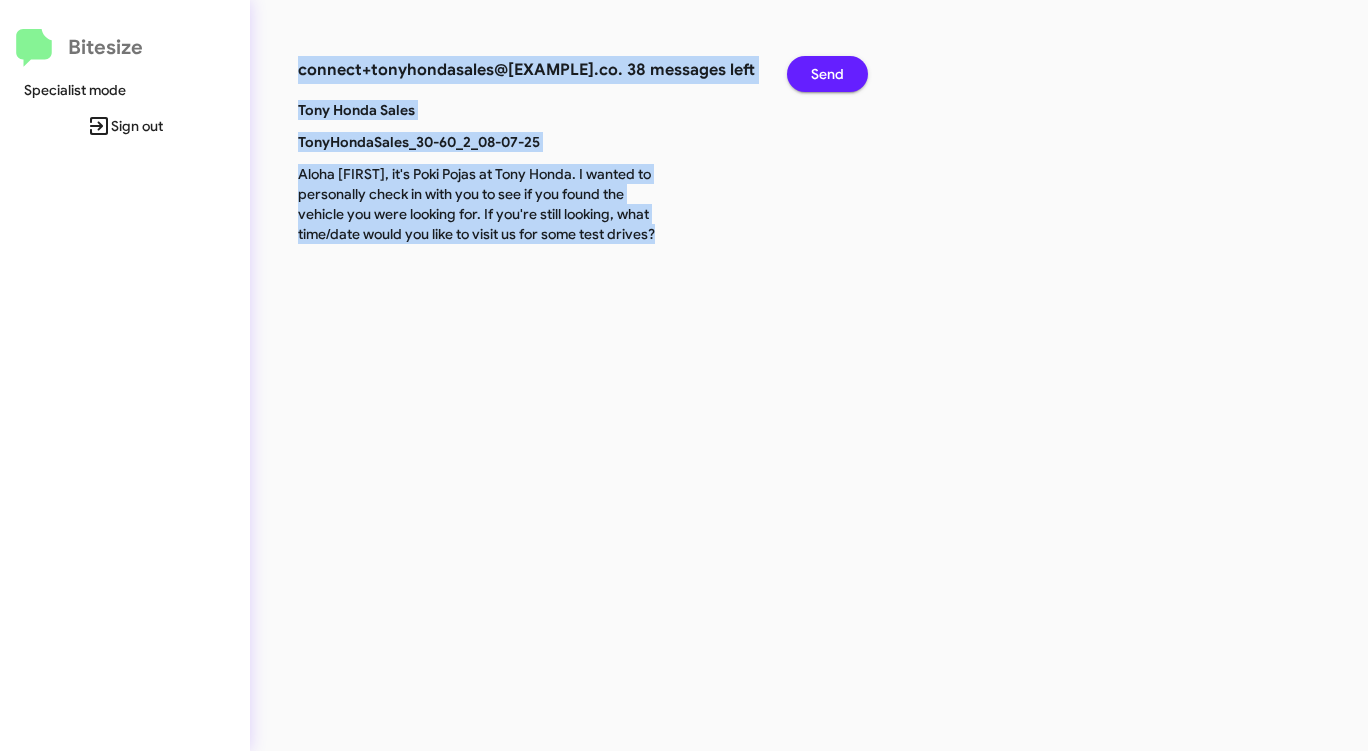 click on "Send" 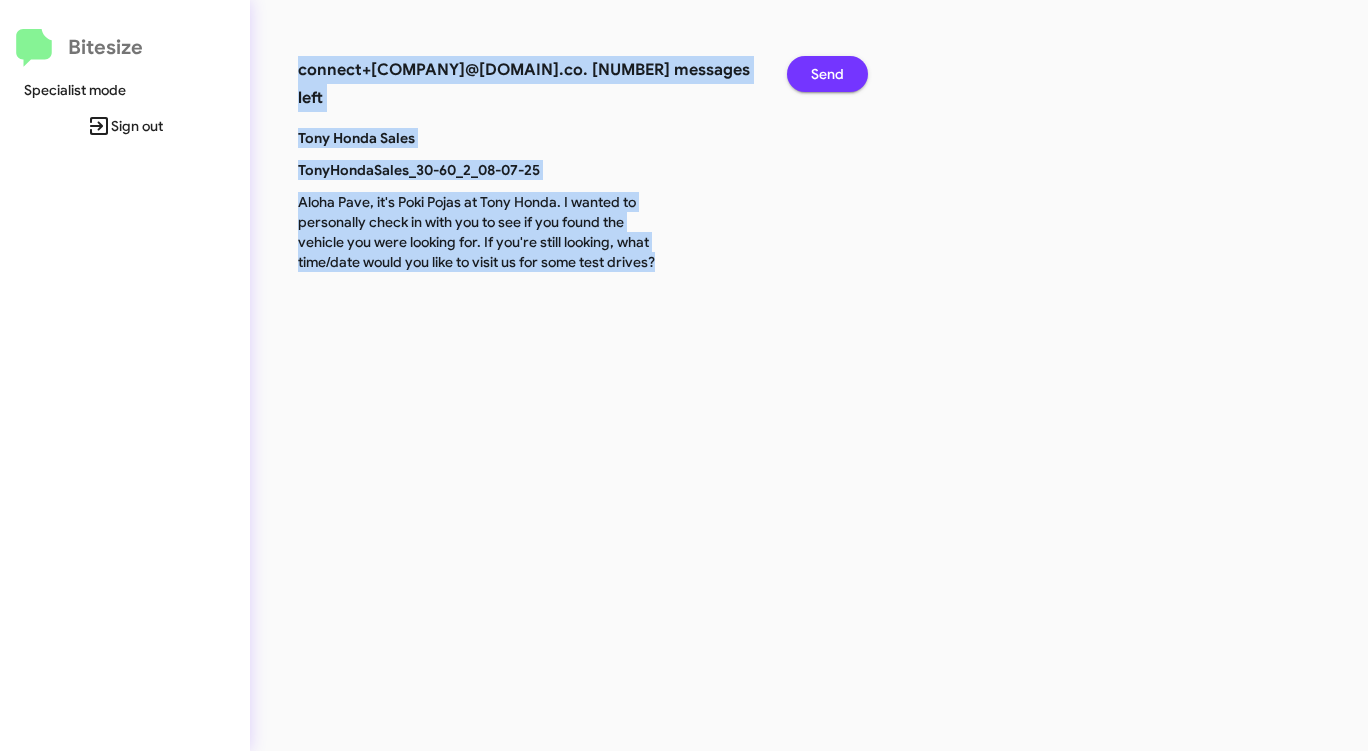 click on "Send" 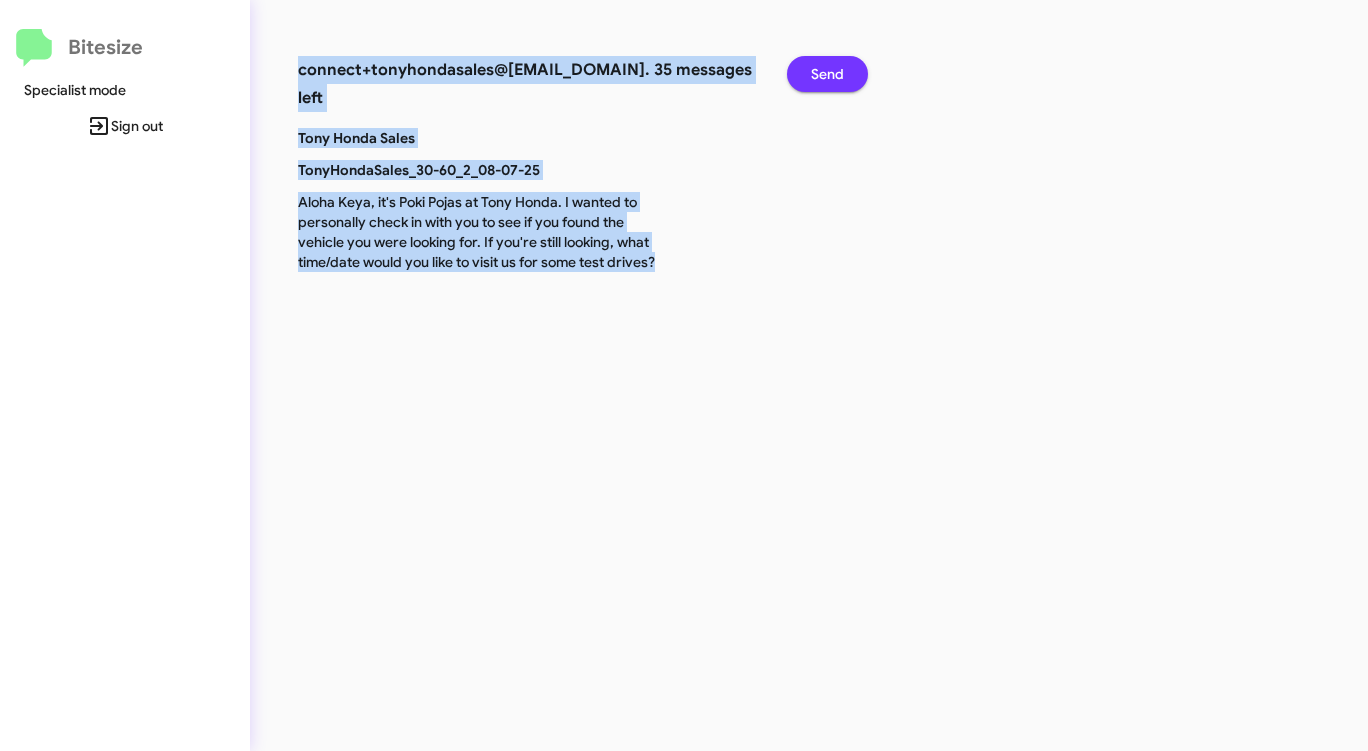 click on "Send" 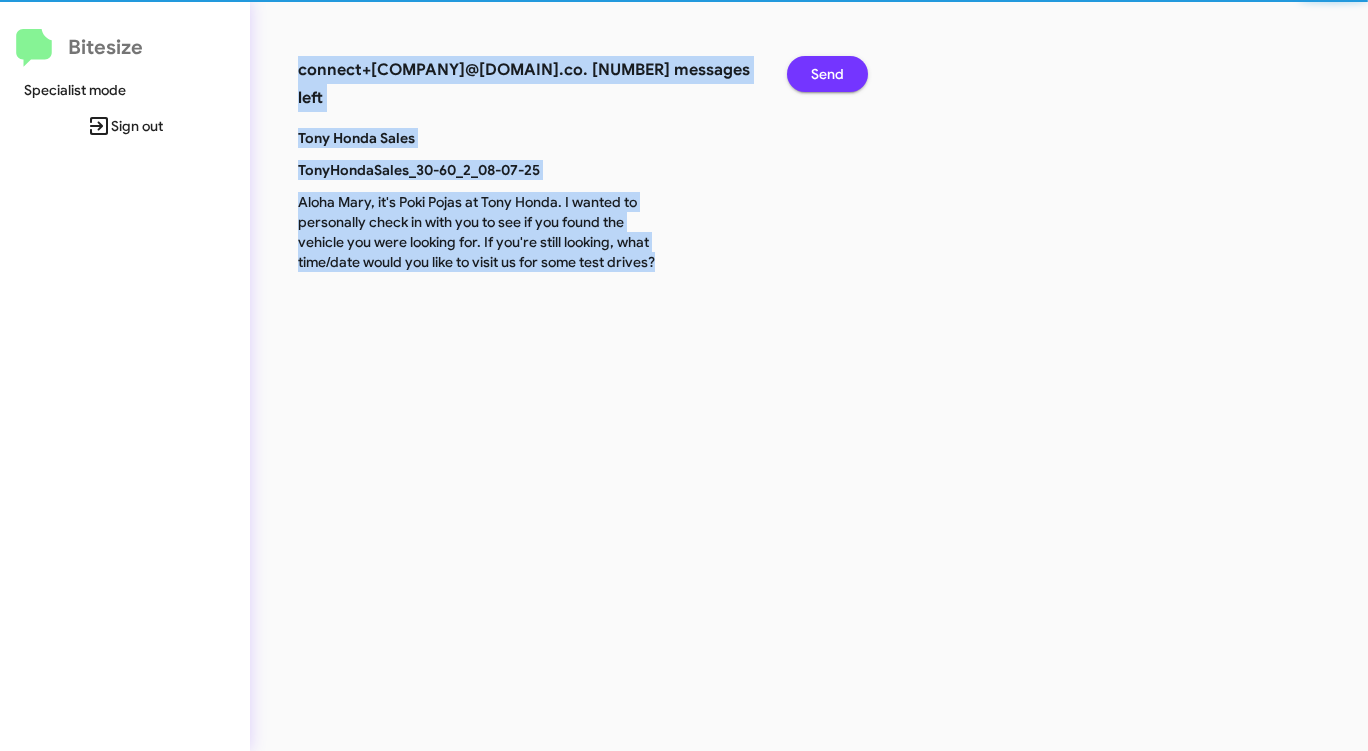 click on "Send" 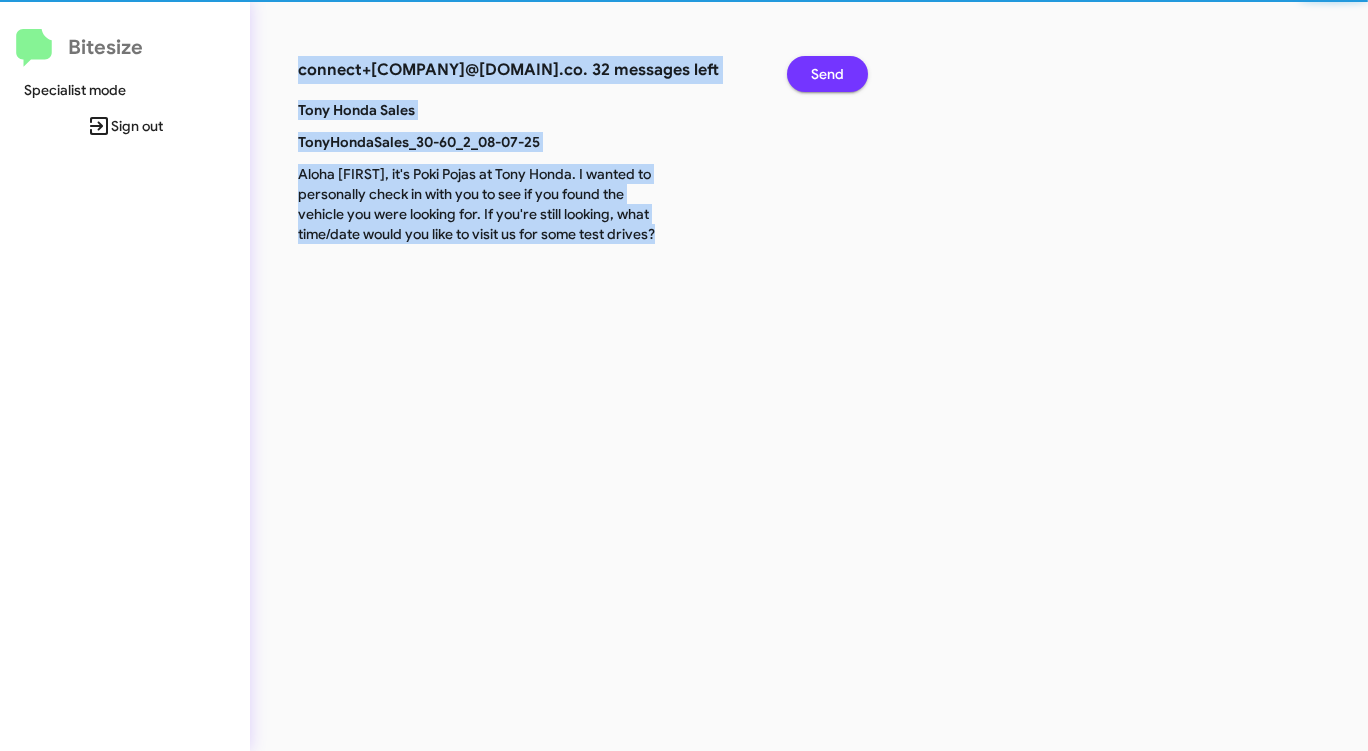 click on "Send" 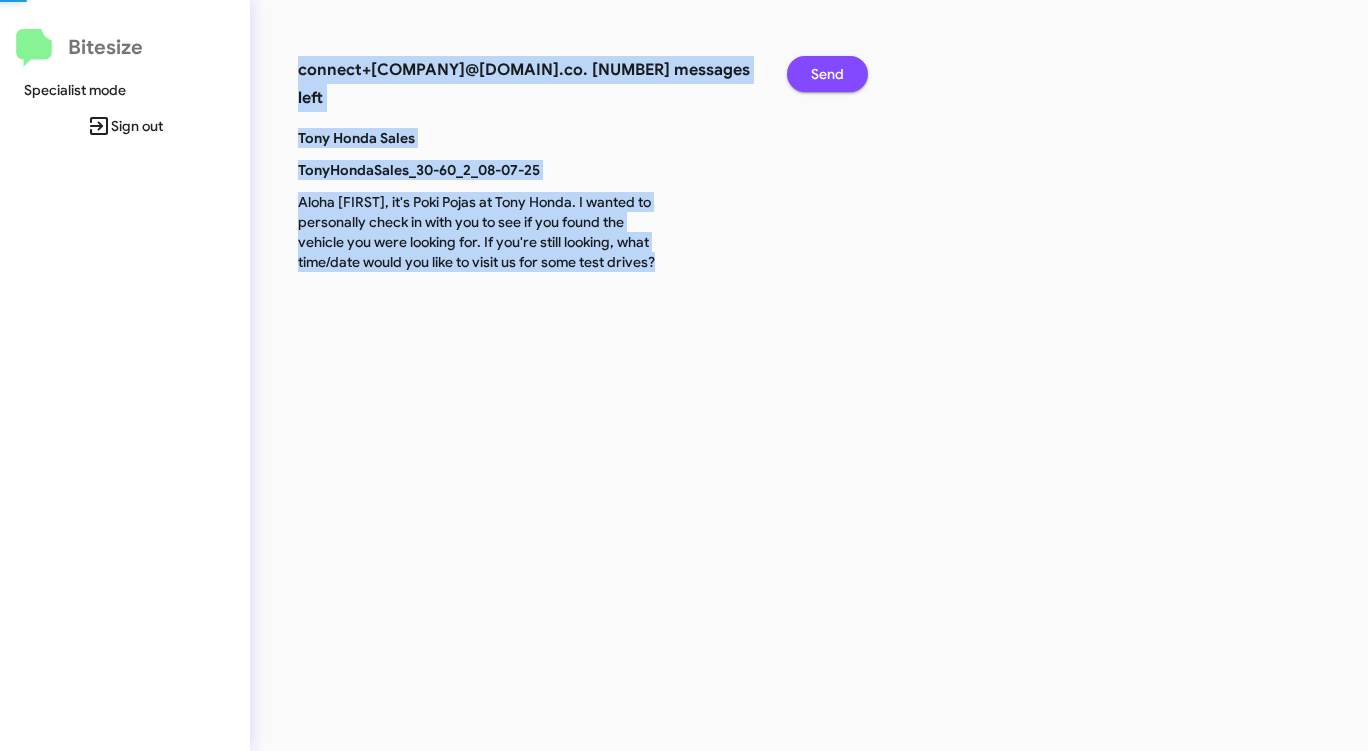 click on "Send" 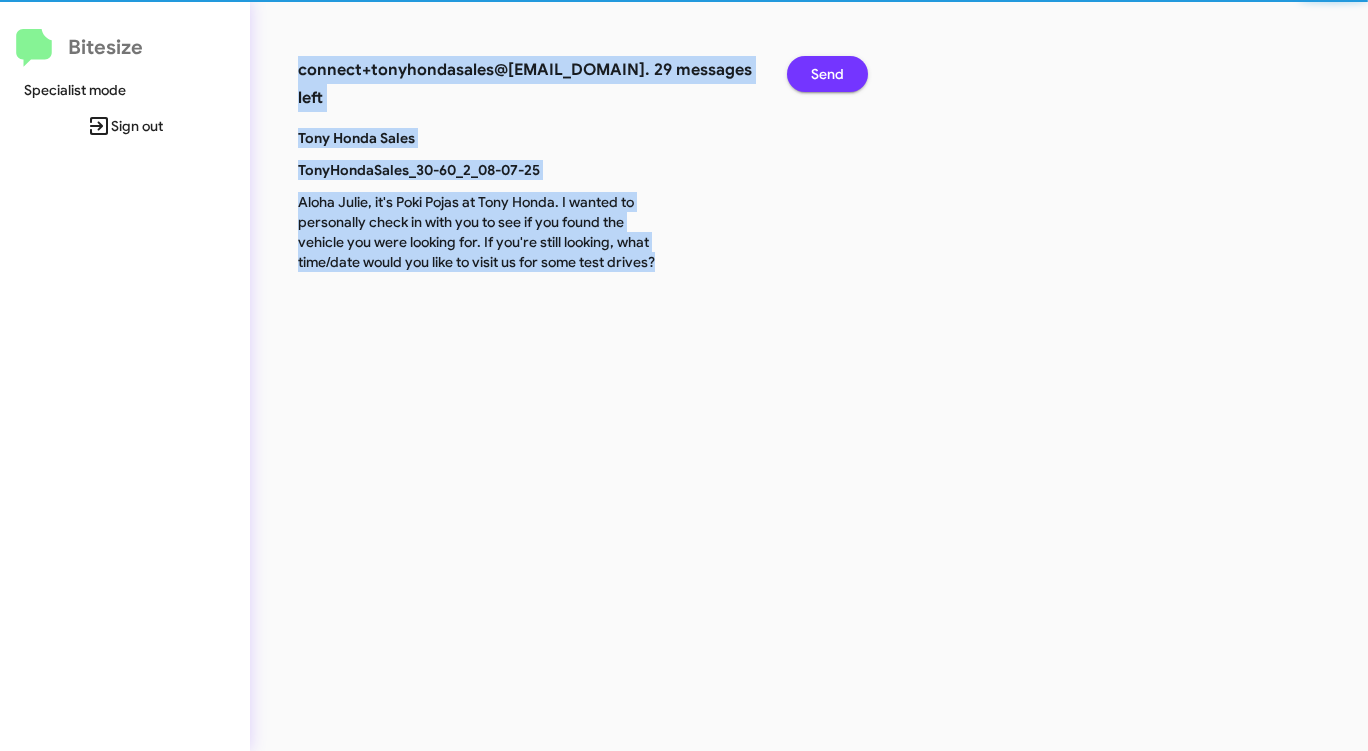 click on "Send" 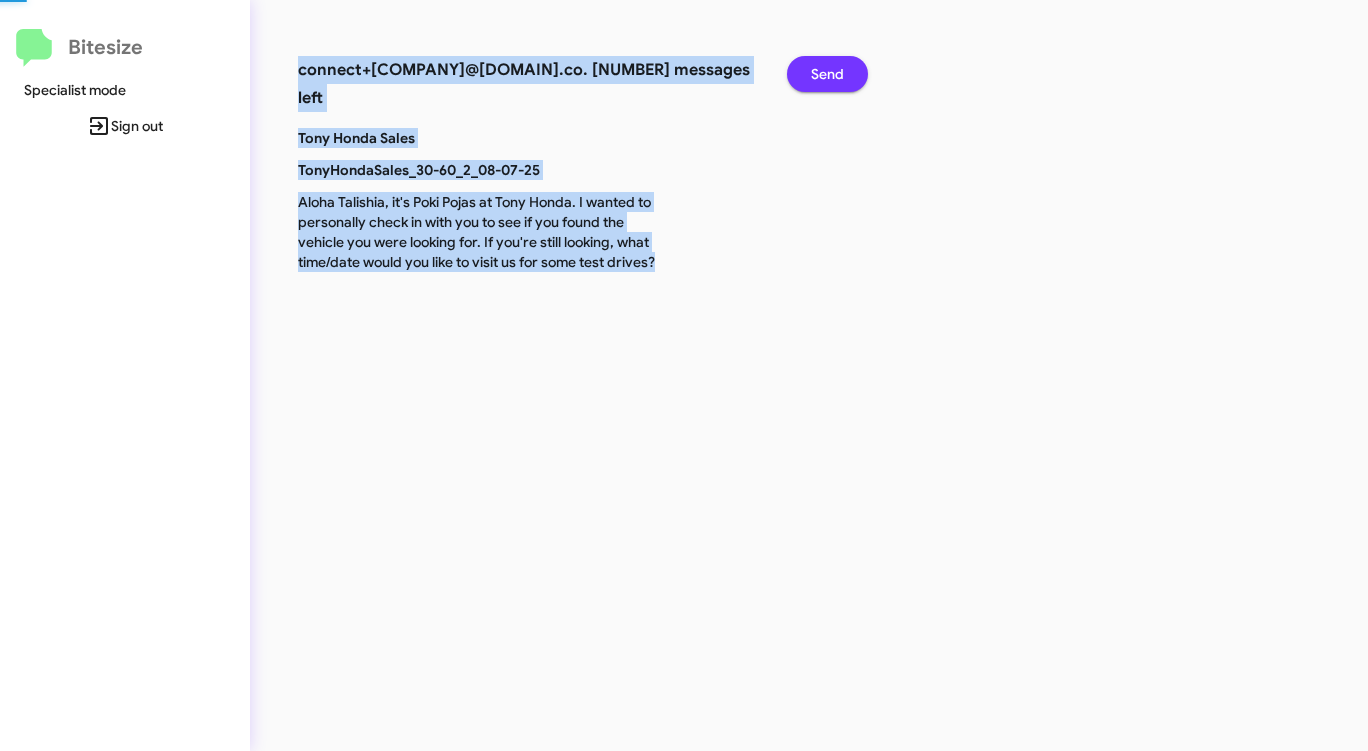 click on "Send" 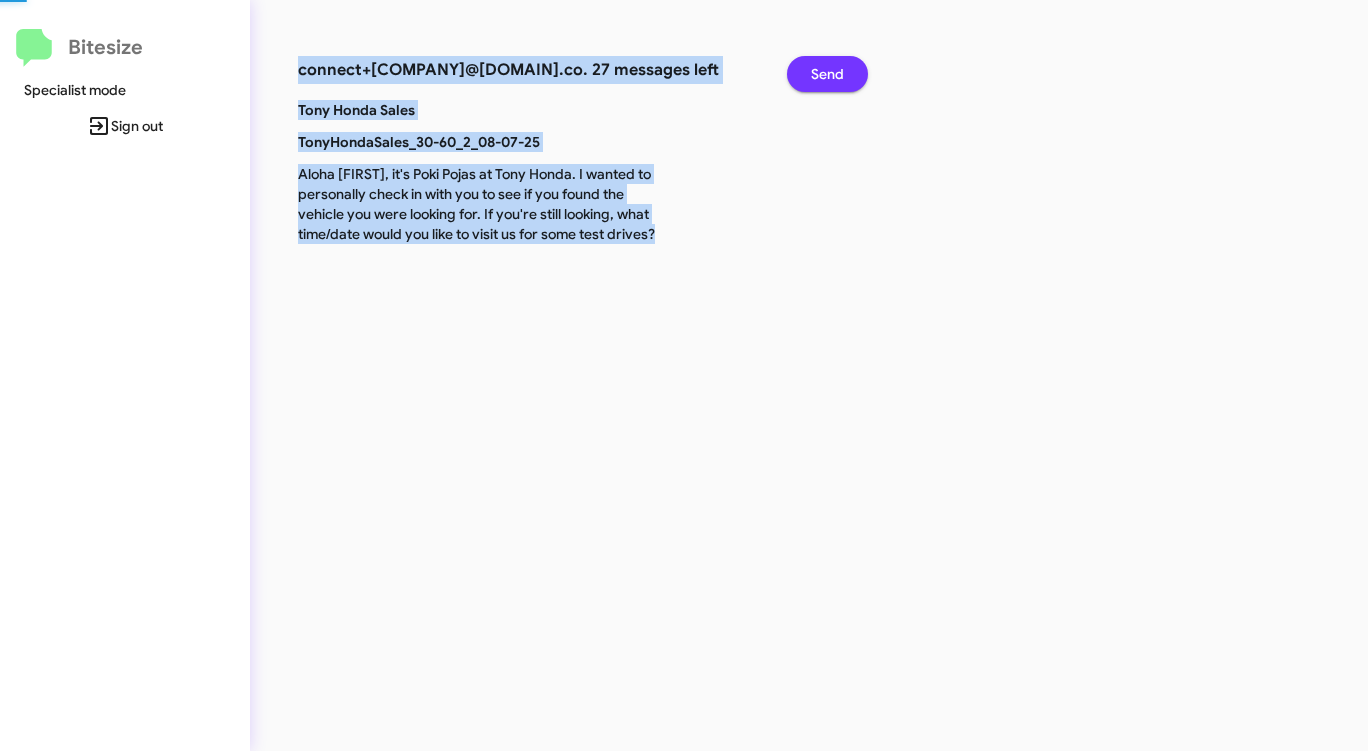 click on "Send" 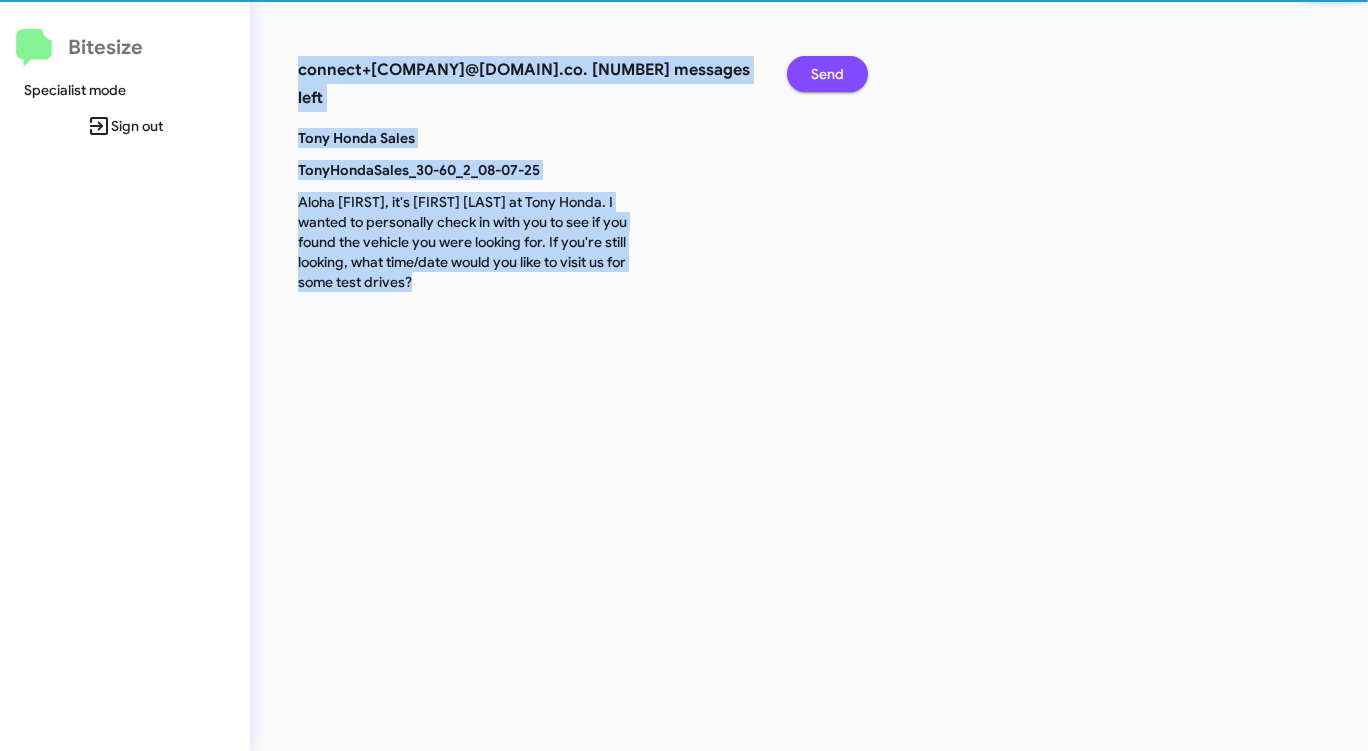 click on "Send" 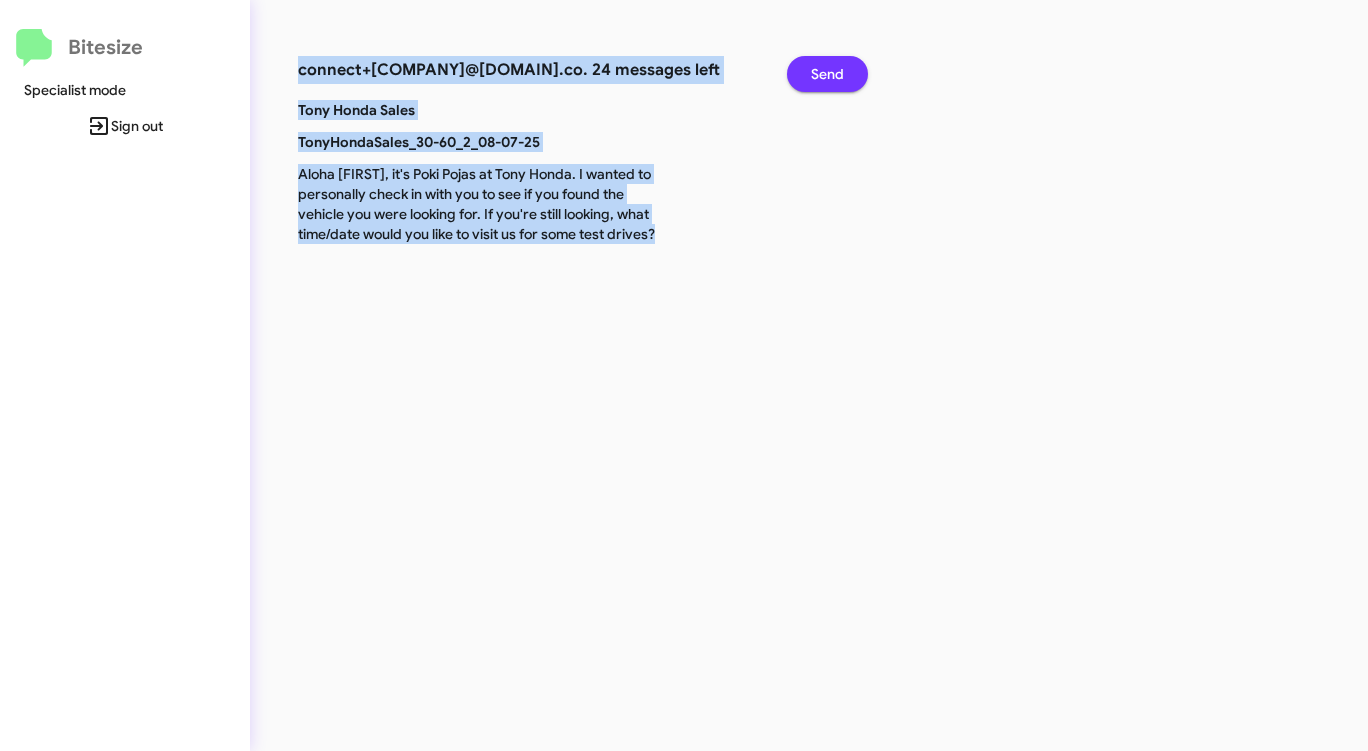 click on "Send" 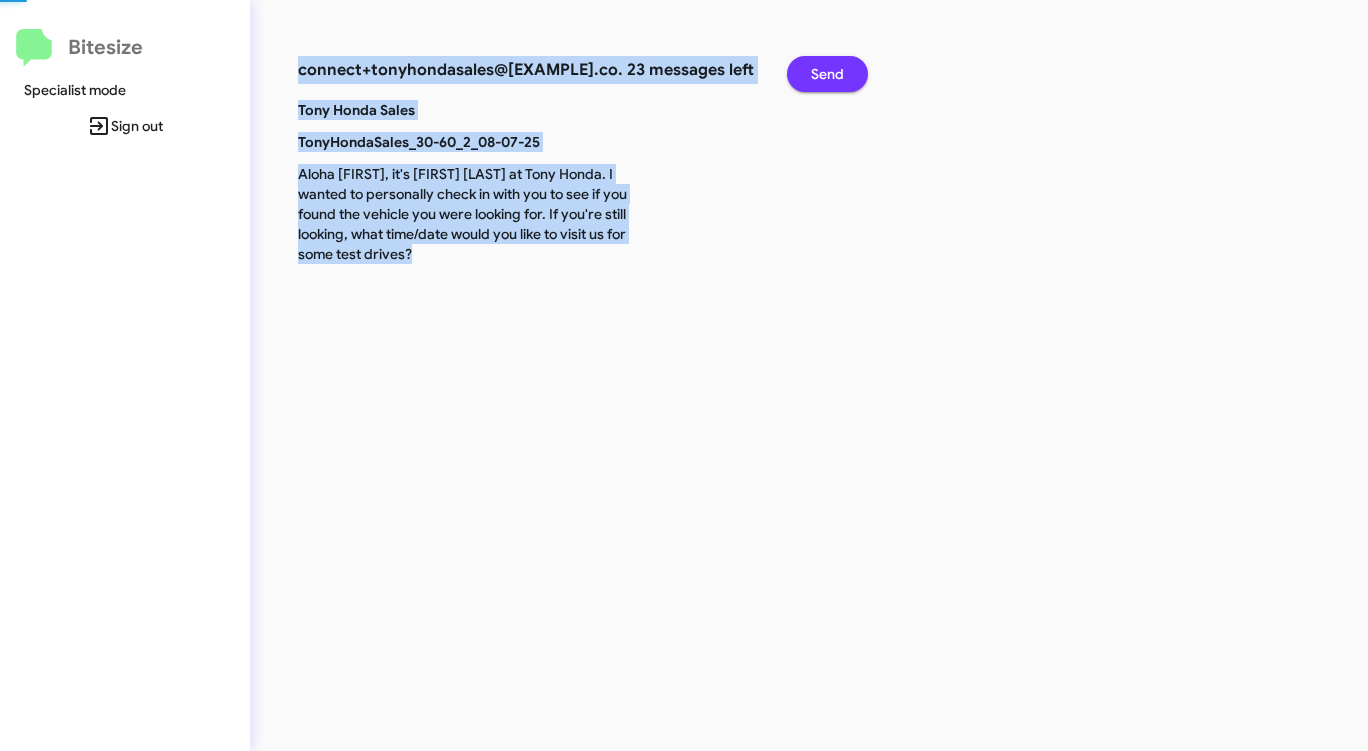 click on "Send" 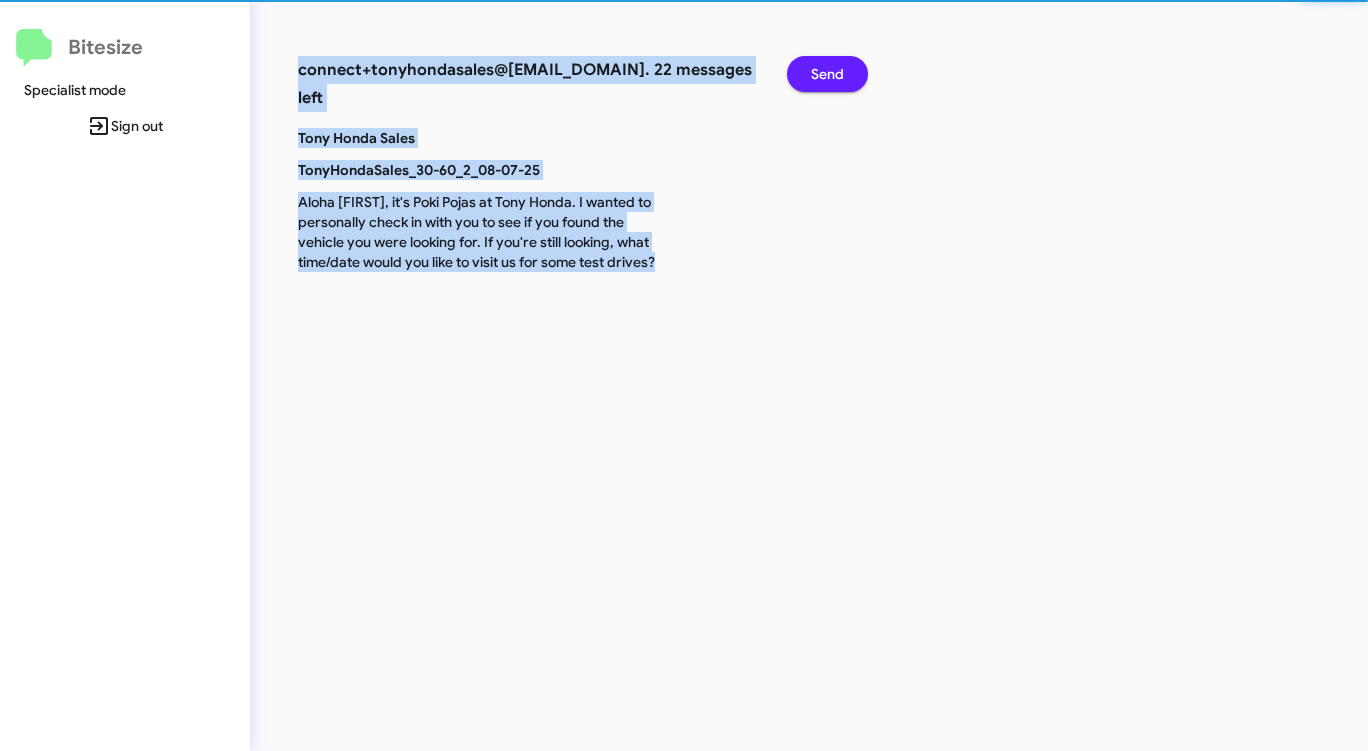click on "Send" 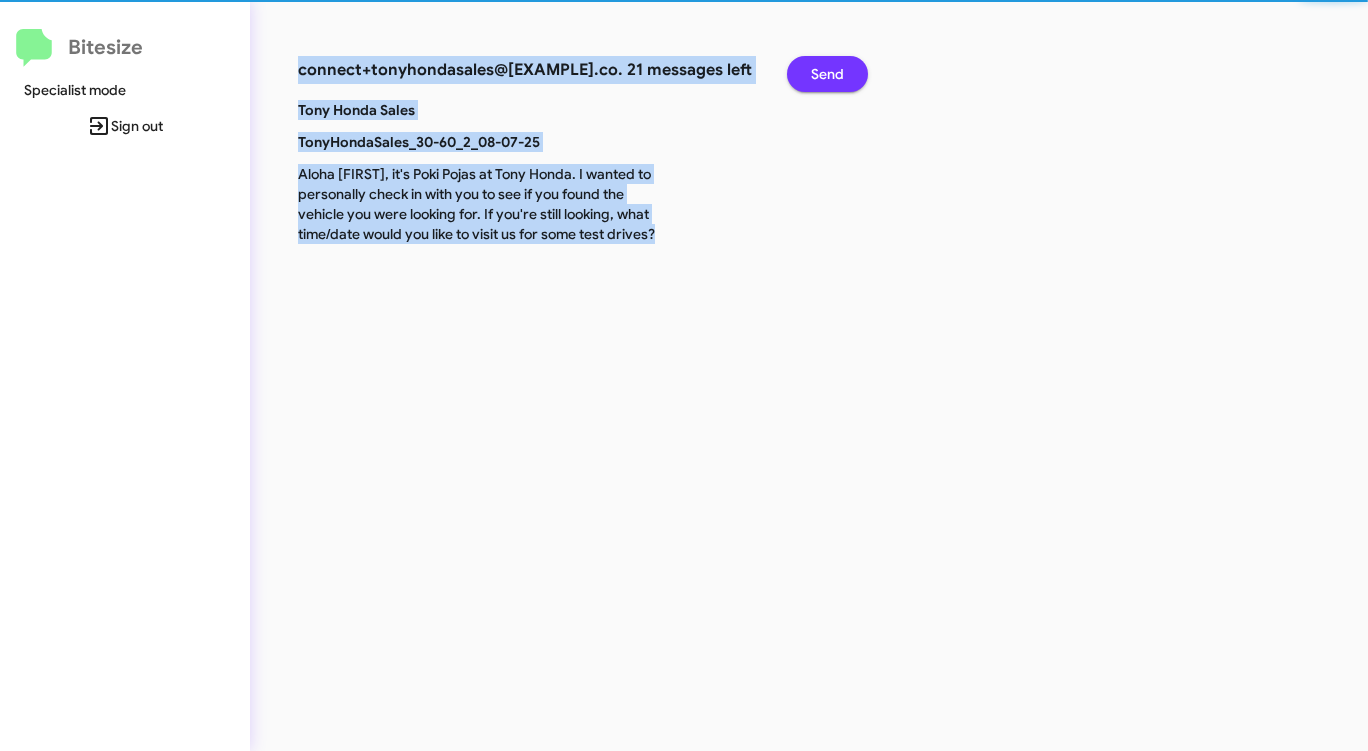click on "Send" 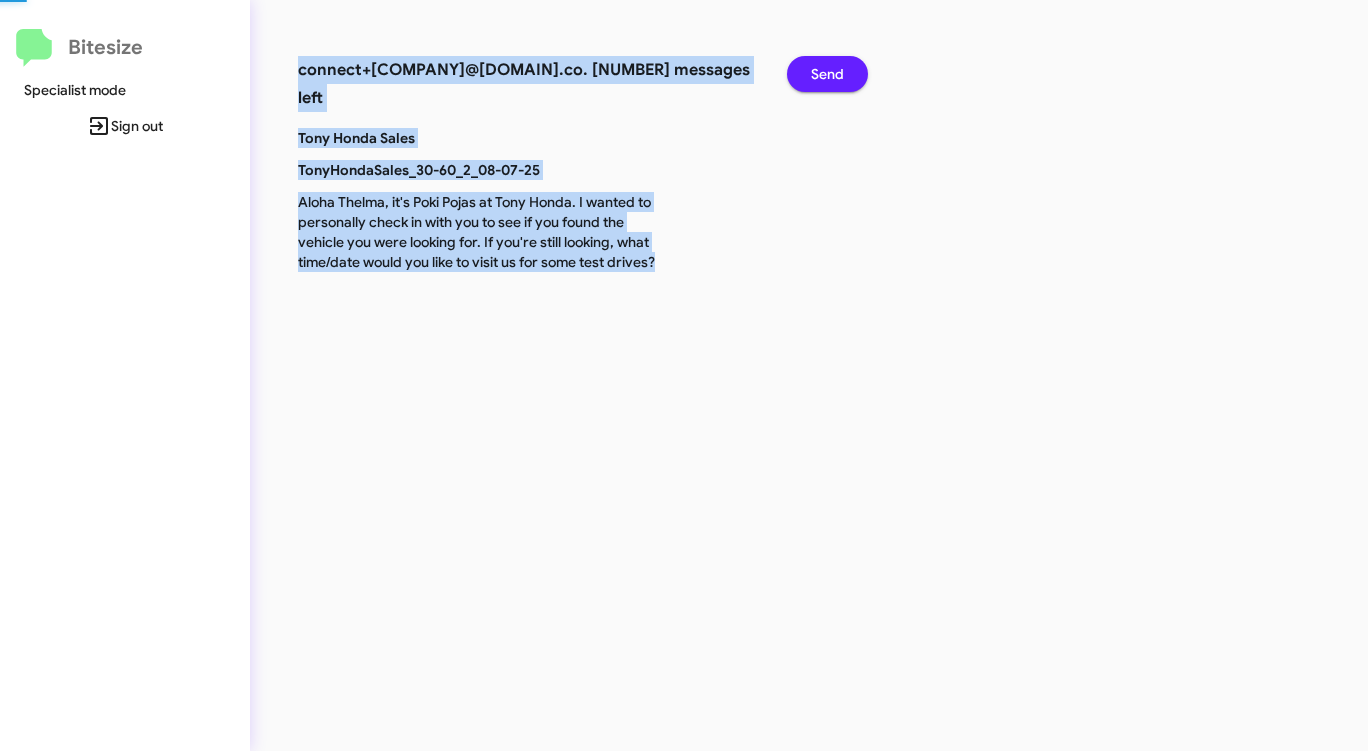 click on "Send" 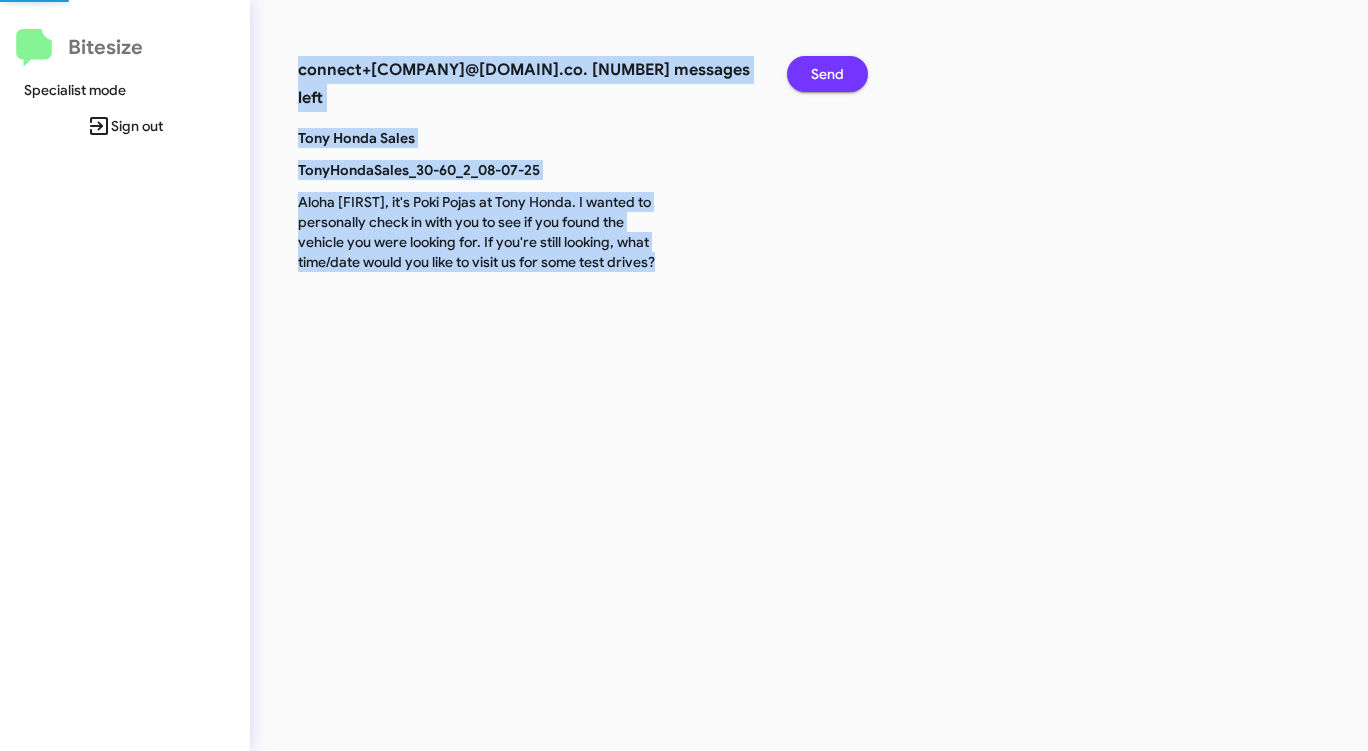 click on "Send" 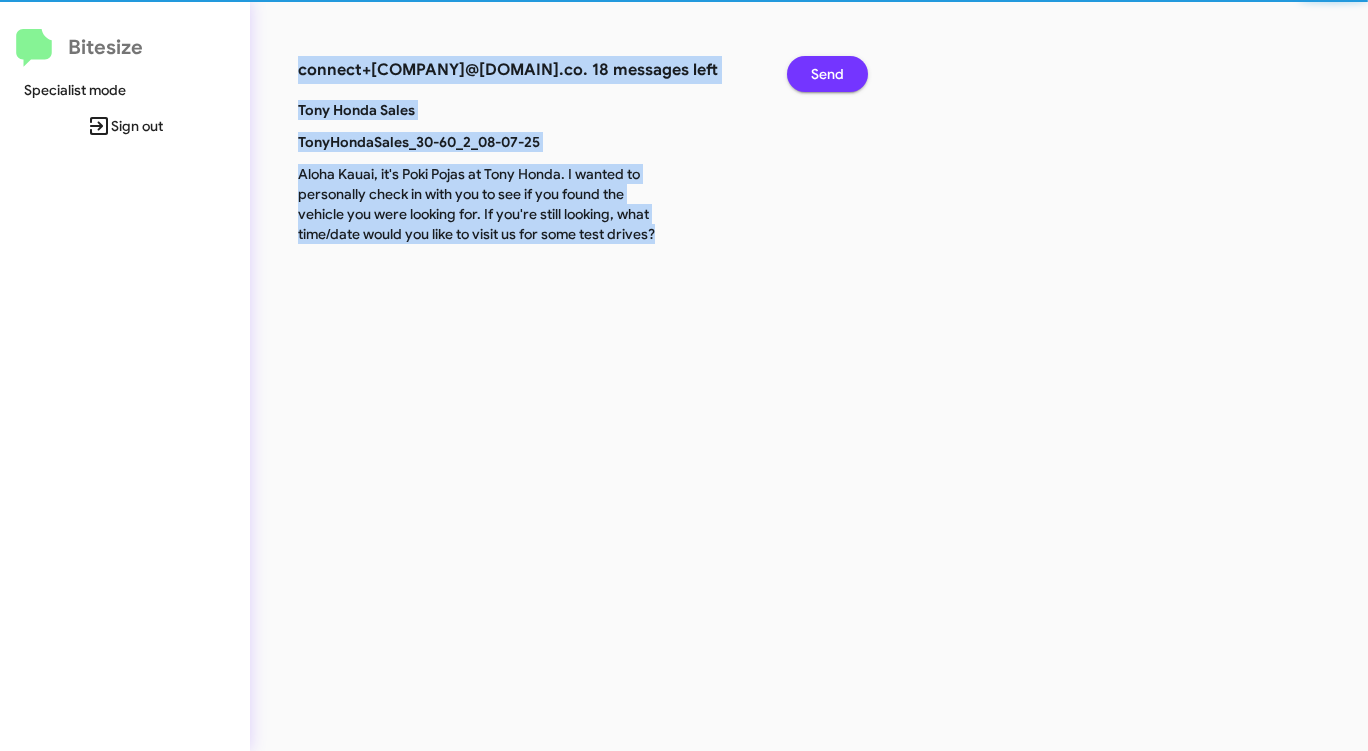 click on "Send" 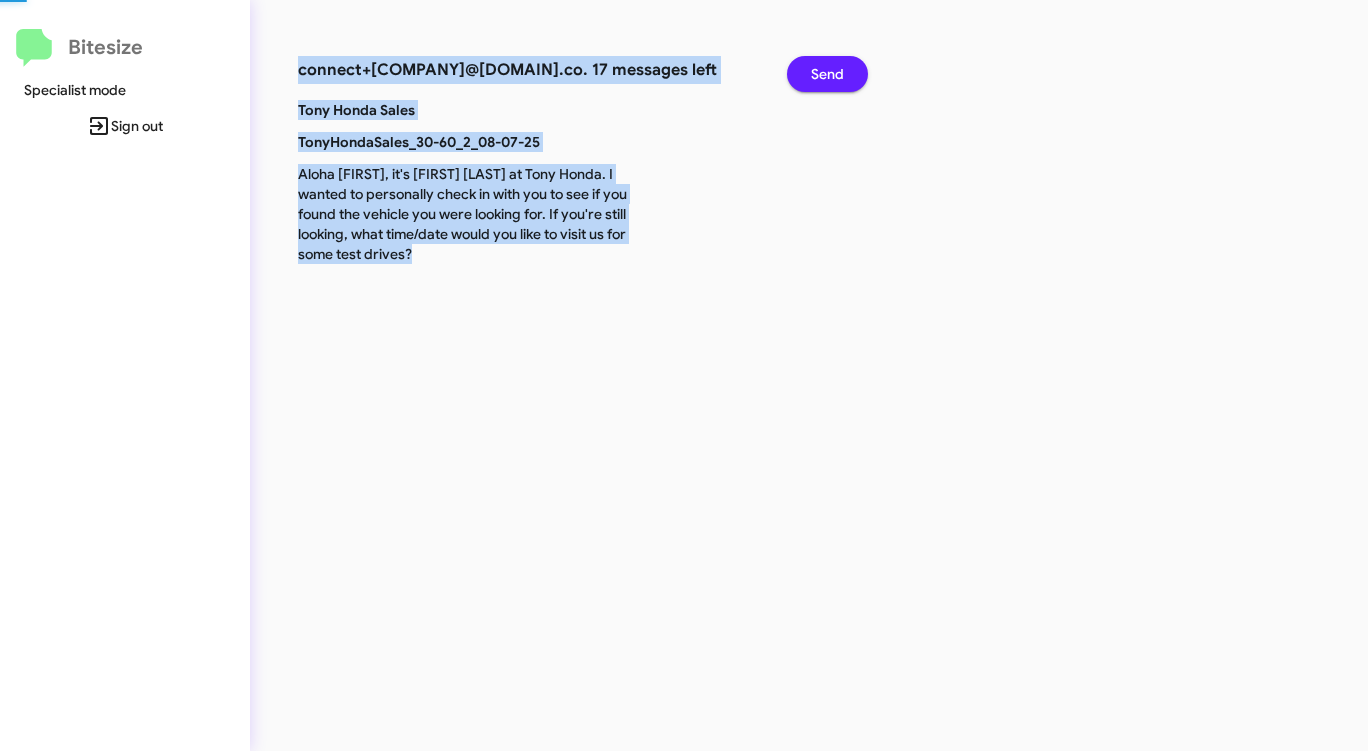 click on "Send" 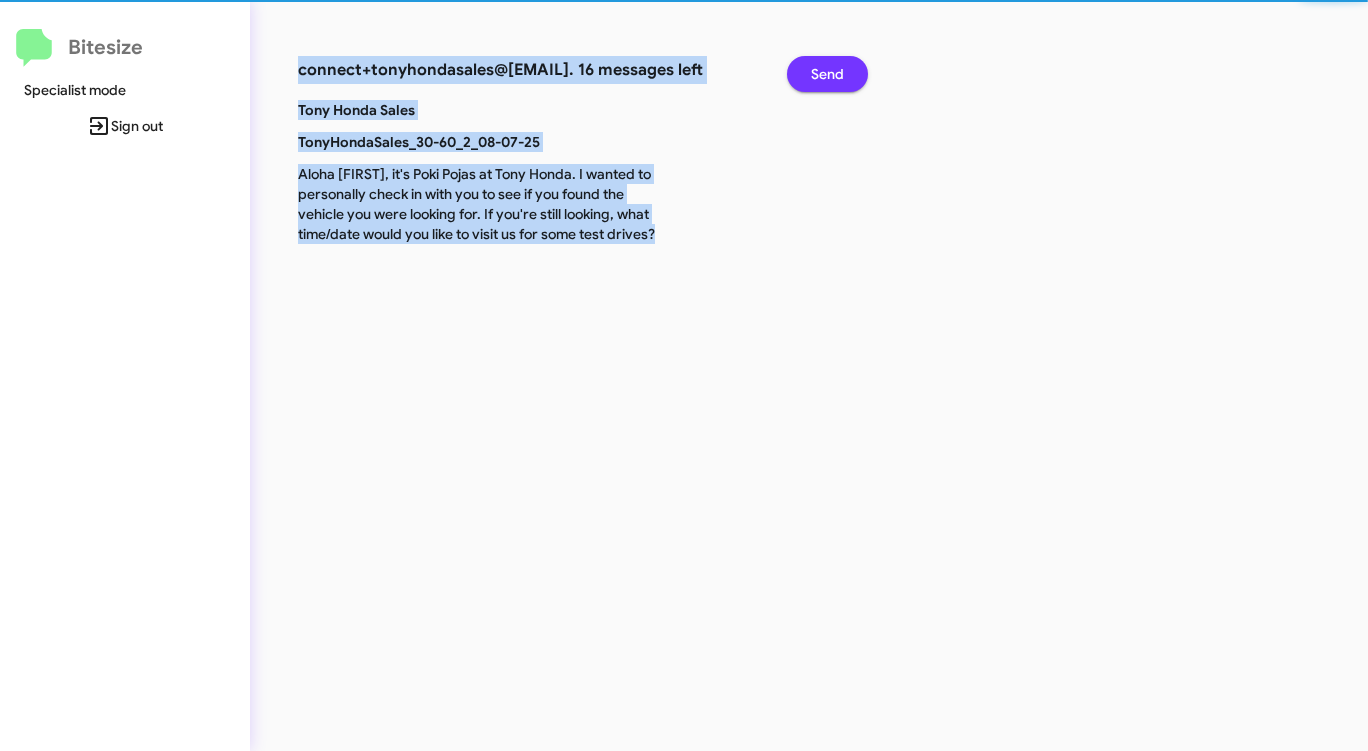 click on "Send" 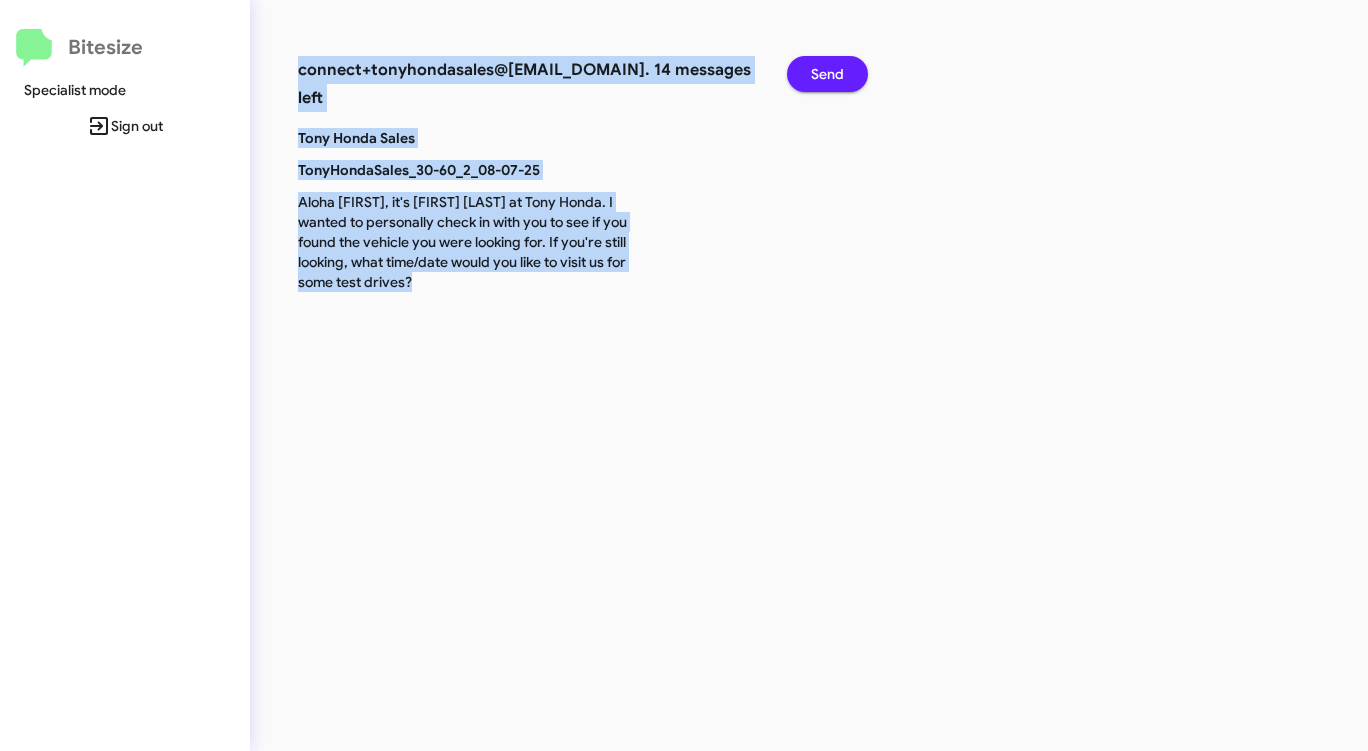 click on "Send" 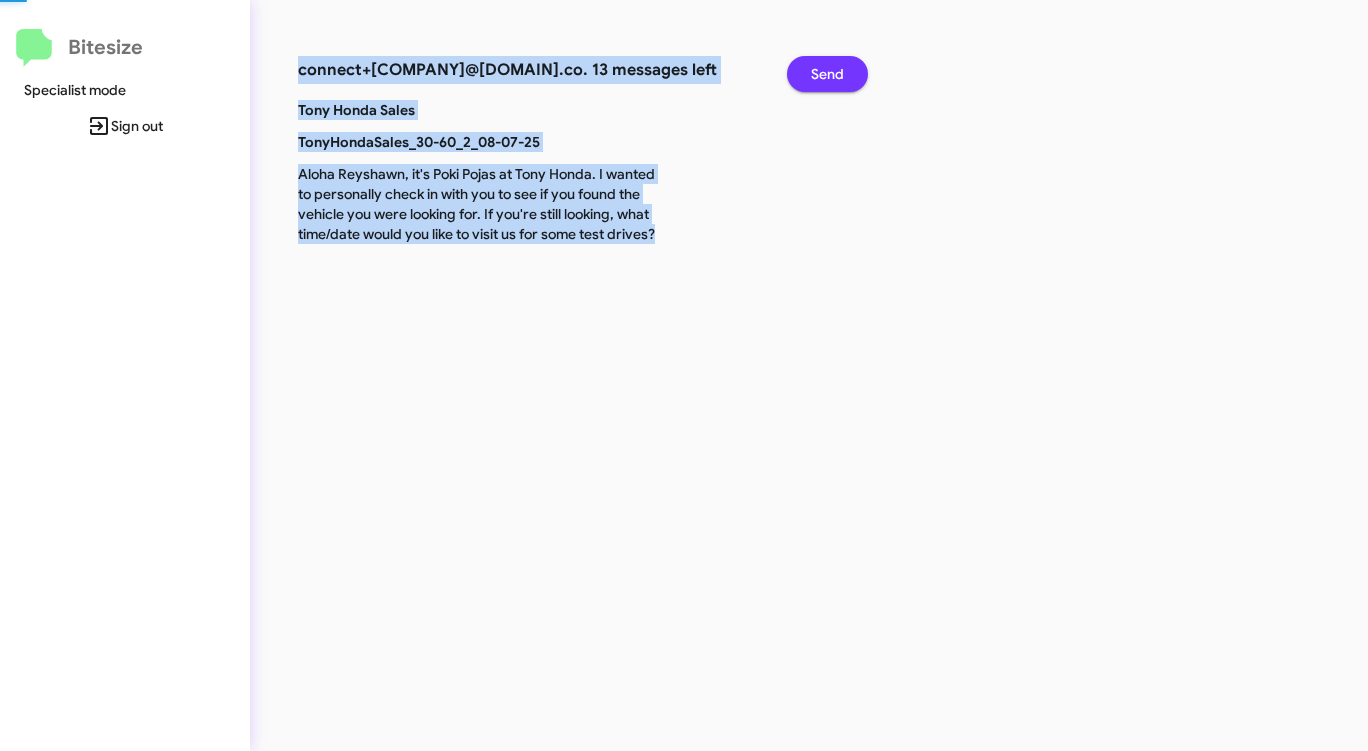 click on "Send" 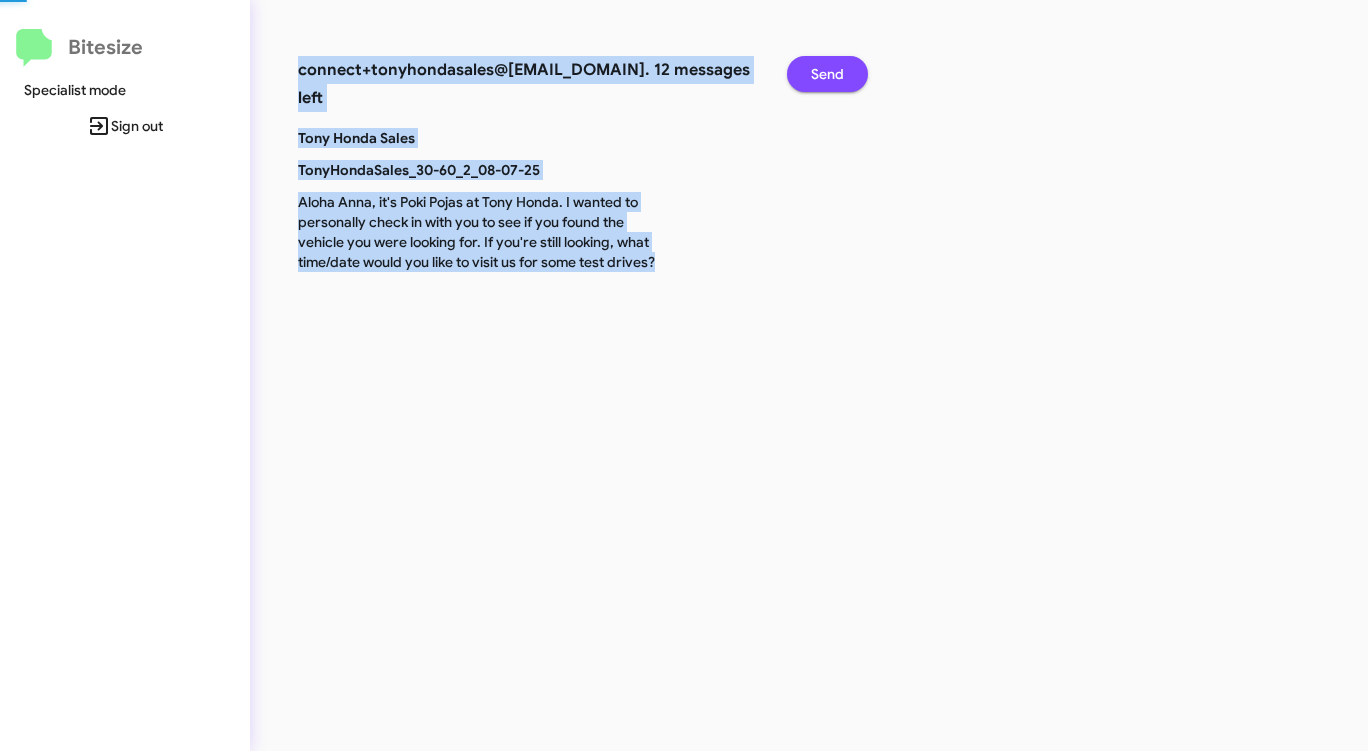 click on "Send" 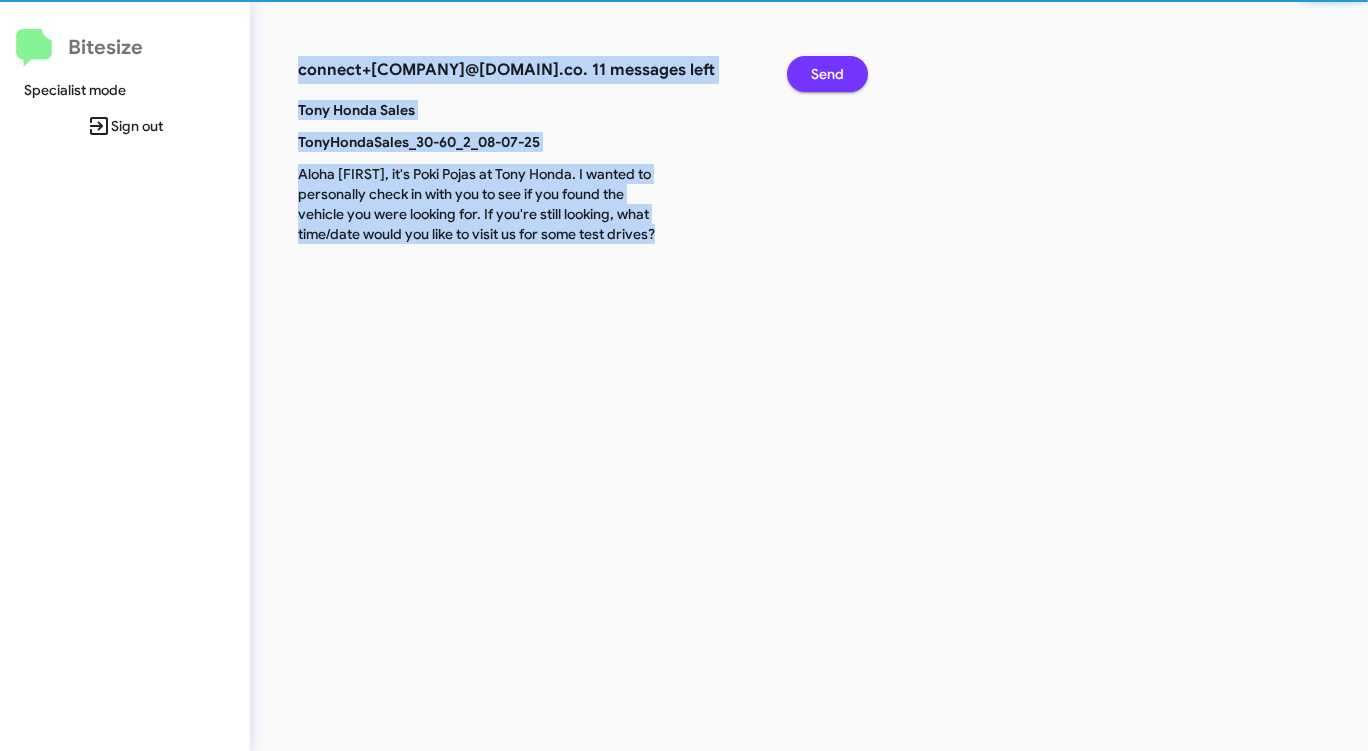 click on "Send" 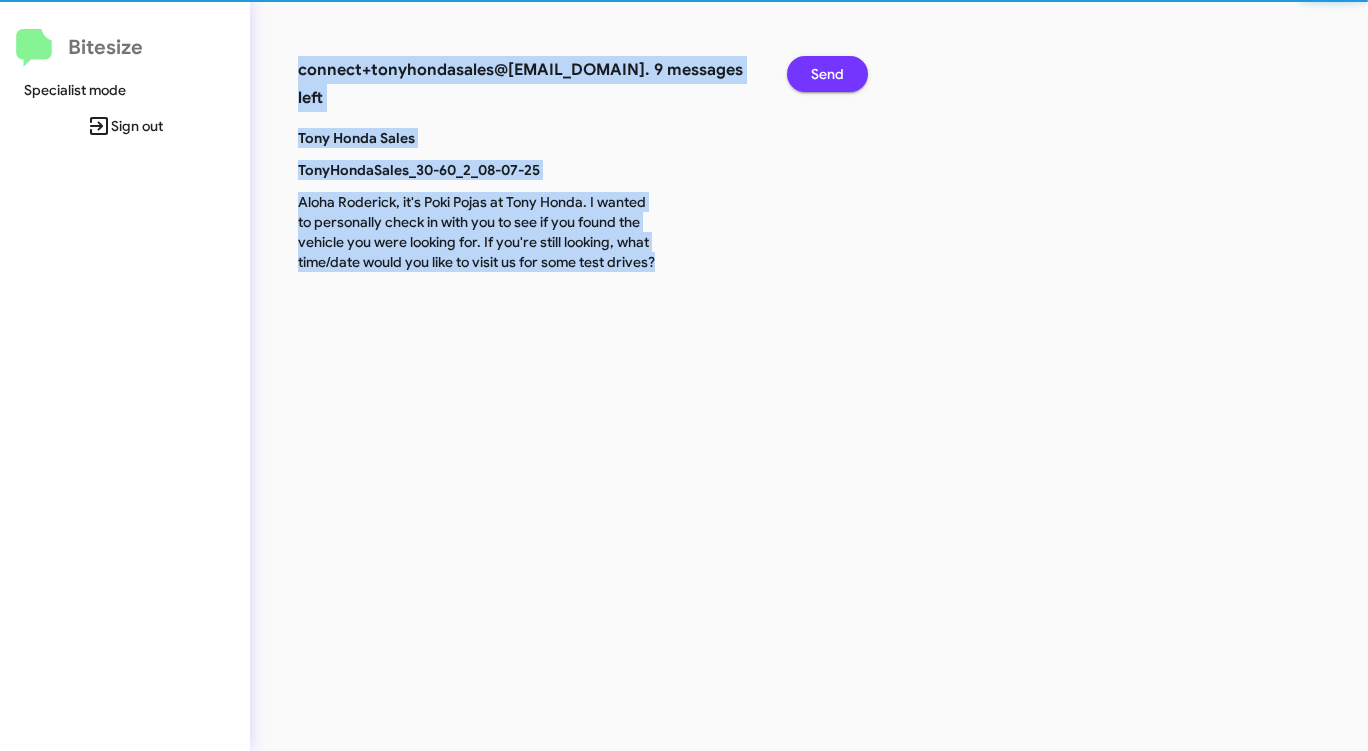 click on "Send" 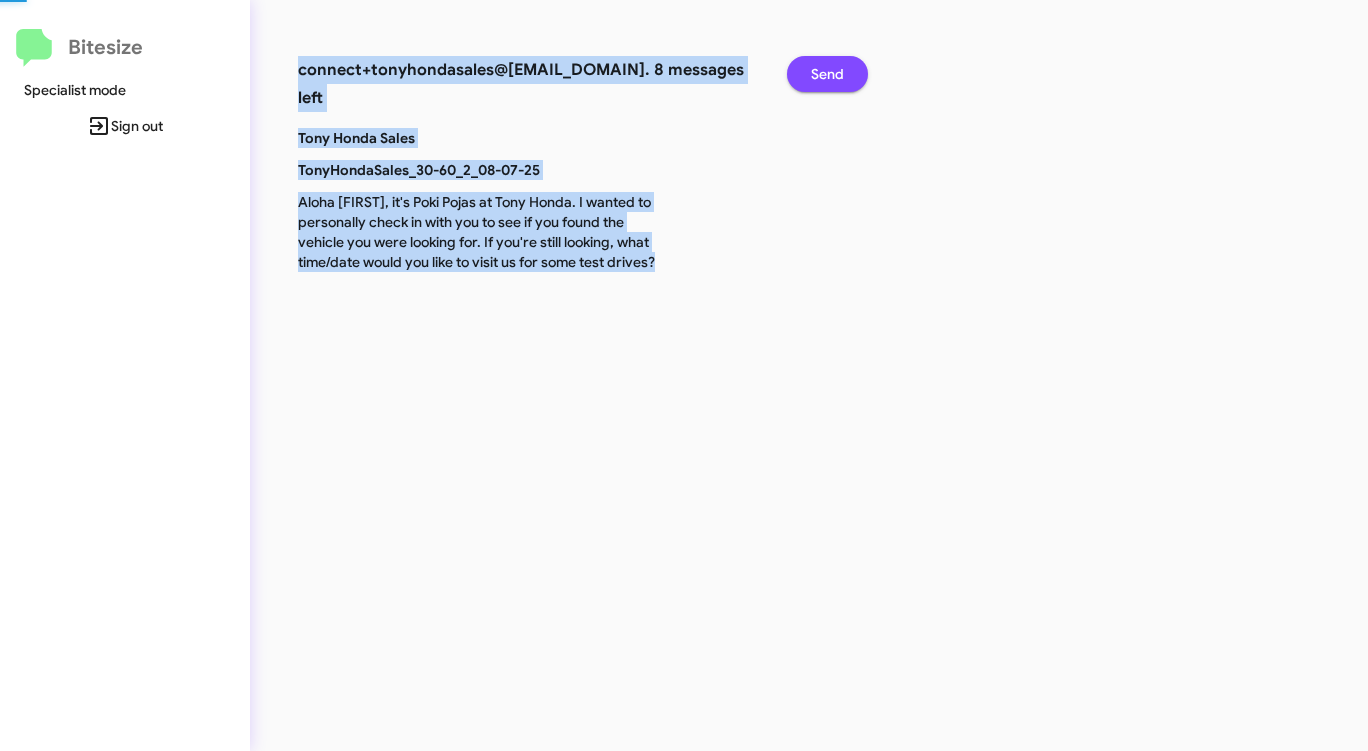 click on "Send" 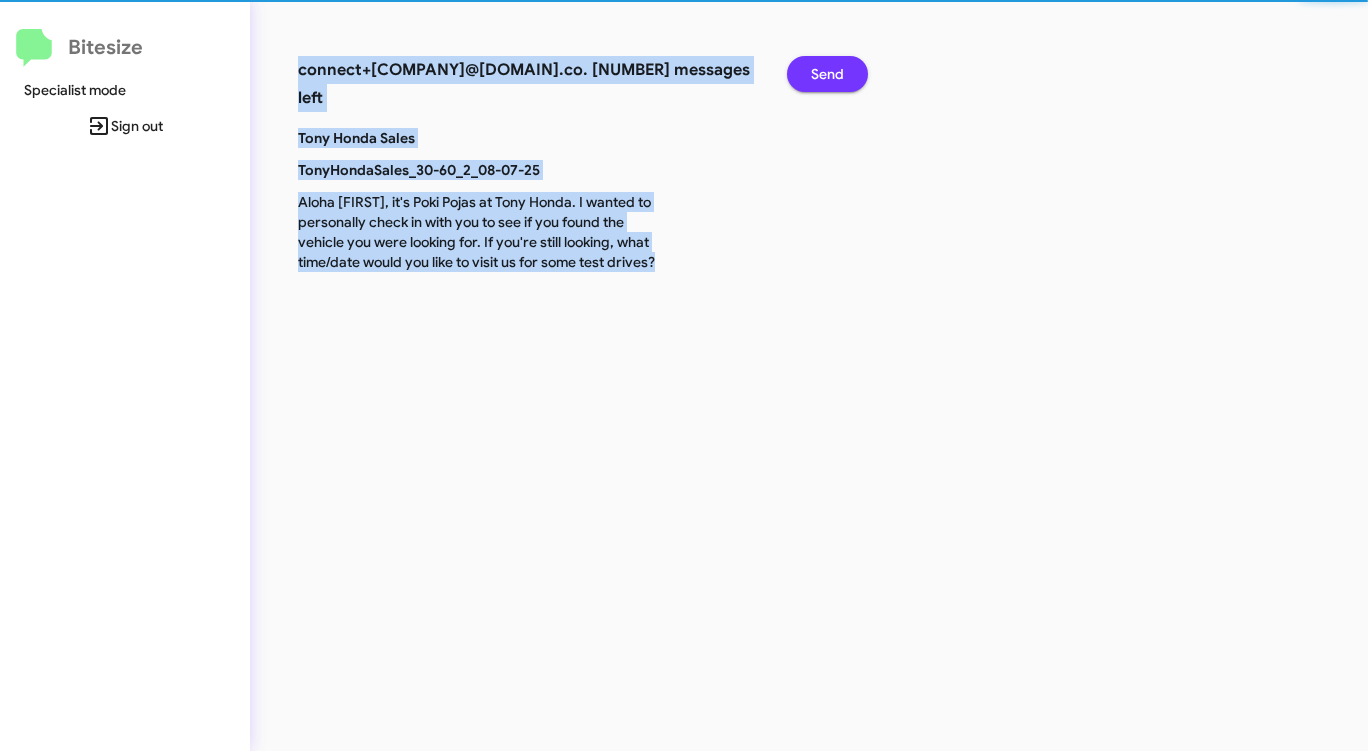 click on "Send" 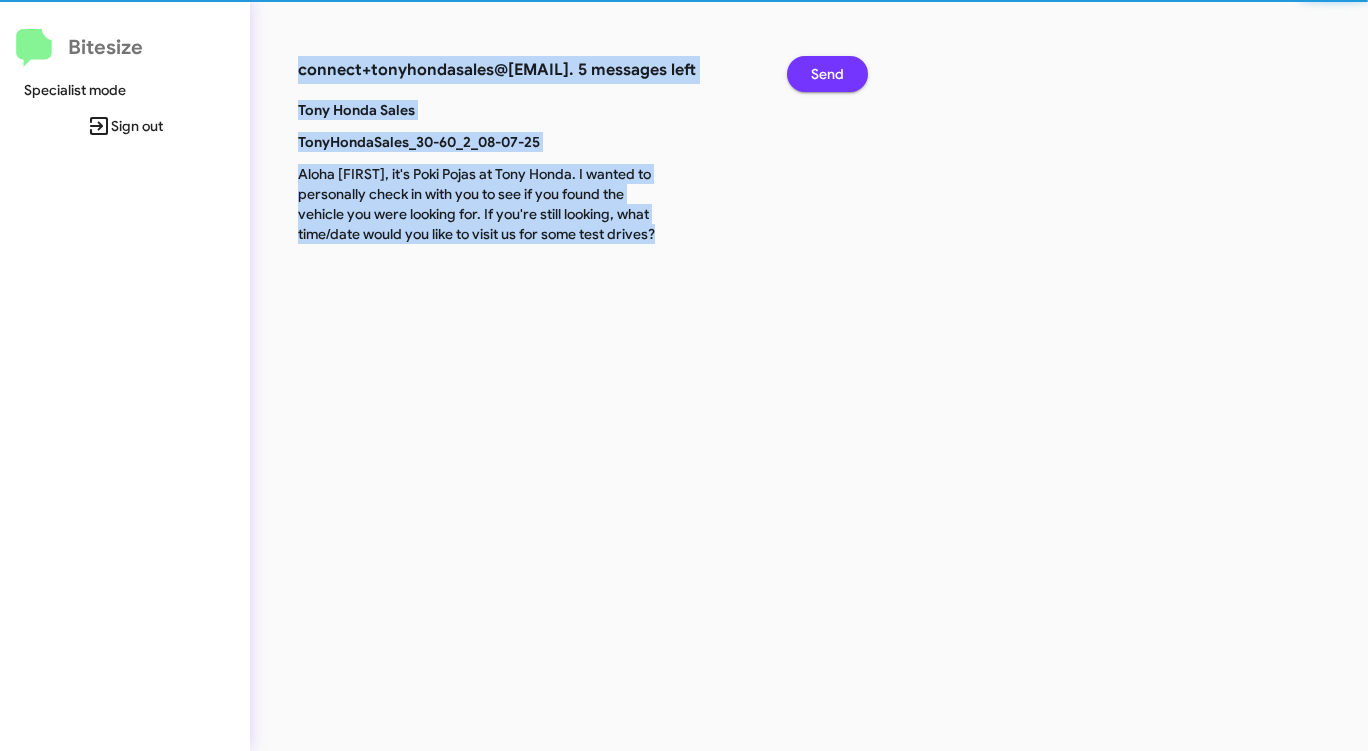 click on "Send" 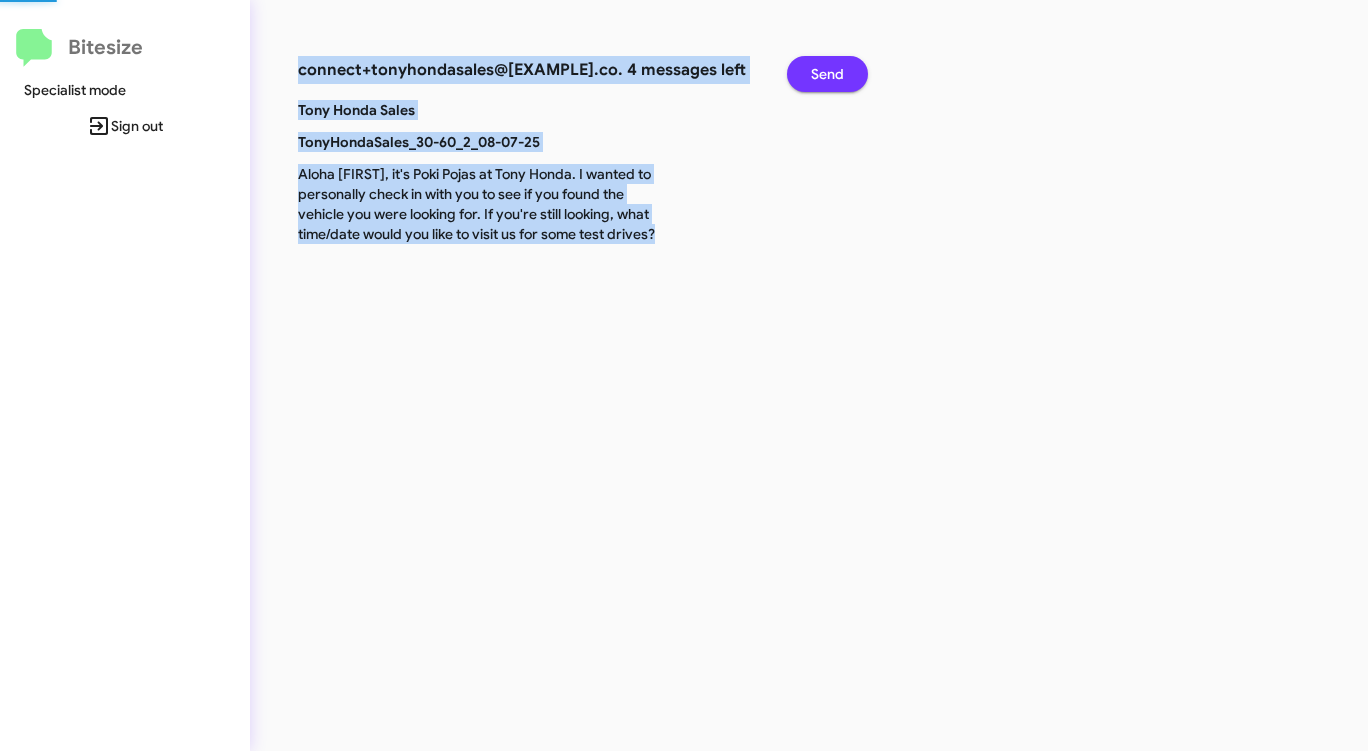 click on "Send" 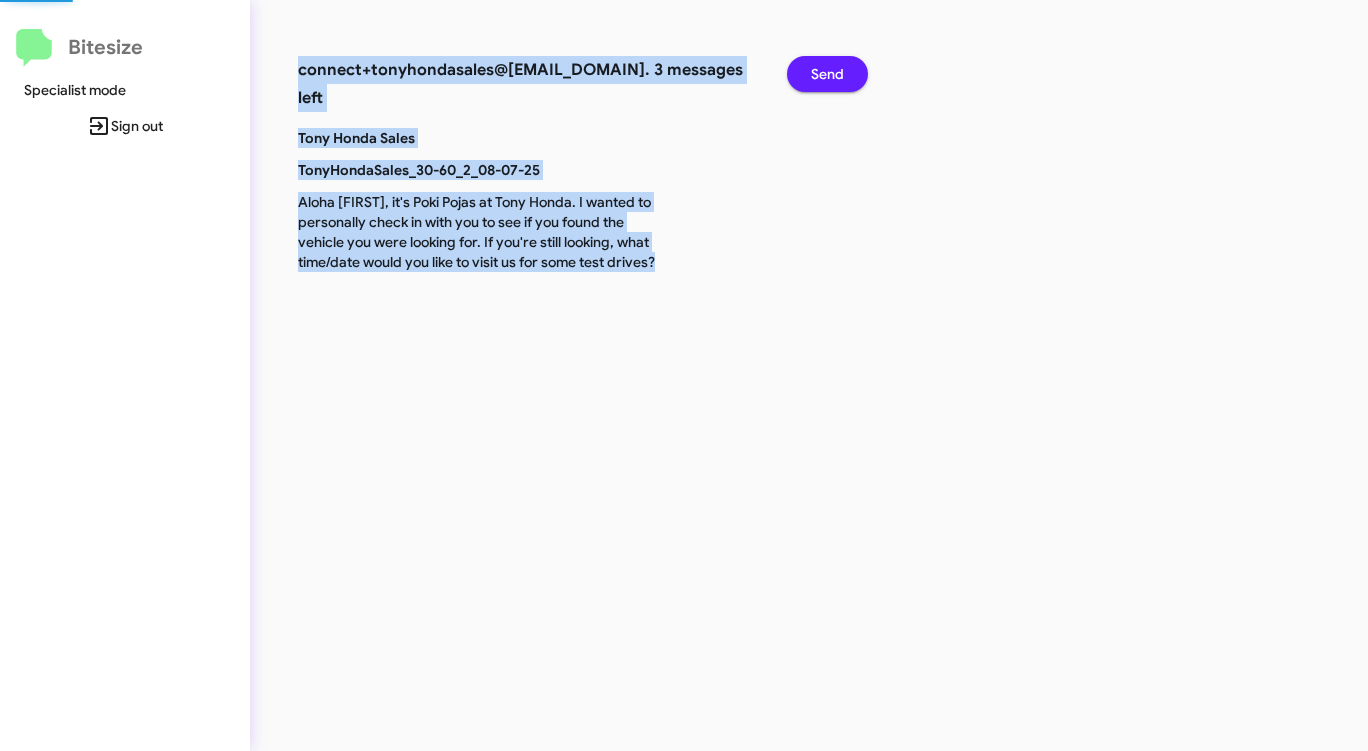 click on "Send" 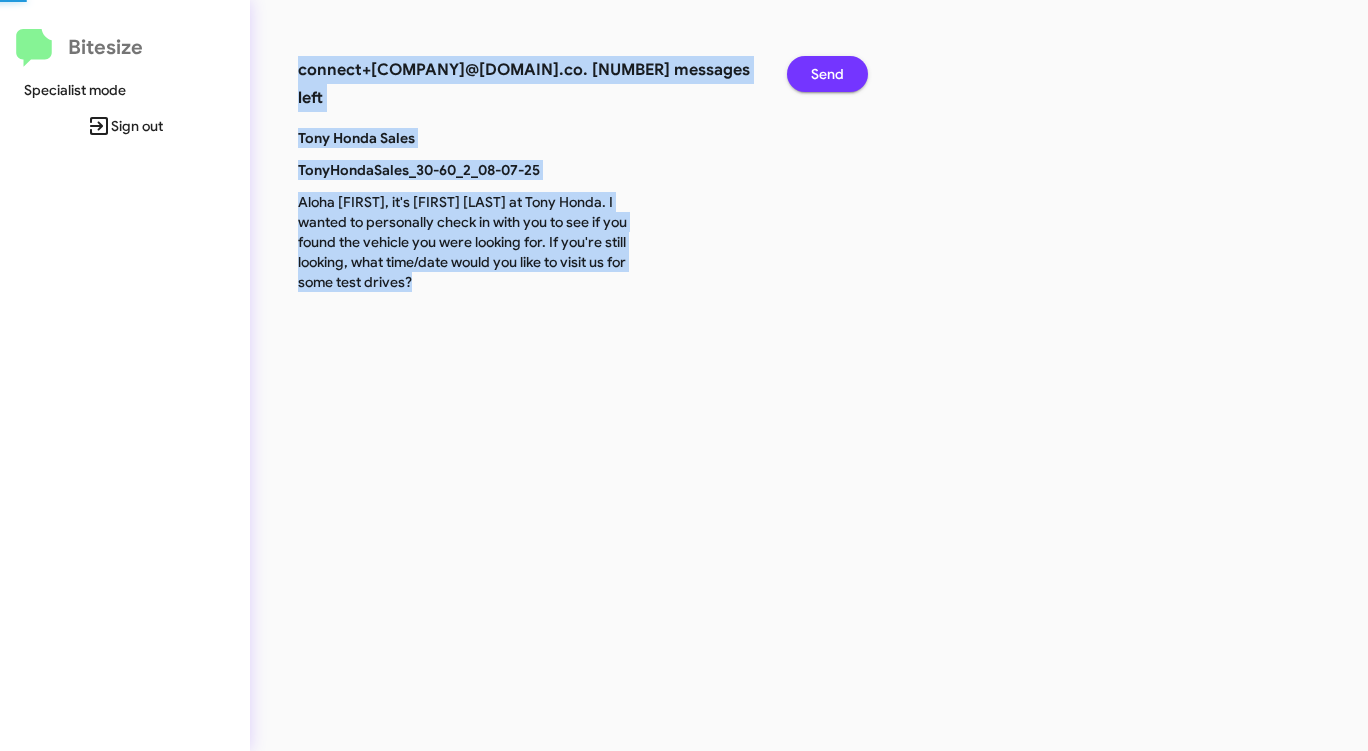click on "Send" 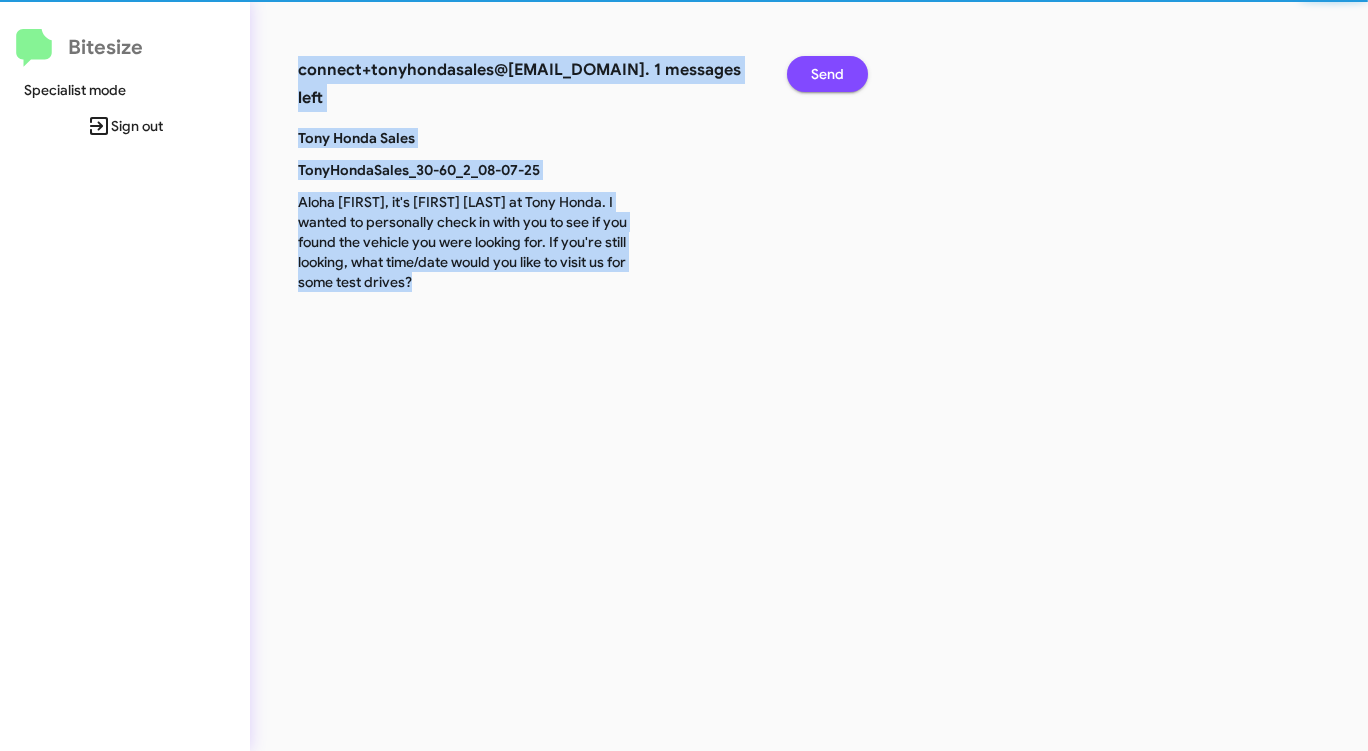 click on "Send" 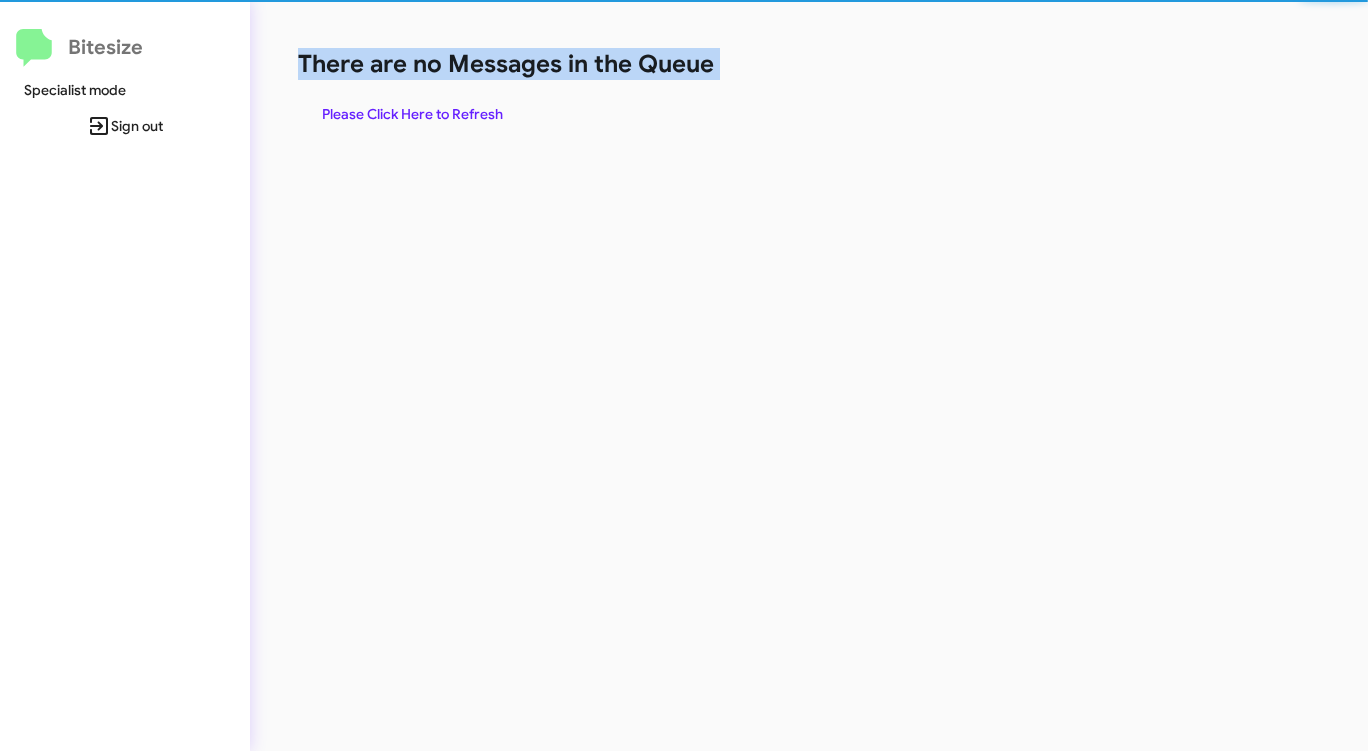 click on "There are no Messages in the Queue" 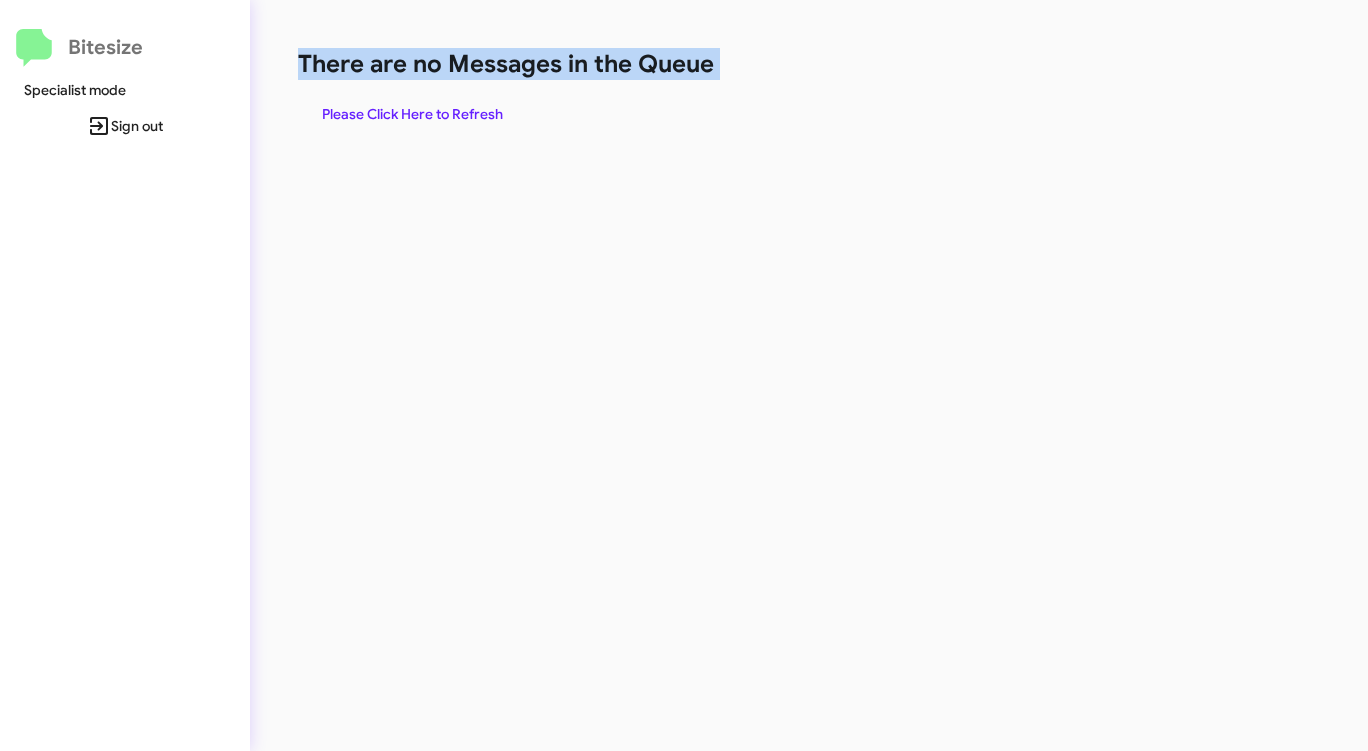 click on "There are no Messages in the Queue" 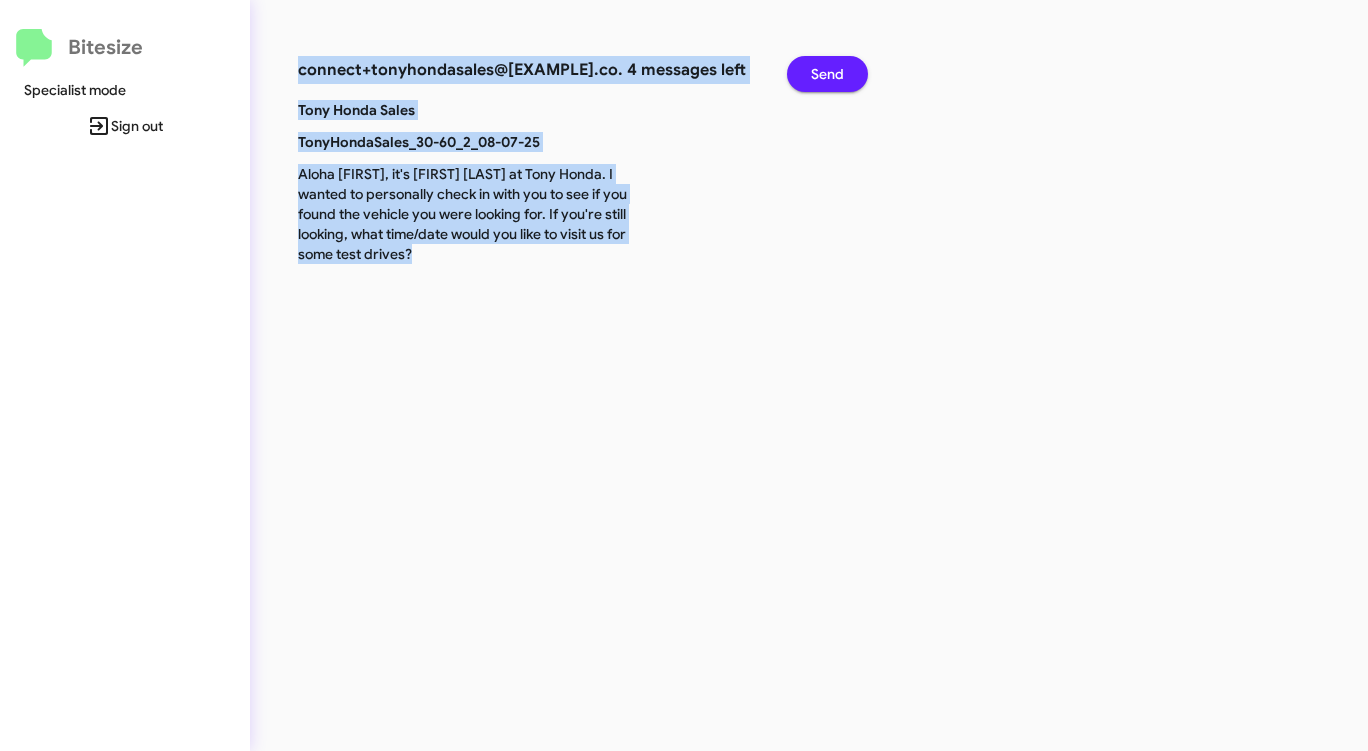 click on "Send" 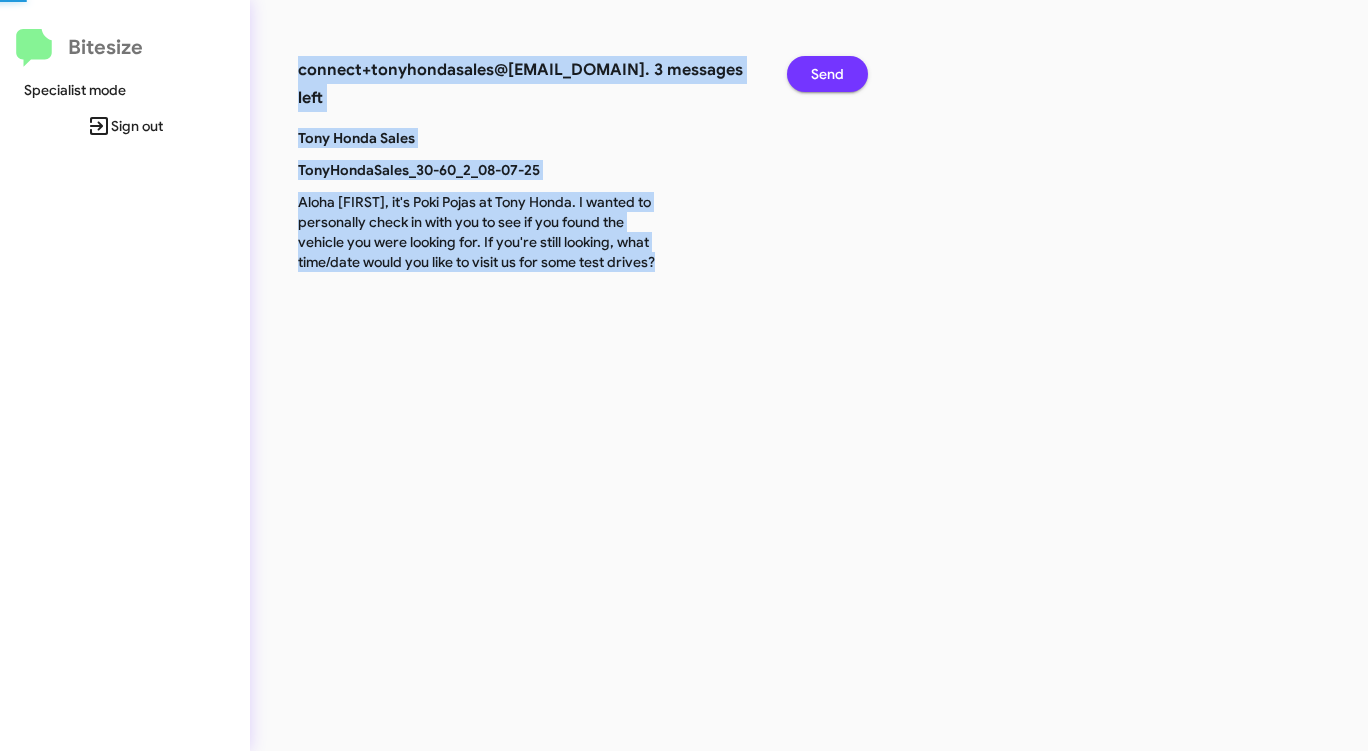 click on "Send" 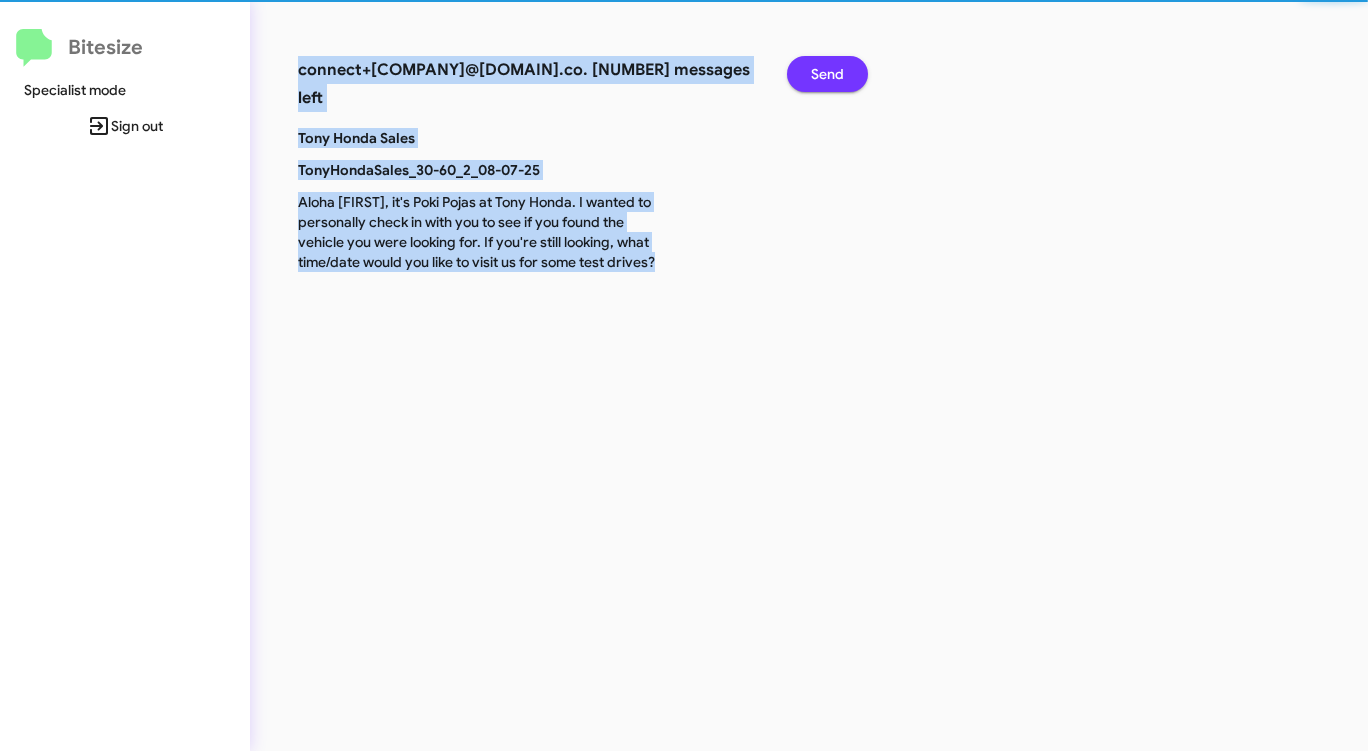 click on "Send" 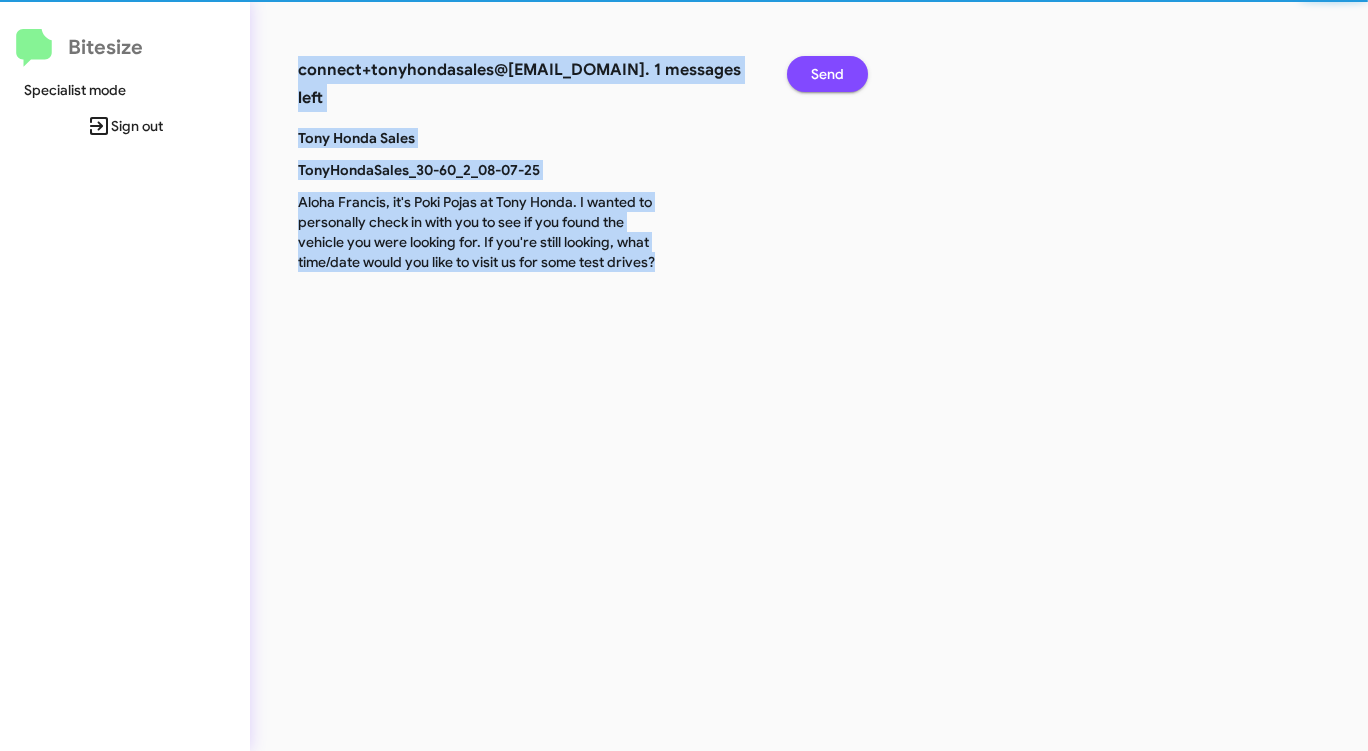 click on "Send" 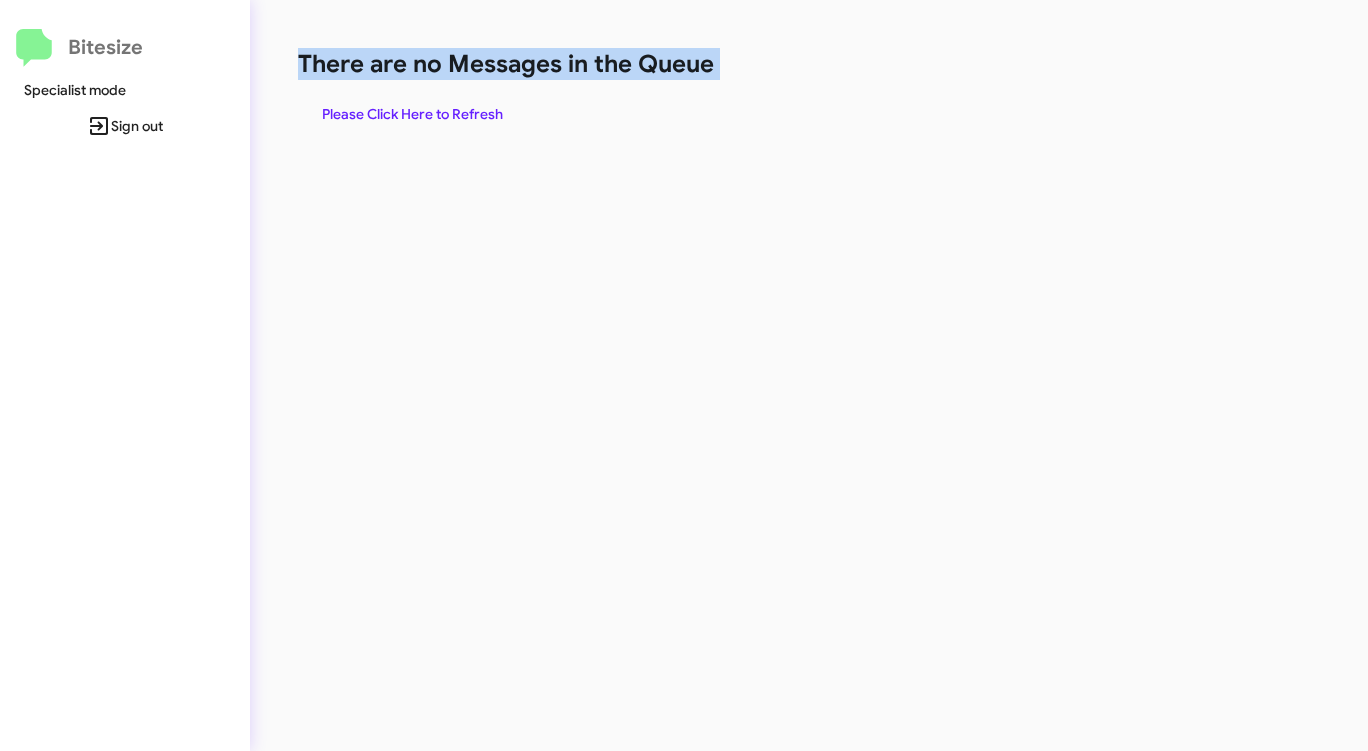 click on "There are no Messages in the Queue" 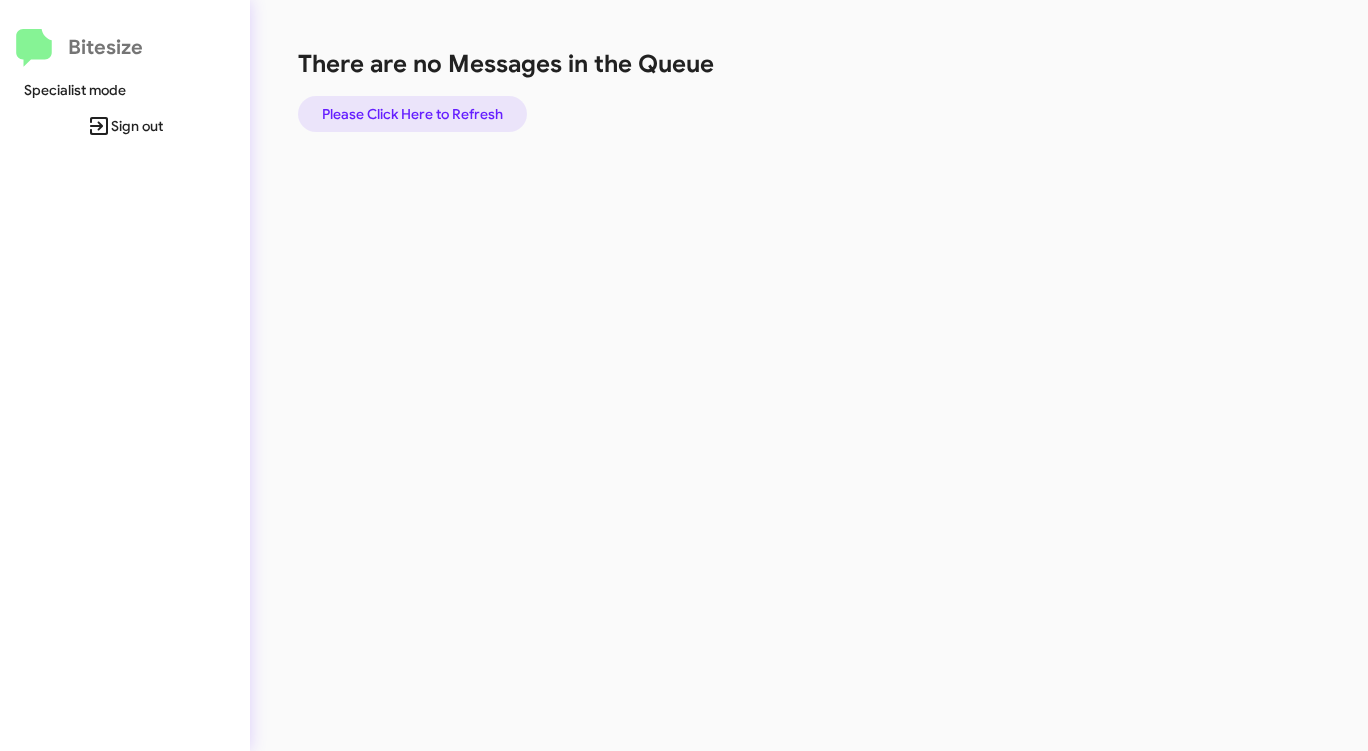 click on "Please Click Here to Refresh" 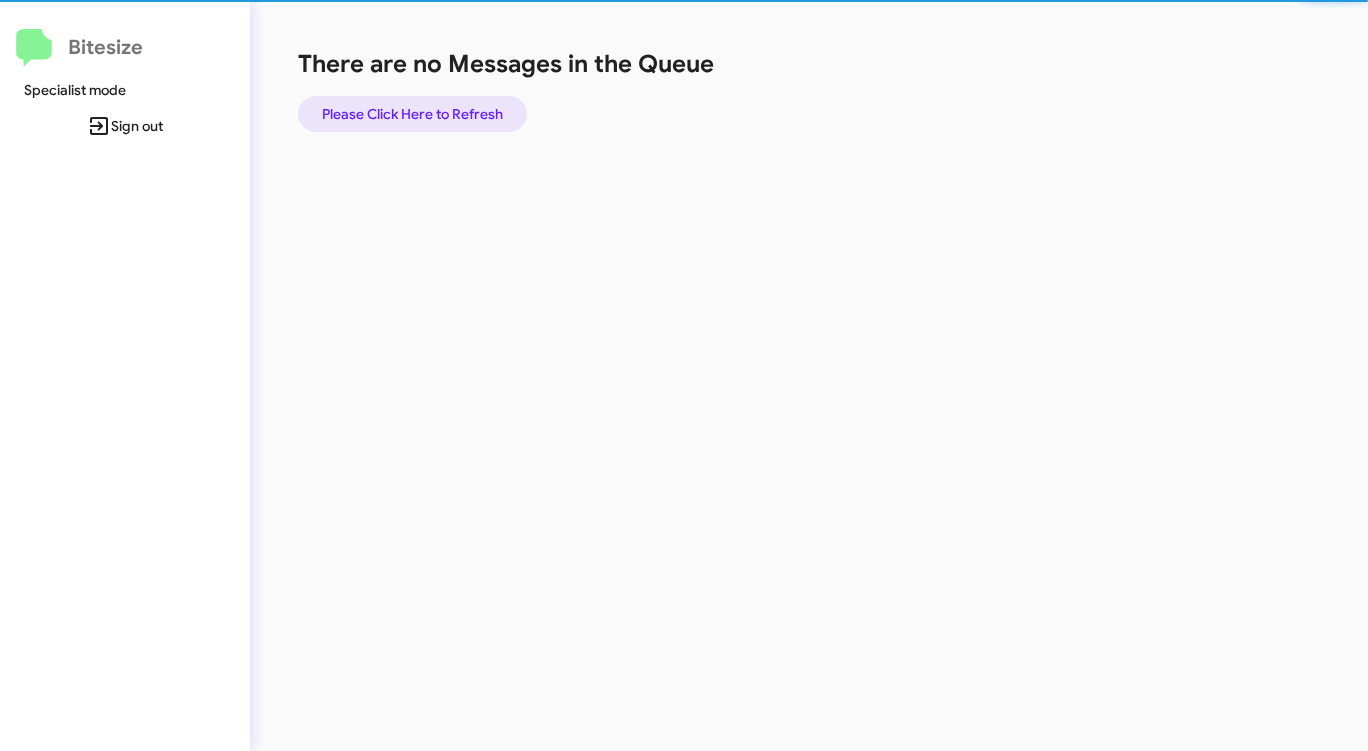 click on "Please Click Here to Refresh" 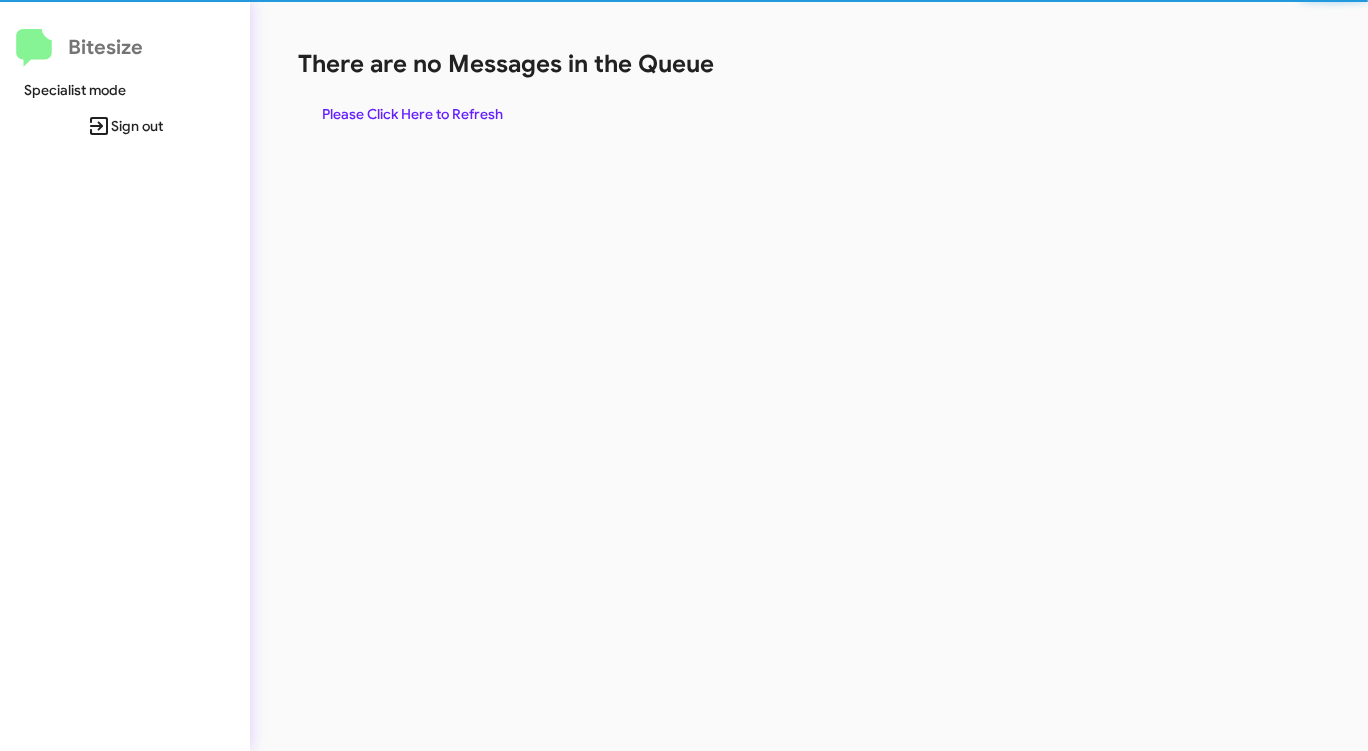 click on "There are no Messages in the Queue  Please Click Here to Refresh" 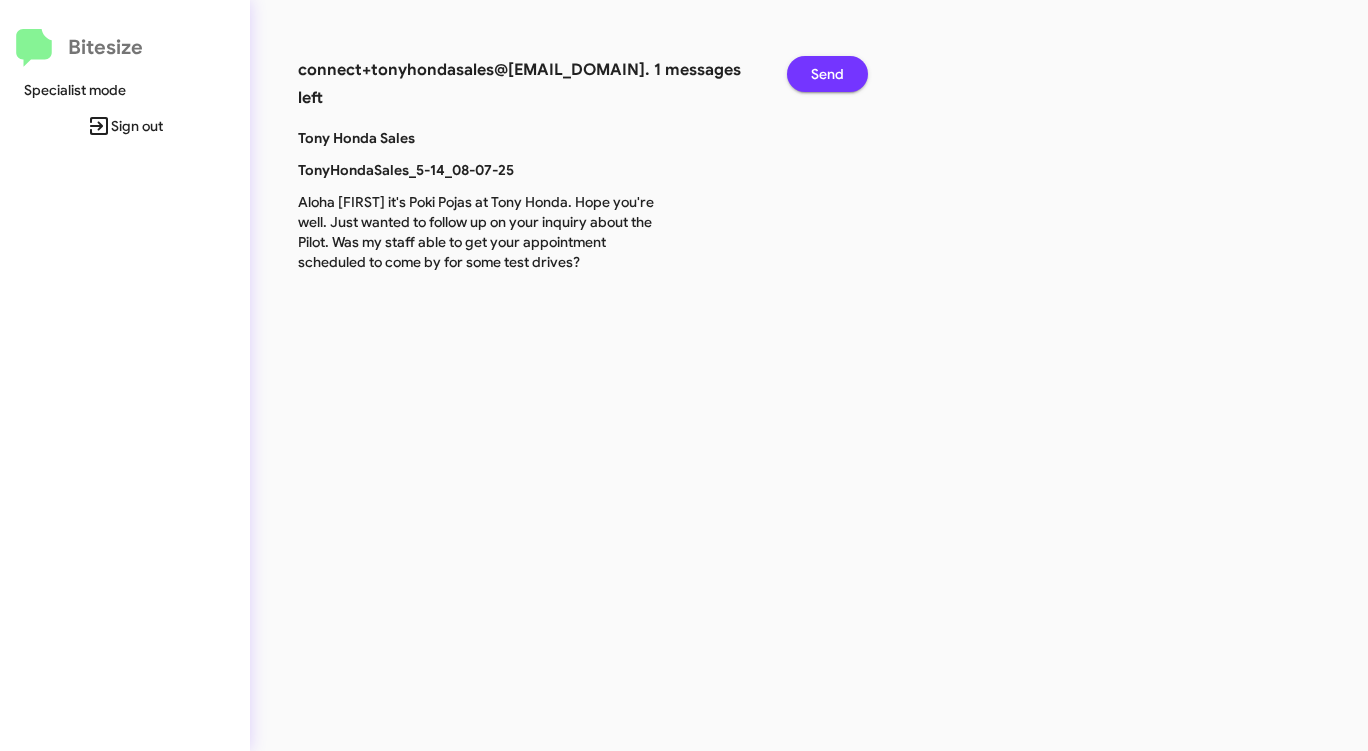 click on "Send" 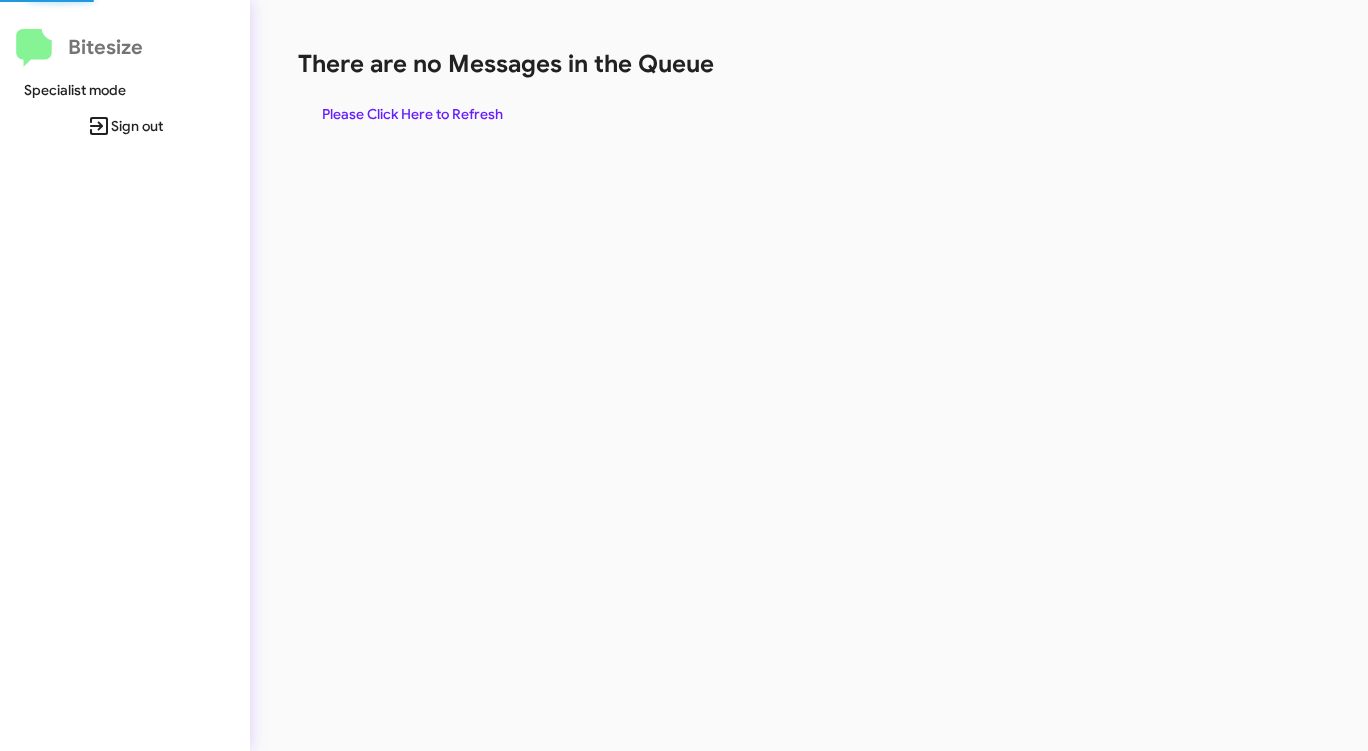 drag, startPoint x: 808, startPoint y: 70, endPoint x: 702, endPoint y: 107, distance: 112.27199 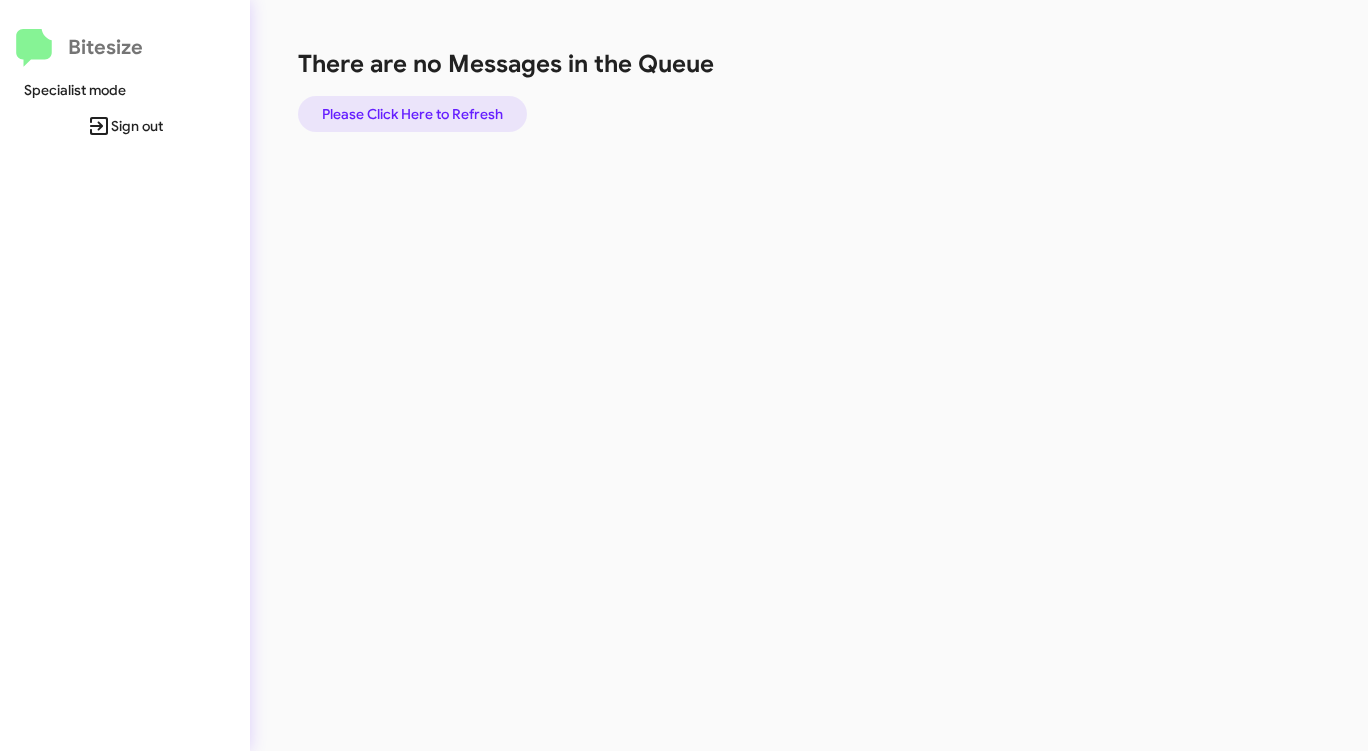 click on "Please Click Here to Refresh" 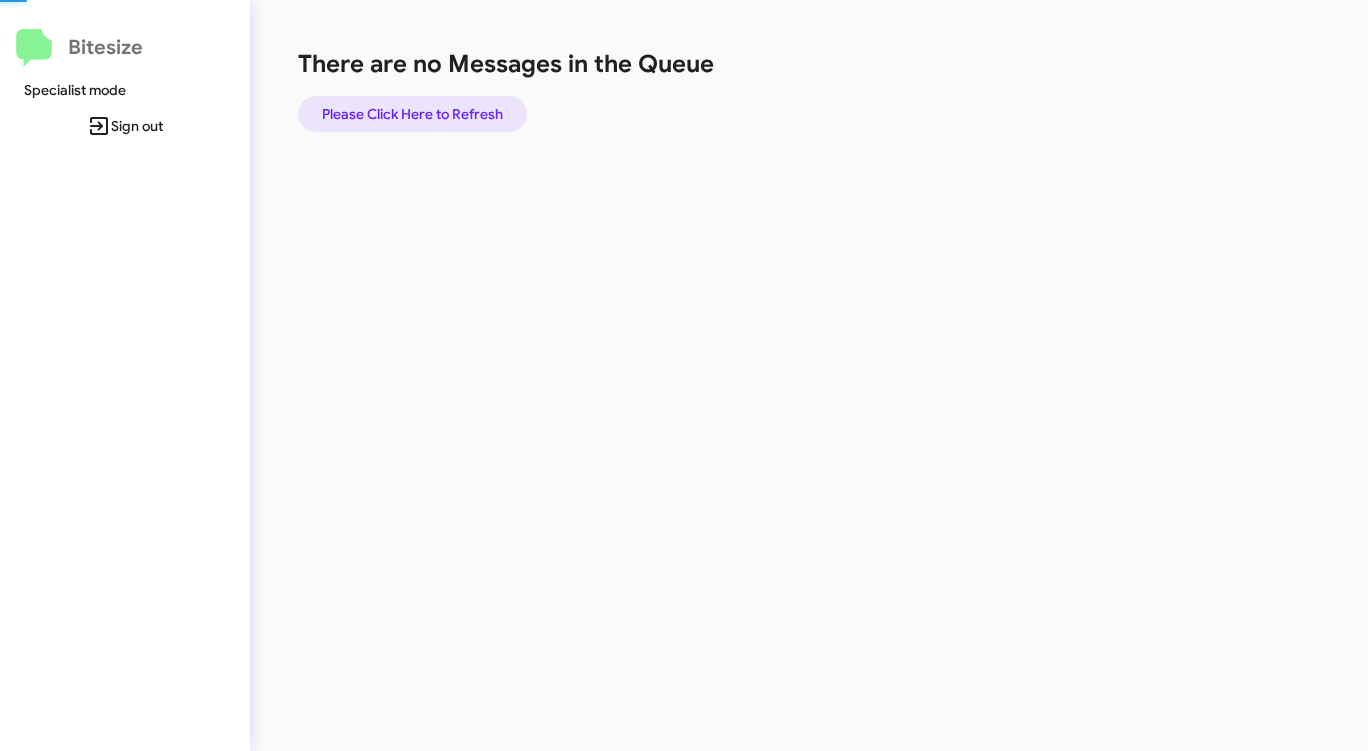 click on "Please Click Here to Refresh" 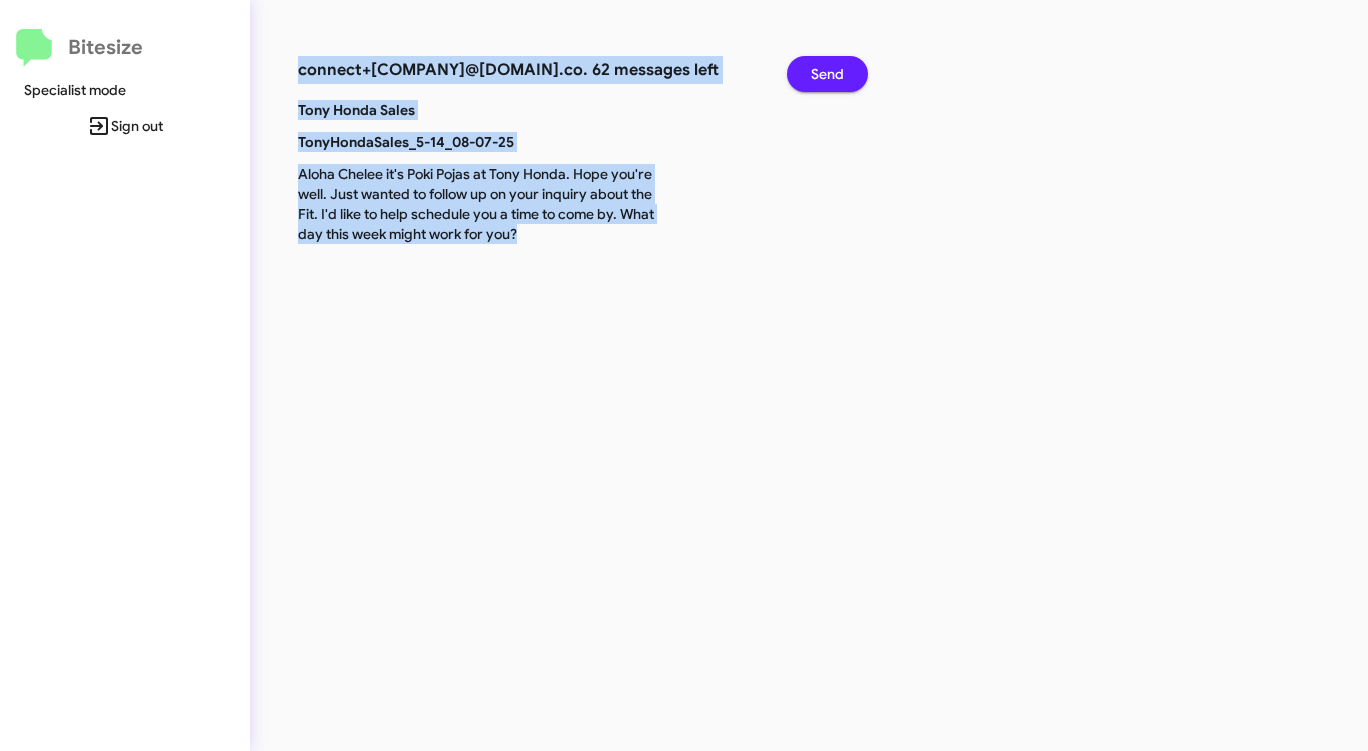 click on "Send" 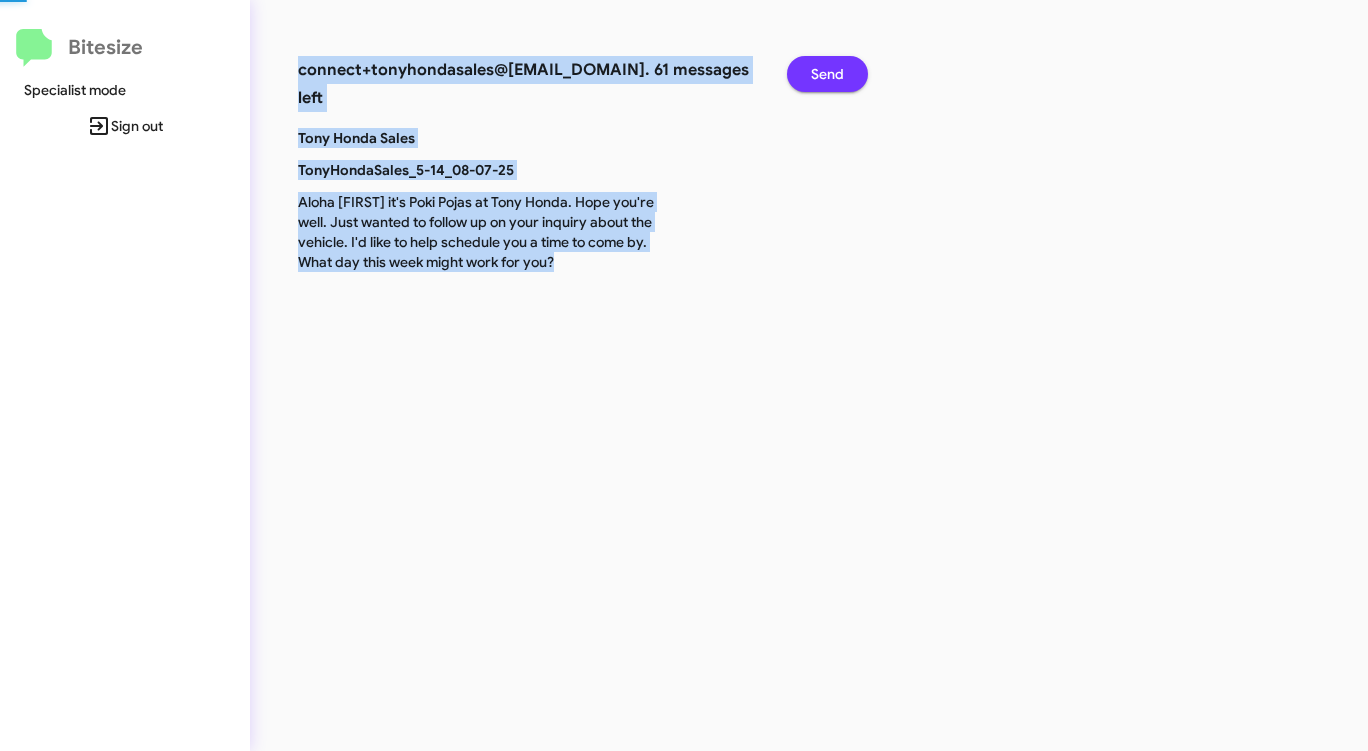 click on "Send" 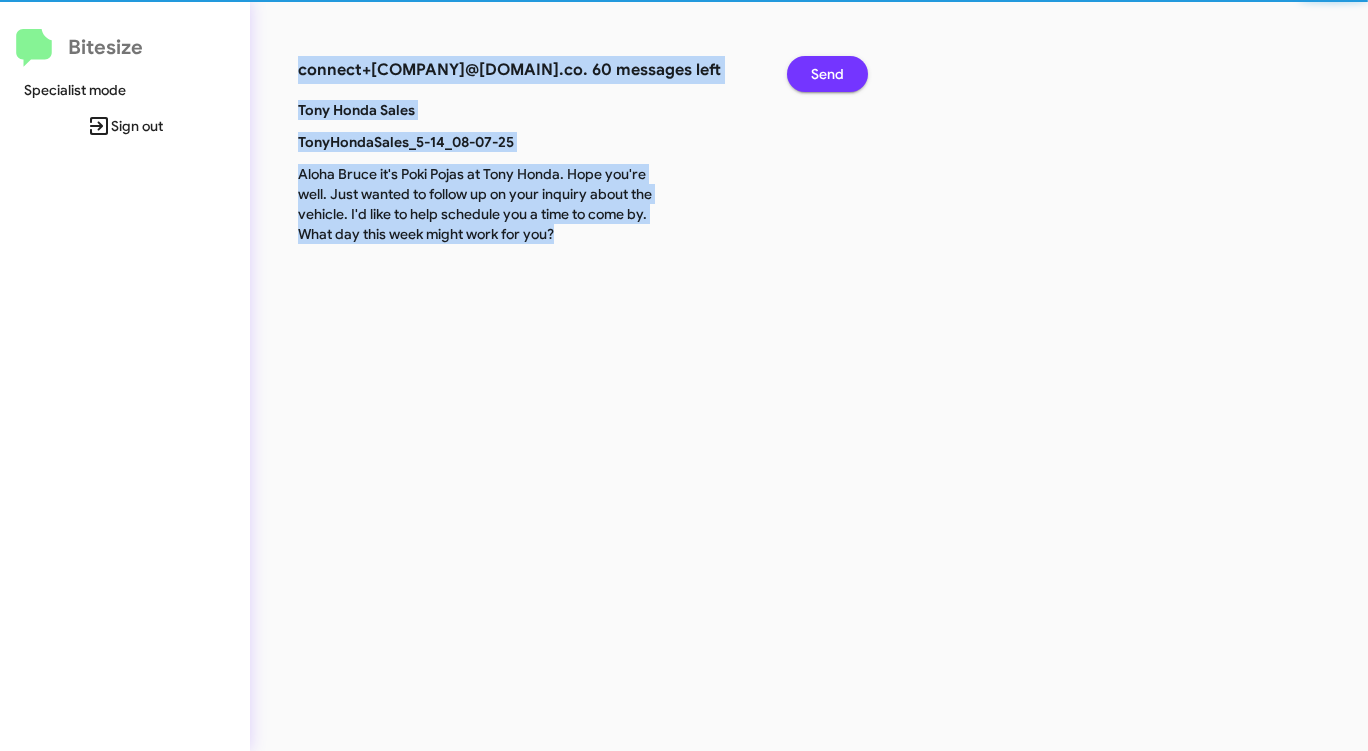 click on "Send" 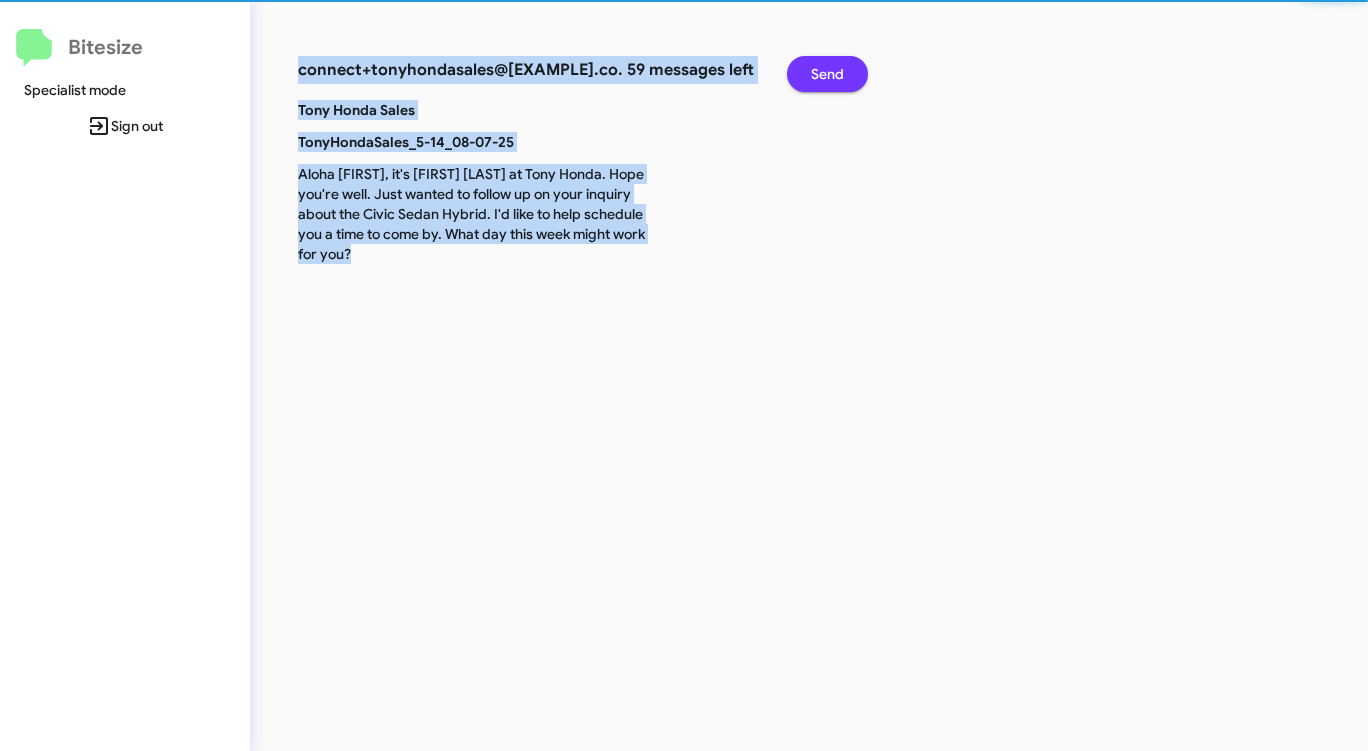 click on "Send" 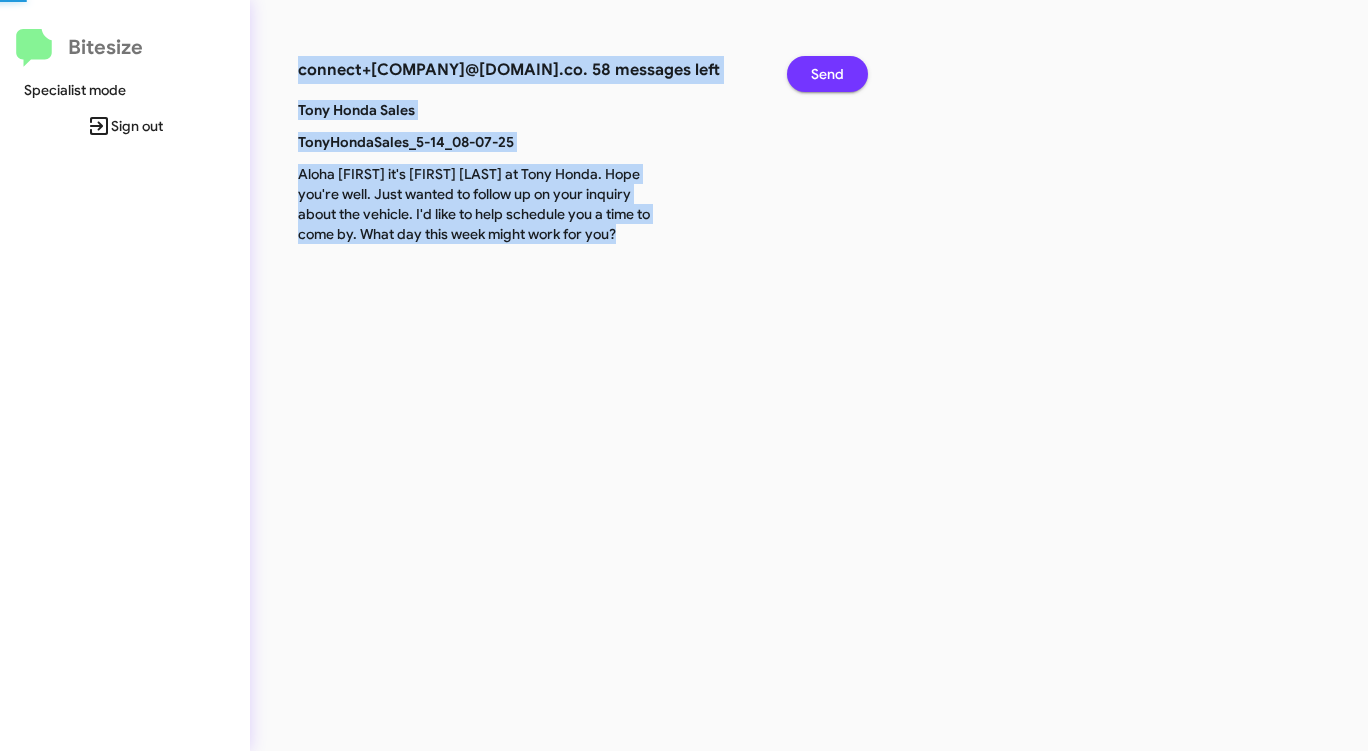 click on "Send" 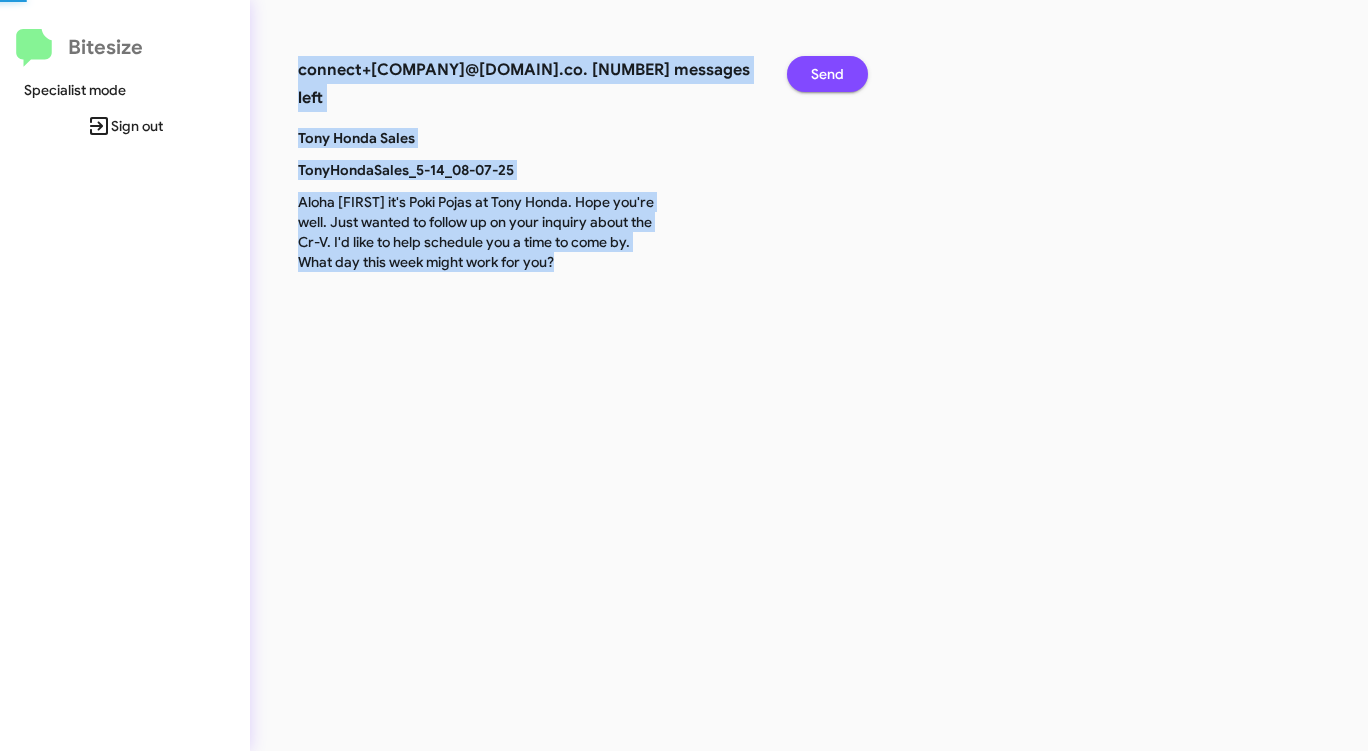 click on "Send" 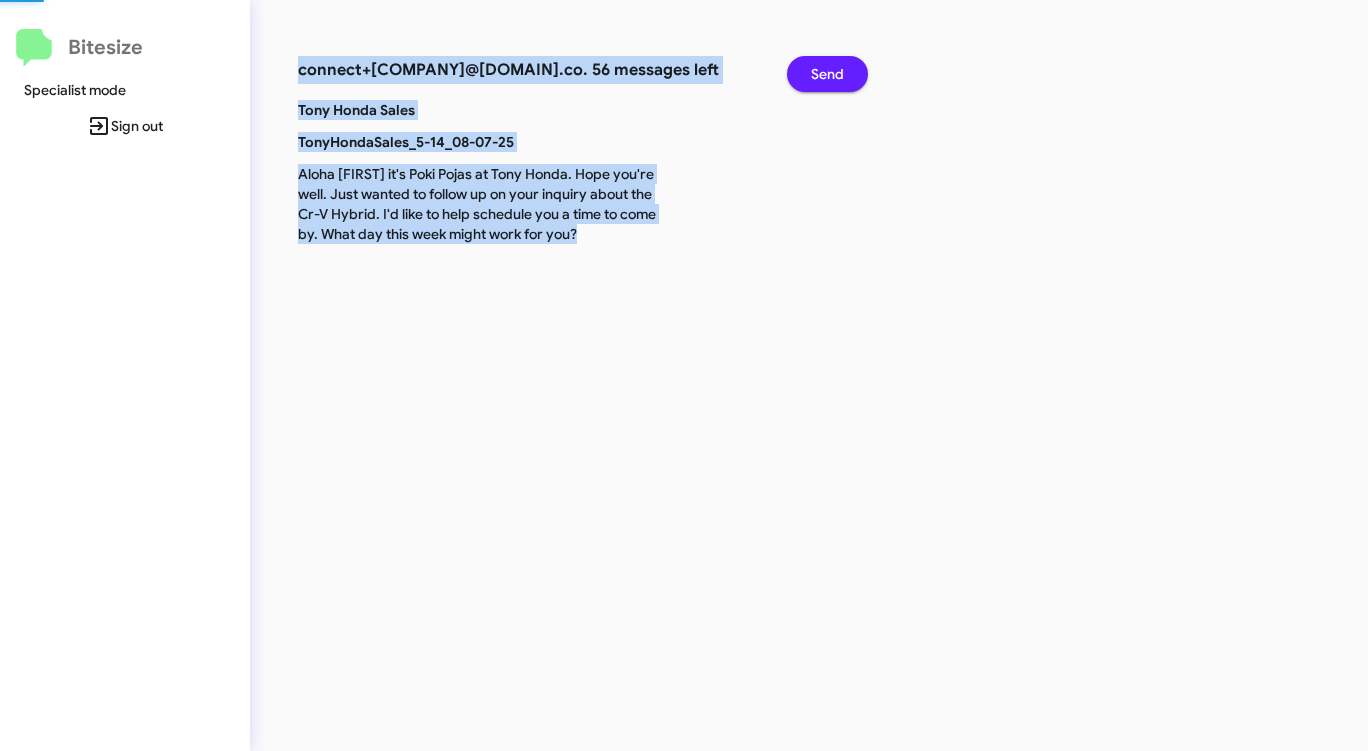 click on "Send" 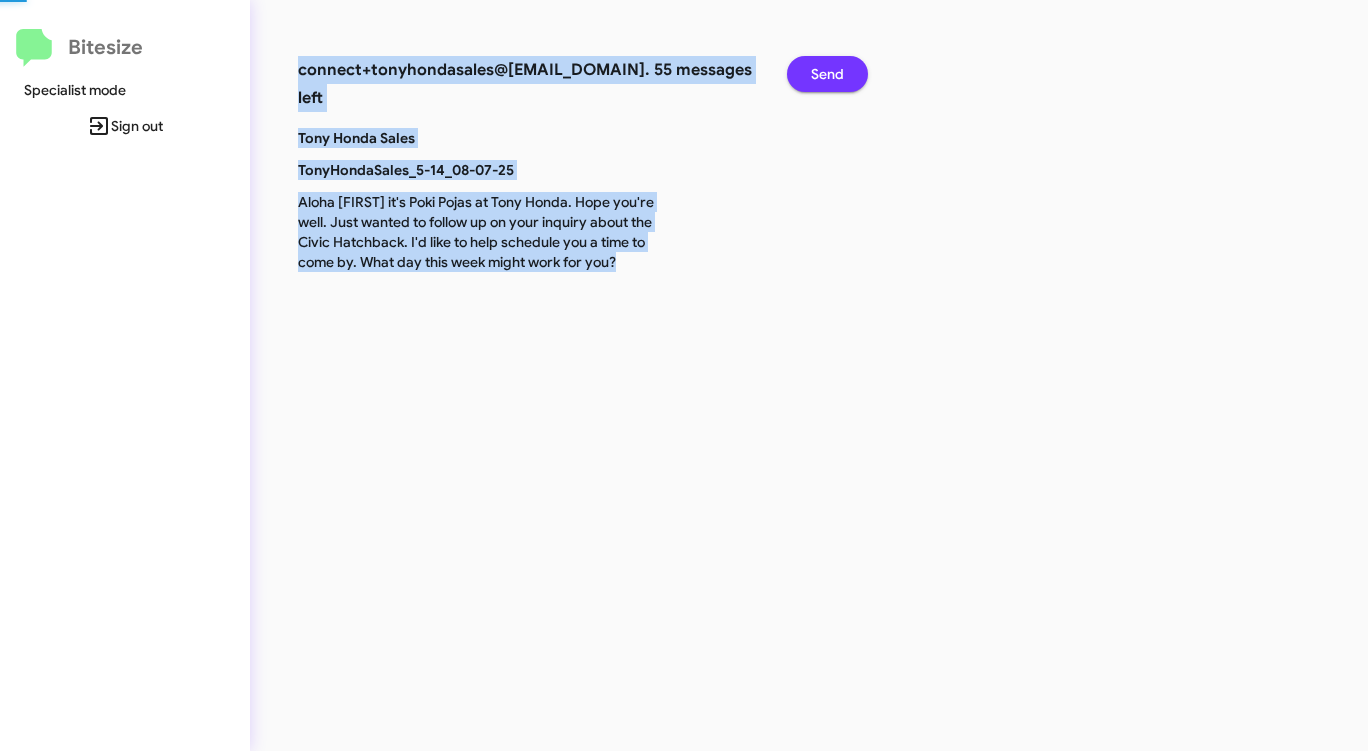 click on "Send" 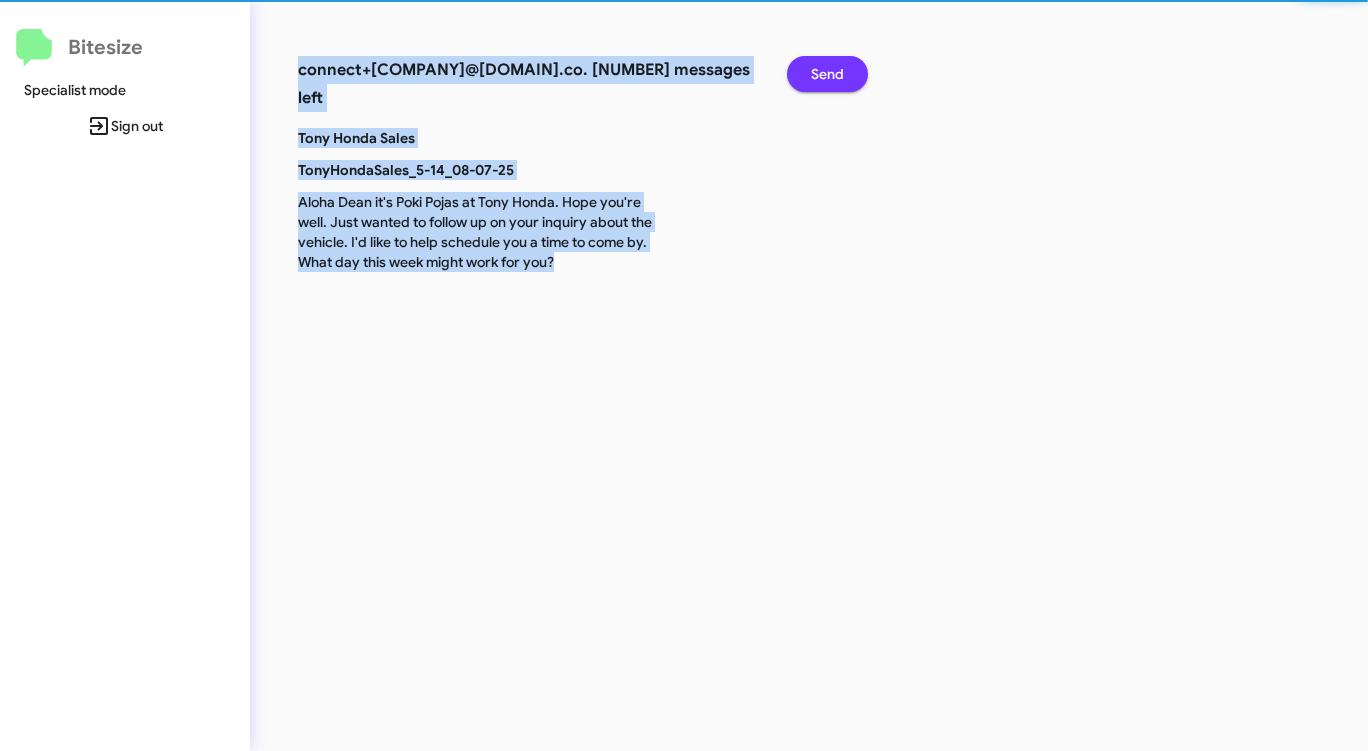 click on "Send" 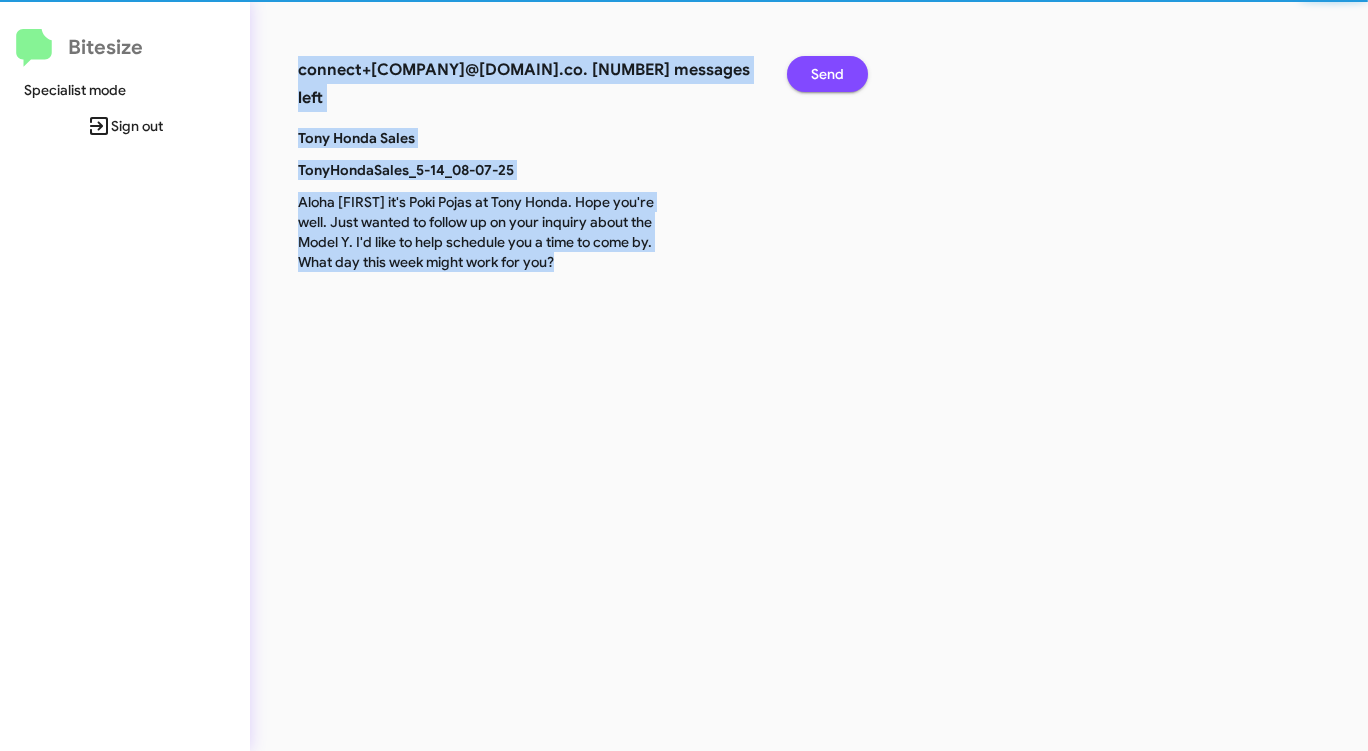 click on "Send" 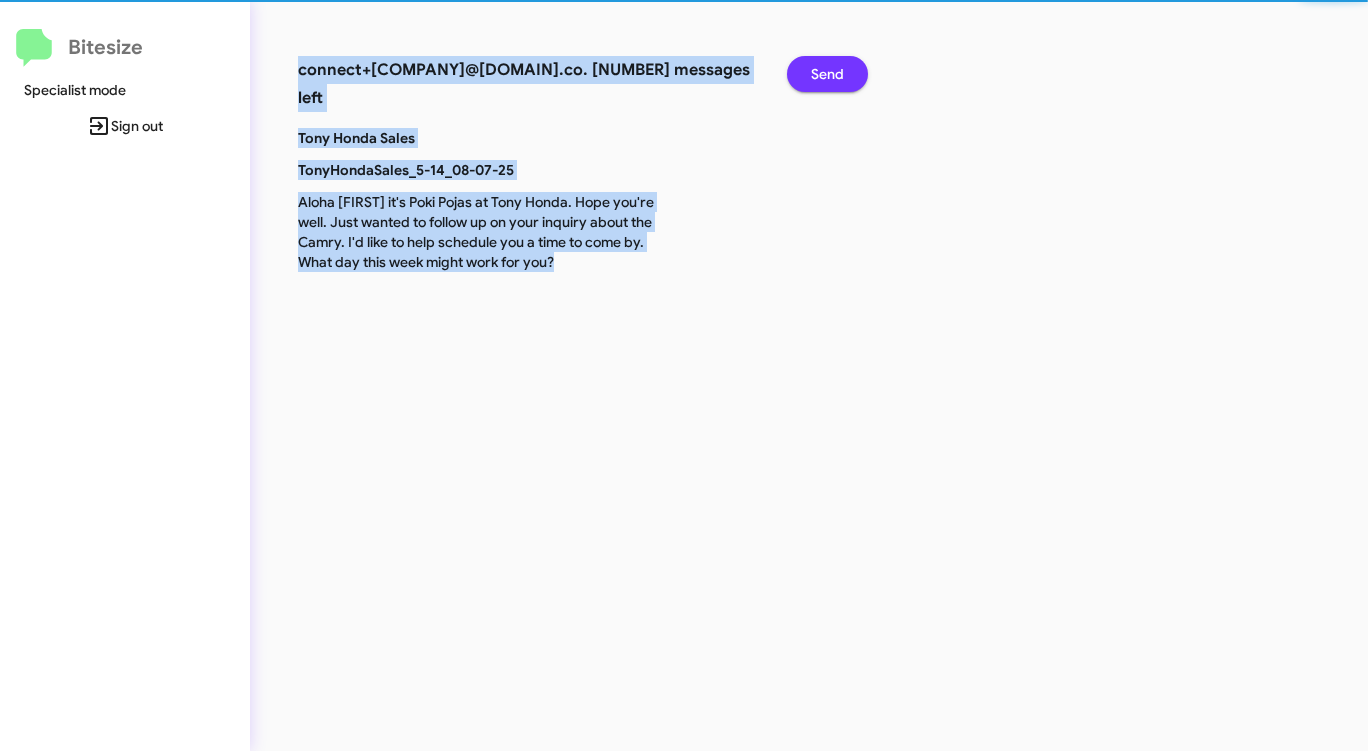 click on "Send" 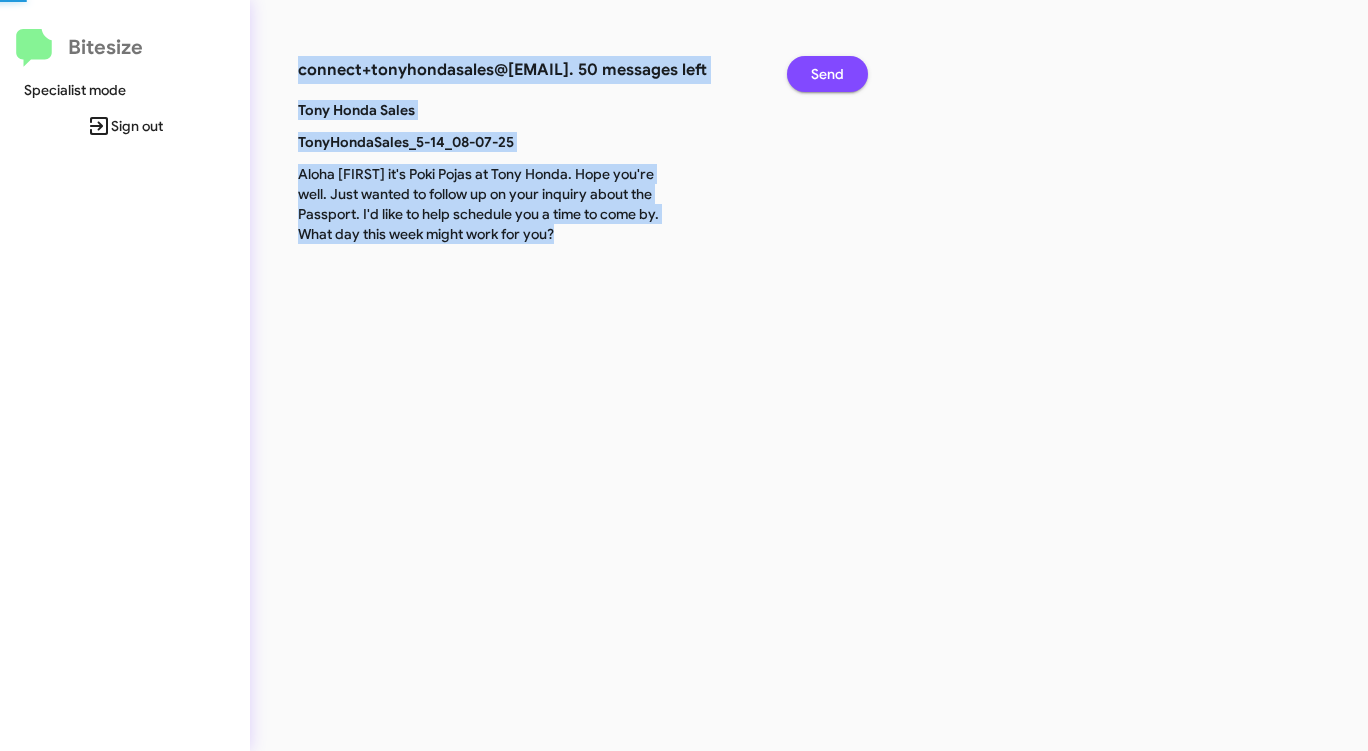 click on "Send" 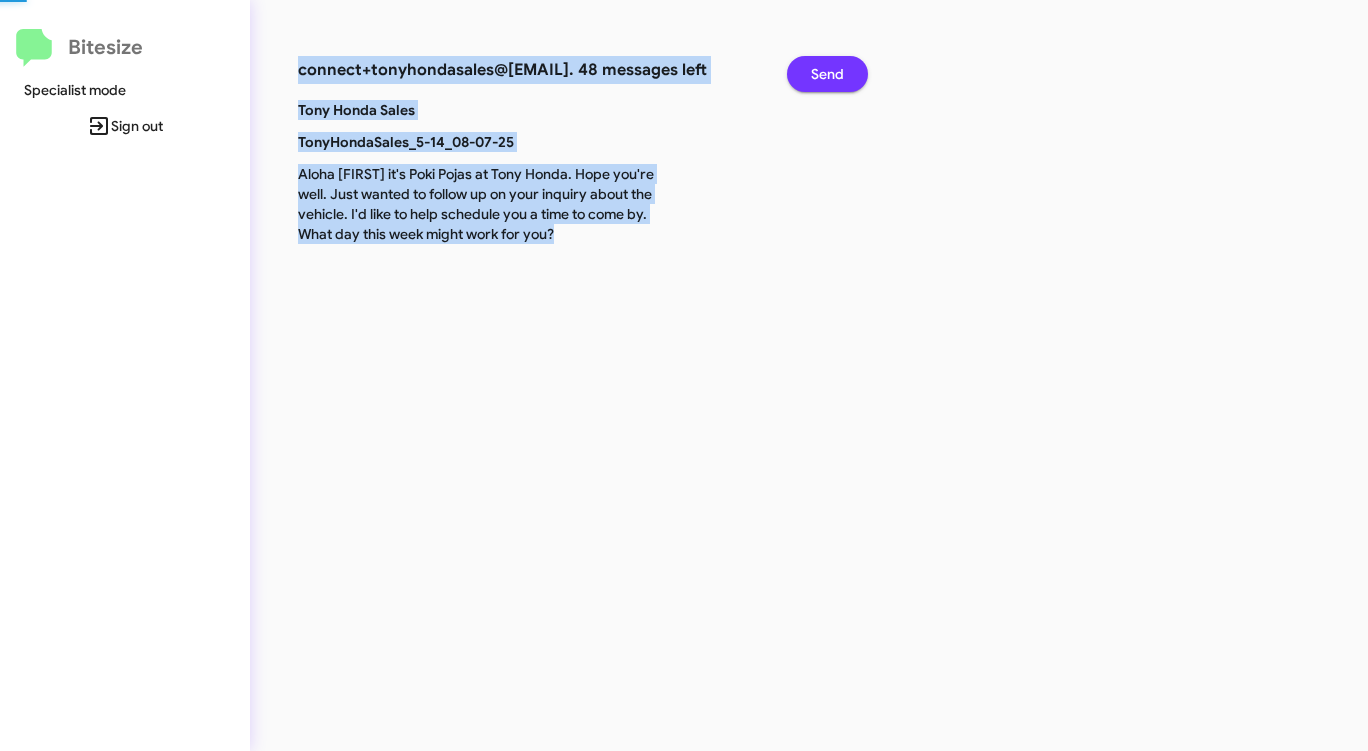 click on "Send" 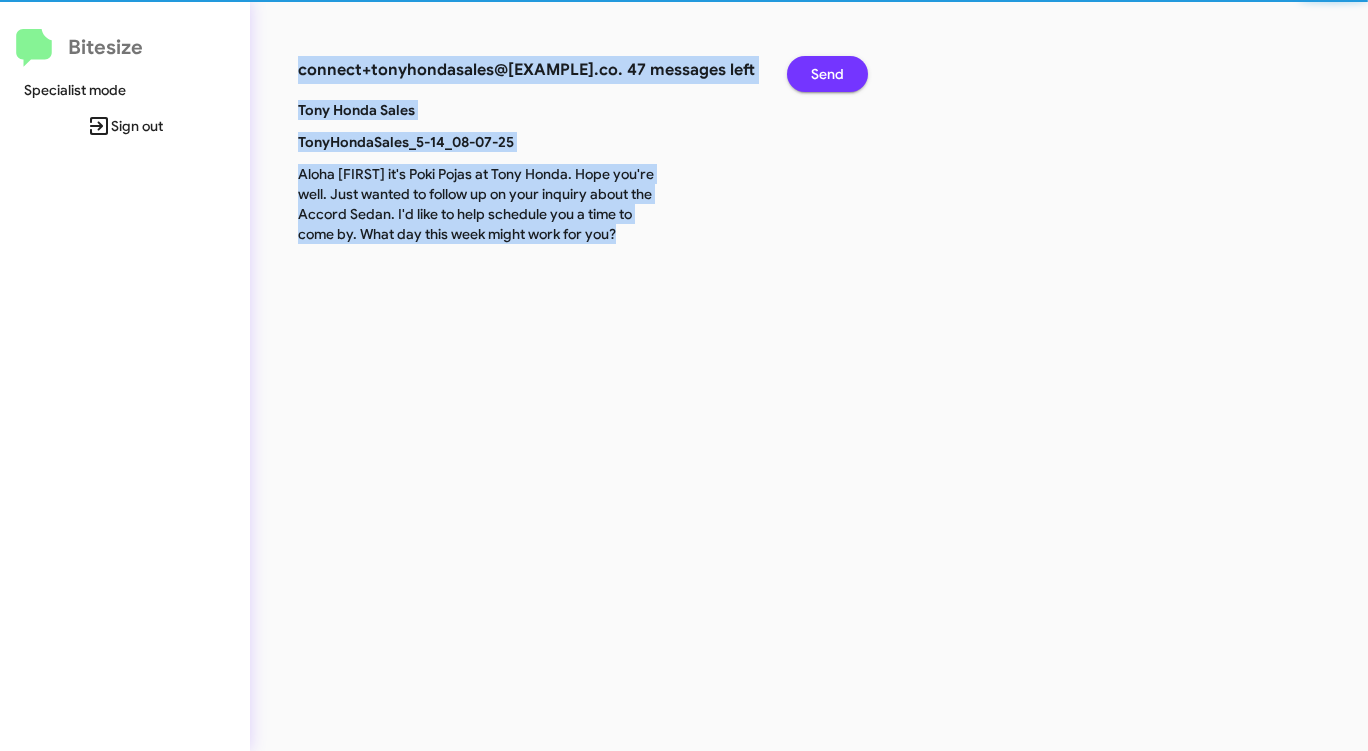 click on "Send" 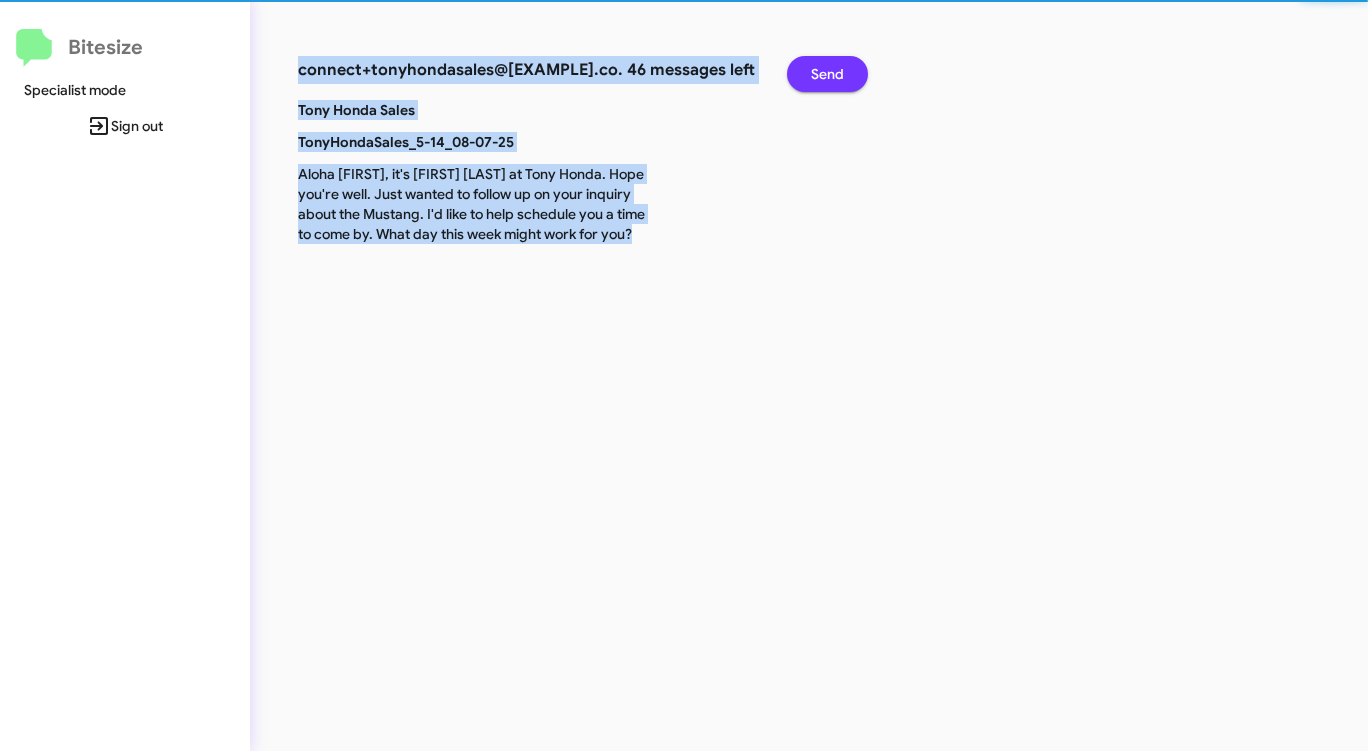 click on "Send" 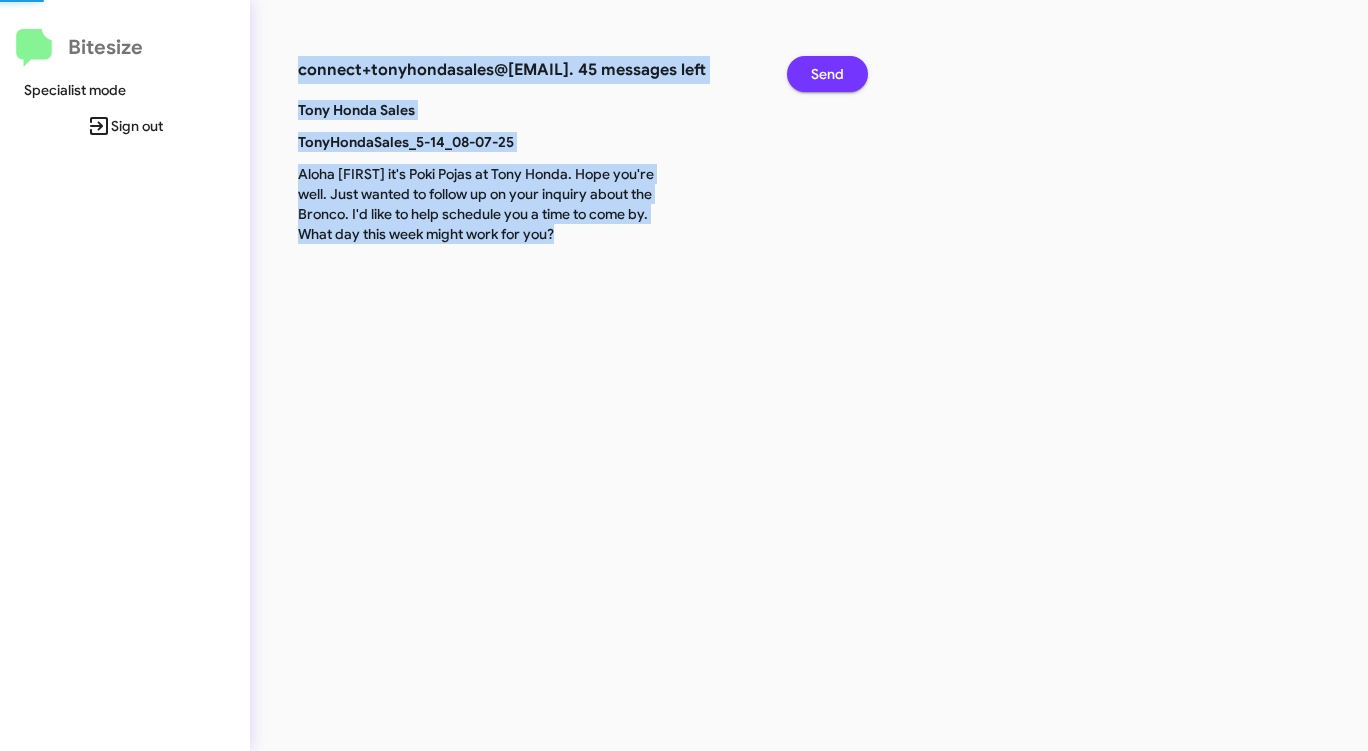 click on "Send" 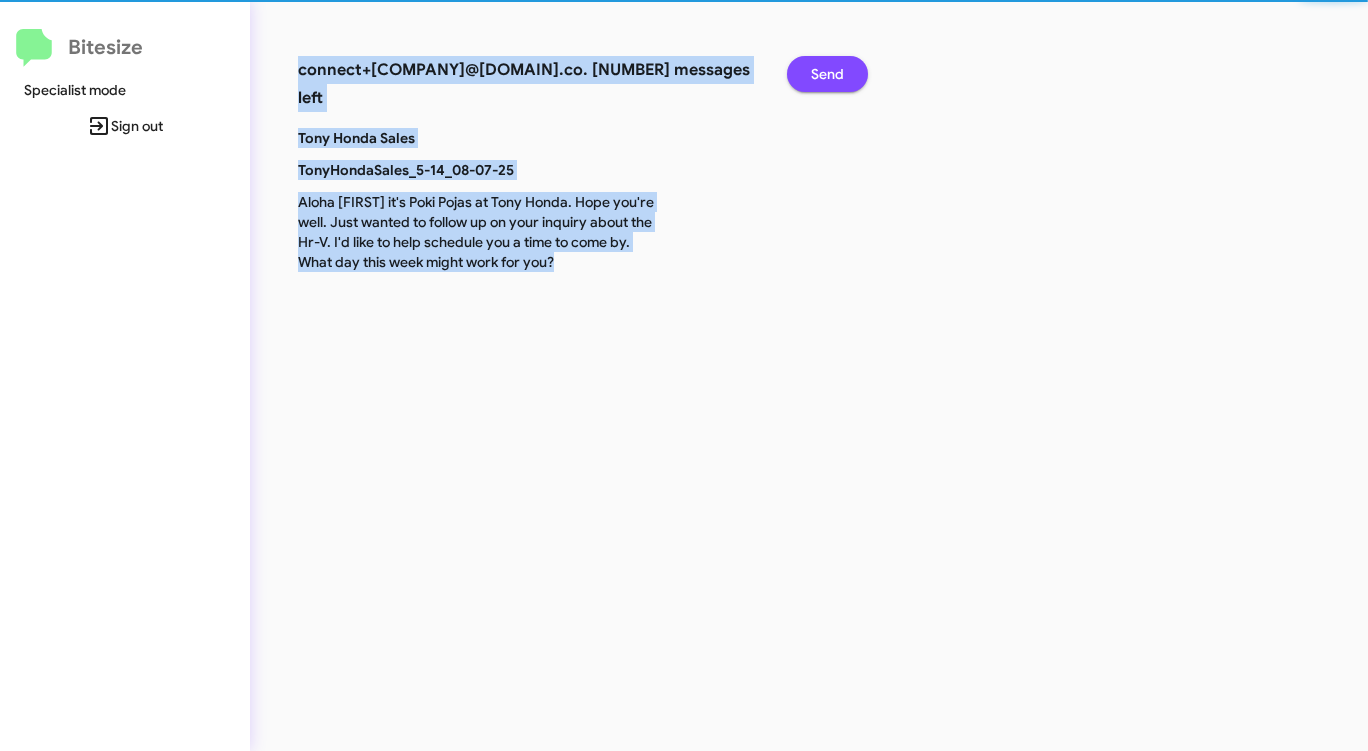 click on "Send" 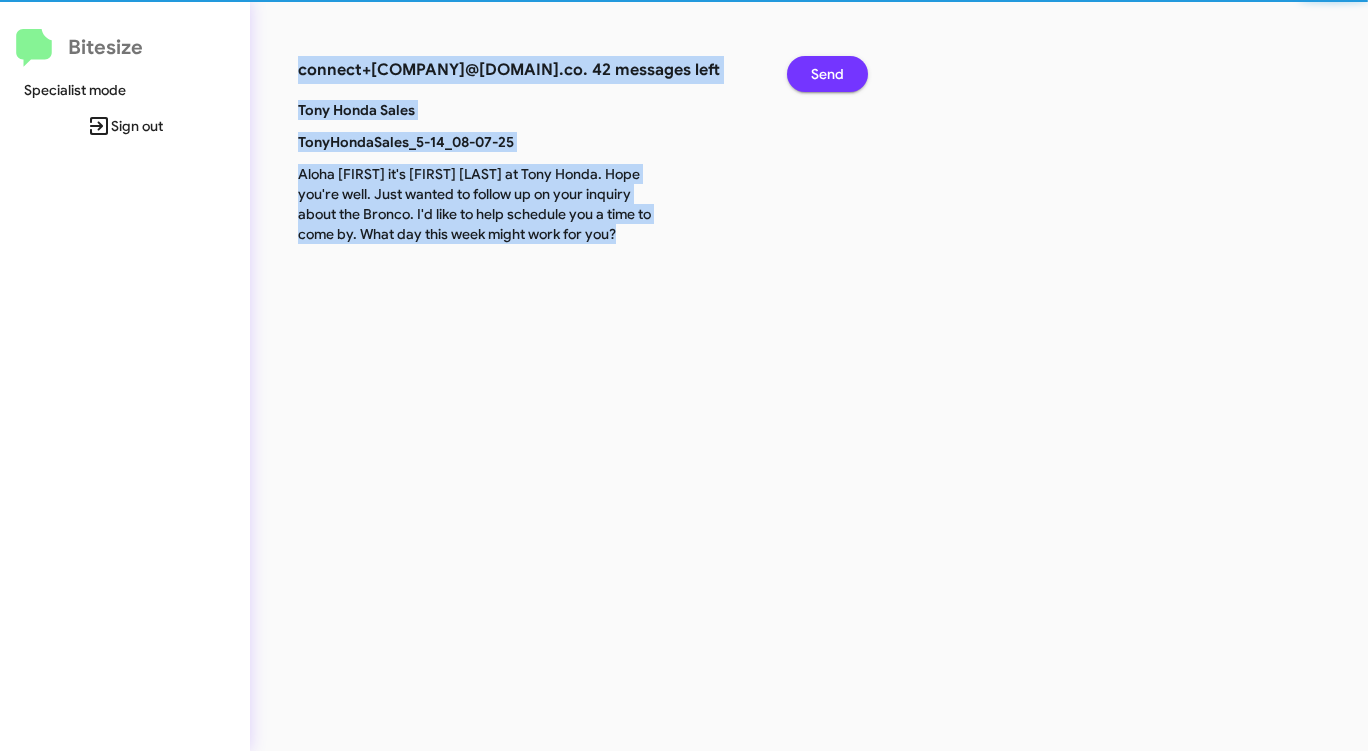 click on "Send" 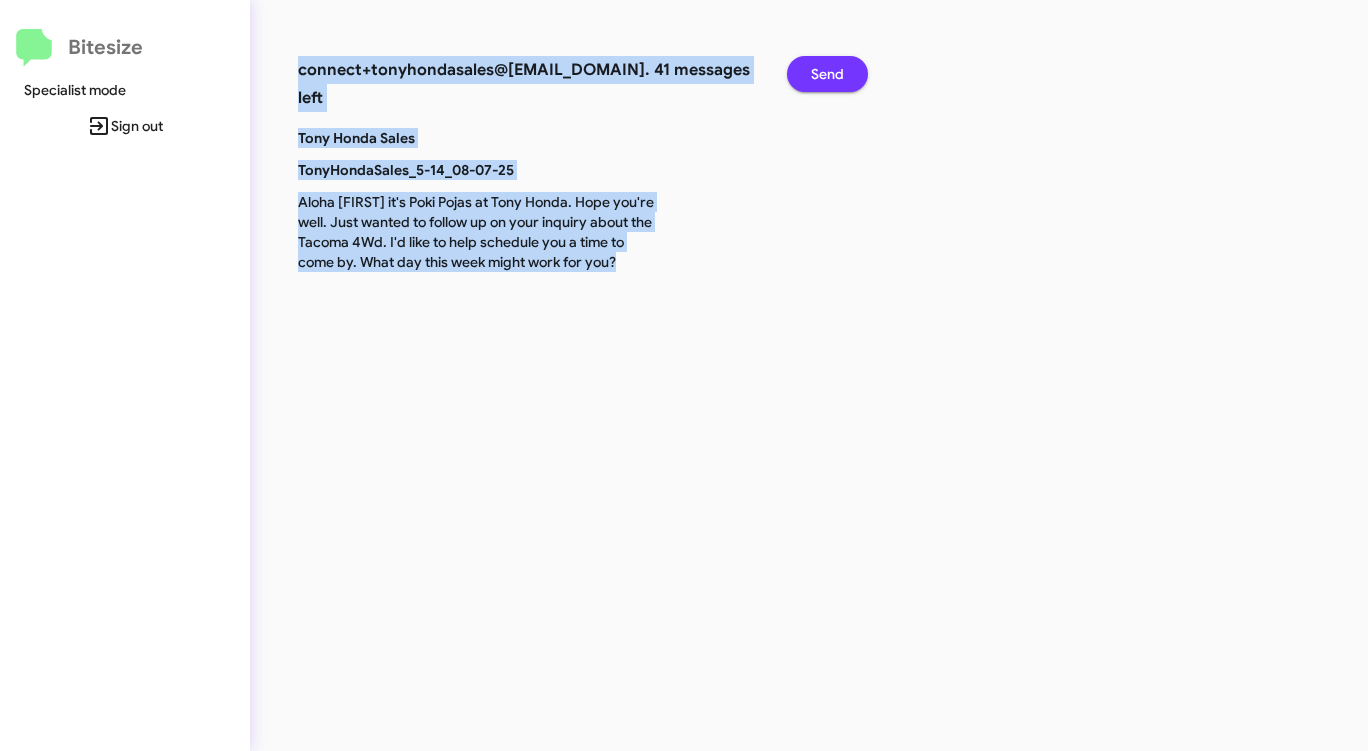 click on "Send" 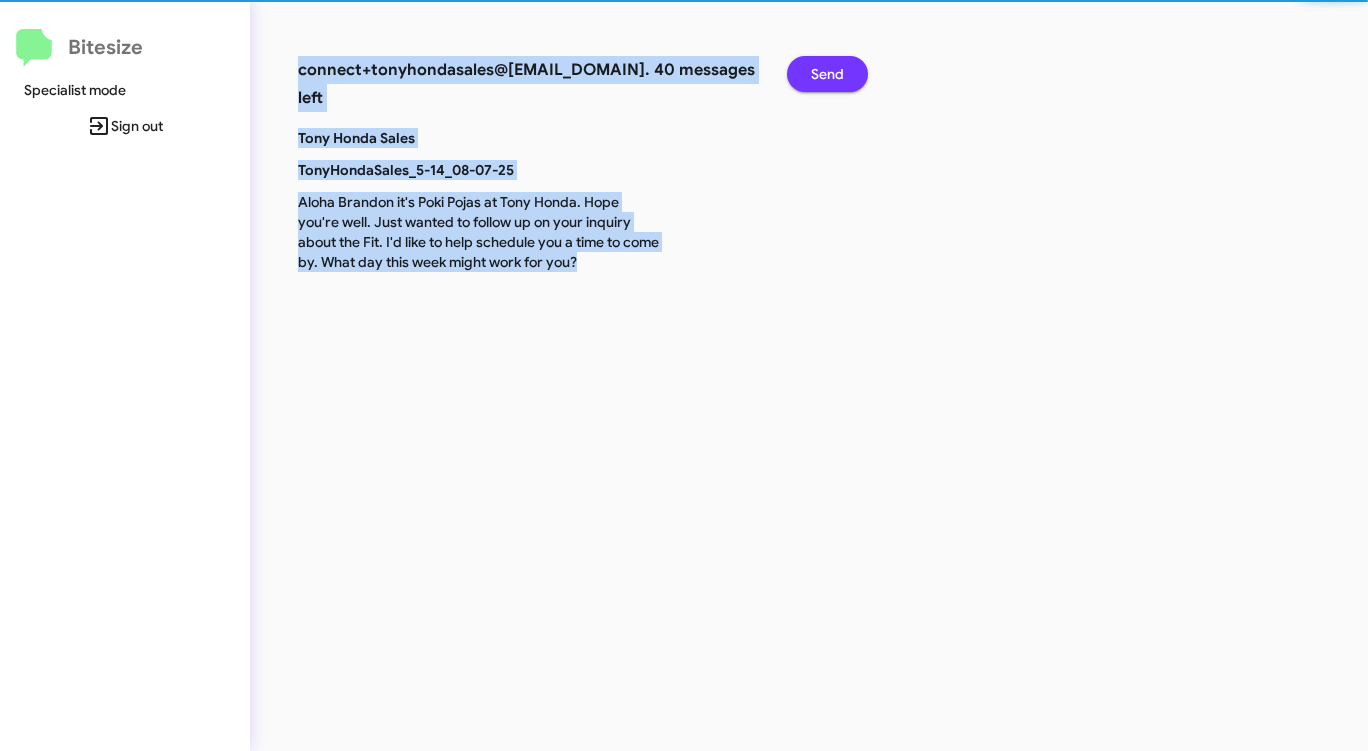 click on "Send" 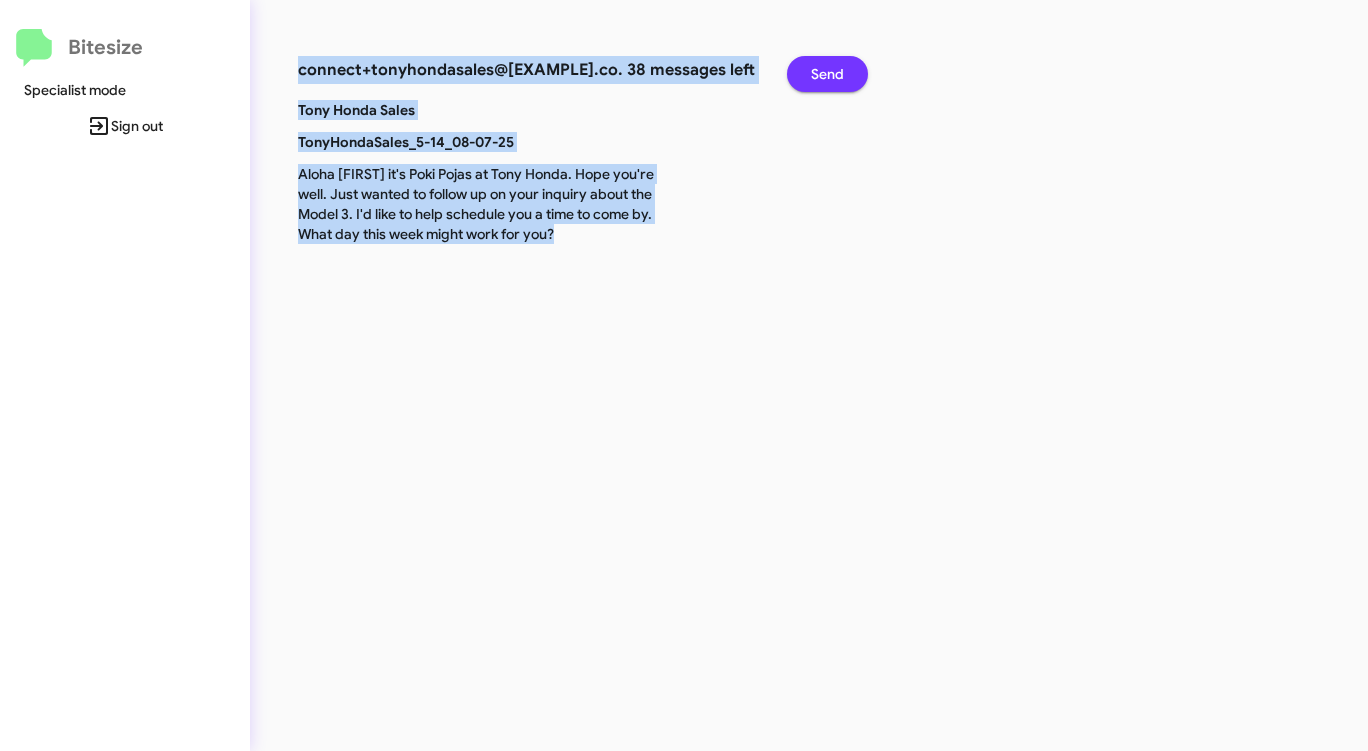 click on "Send" 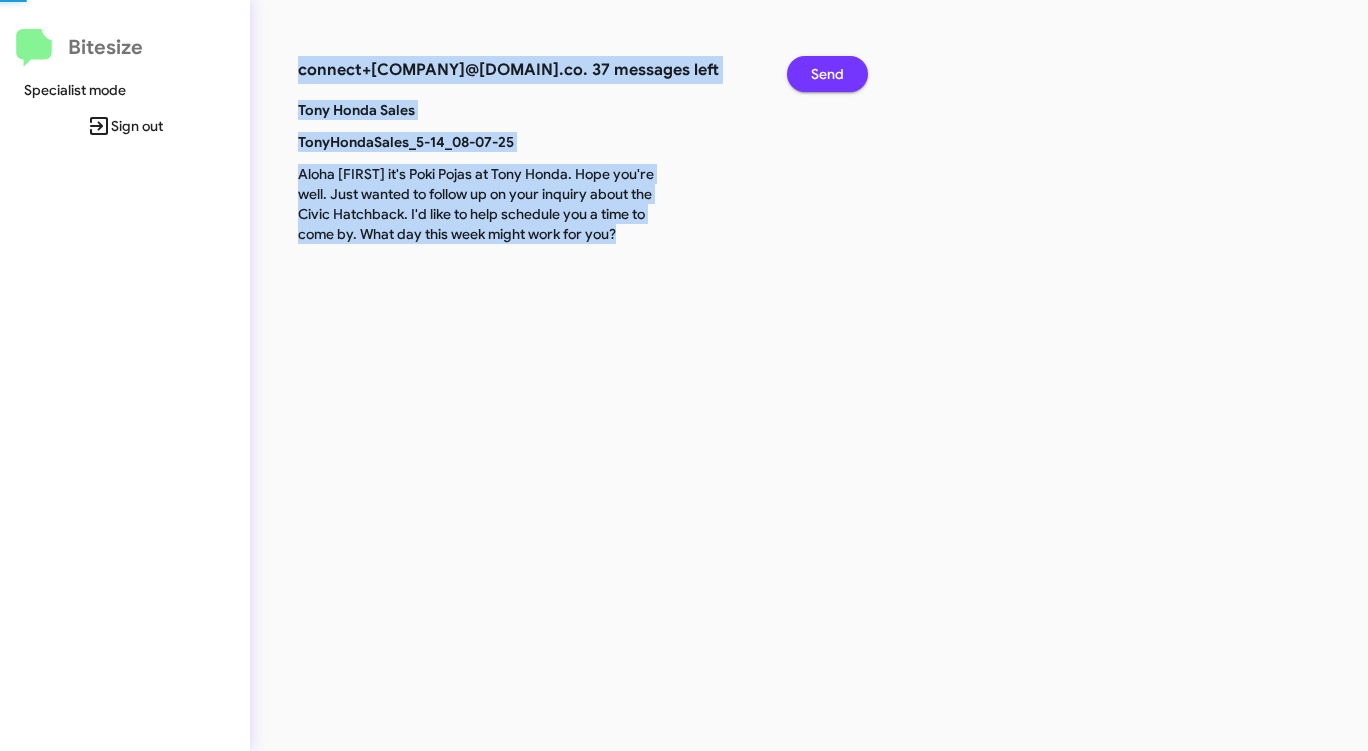 click on "Send" 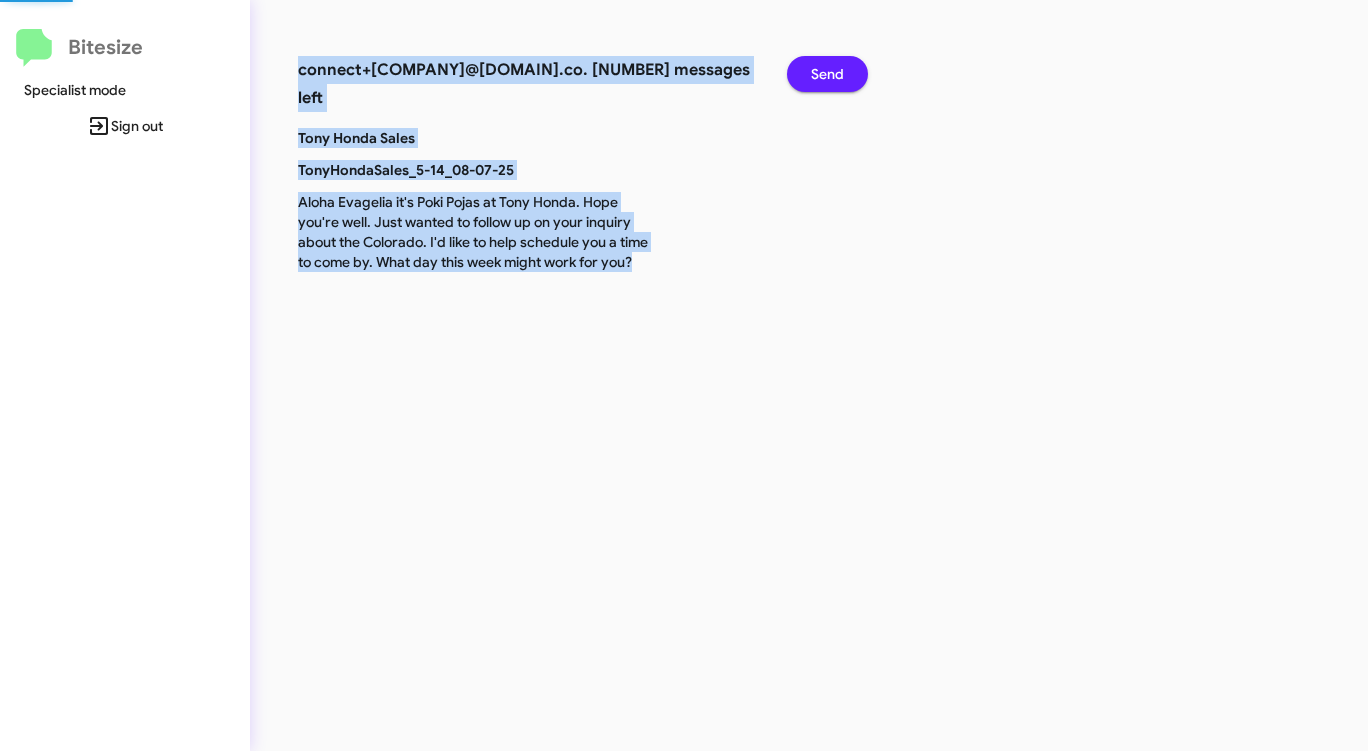 click on "Send" 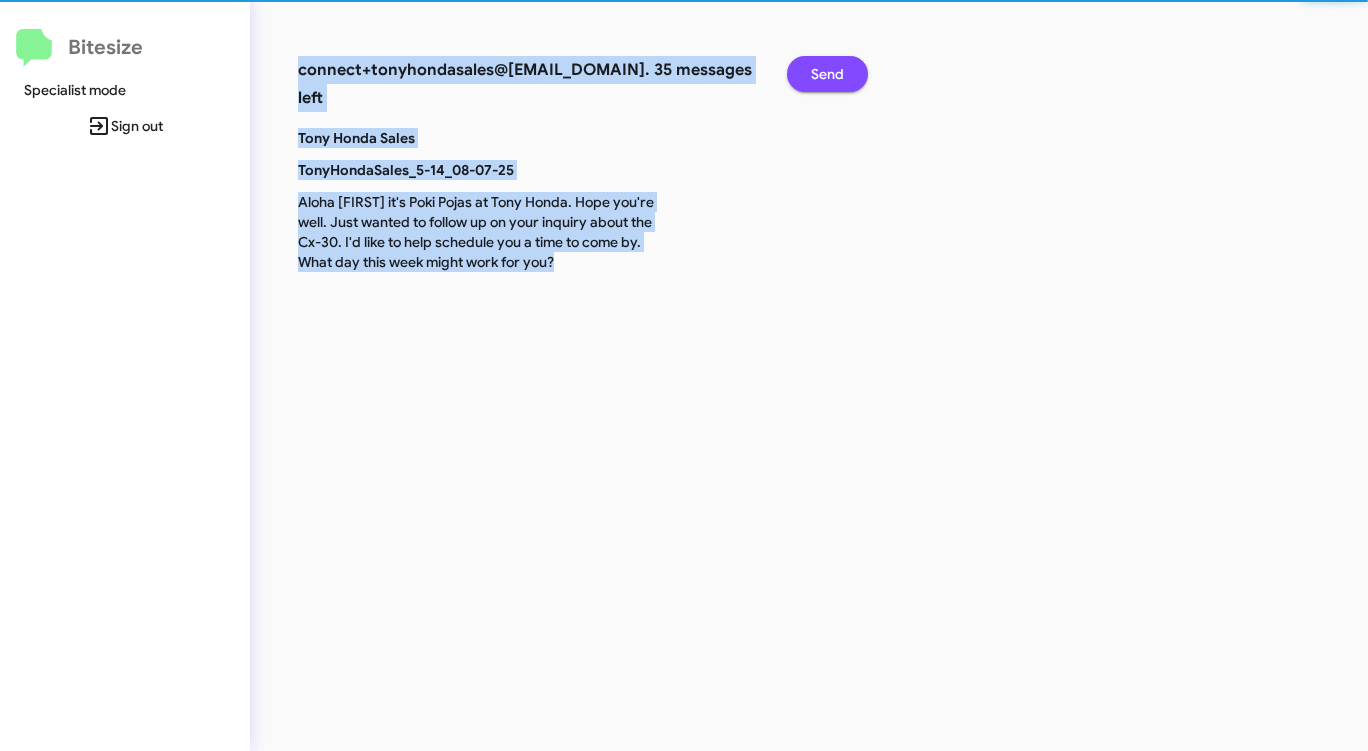 click on "Send" 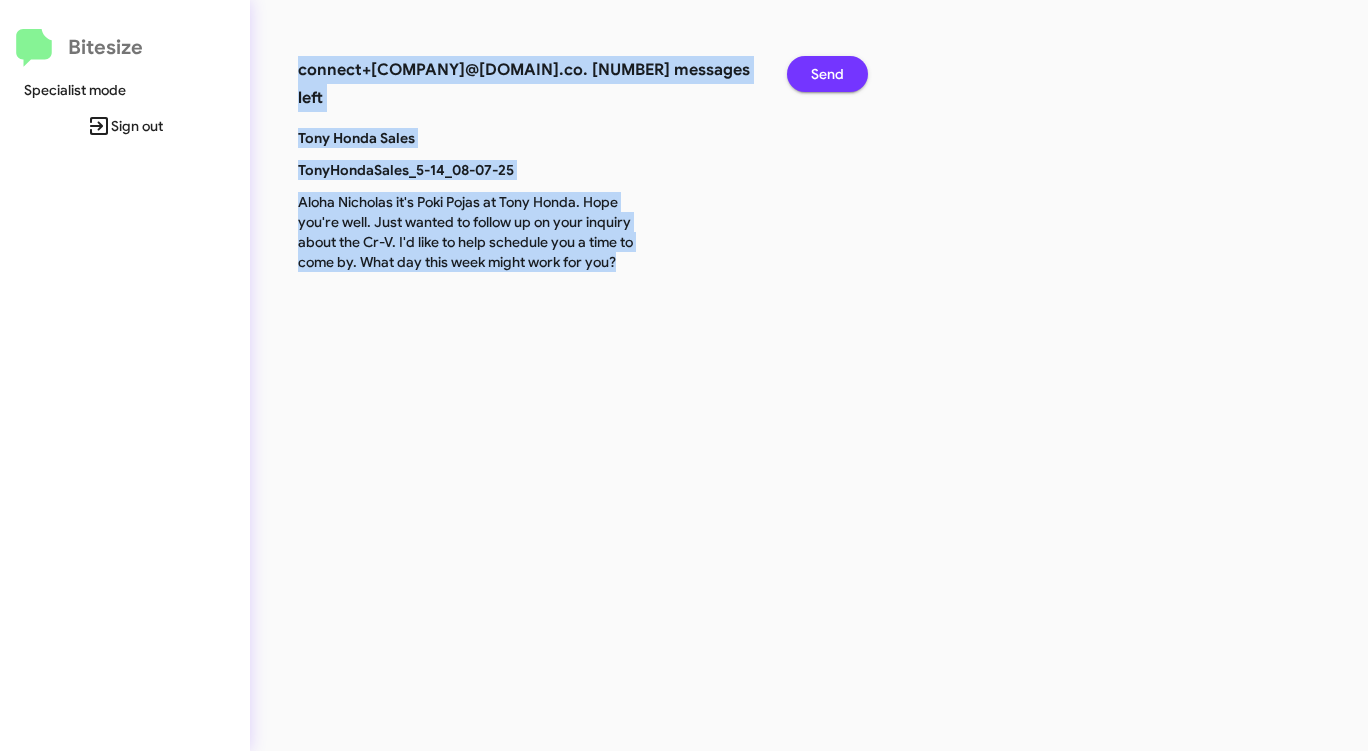 click on "Send" 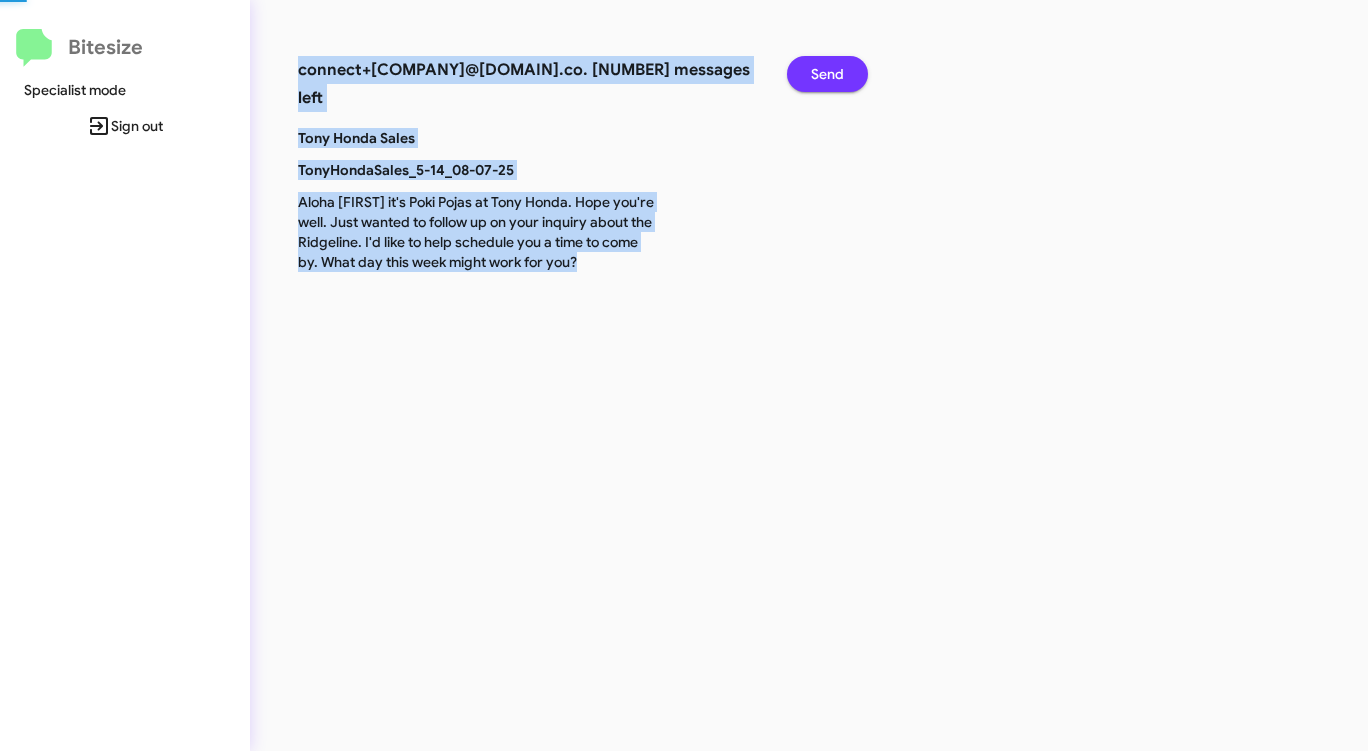 click on "Send" 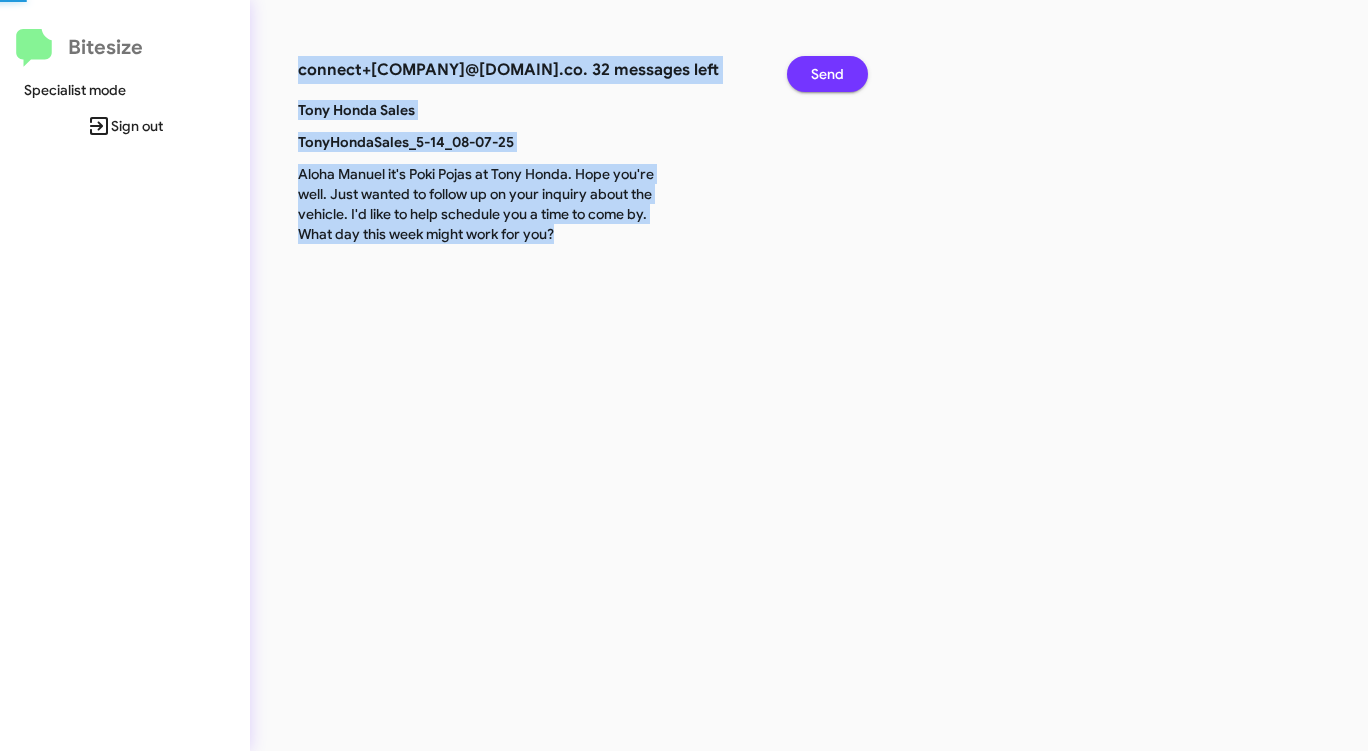 click on "Send" 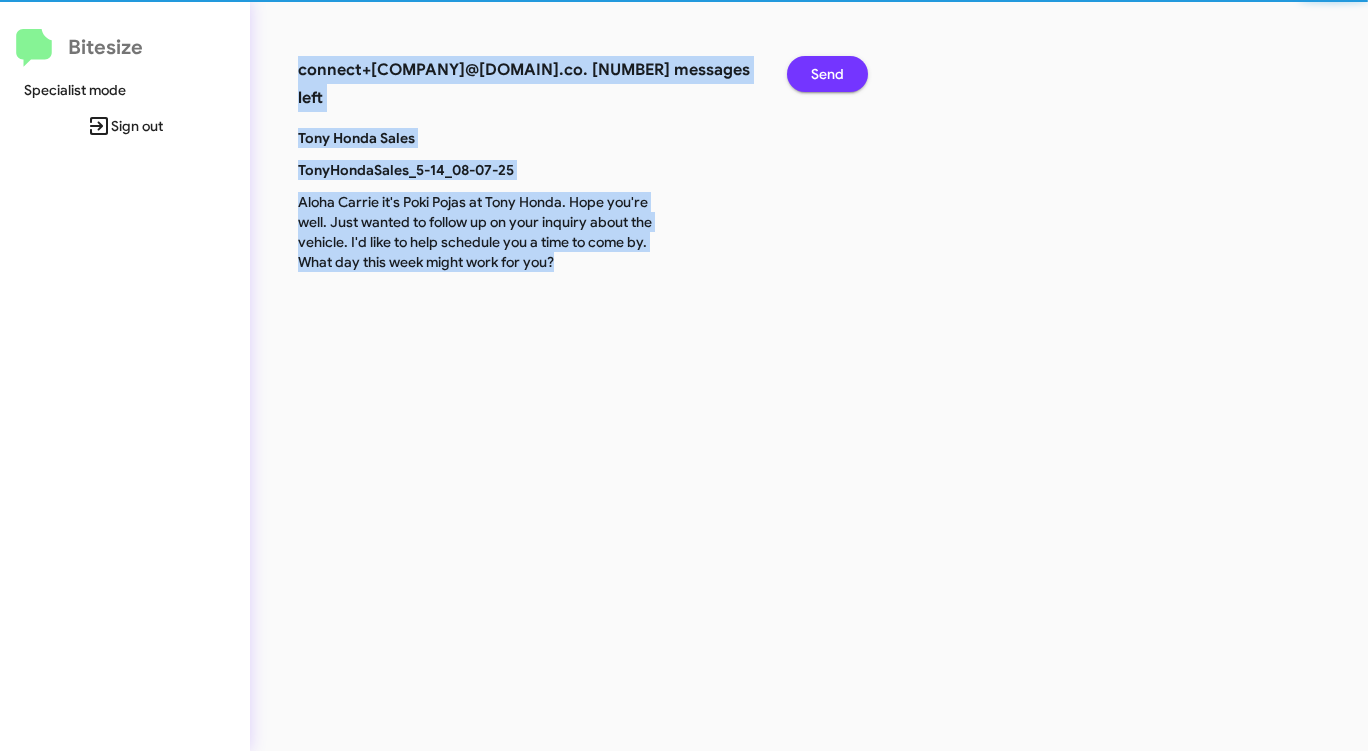 click on "Send" 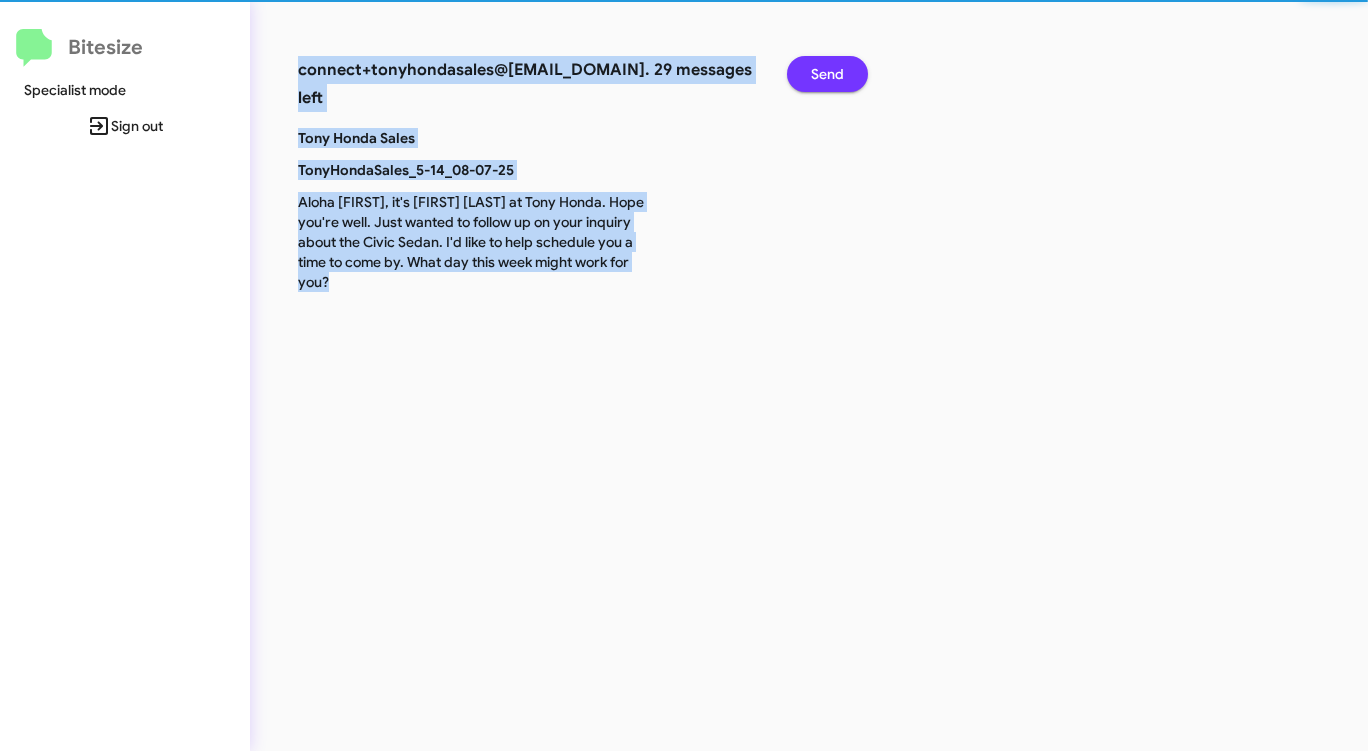 click on "Send" 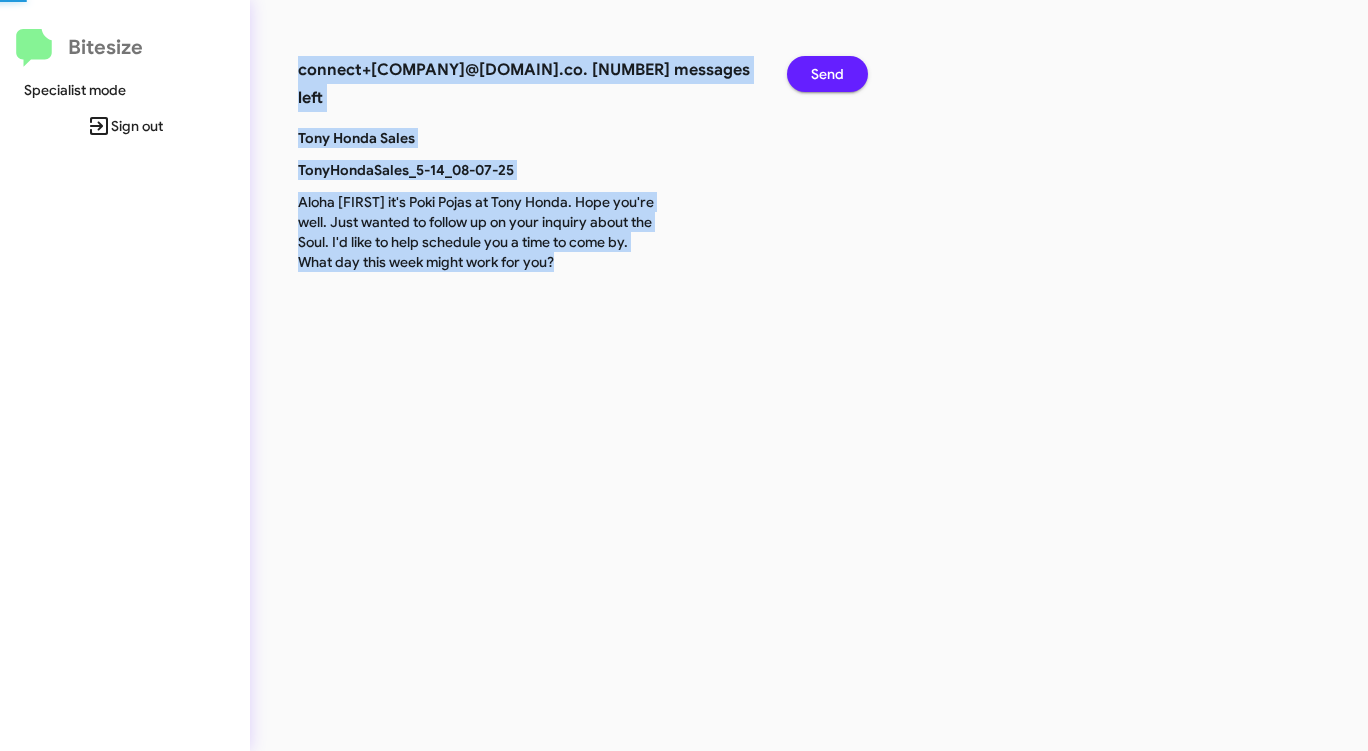 click on "Send" 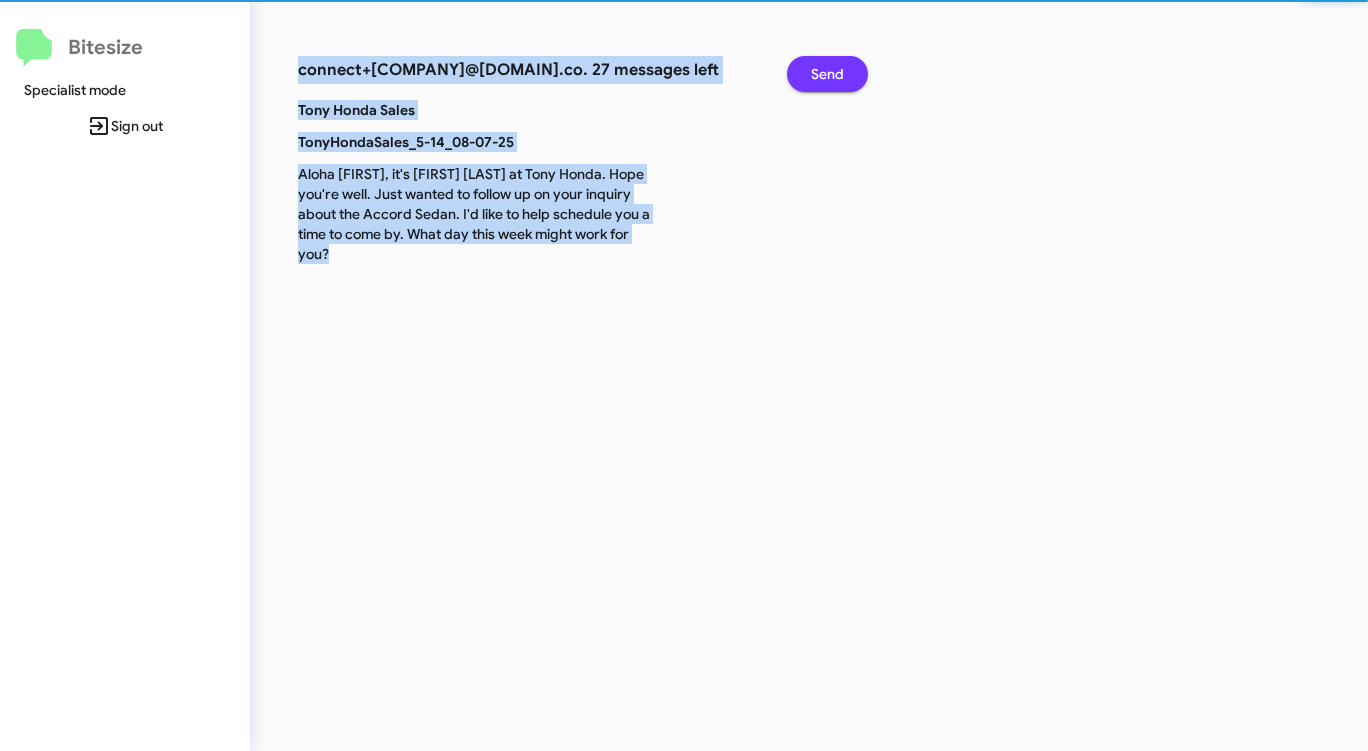click on "Send" 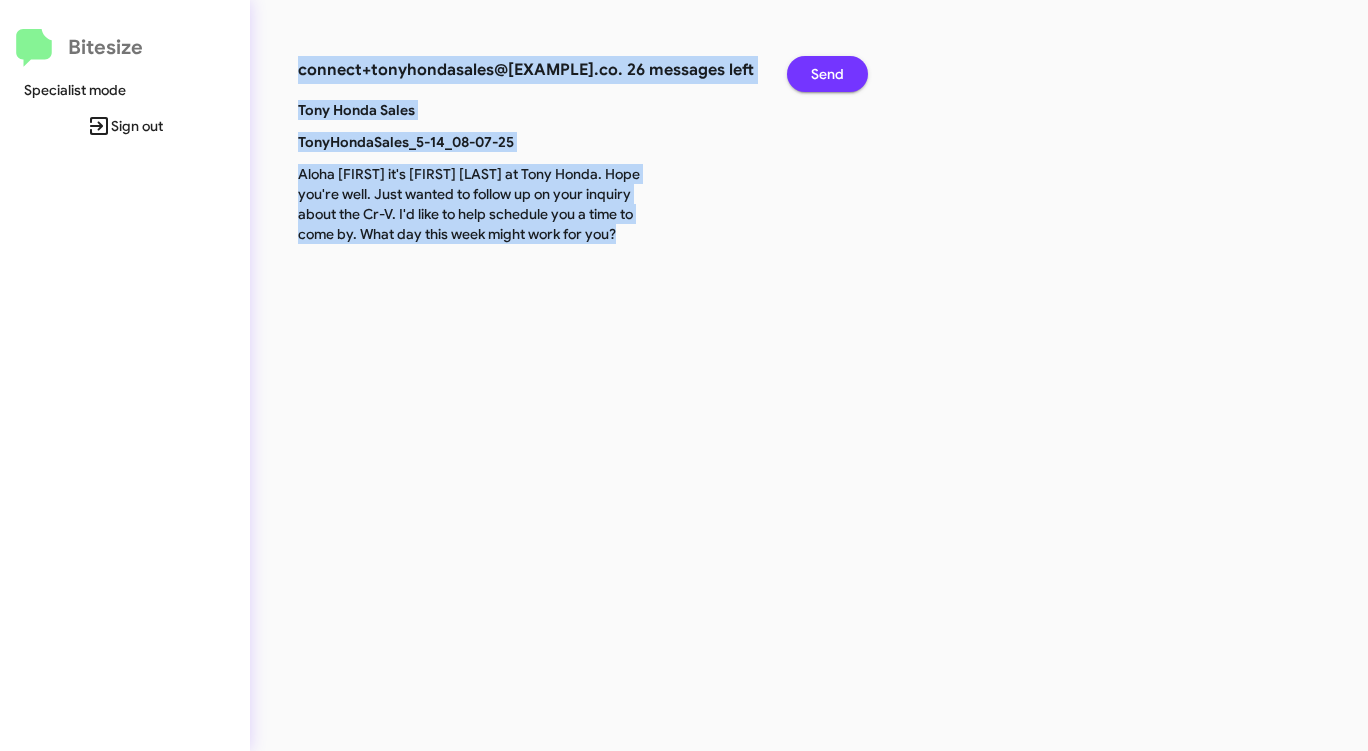 click on "Send" 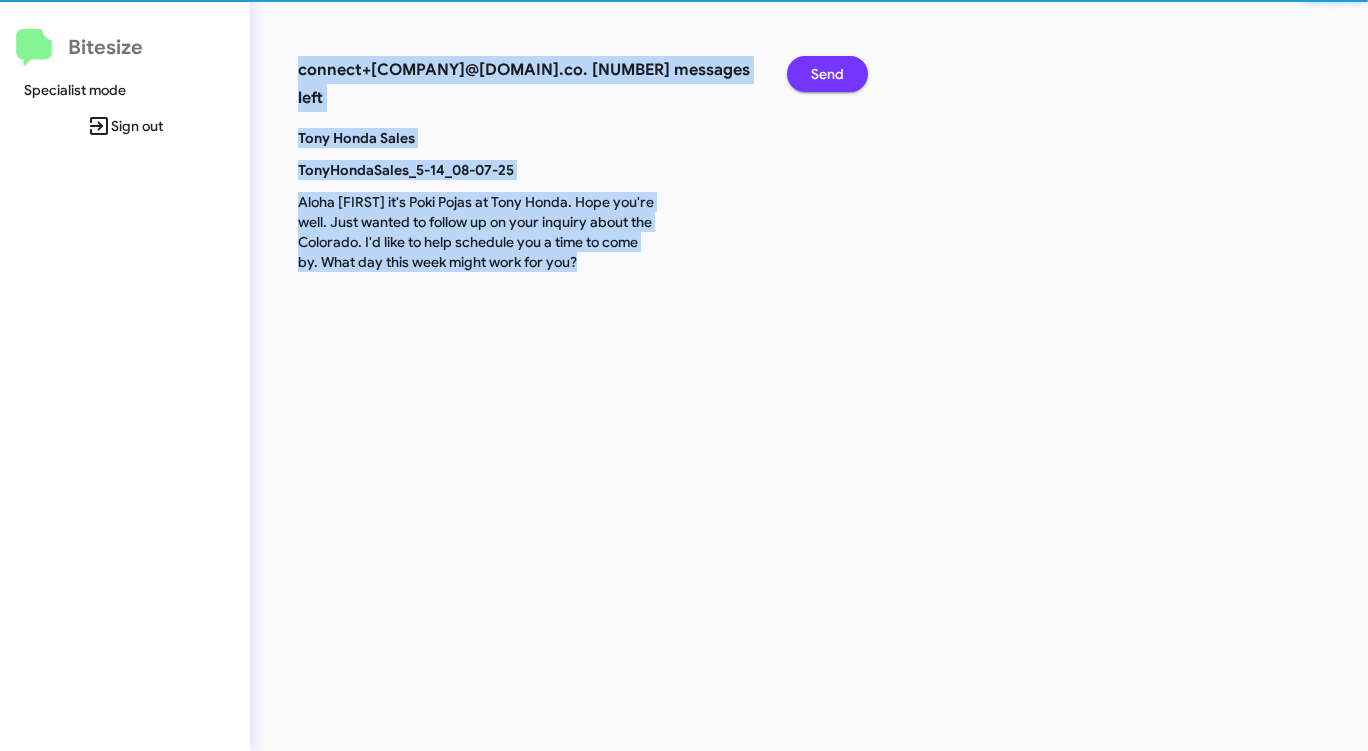 click on "Send" 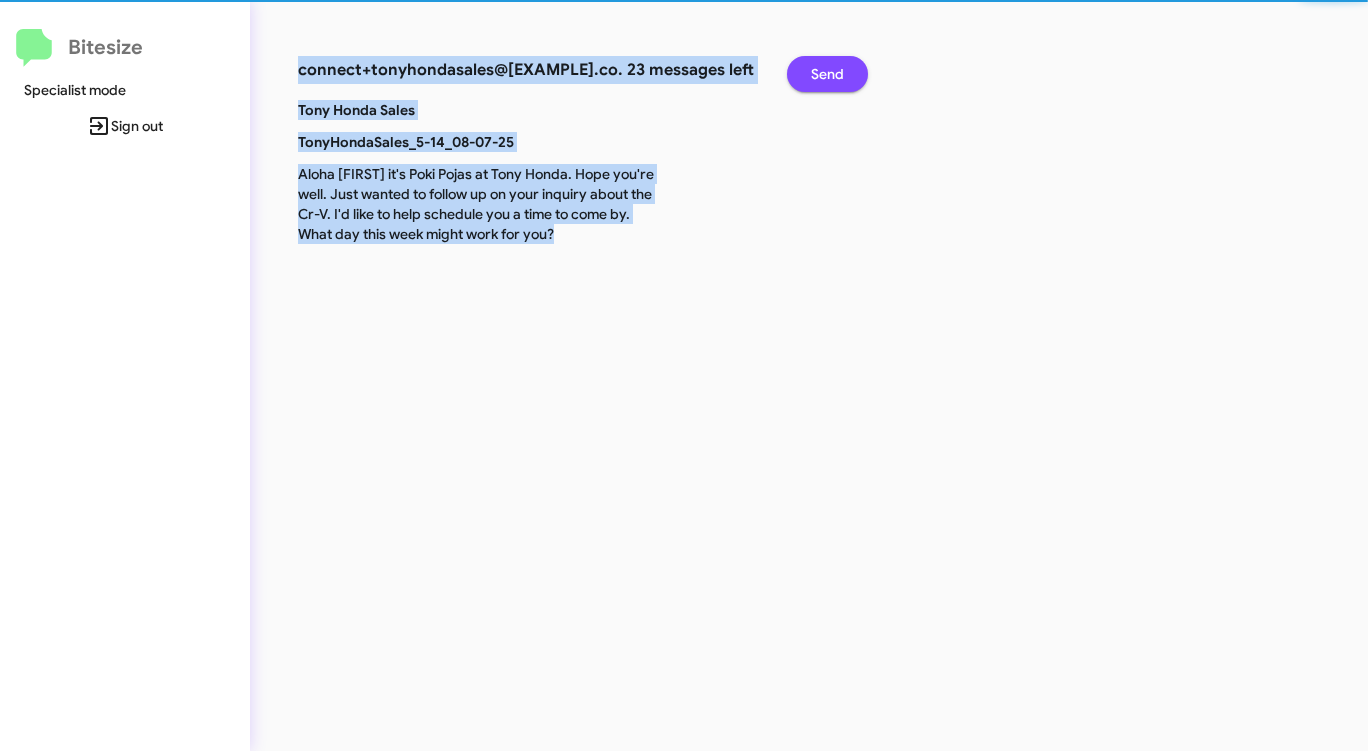click on "Send" 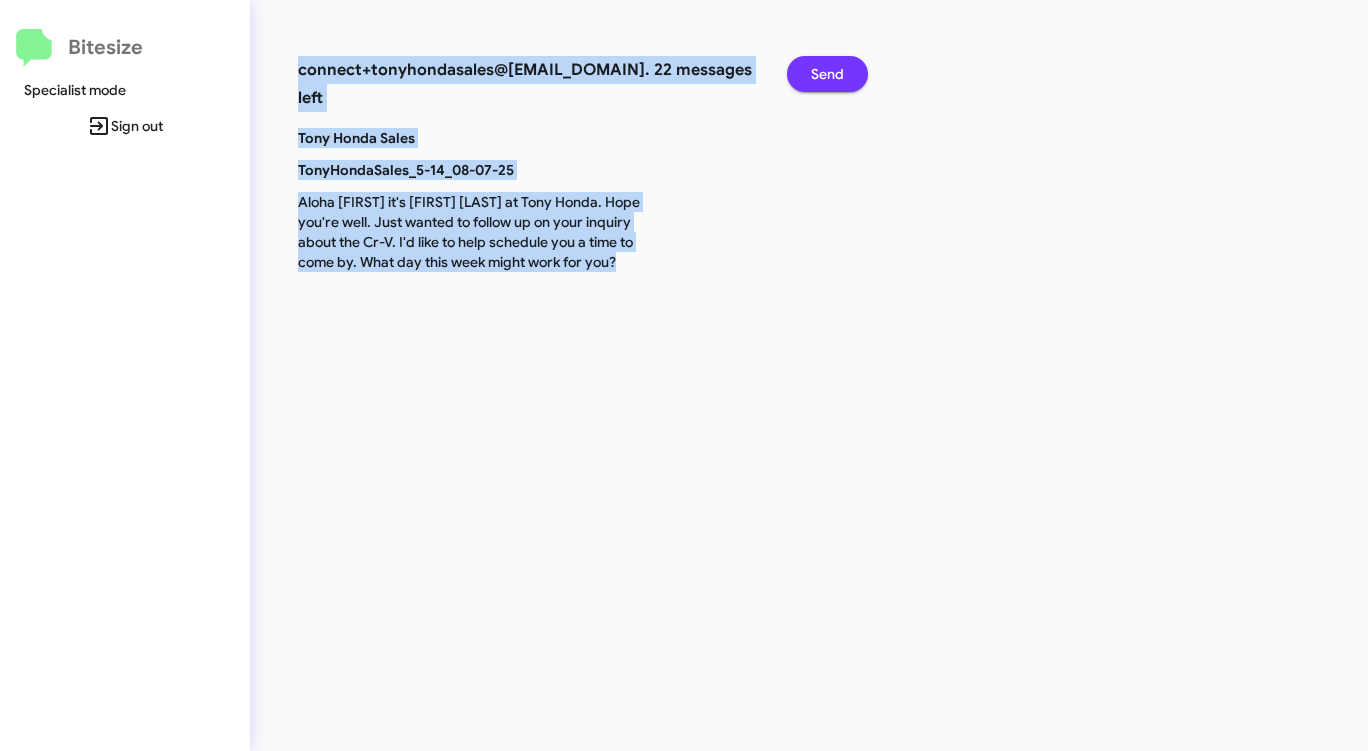 click on "Send" 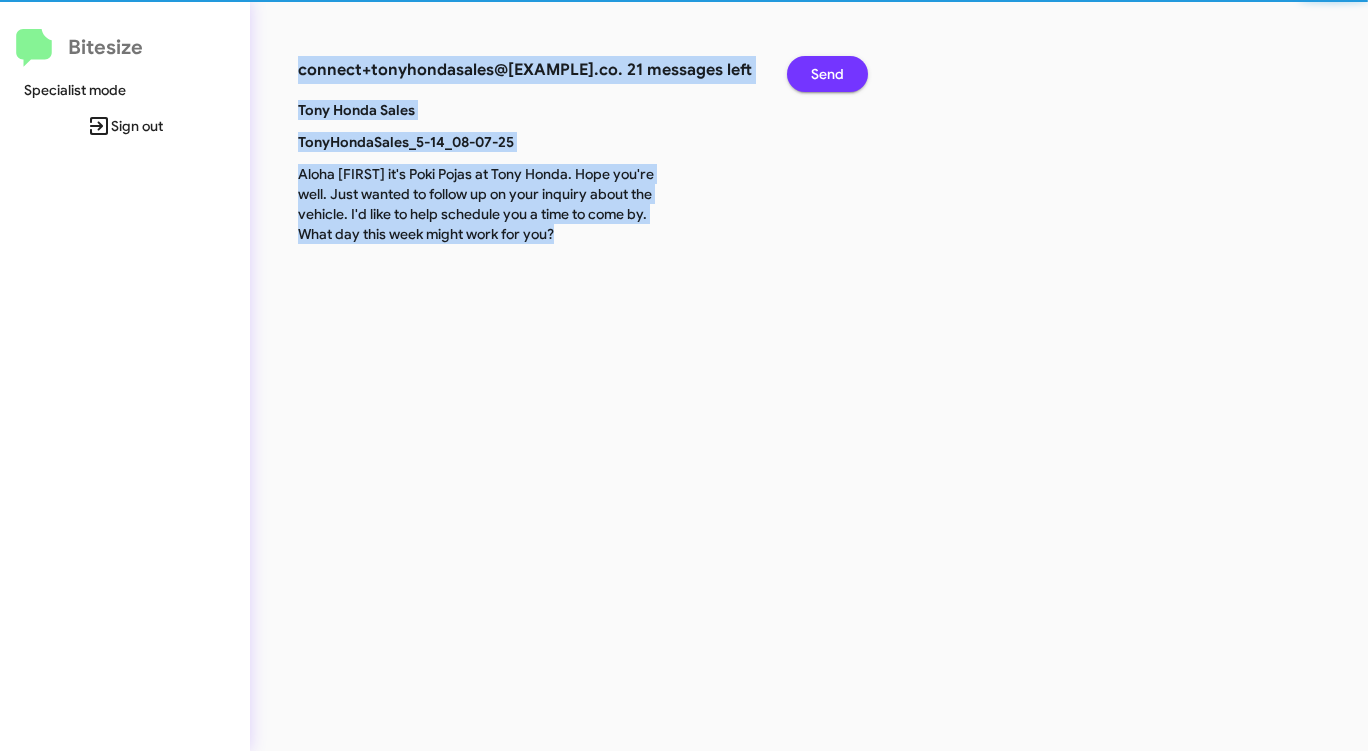 click on "Send" 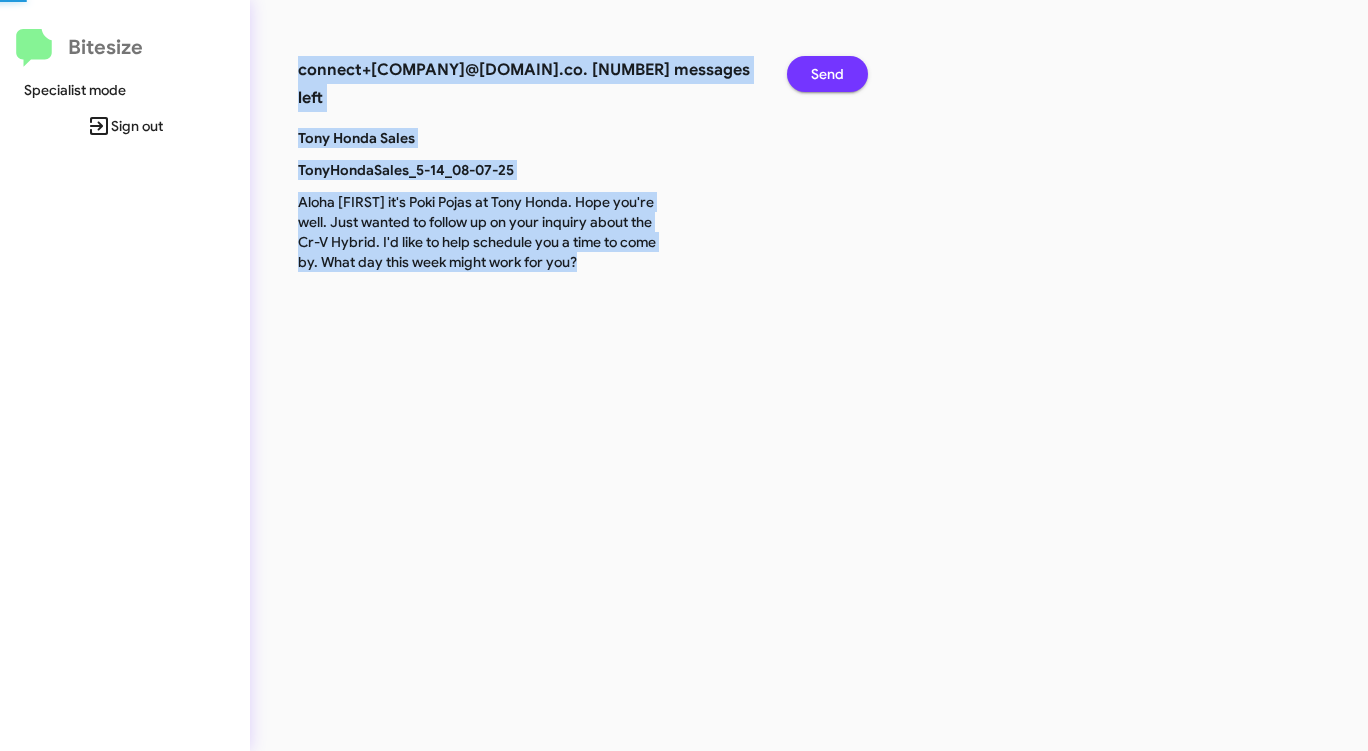 click on "Send" 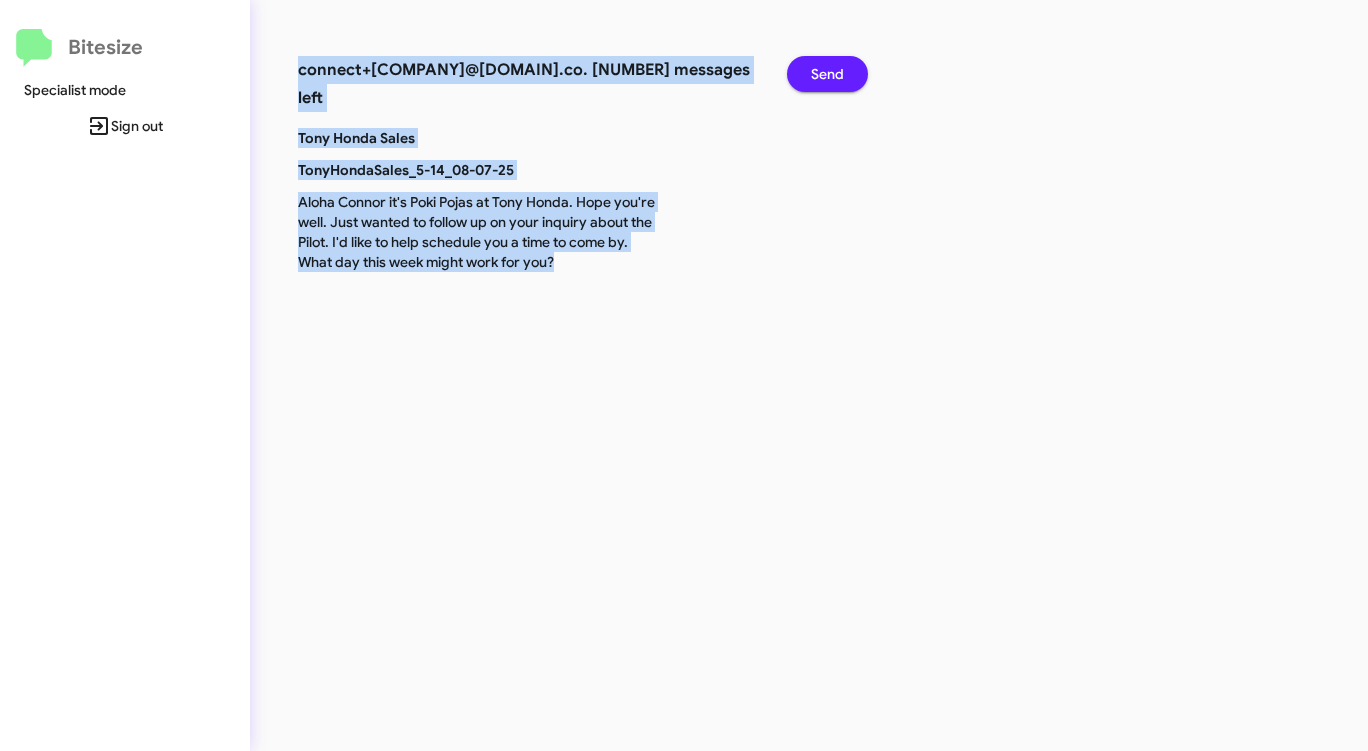 click on "Send" 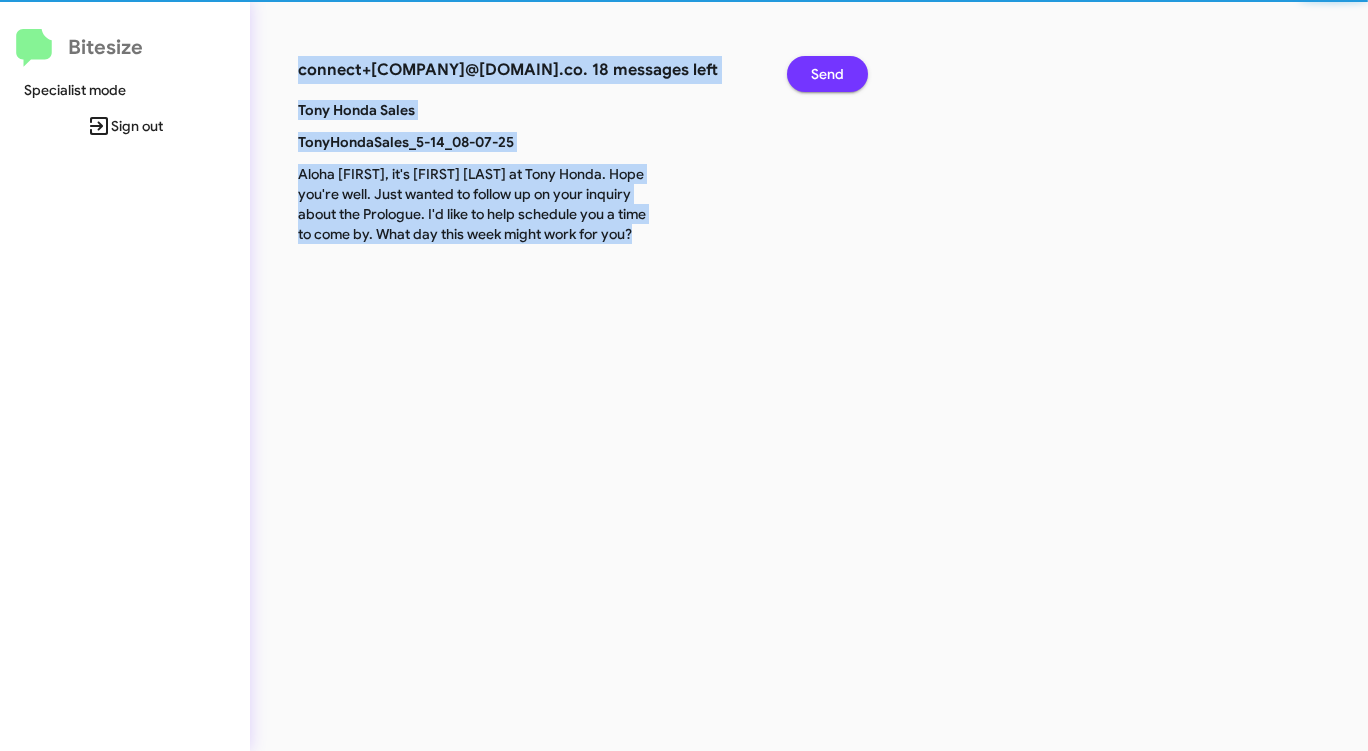 click on "Send" 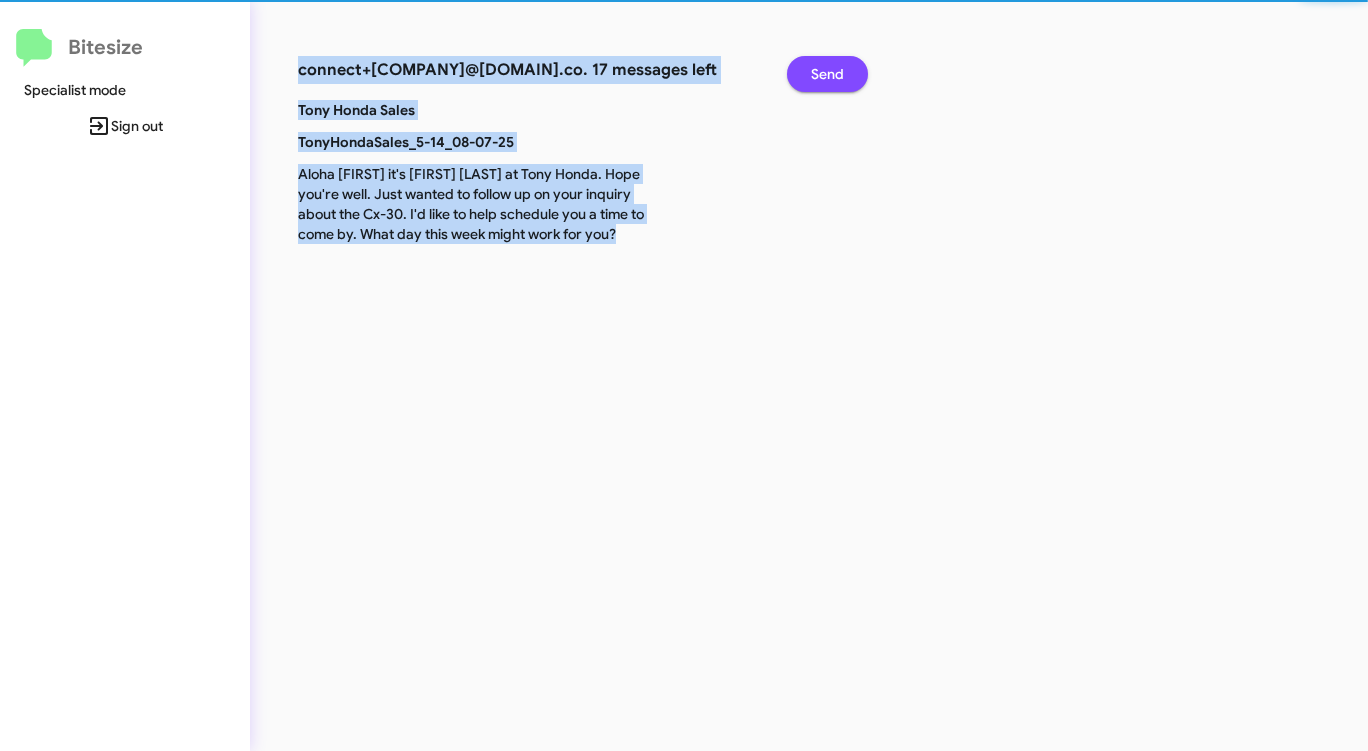 click on "Send" 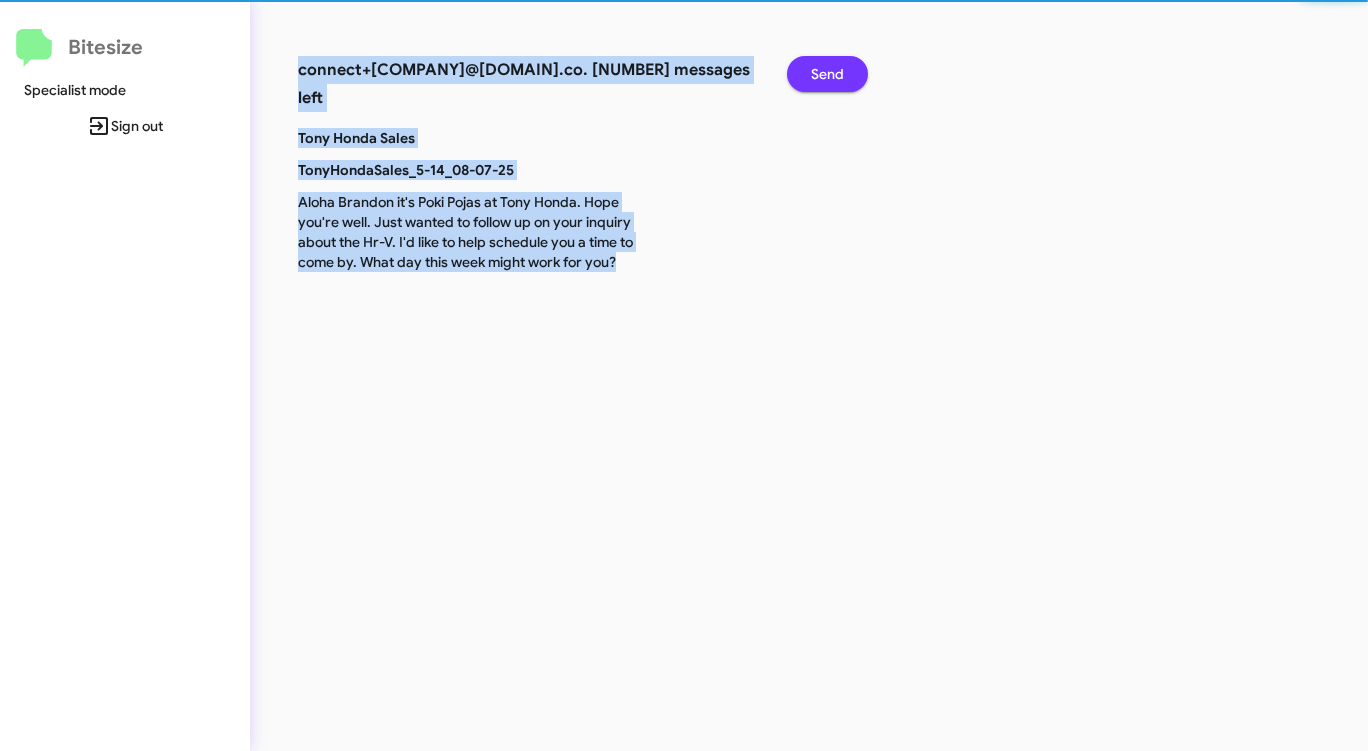 click on "Send" 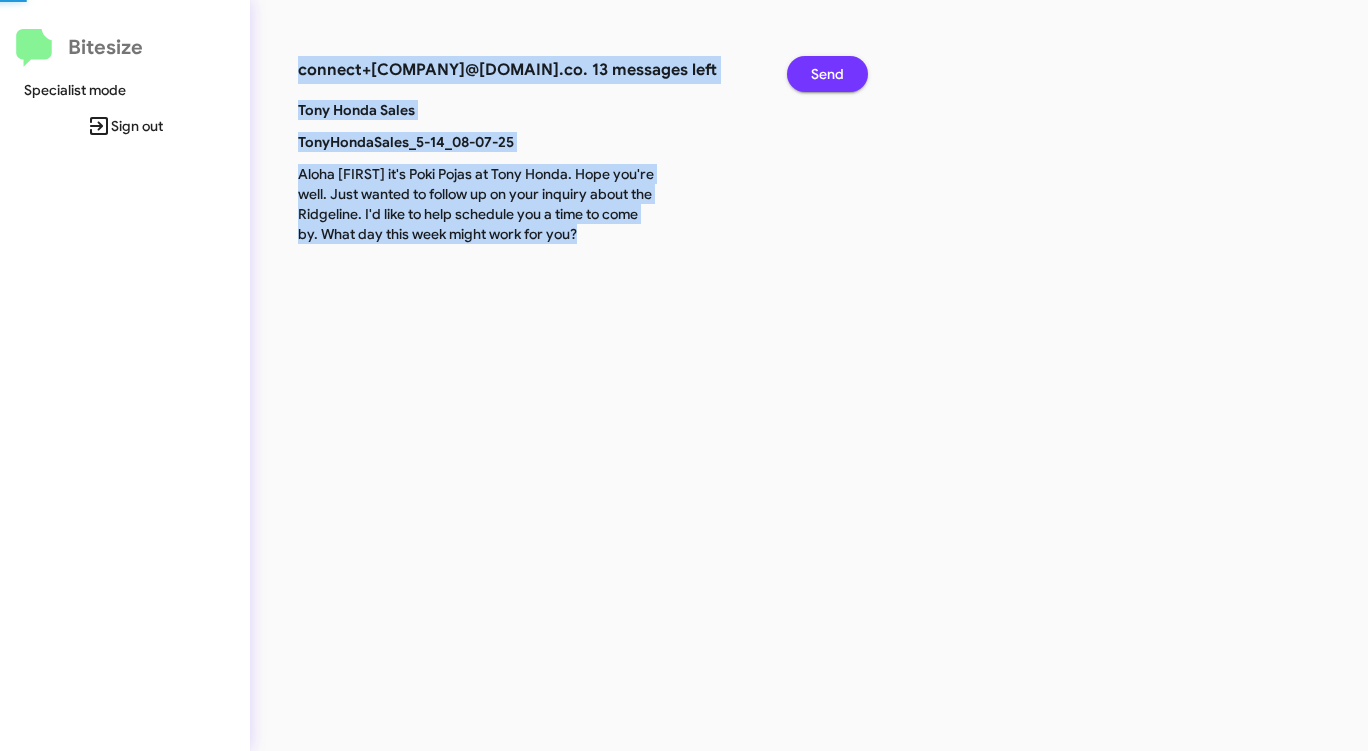 click on "Send" 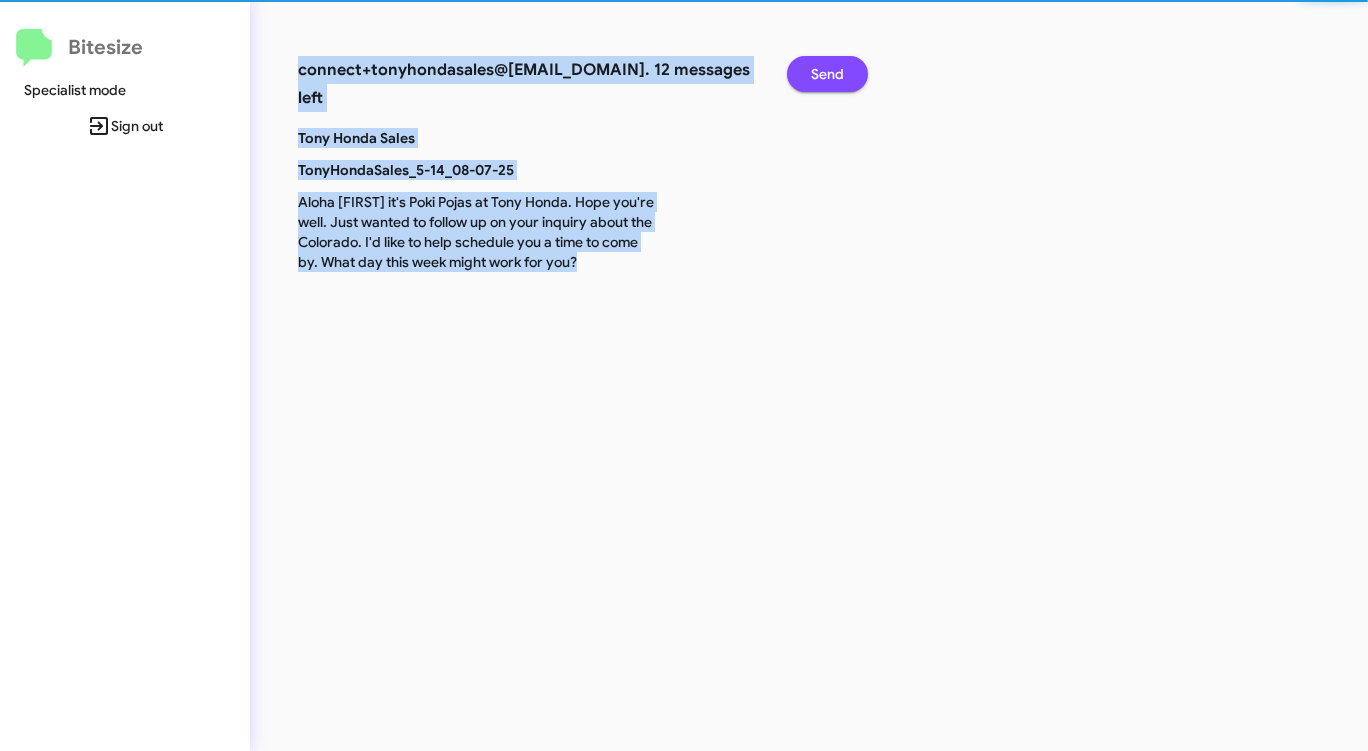 click on "Send" 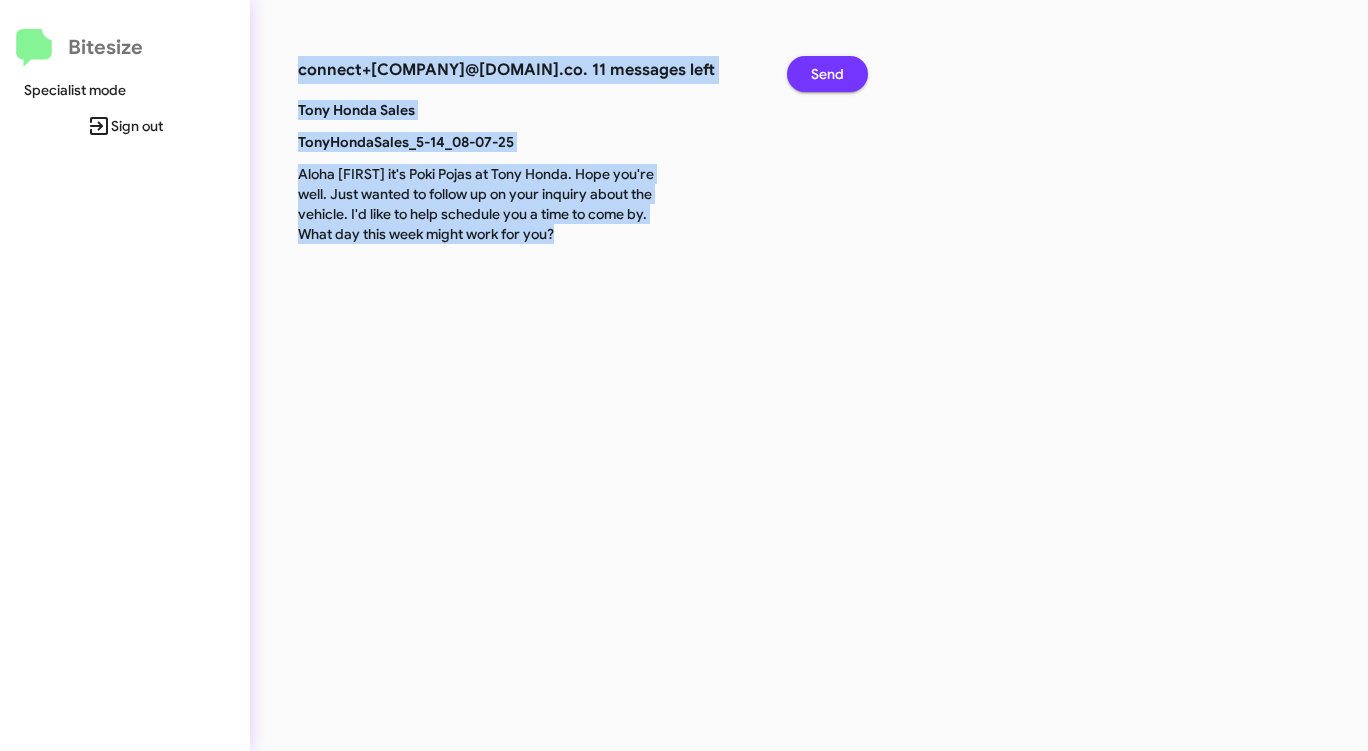 click on "Send" 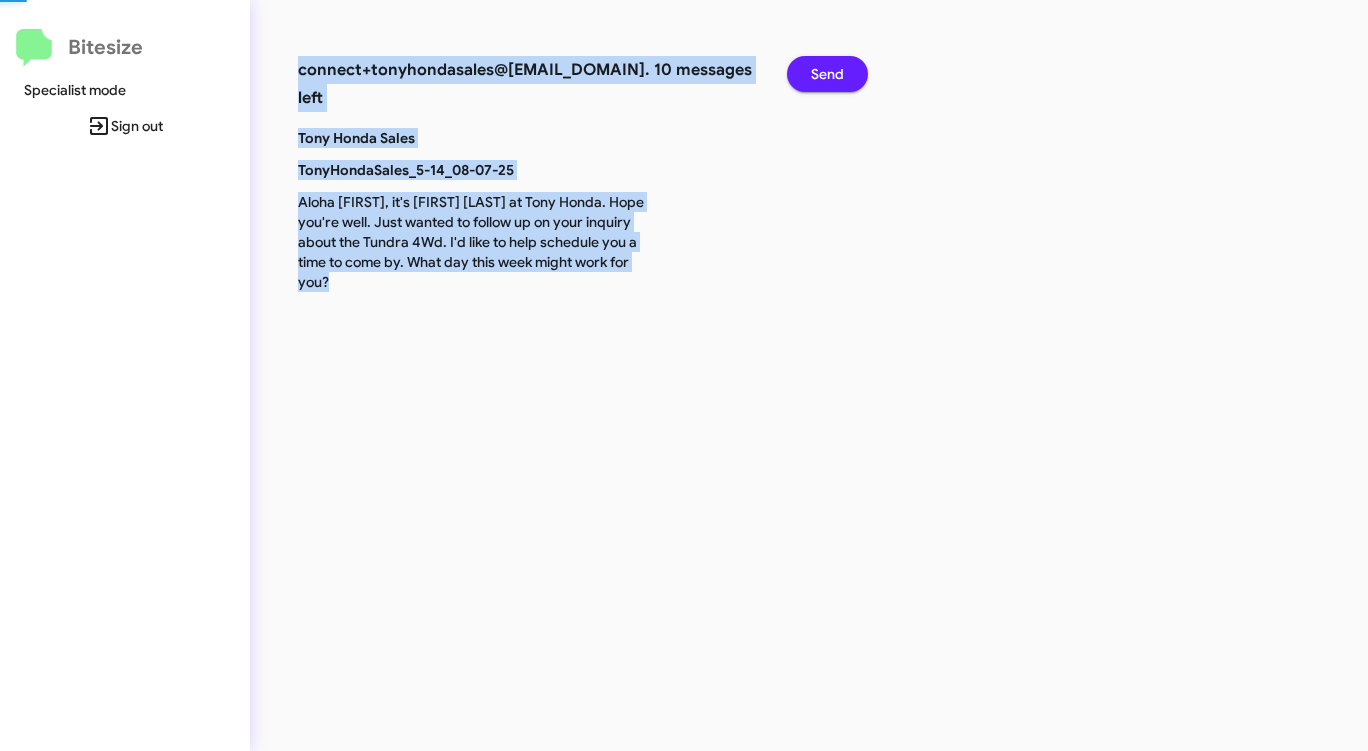 click on "Send" 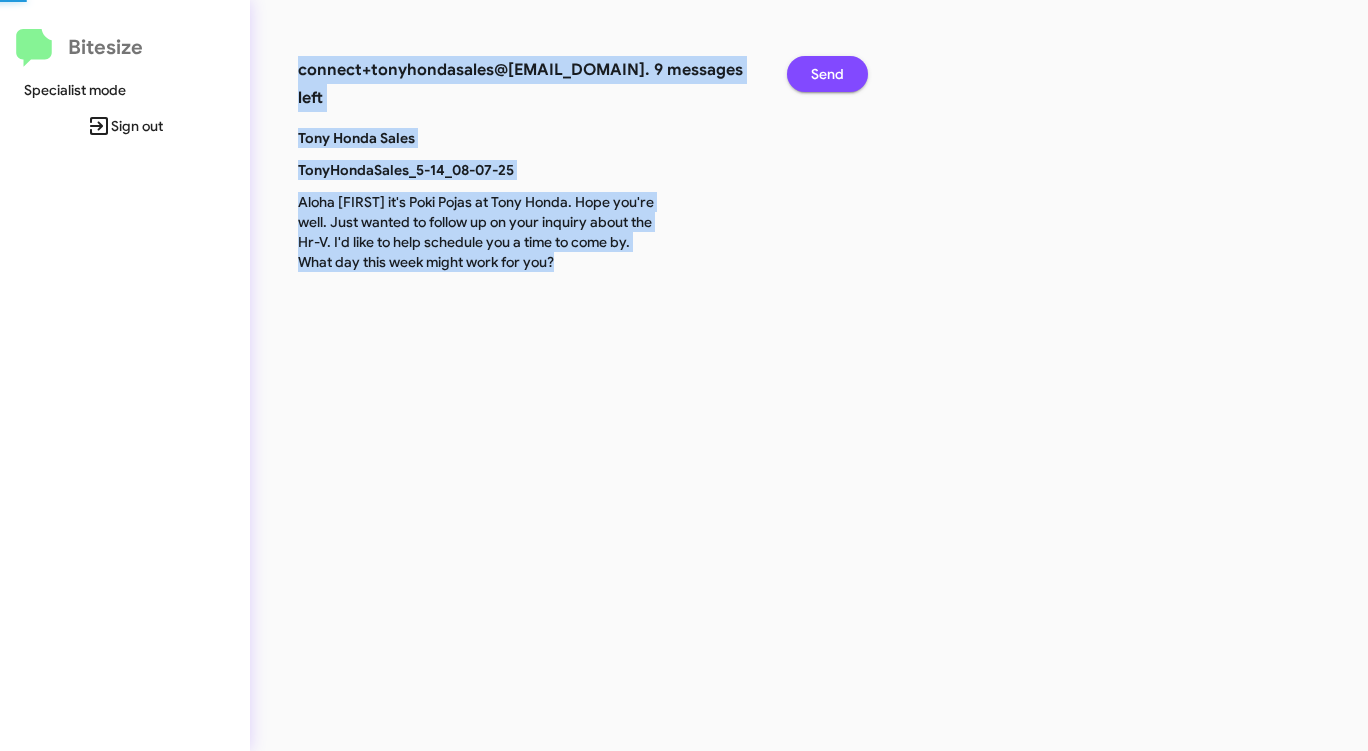 click on "Send" 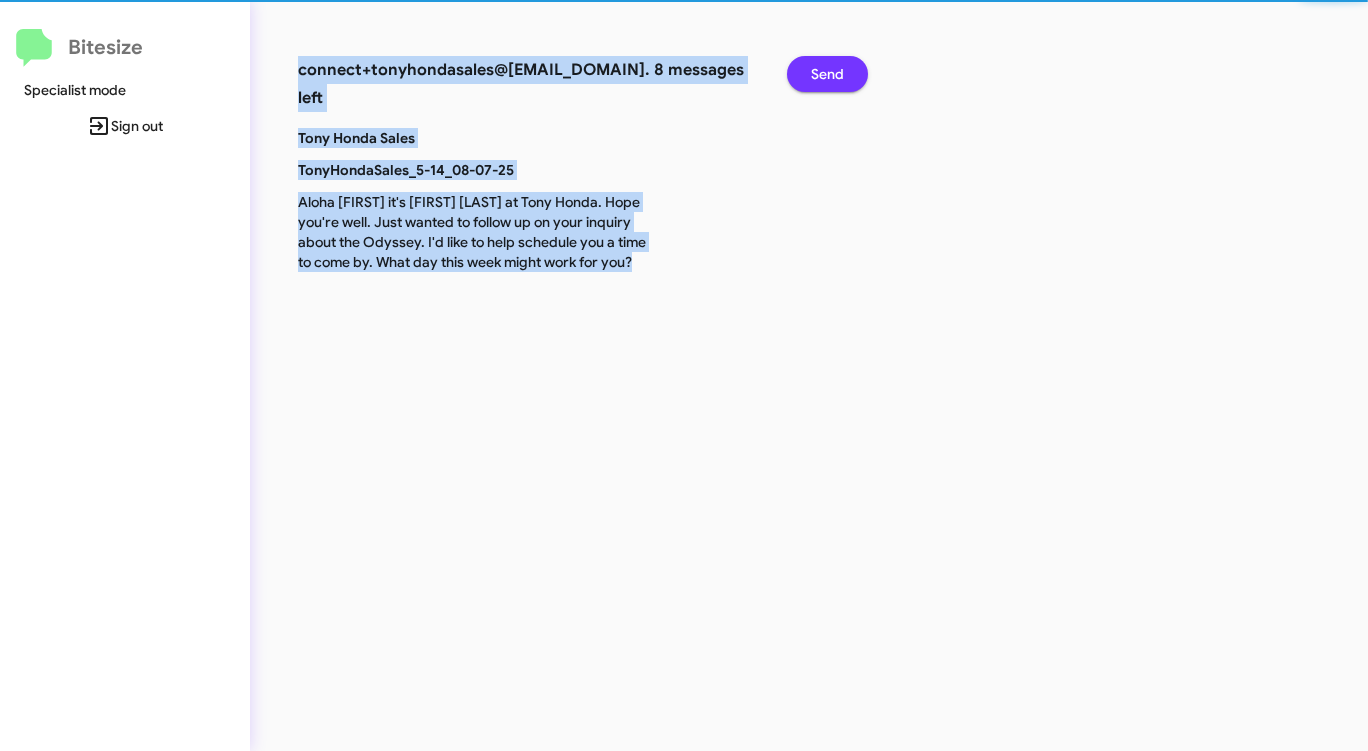 click on "Send" 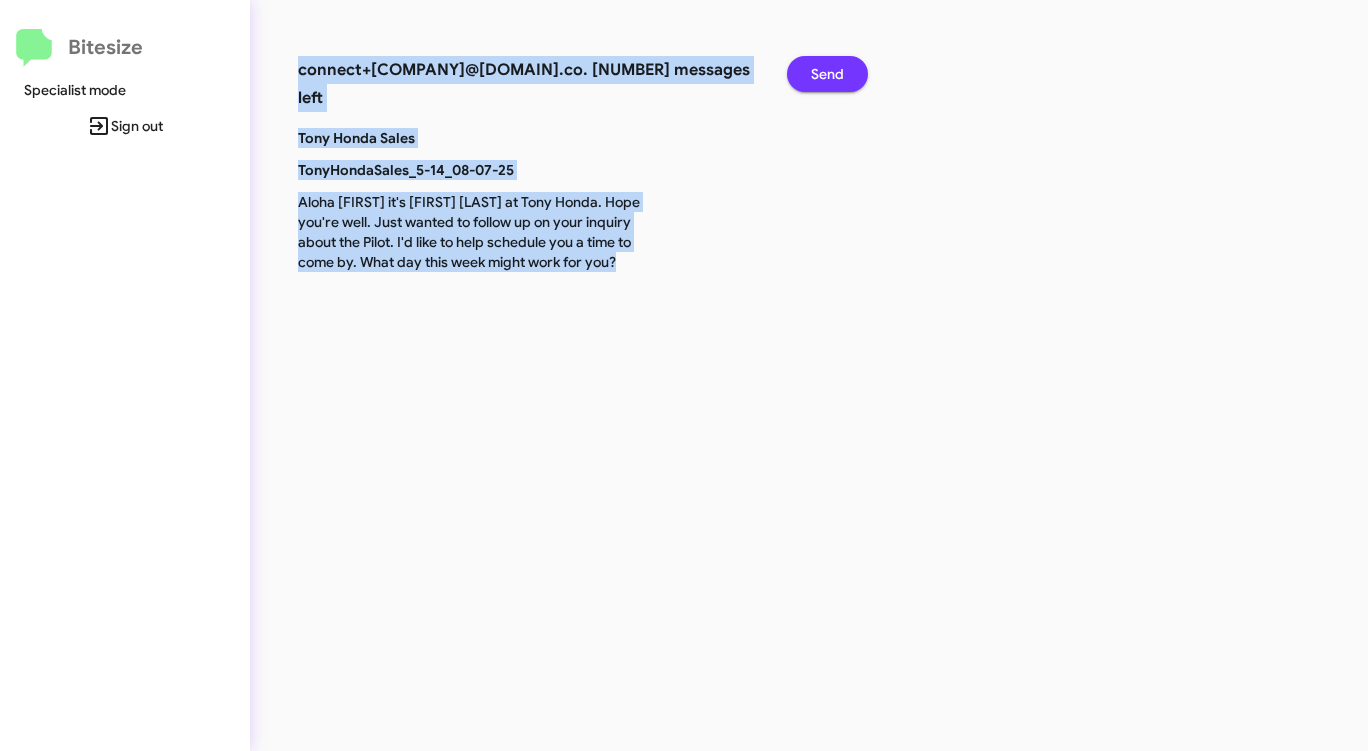 click on "Send" 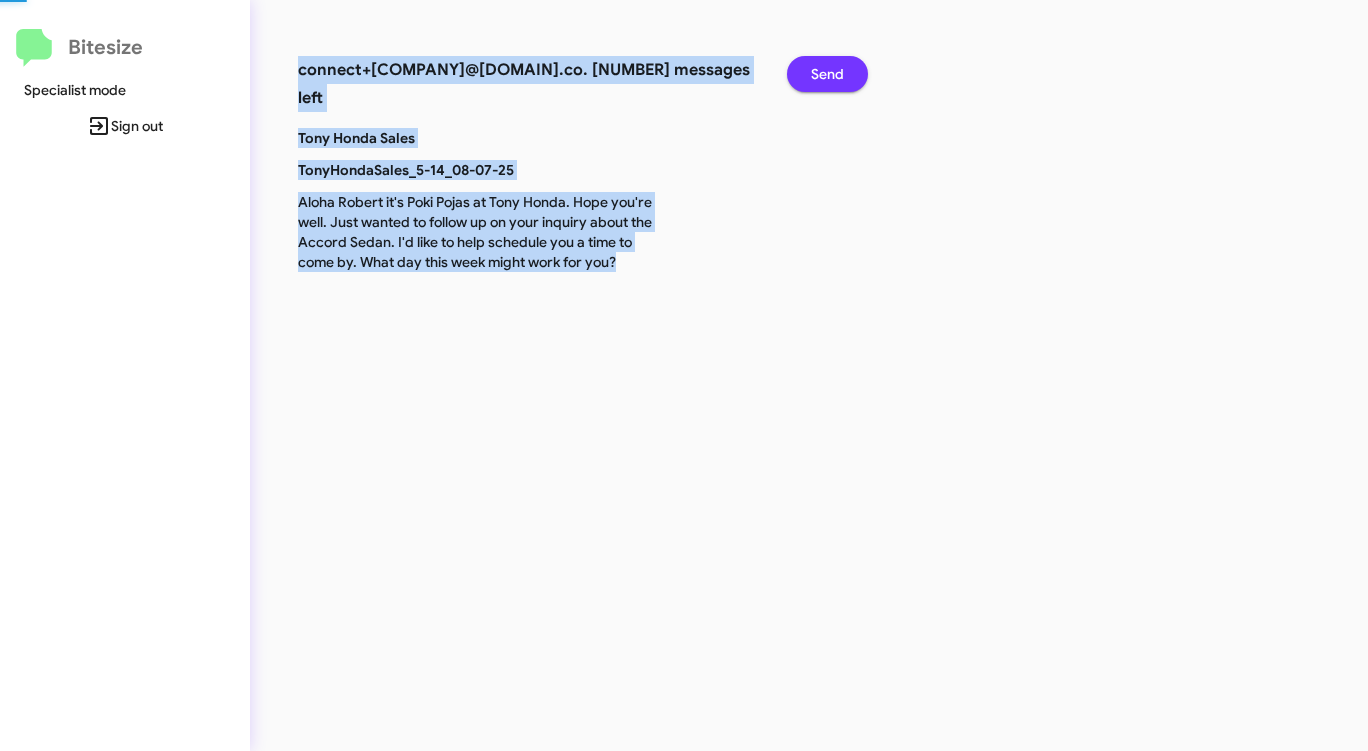 click on "Send" 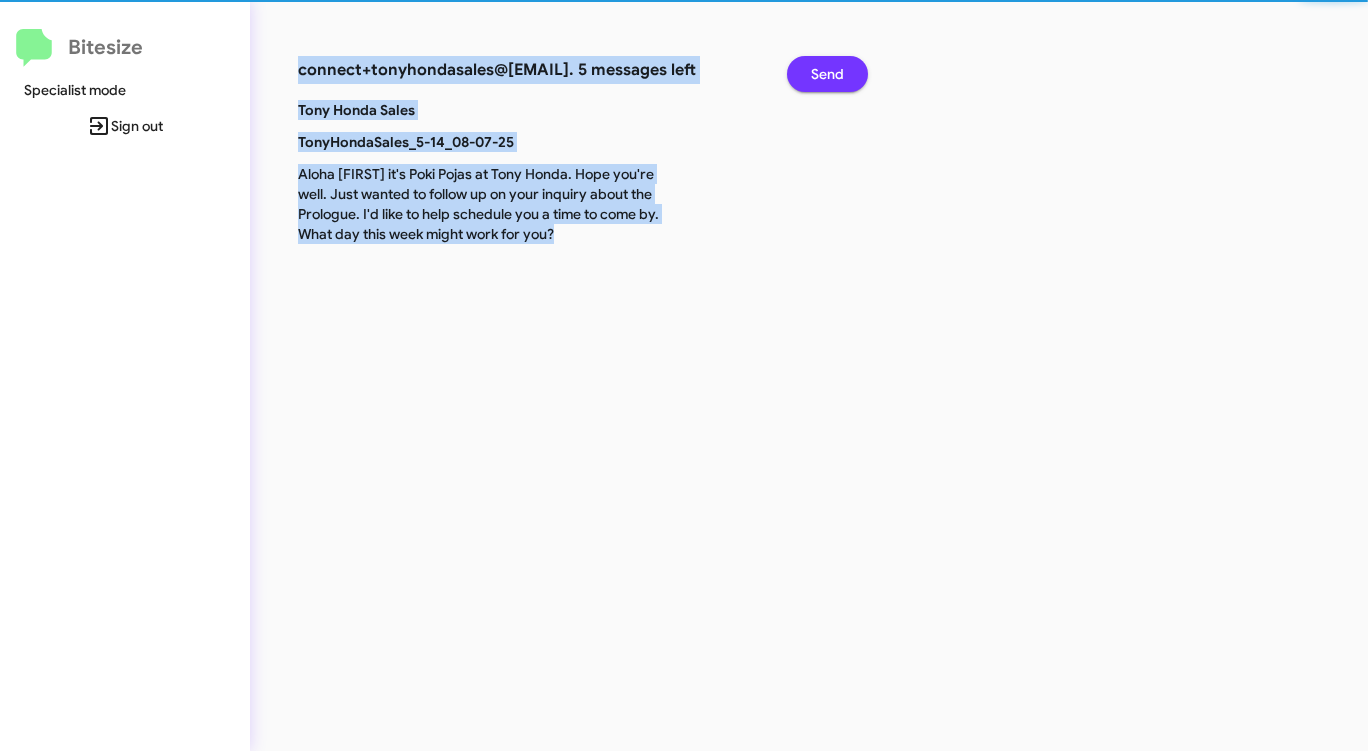 click on "Send" 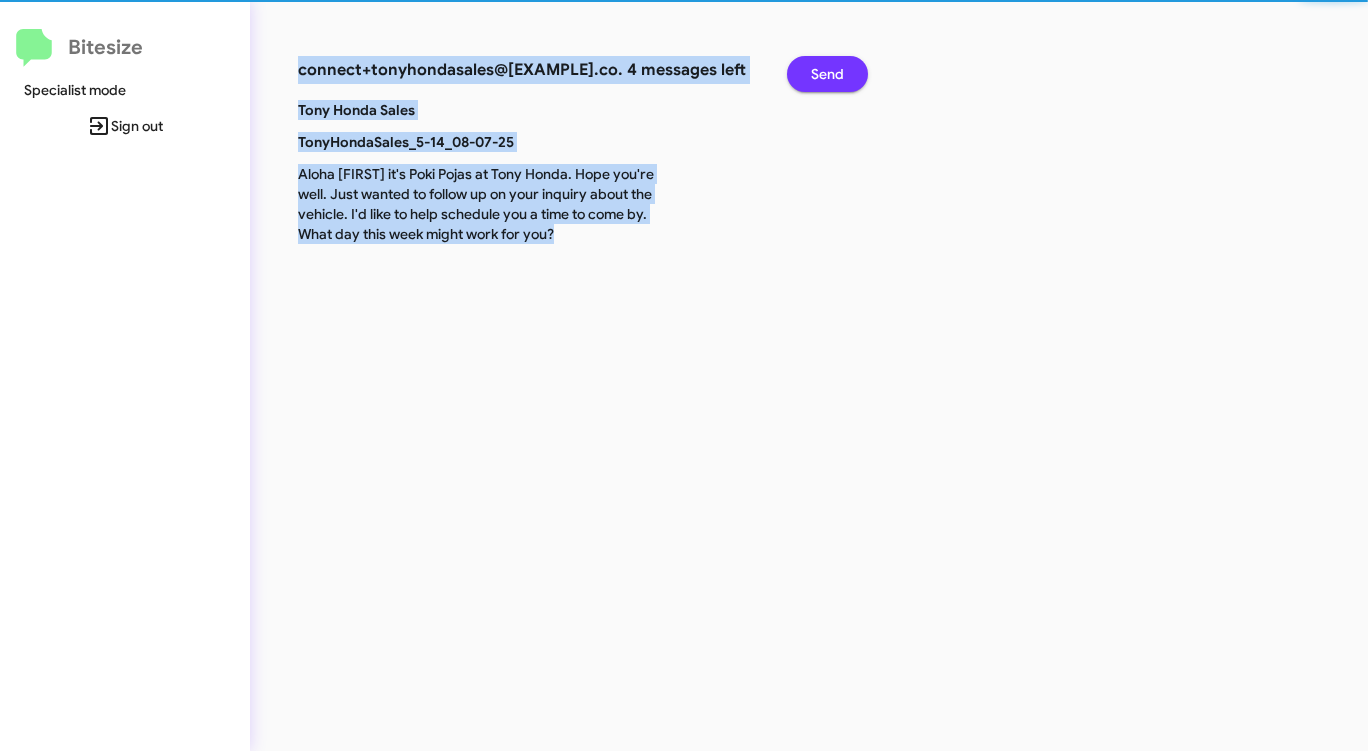 click on "Send" 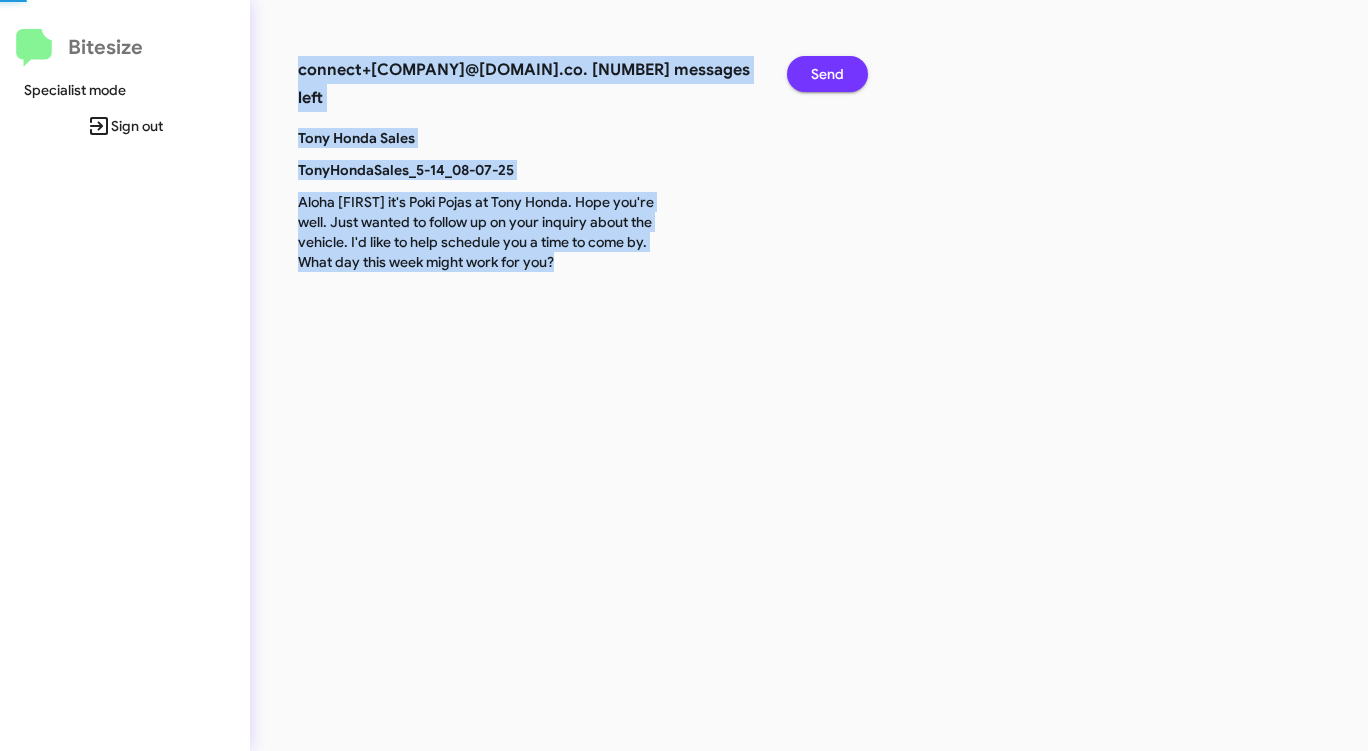 click on "Send" 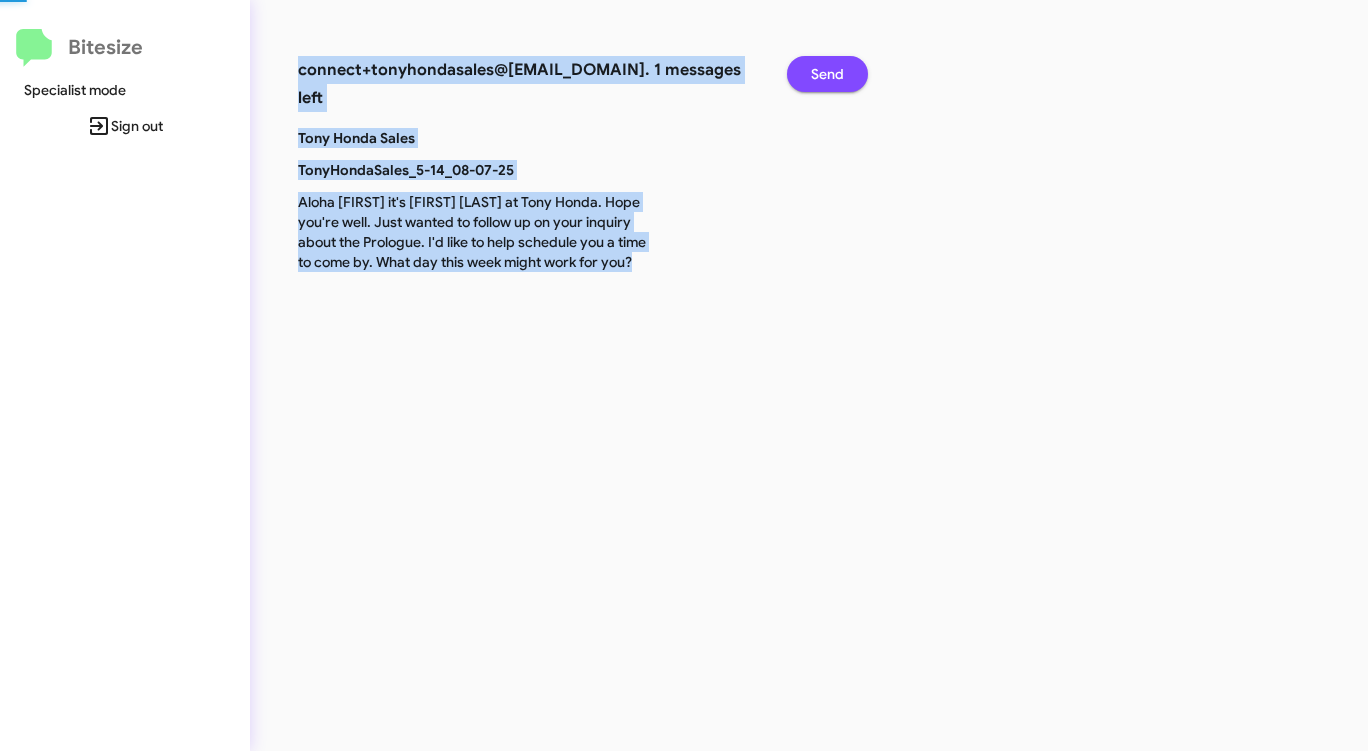 click on "Send" 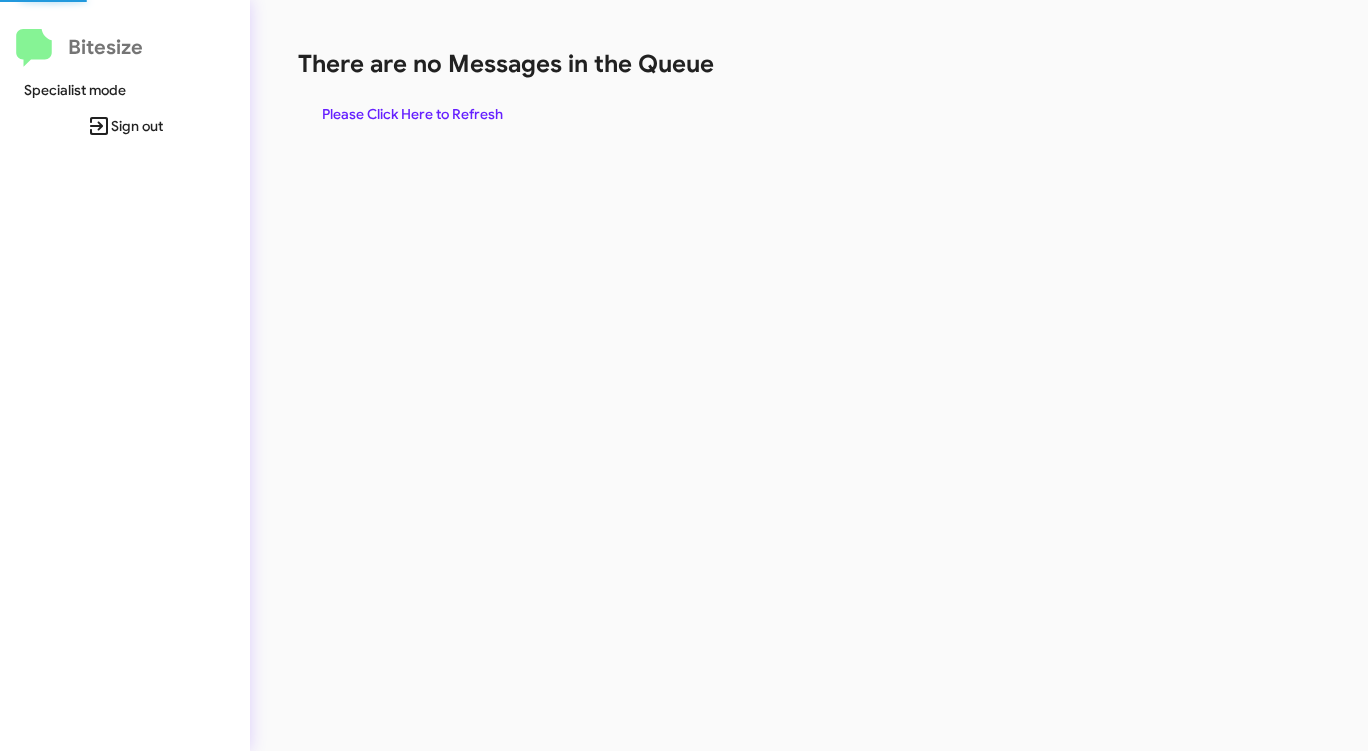 click on "There are no Messages in the Queue  Please Click Here to Refresh" 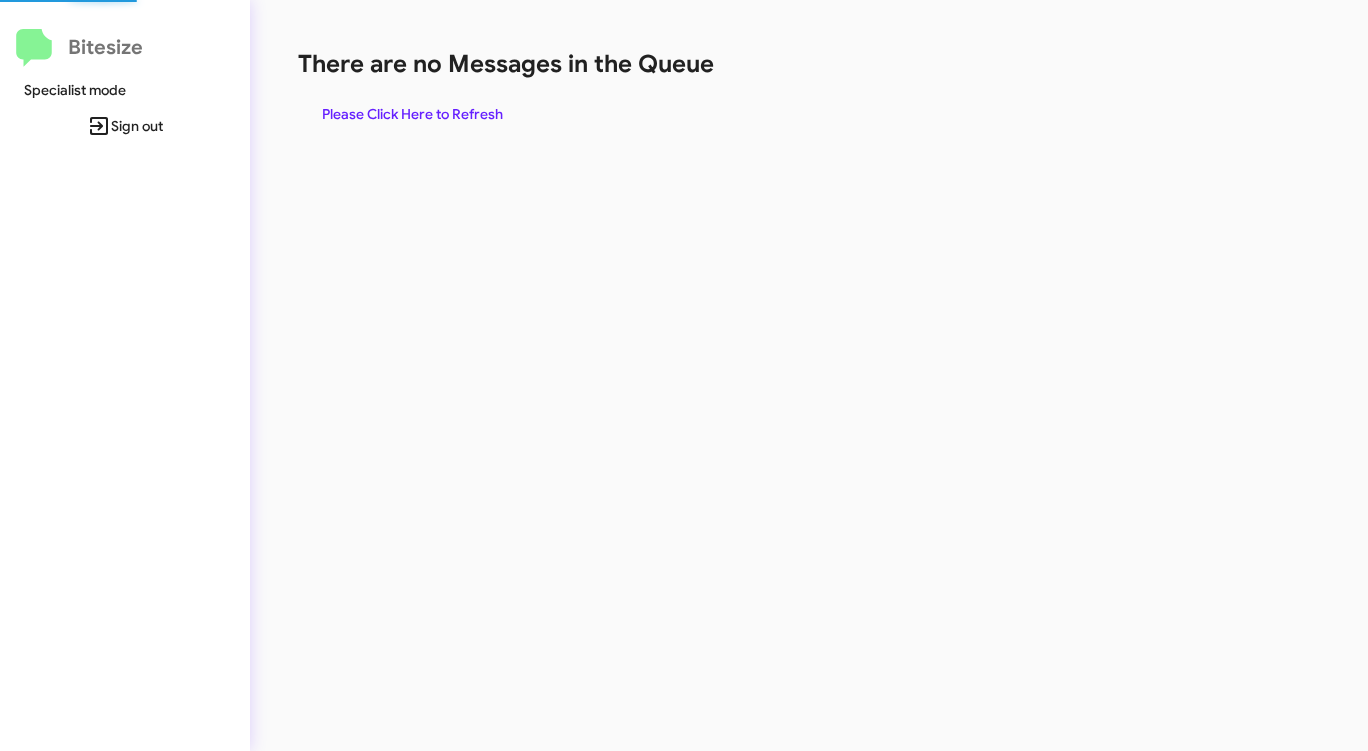 click on "There are no Messages in the Queue  Please Click Here to Refresh" 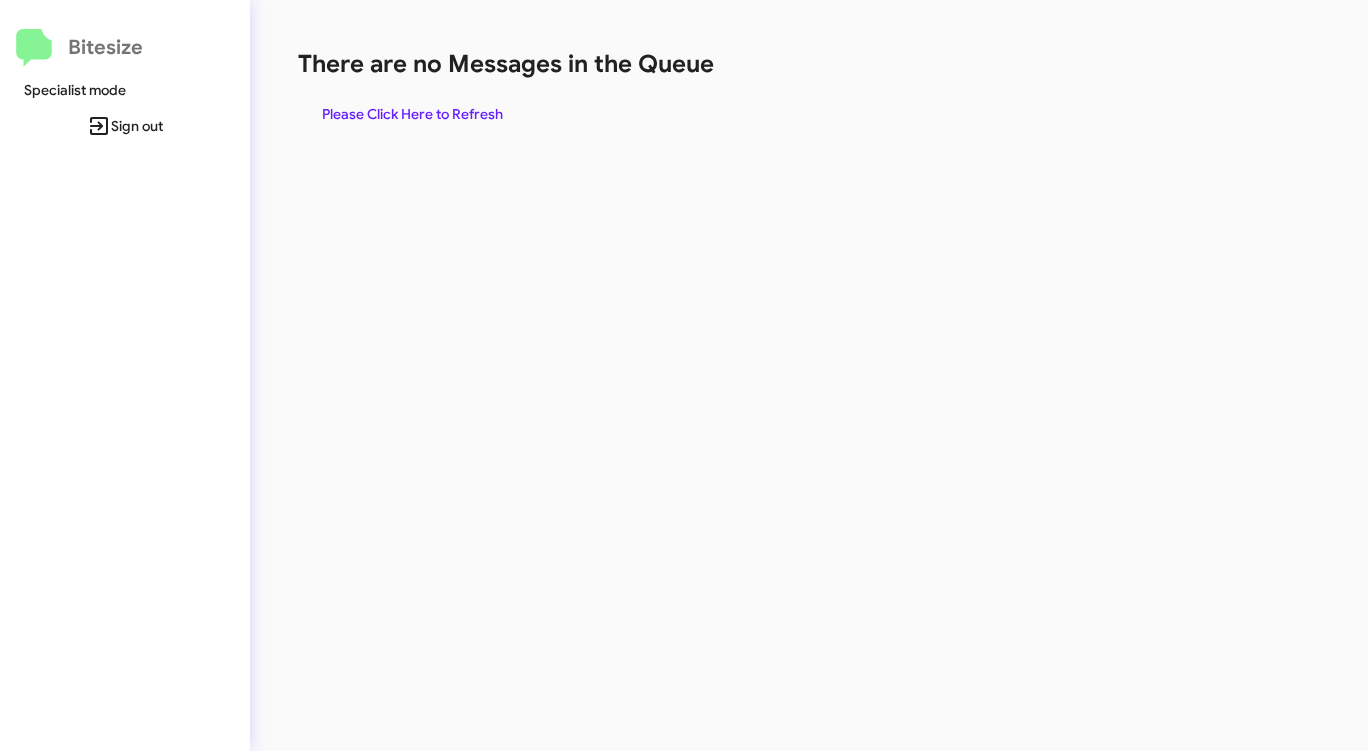 click on "Please Click Here to Refresh" 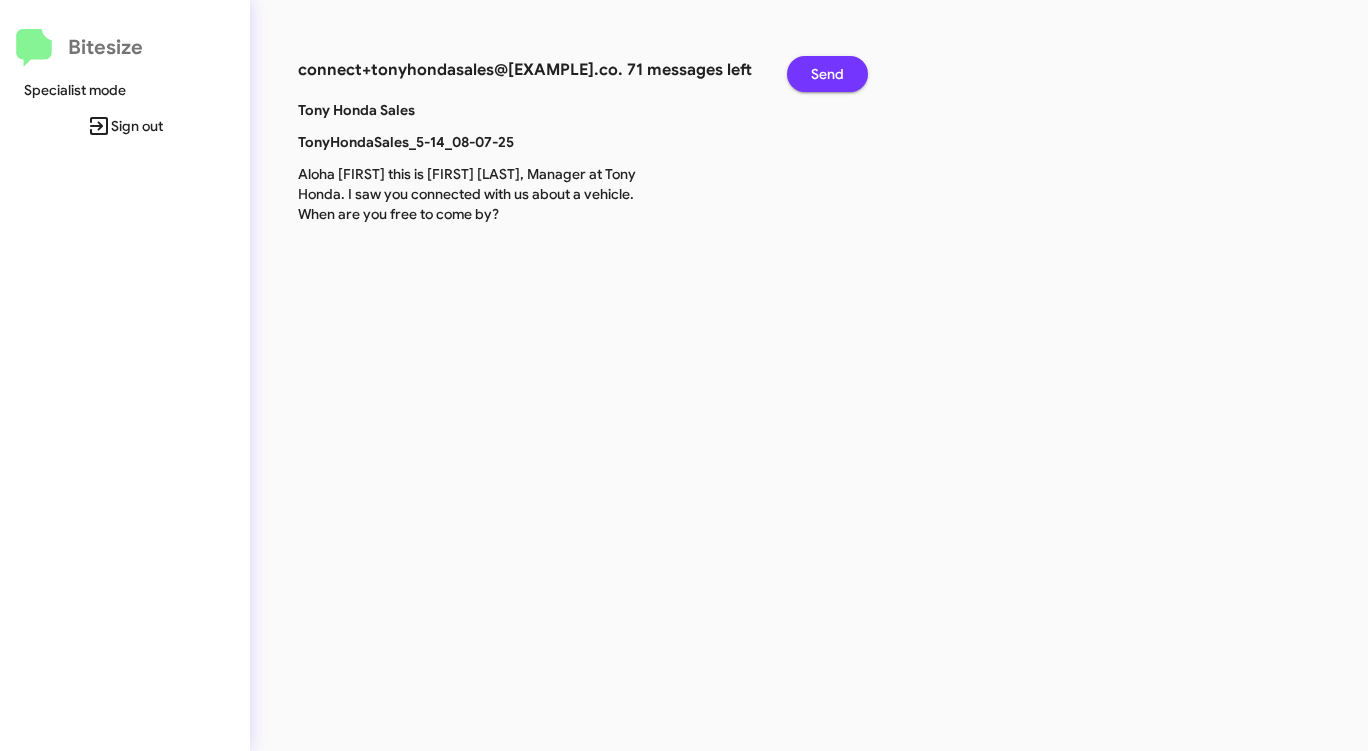 click on "Send" 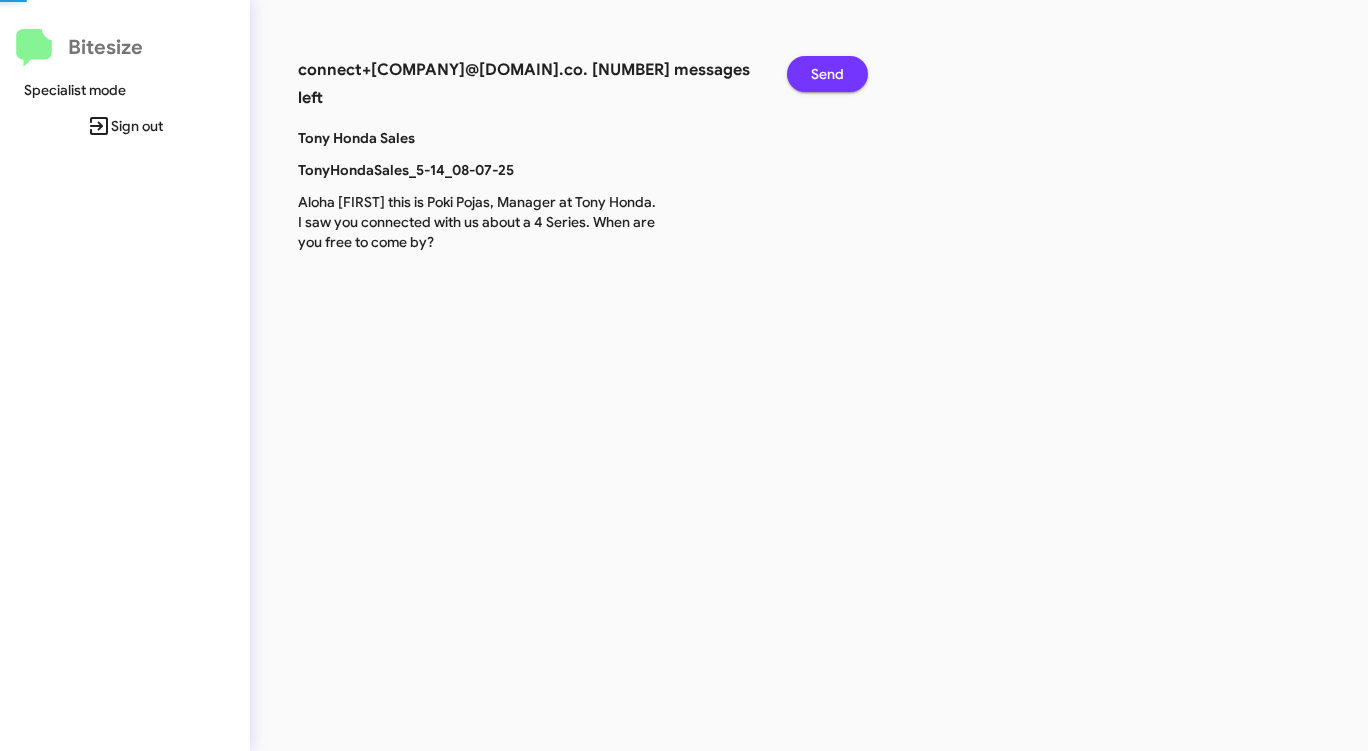 click on "Send" 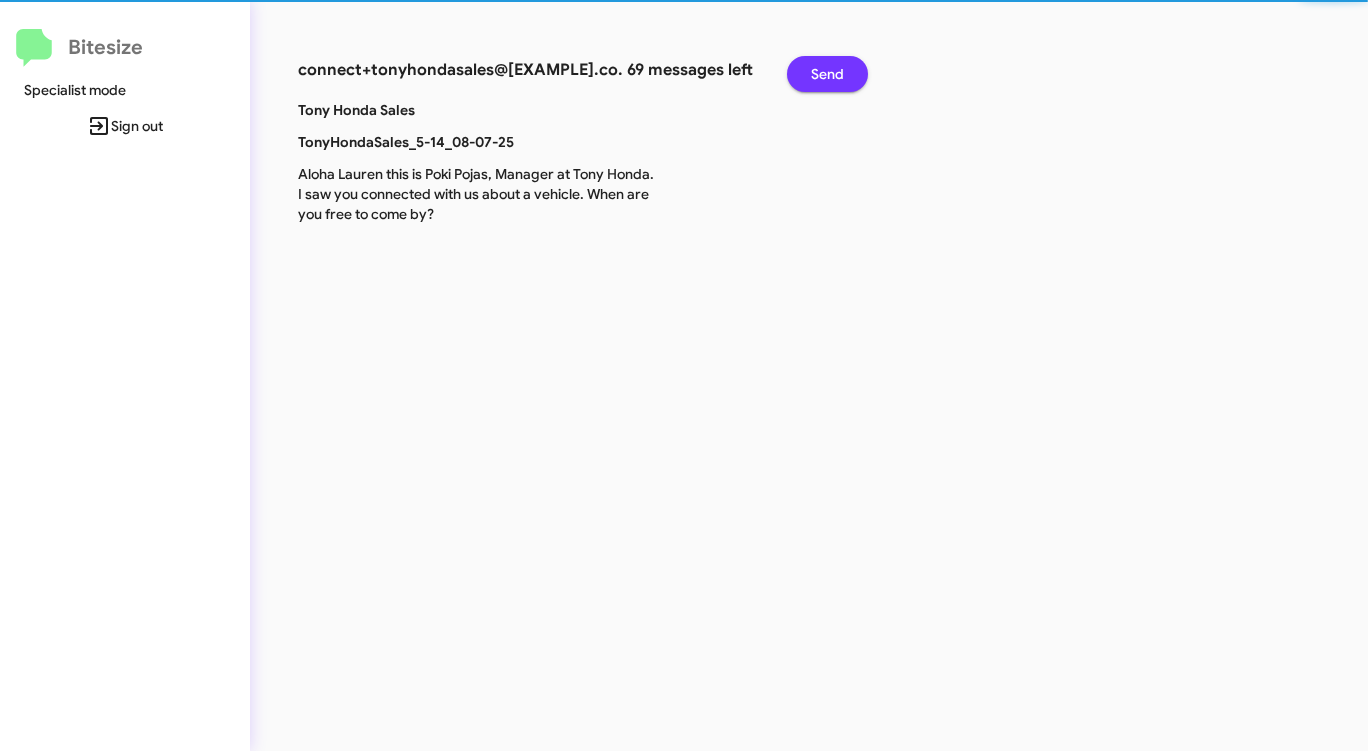 click on "Send" 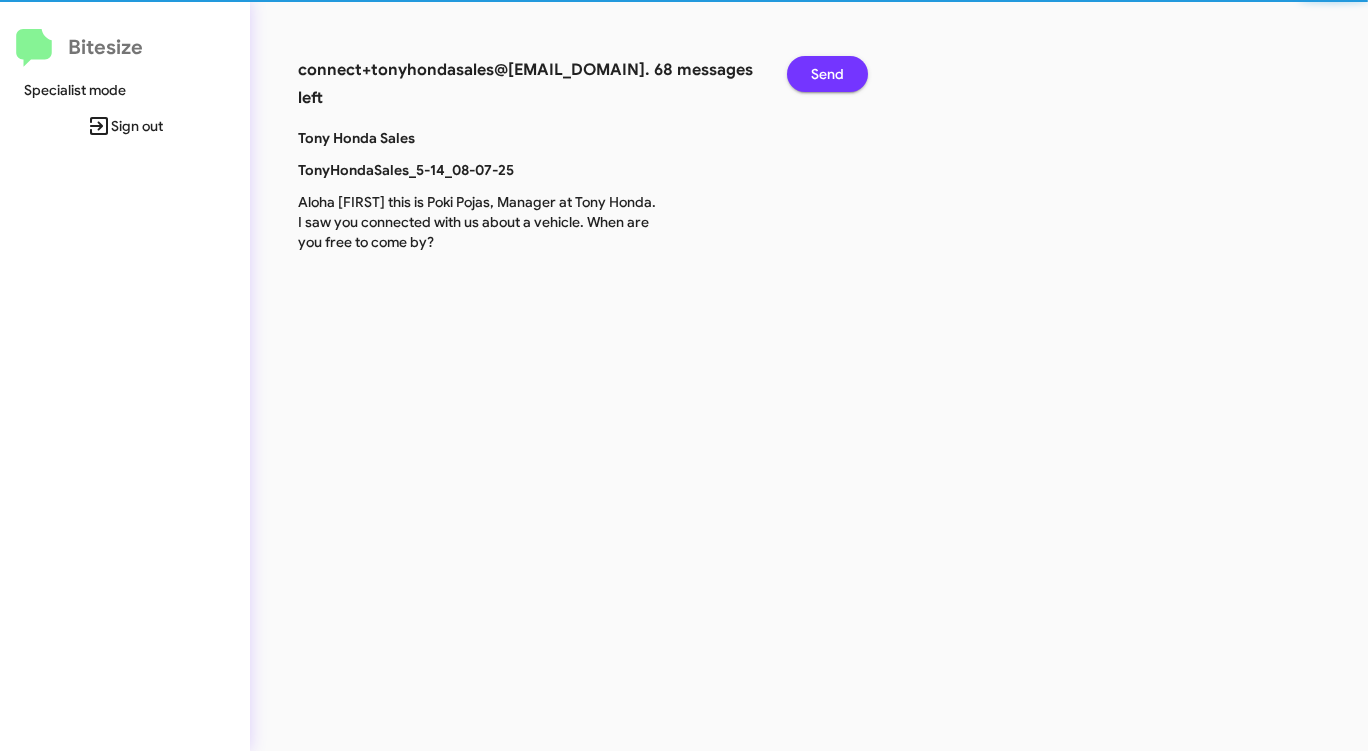 click on "Send" 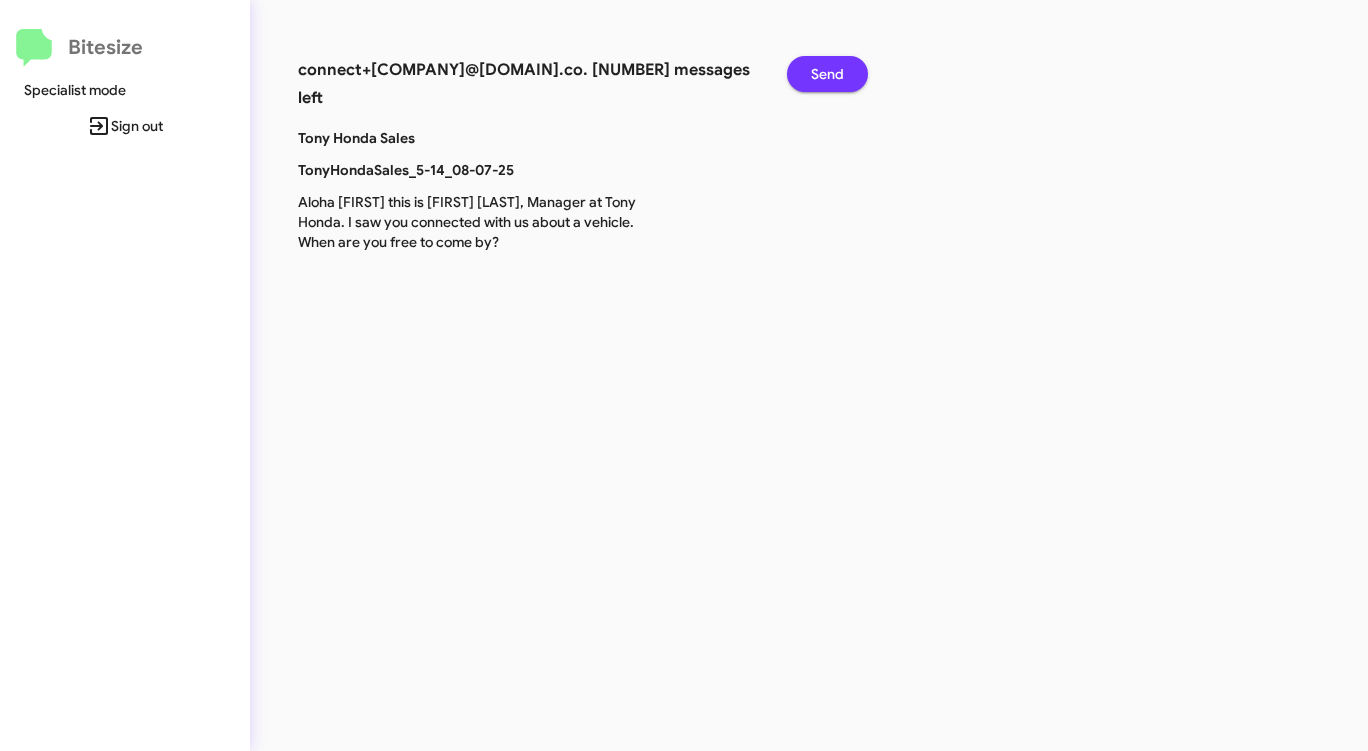 click on "Send" 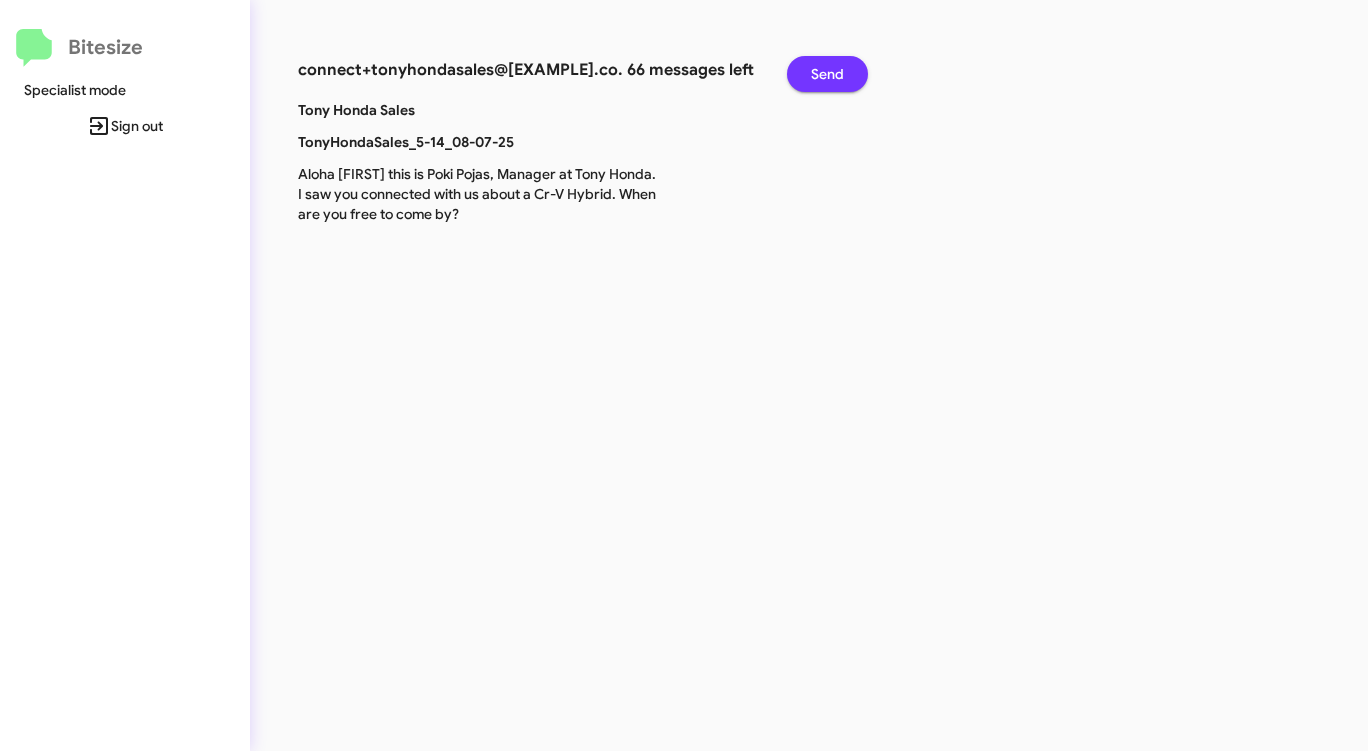 click on "Send" 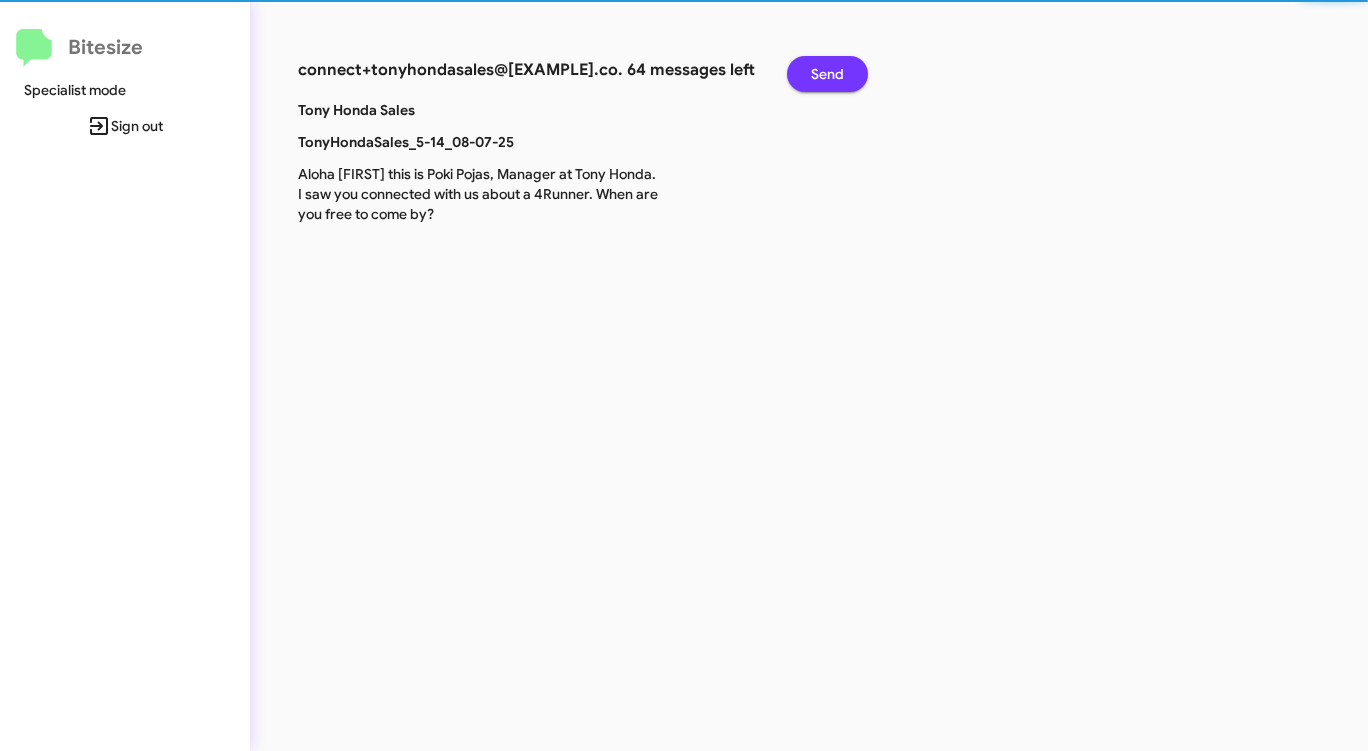 click on "Send" 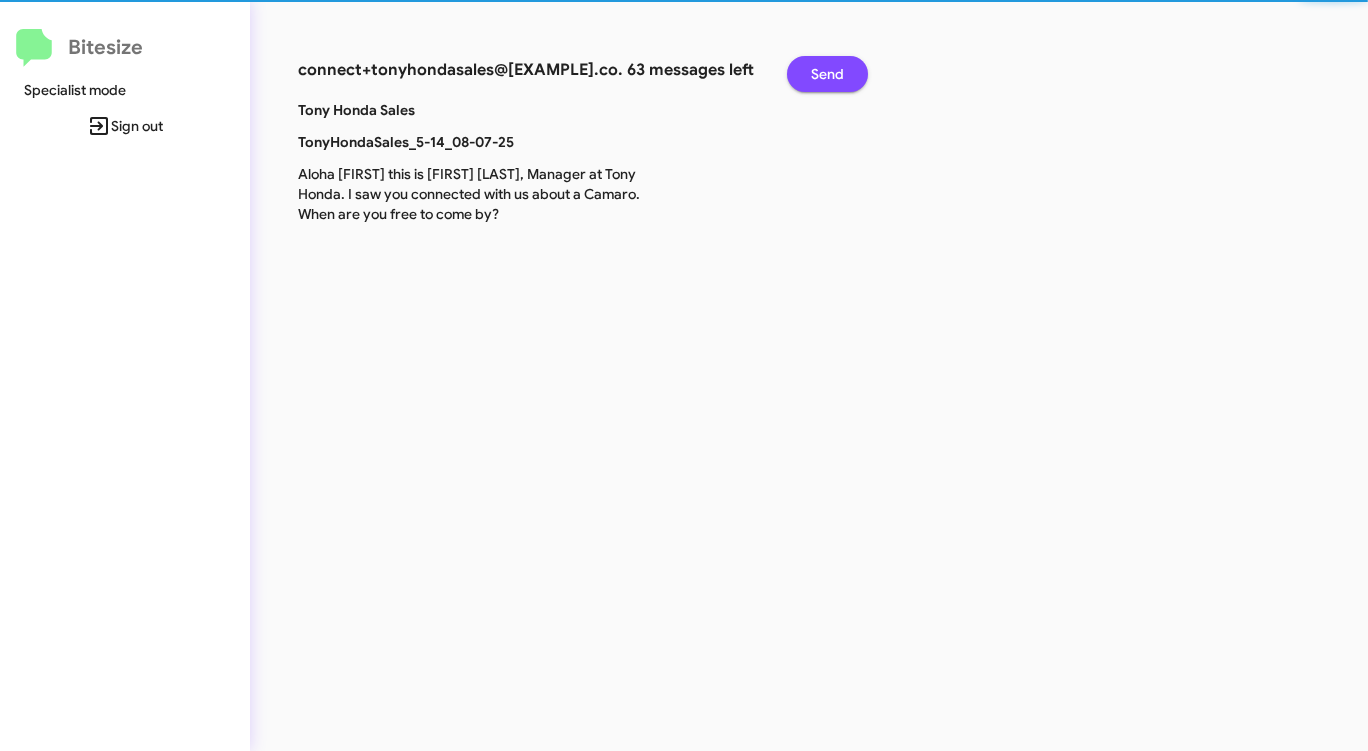 click on "Send" 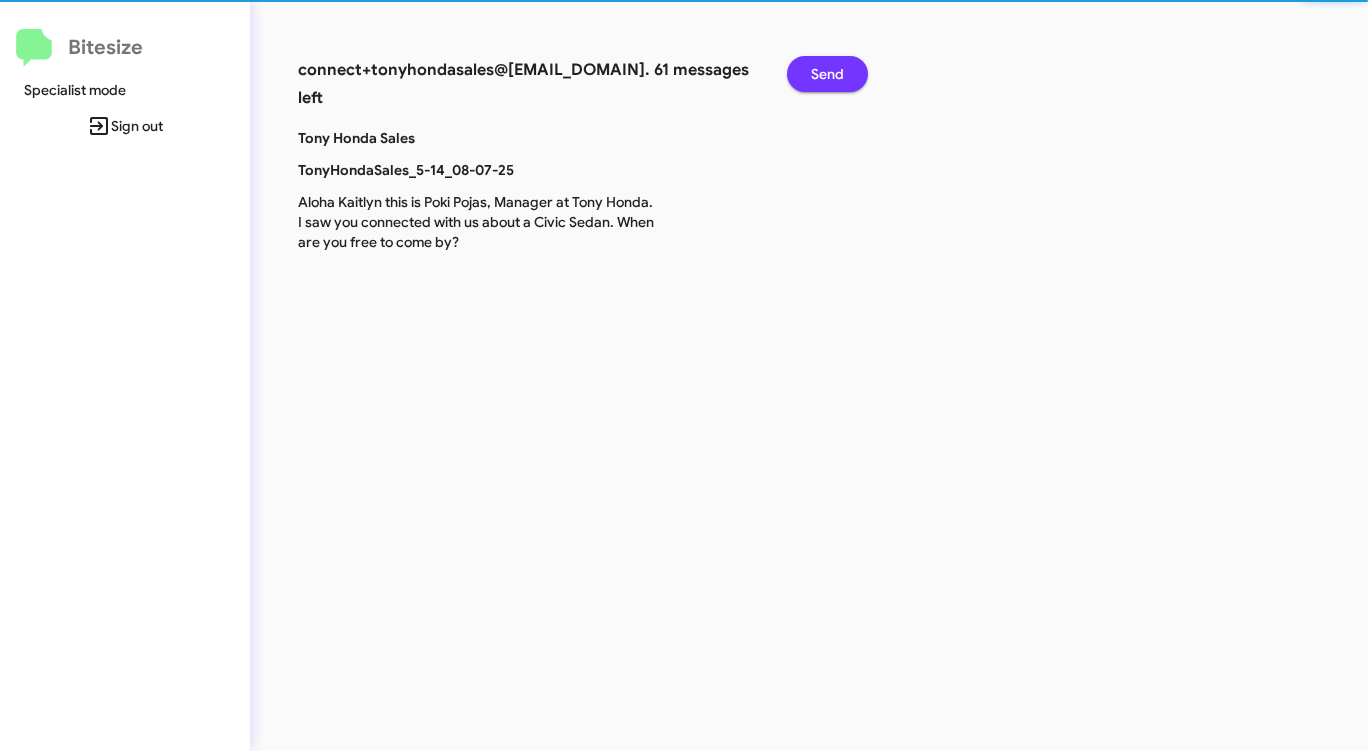click on "Send" 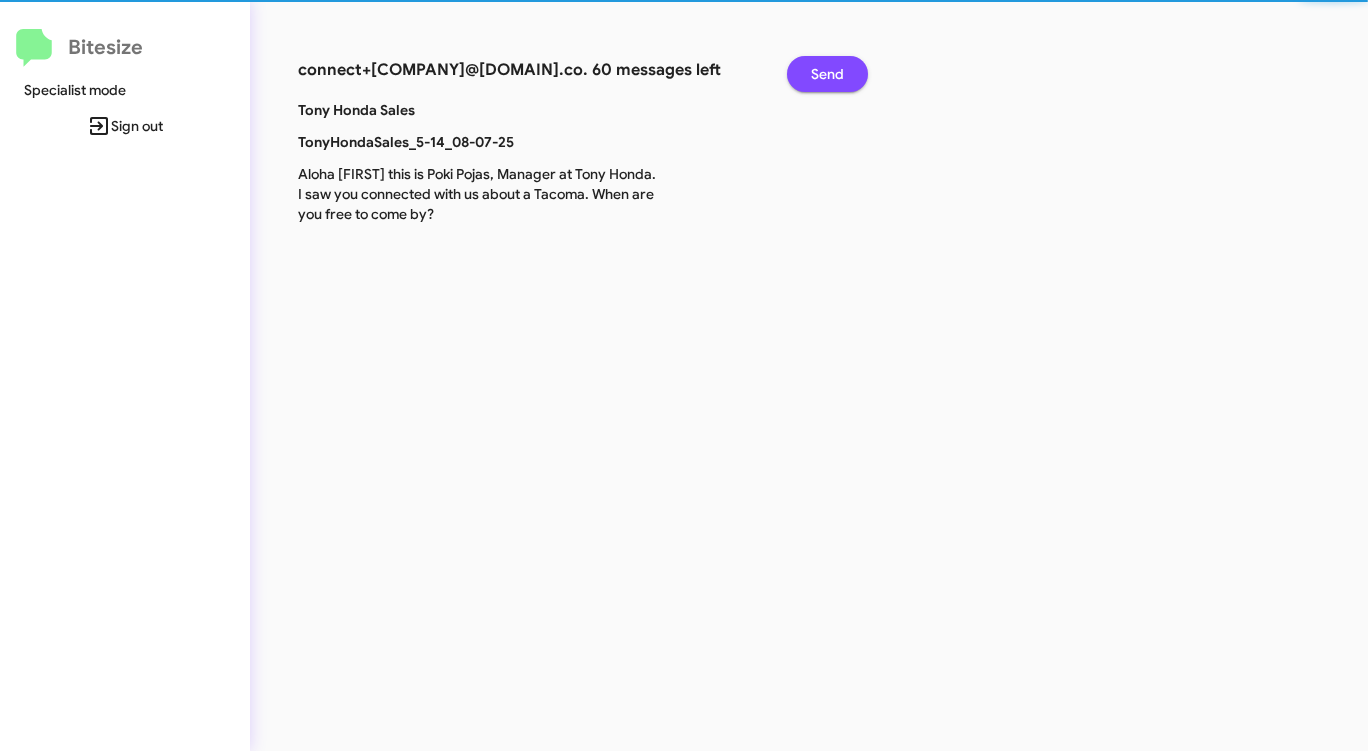 click on "Send" 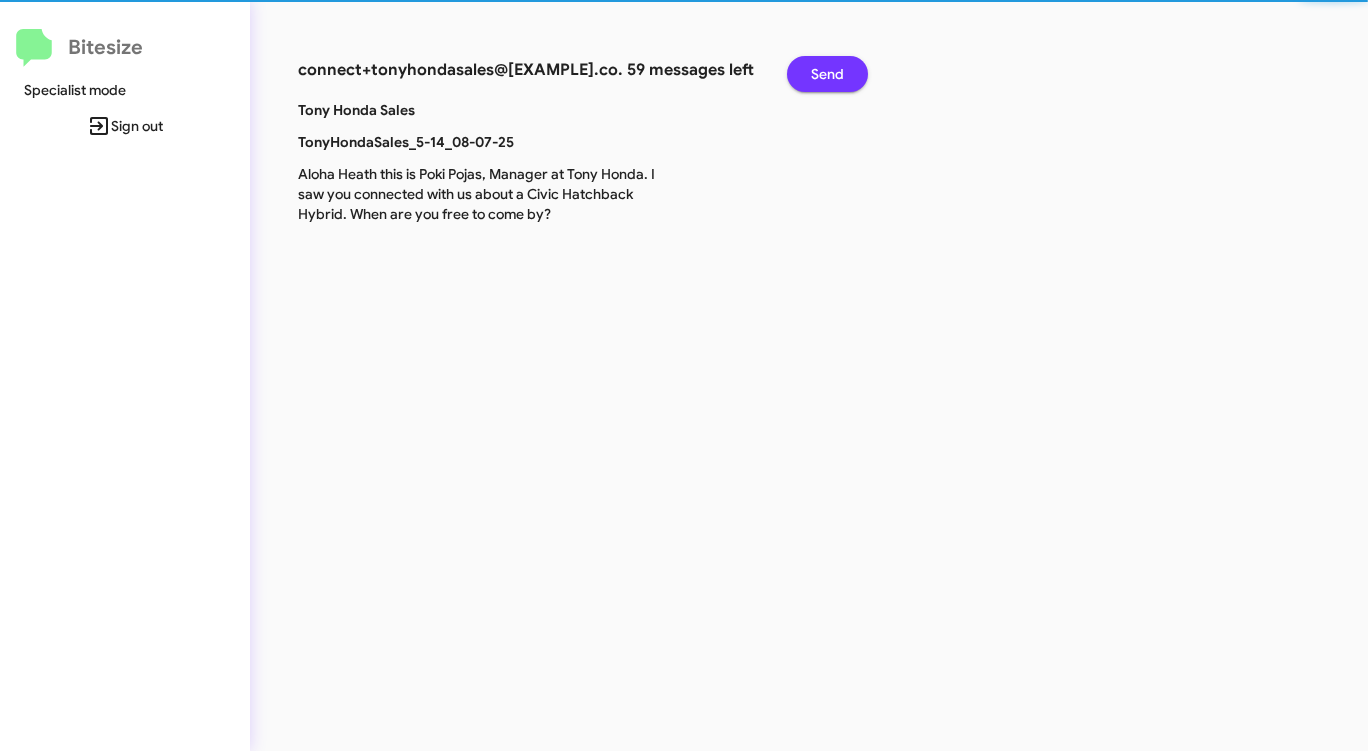click on "Send" 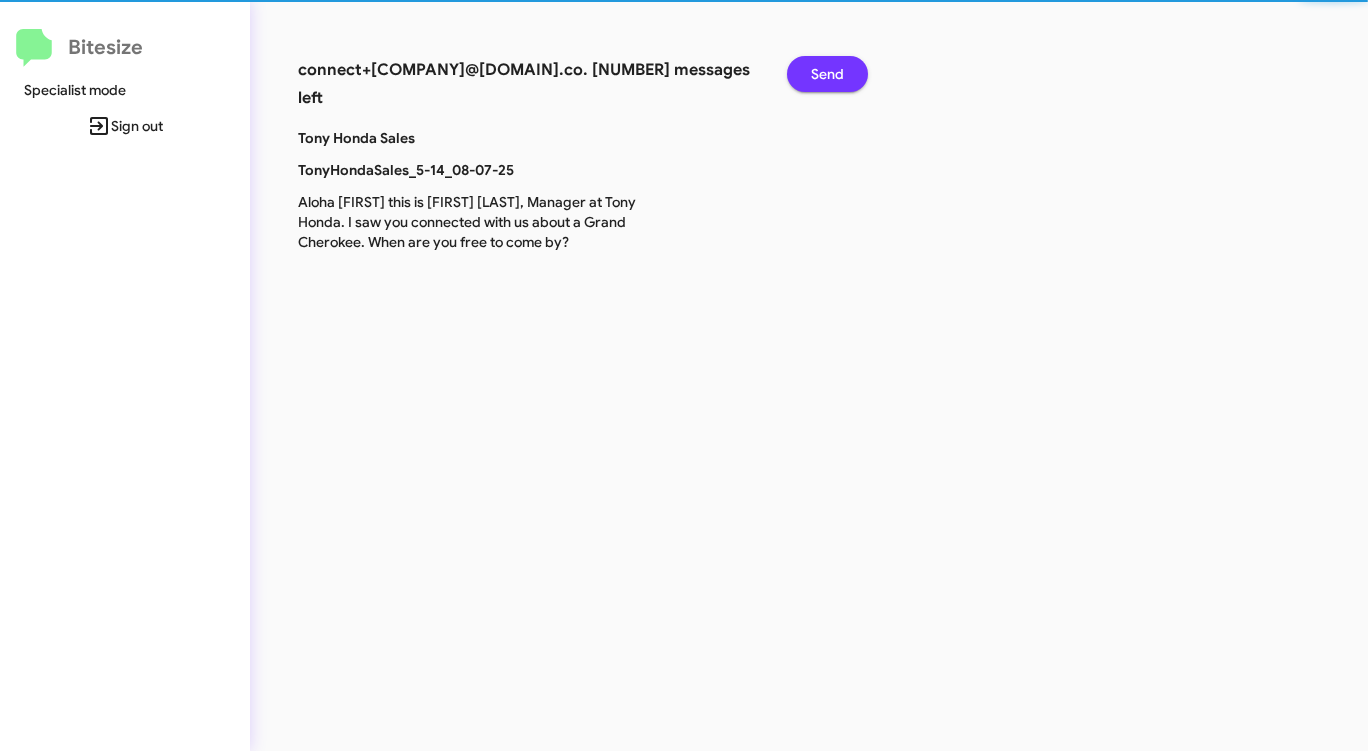click on "Send" 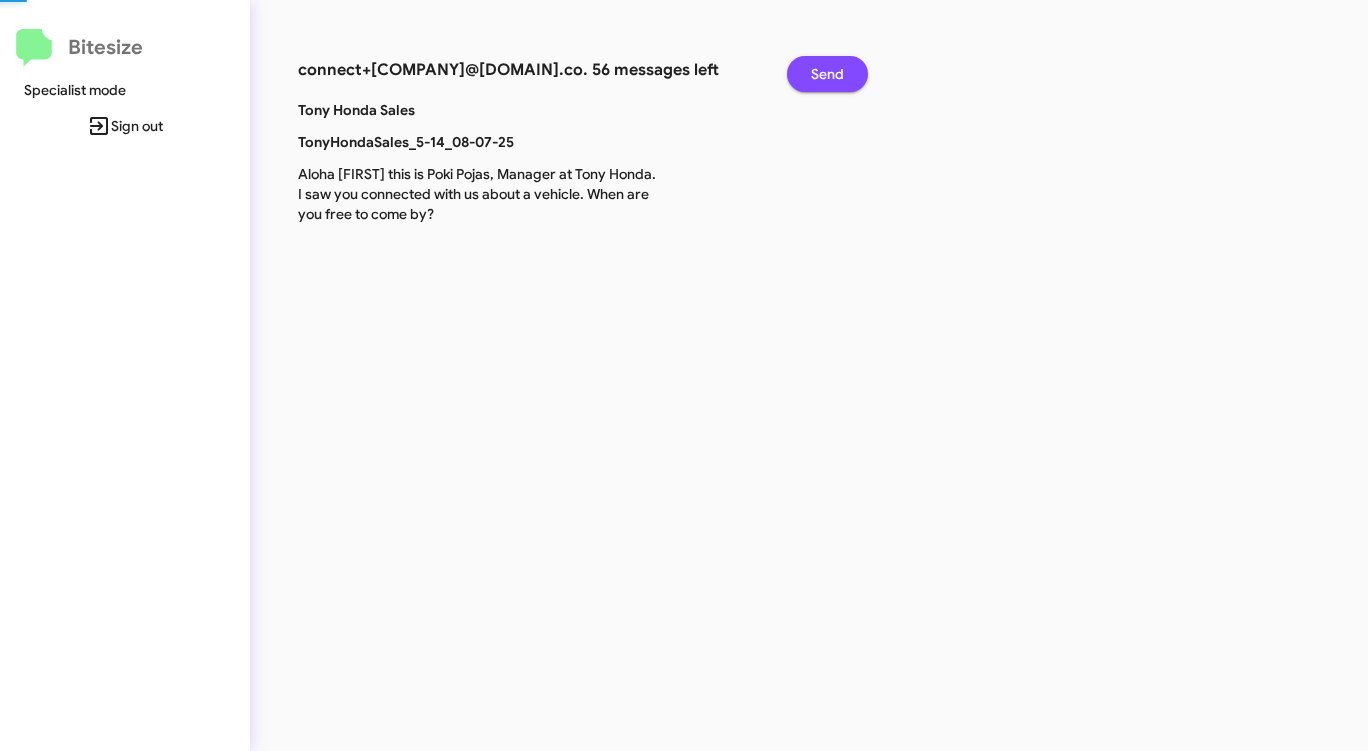 click on "Send" 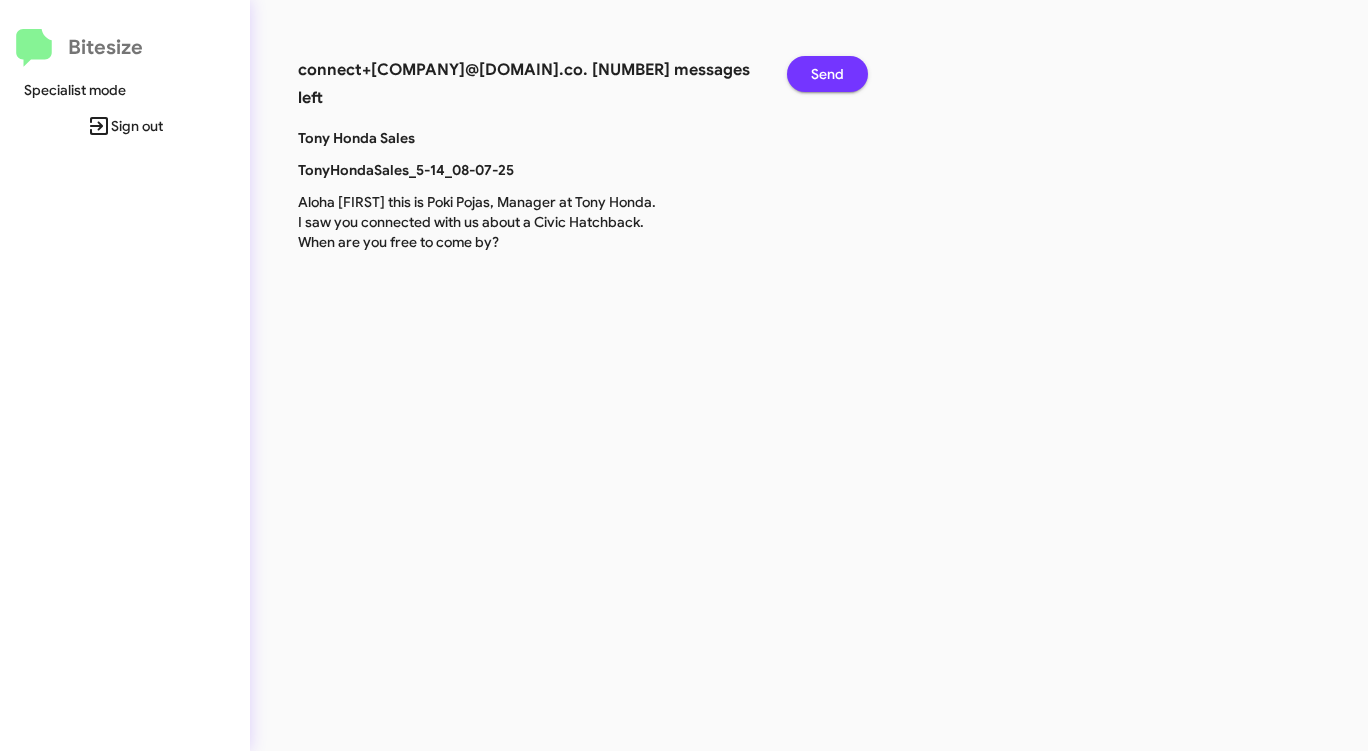 click on "Send" 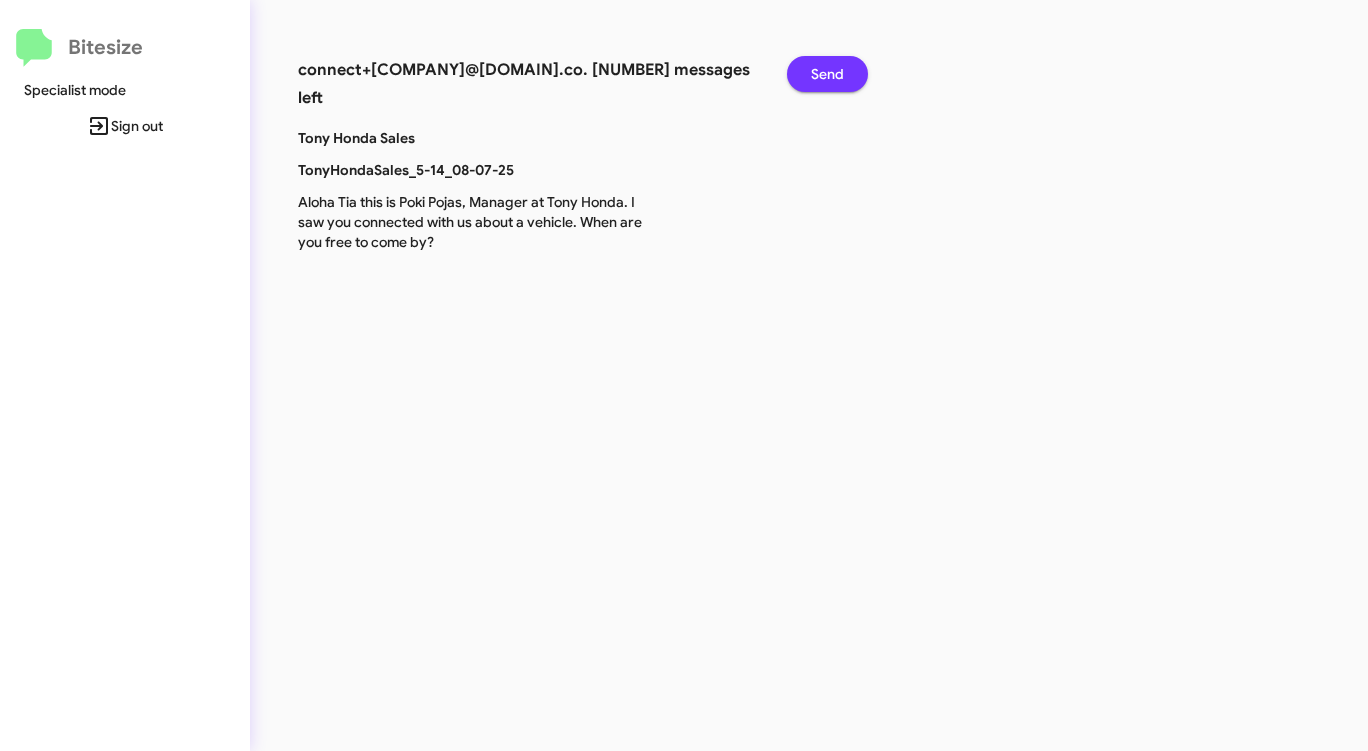 click on "Send" 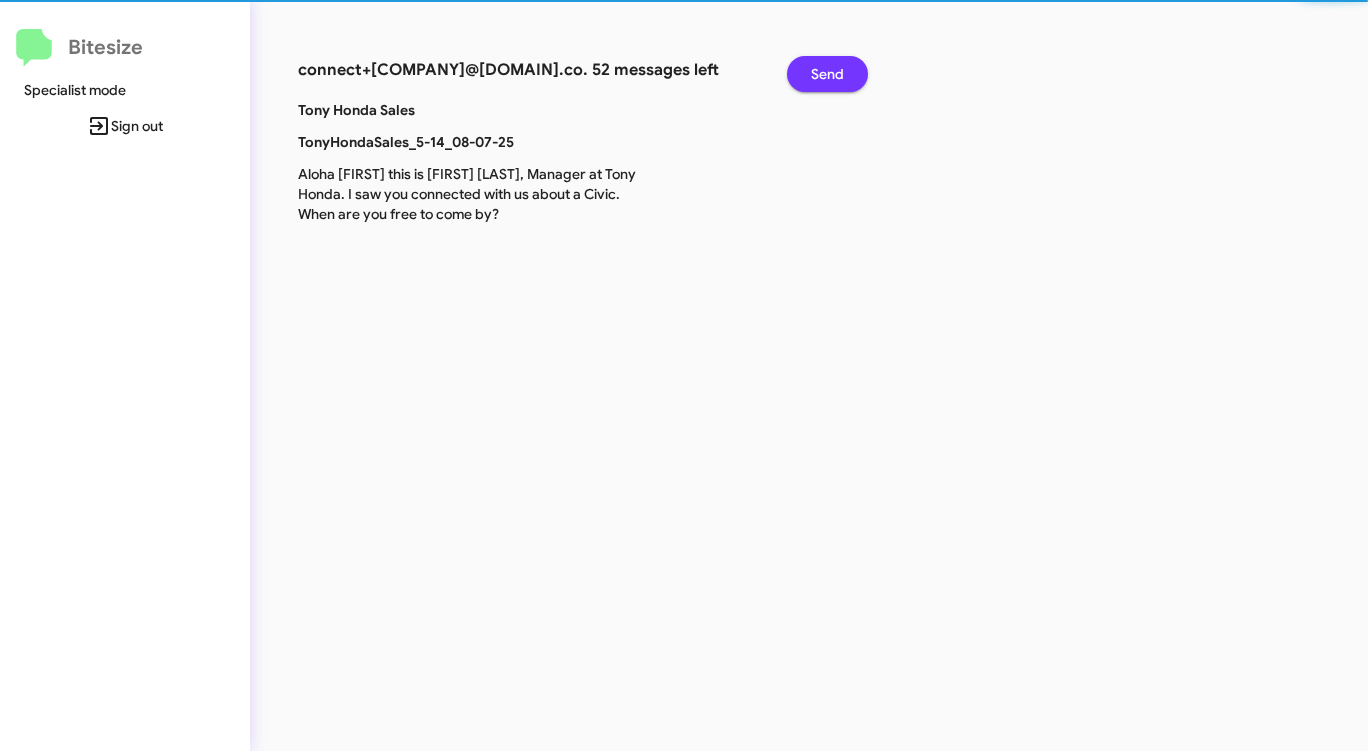 click on "Send" 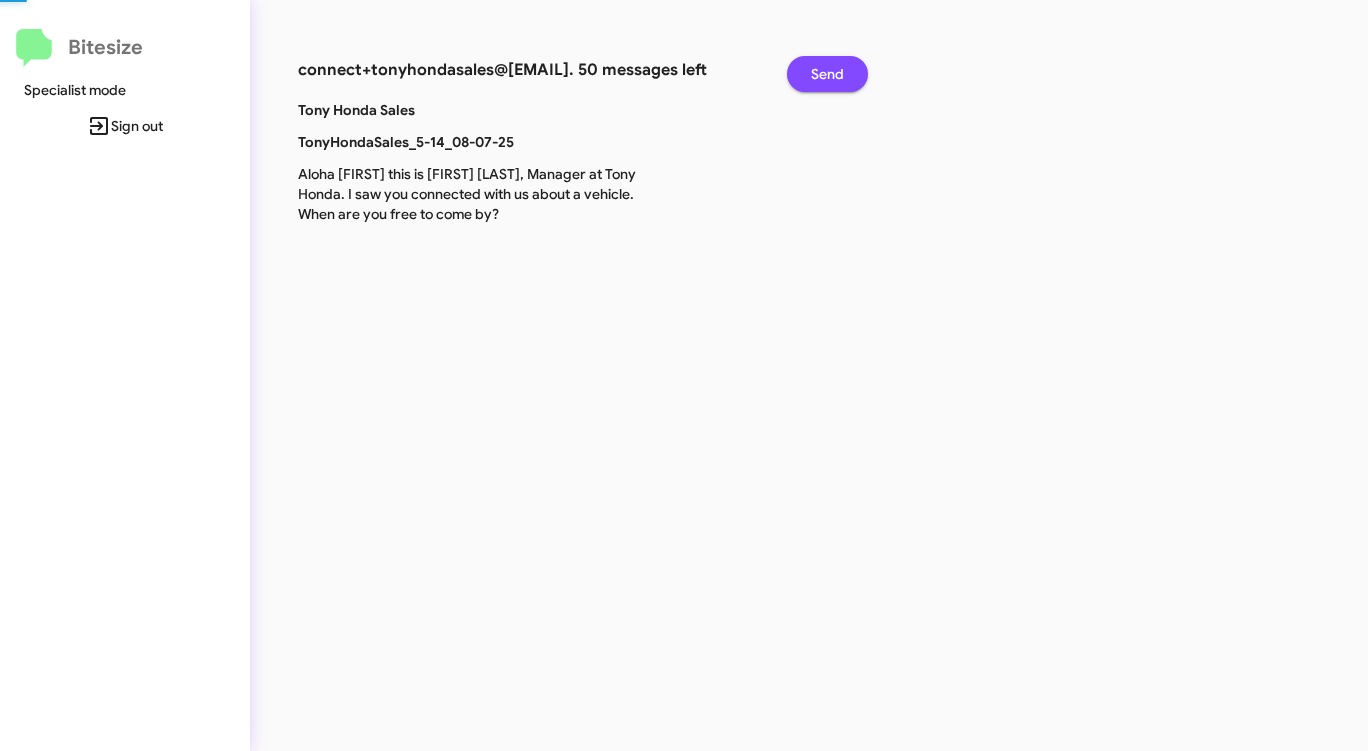 click on "Send" 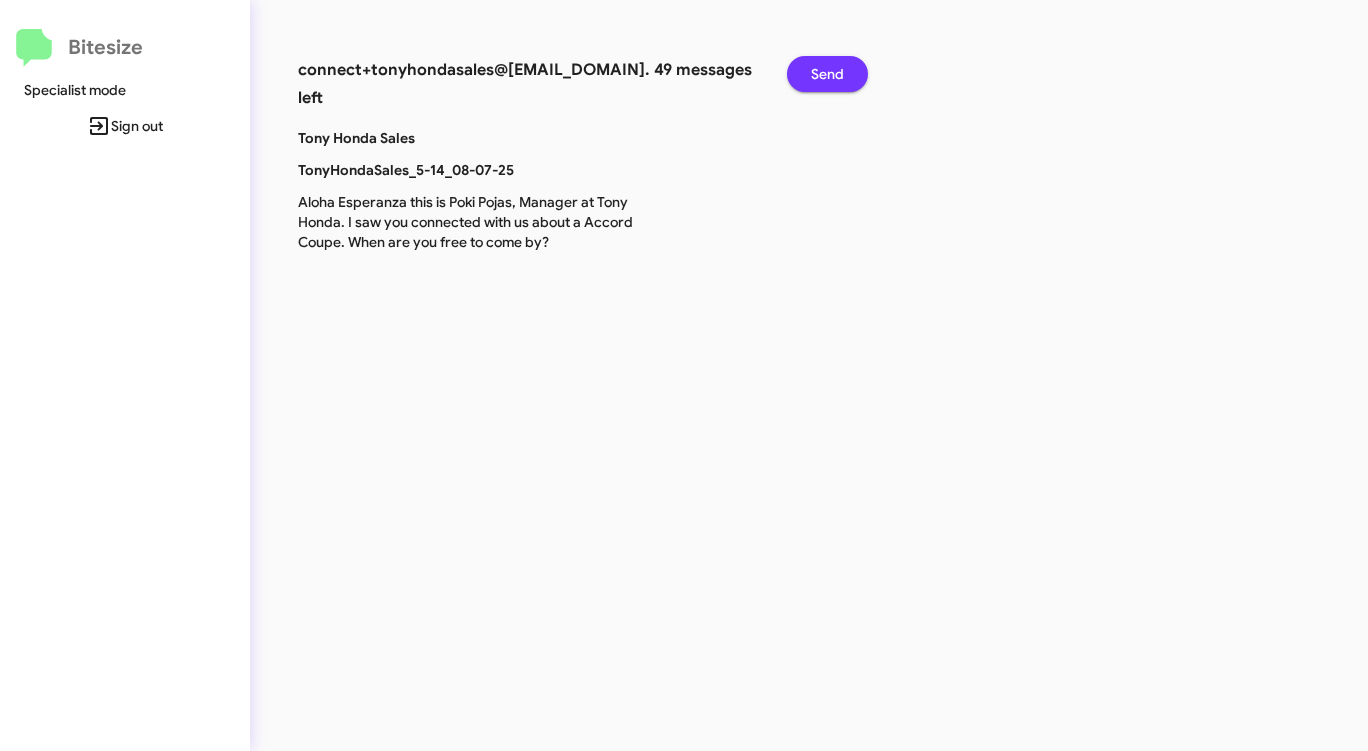 click on "Send" 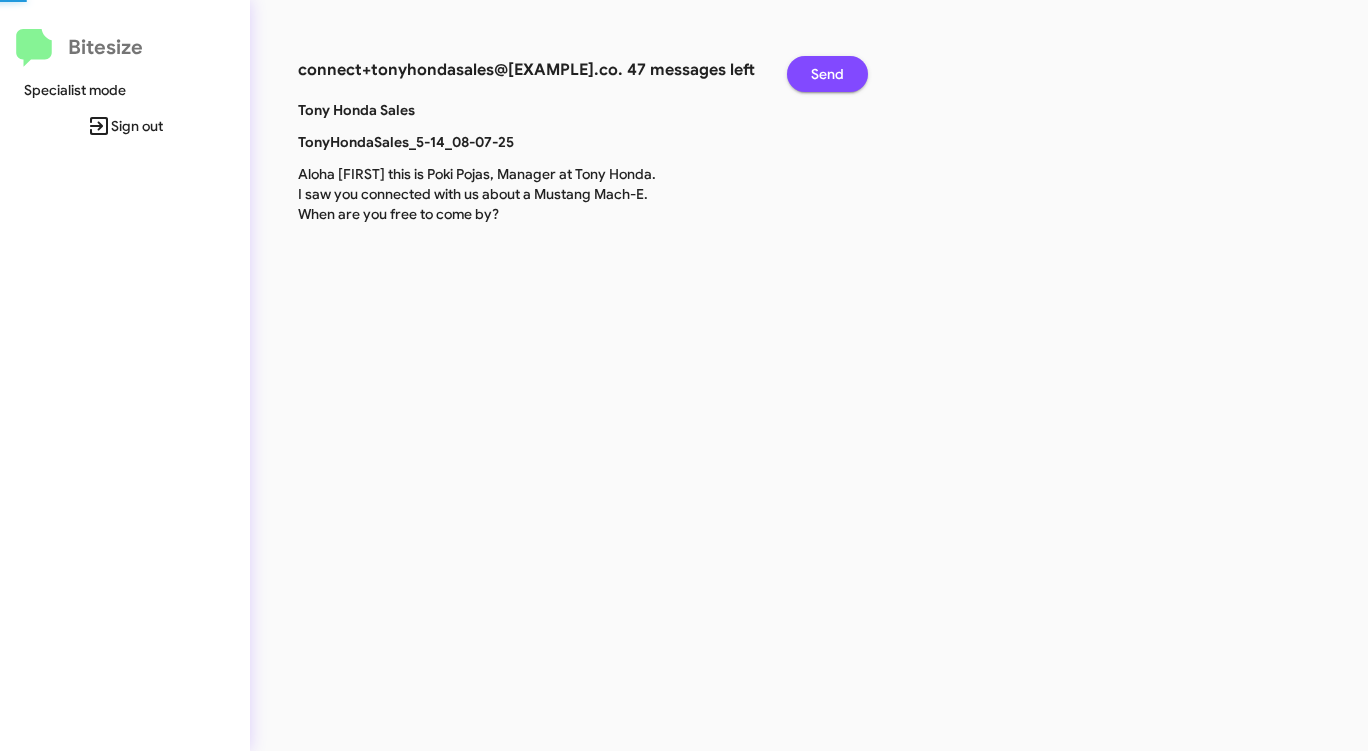 click on "Send" 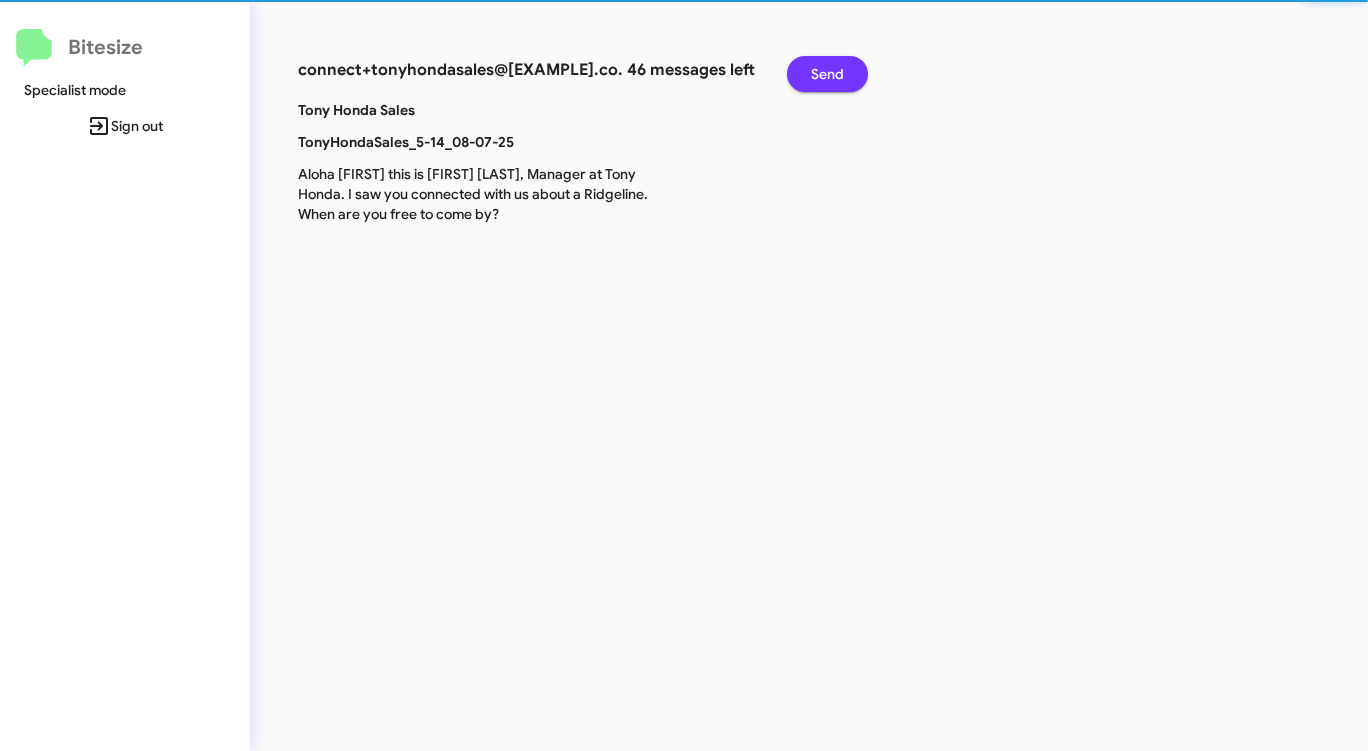 click on "Send" 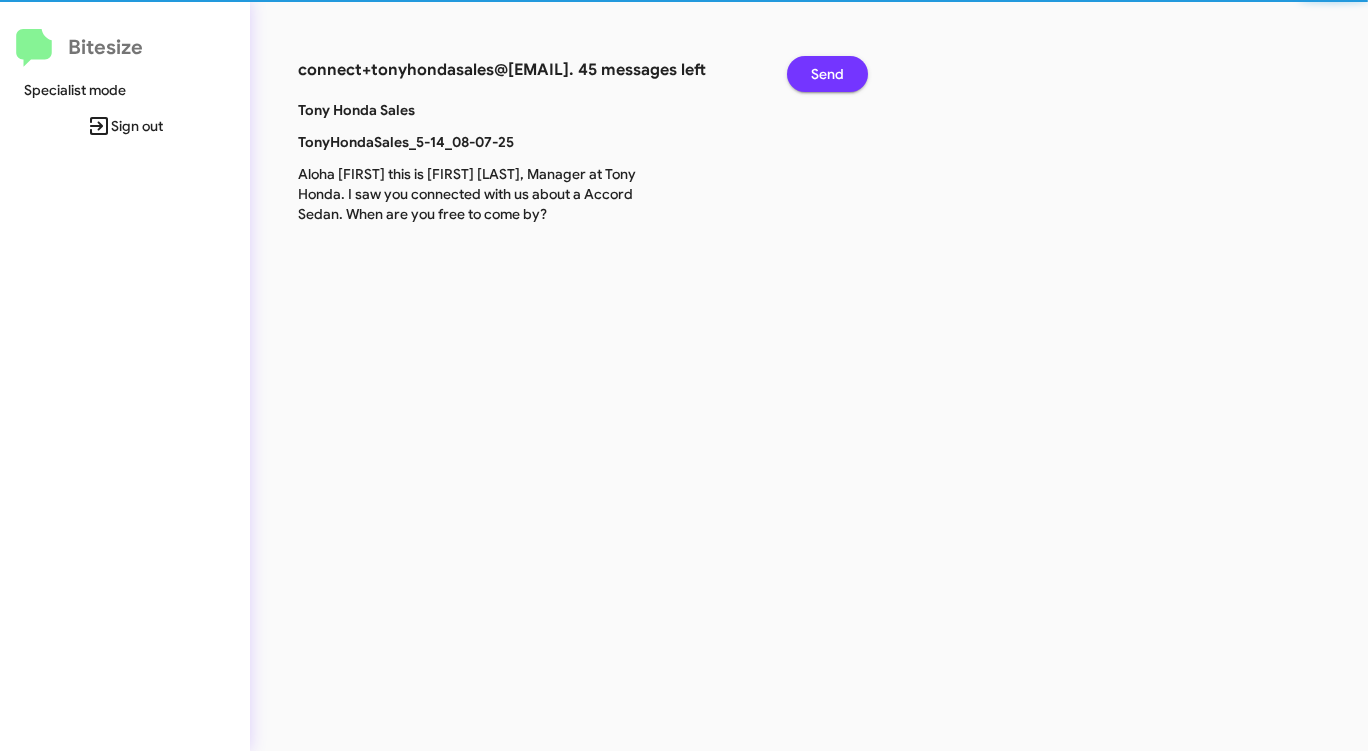 click on "Send" 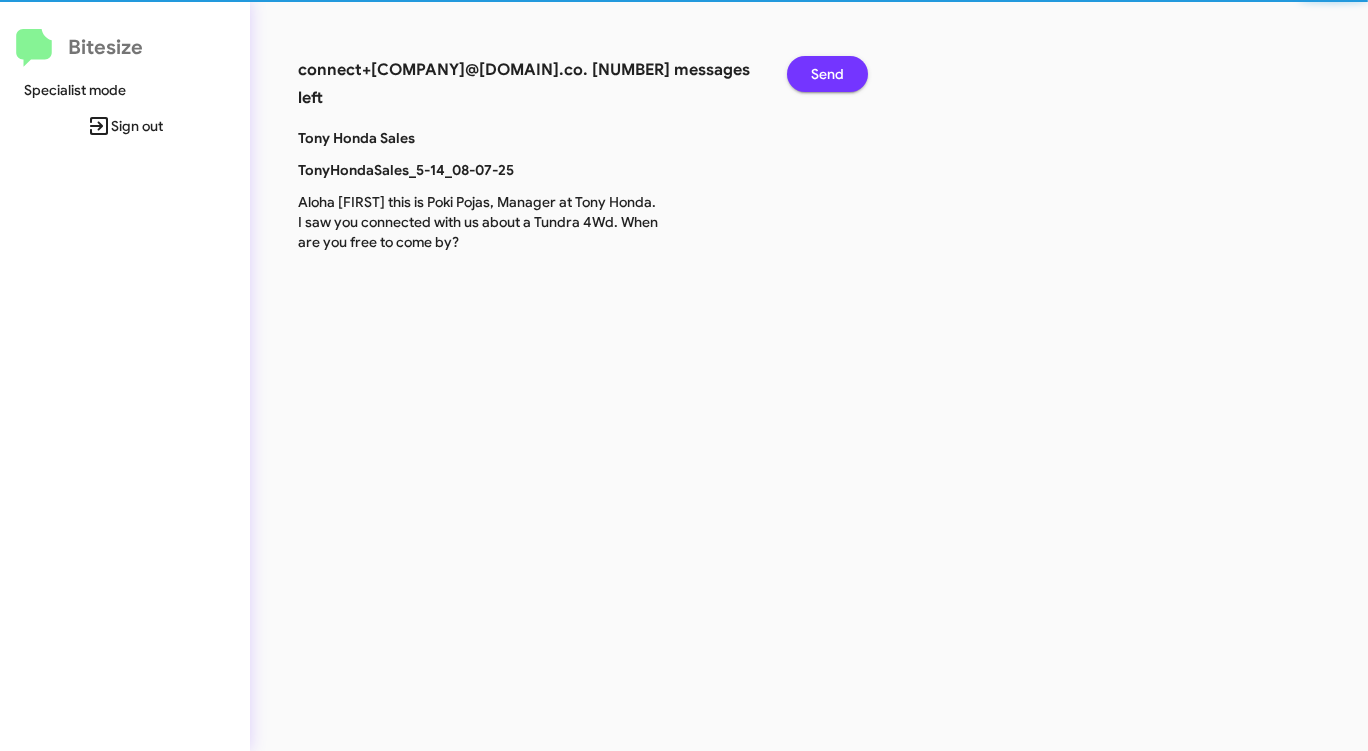 click on "Send" 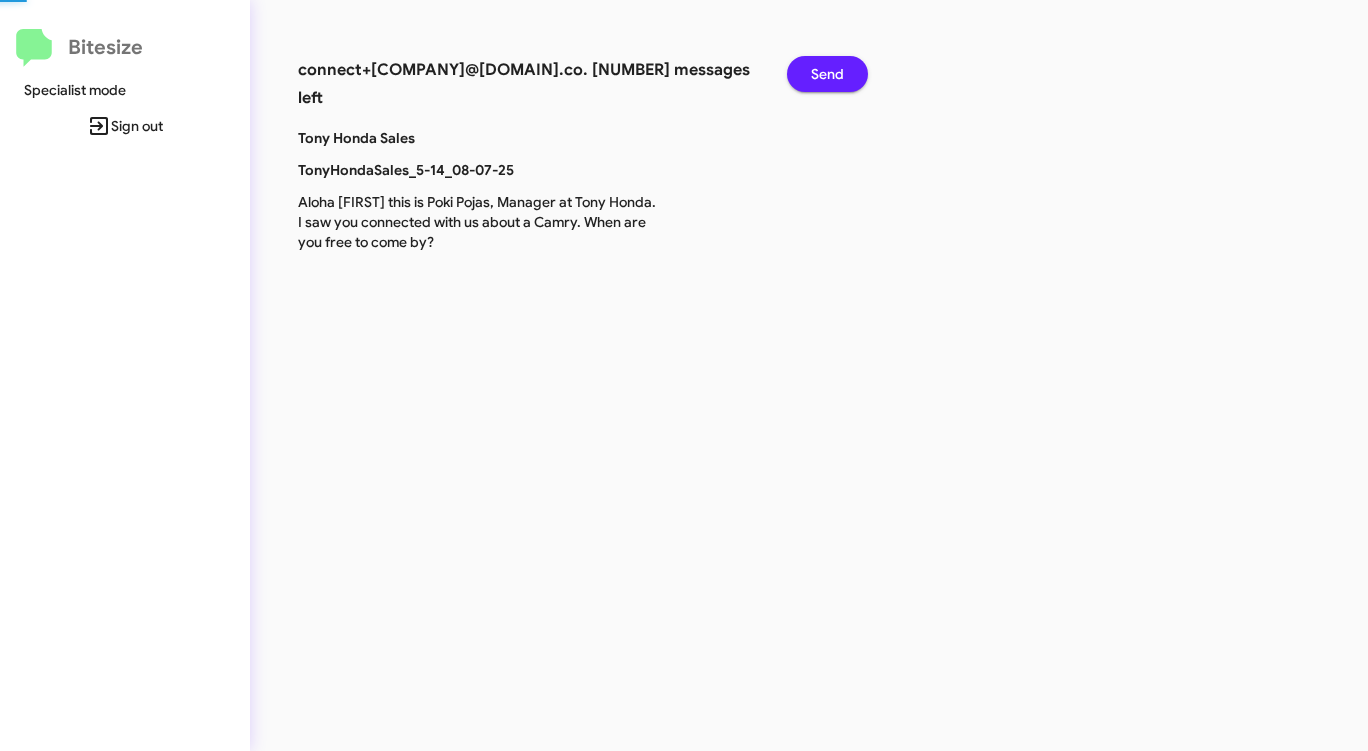 click on "Send" 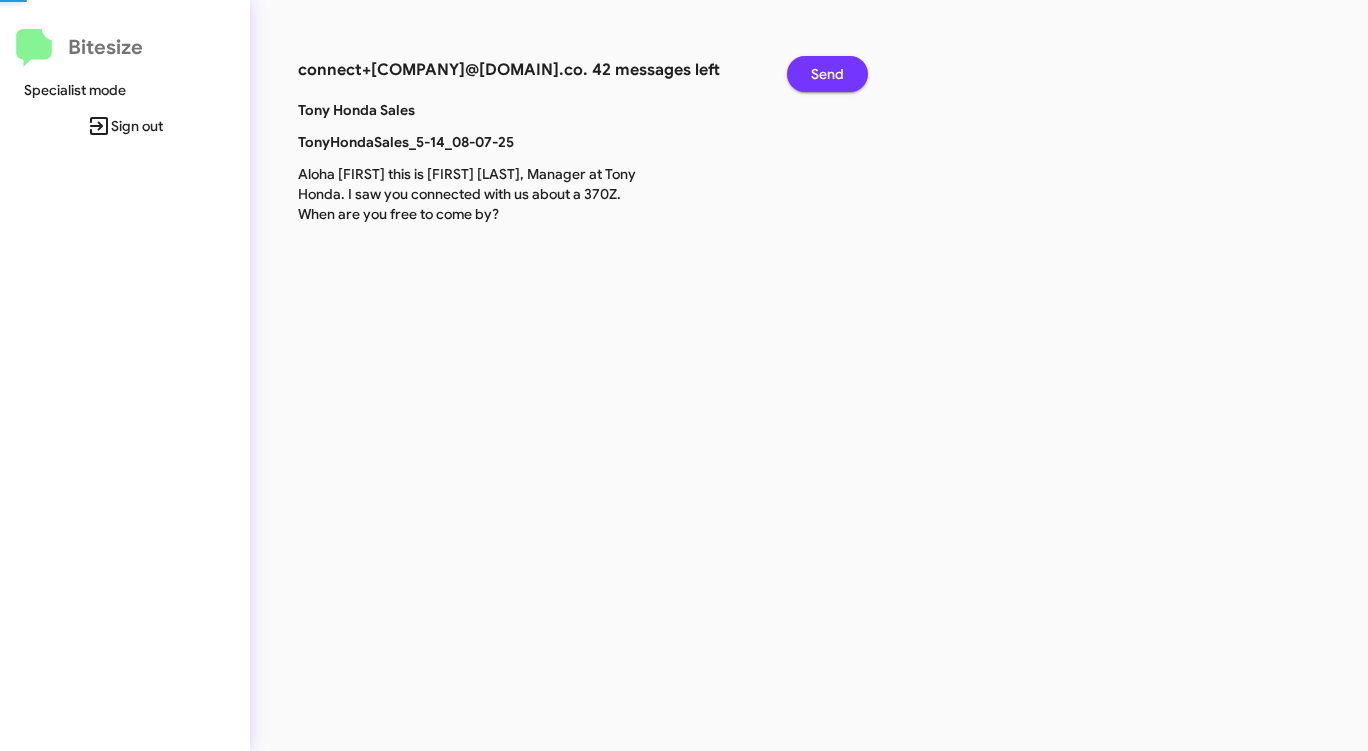 click on "Send" 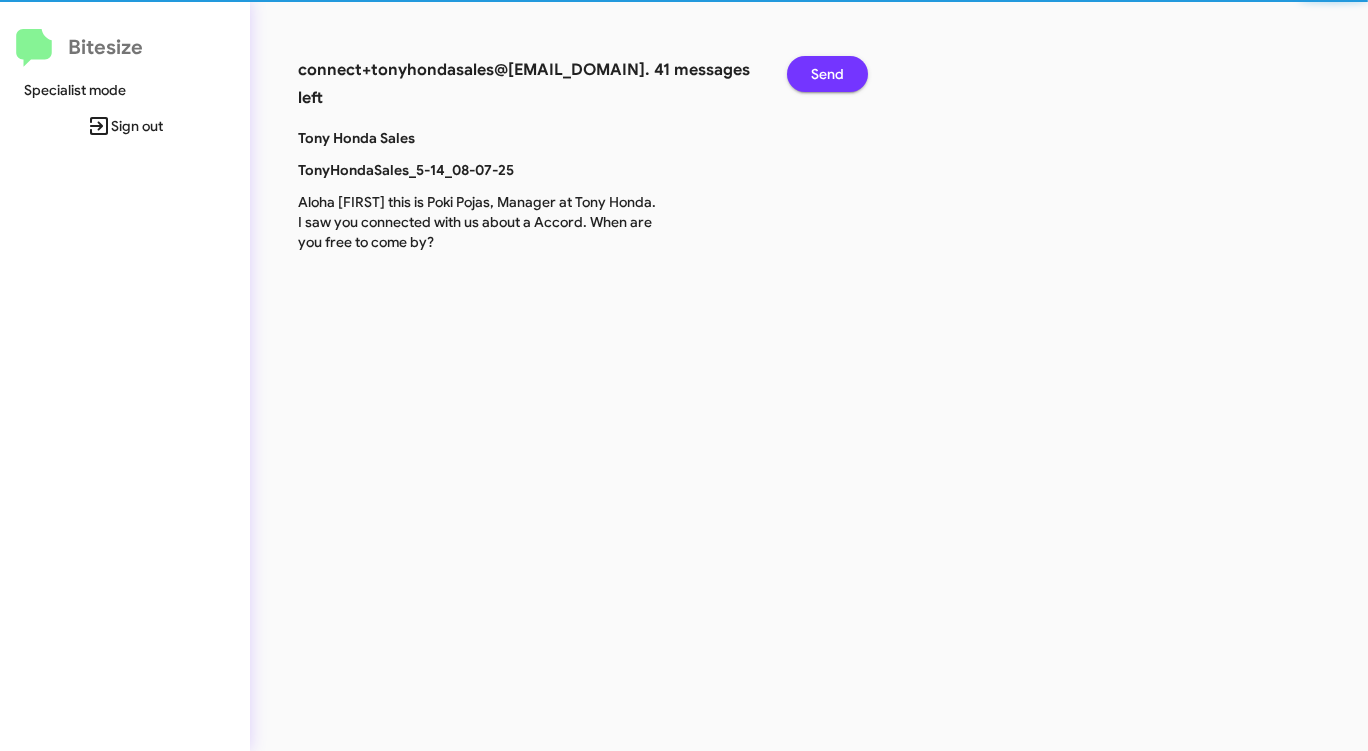 click on "Send" 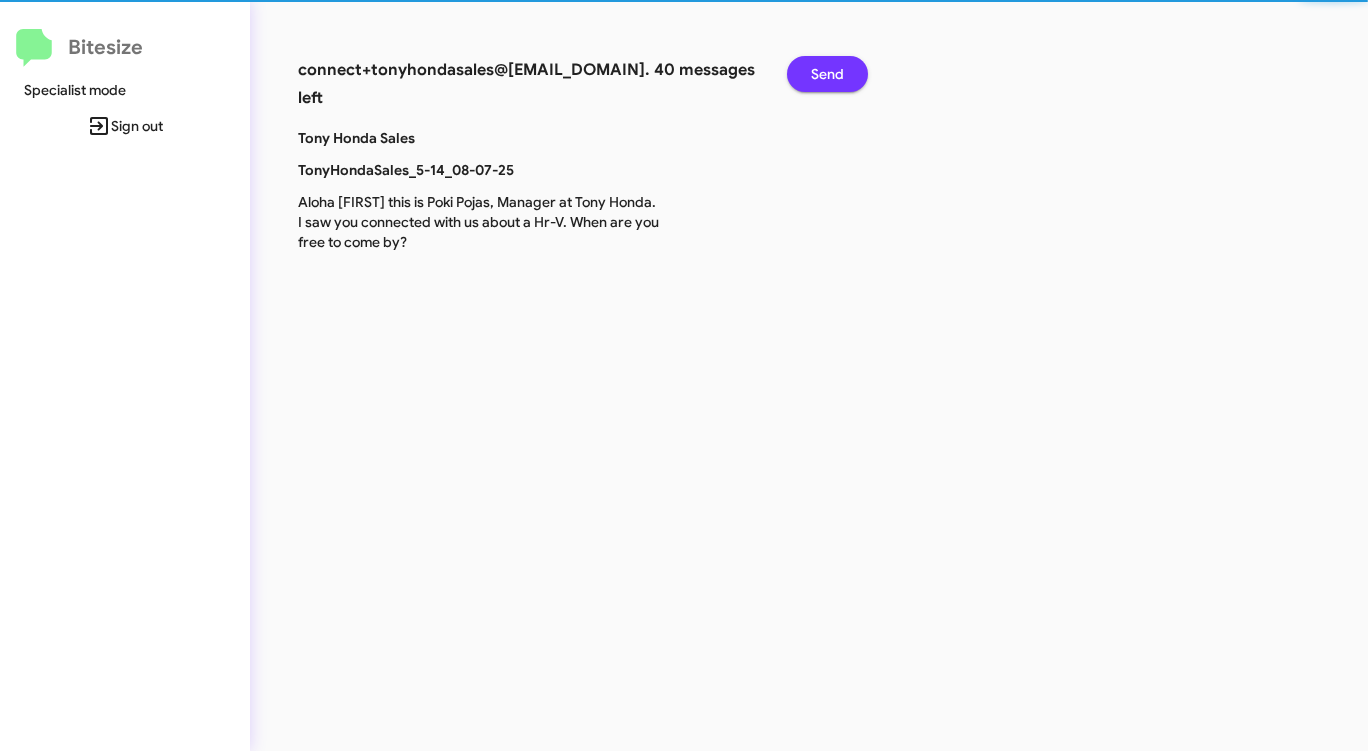 click on "Send" 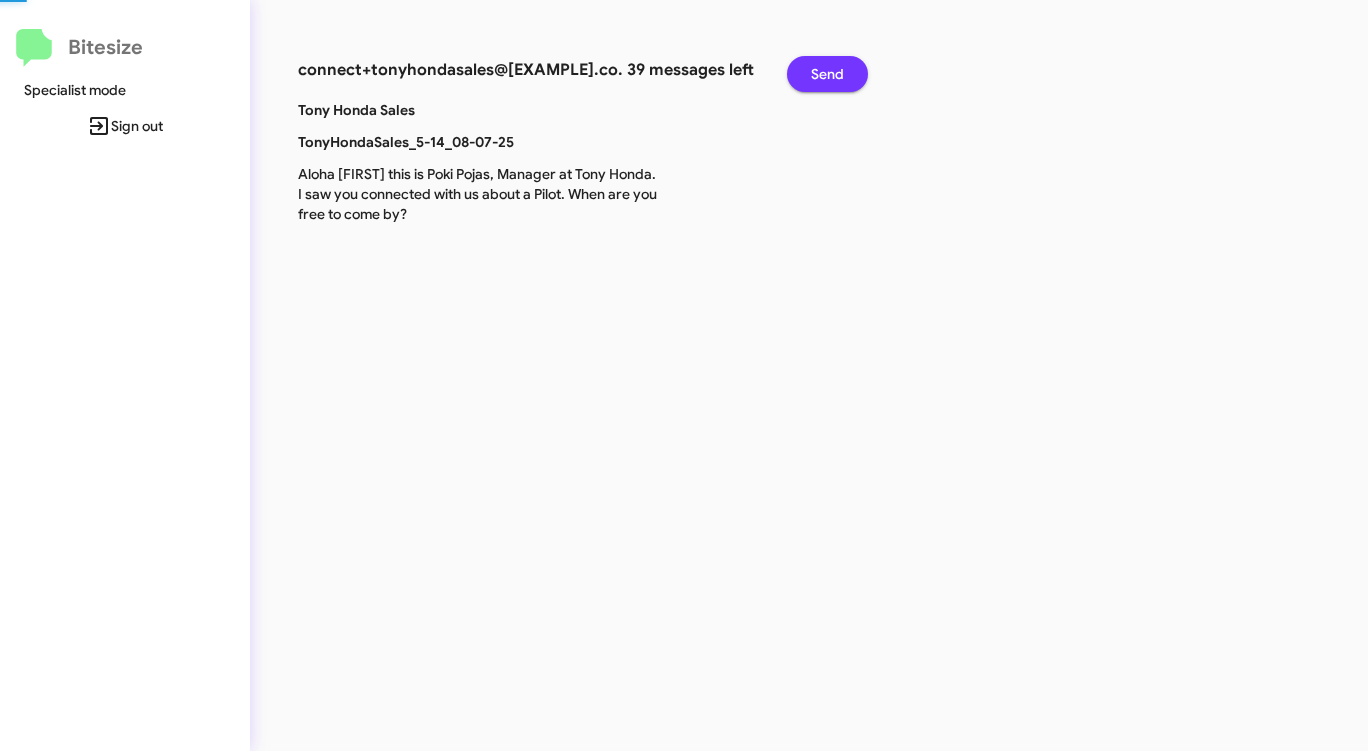 click on "Send" 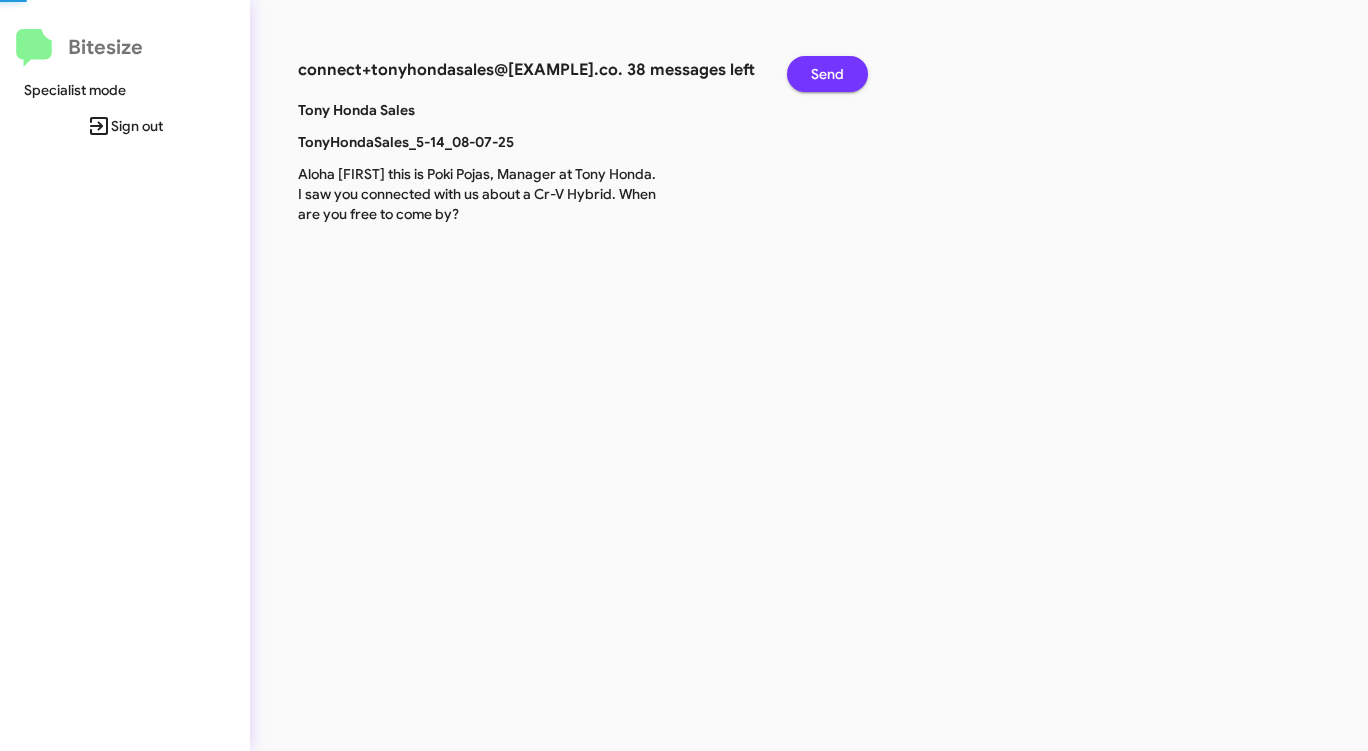 click on "Send" 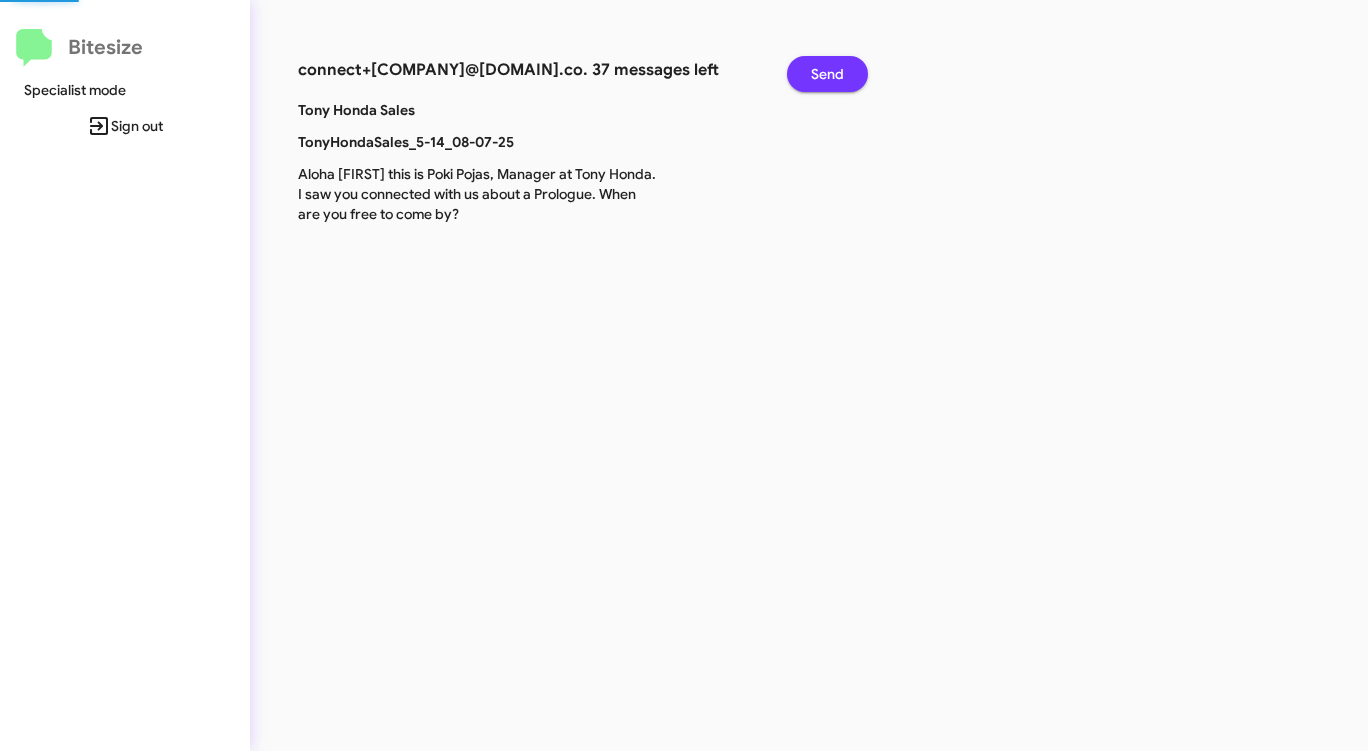 click on "Send" 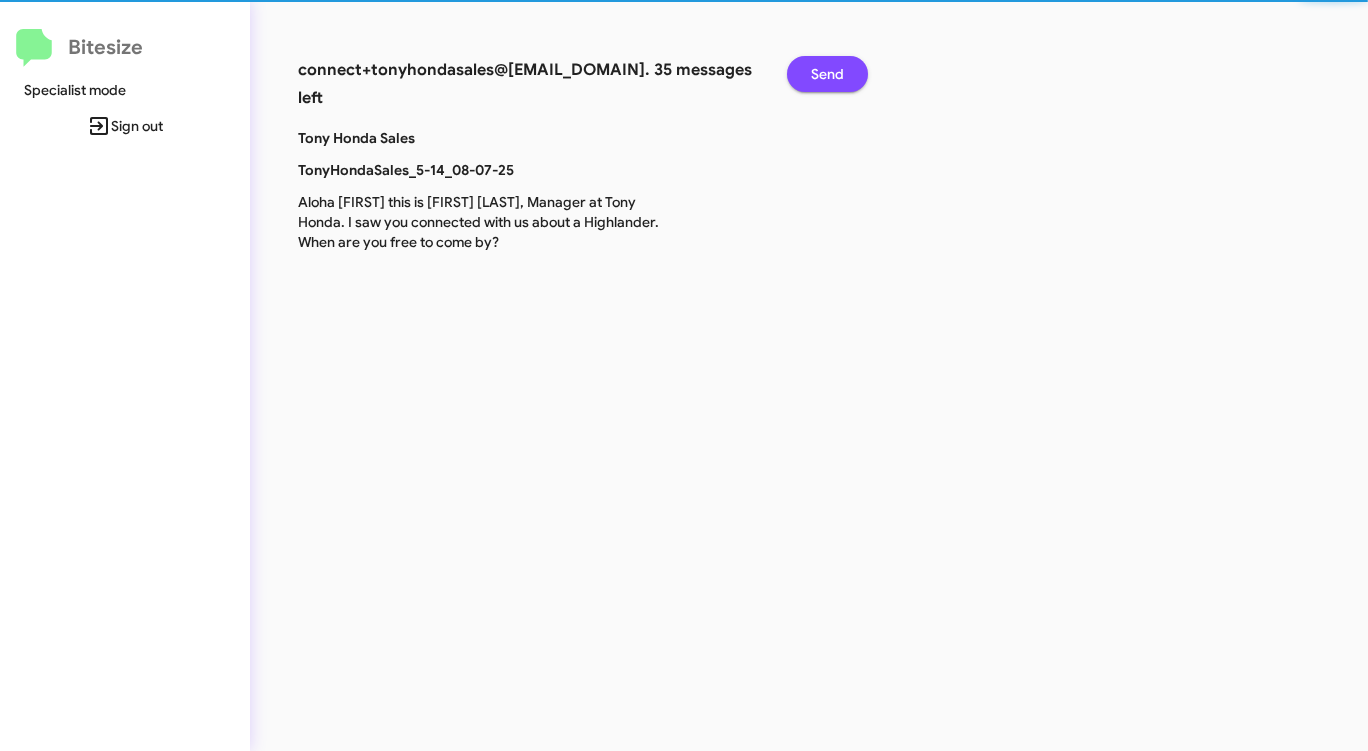 click on "Send" 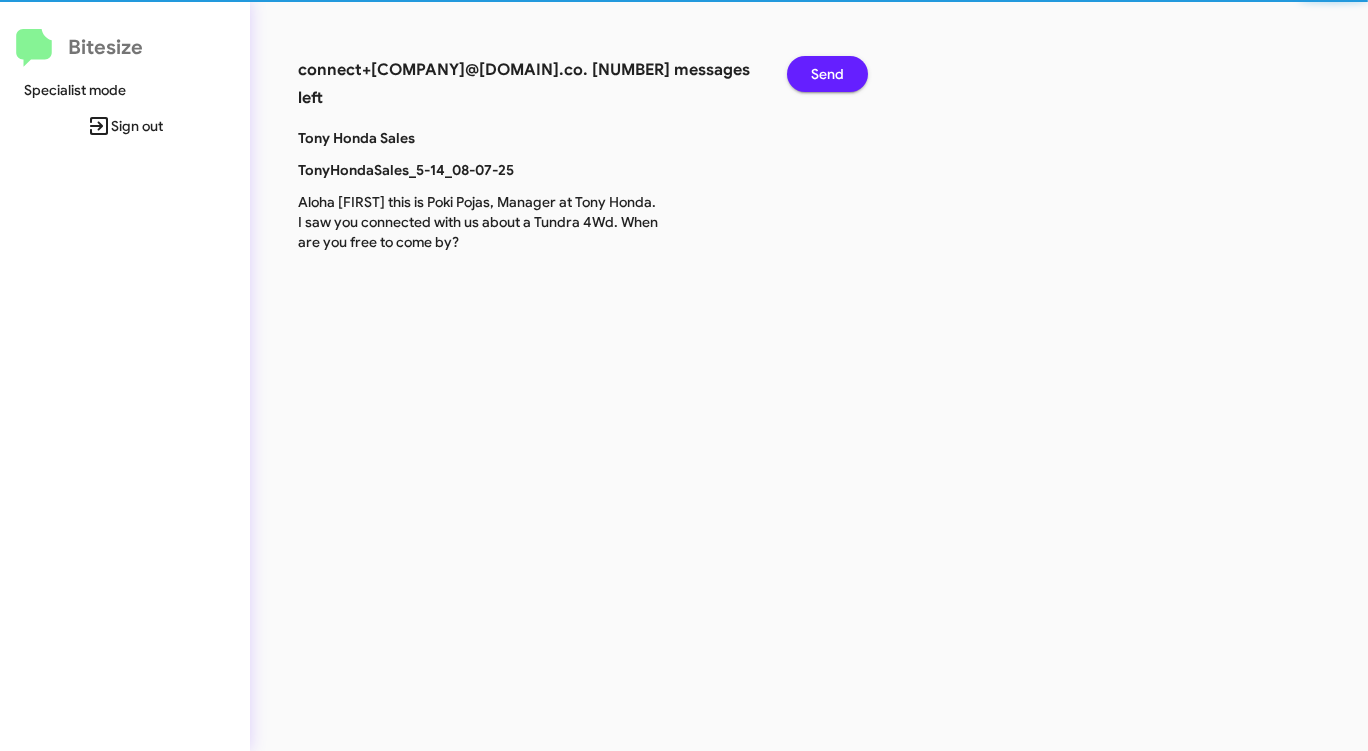 click on "Send" 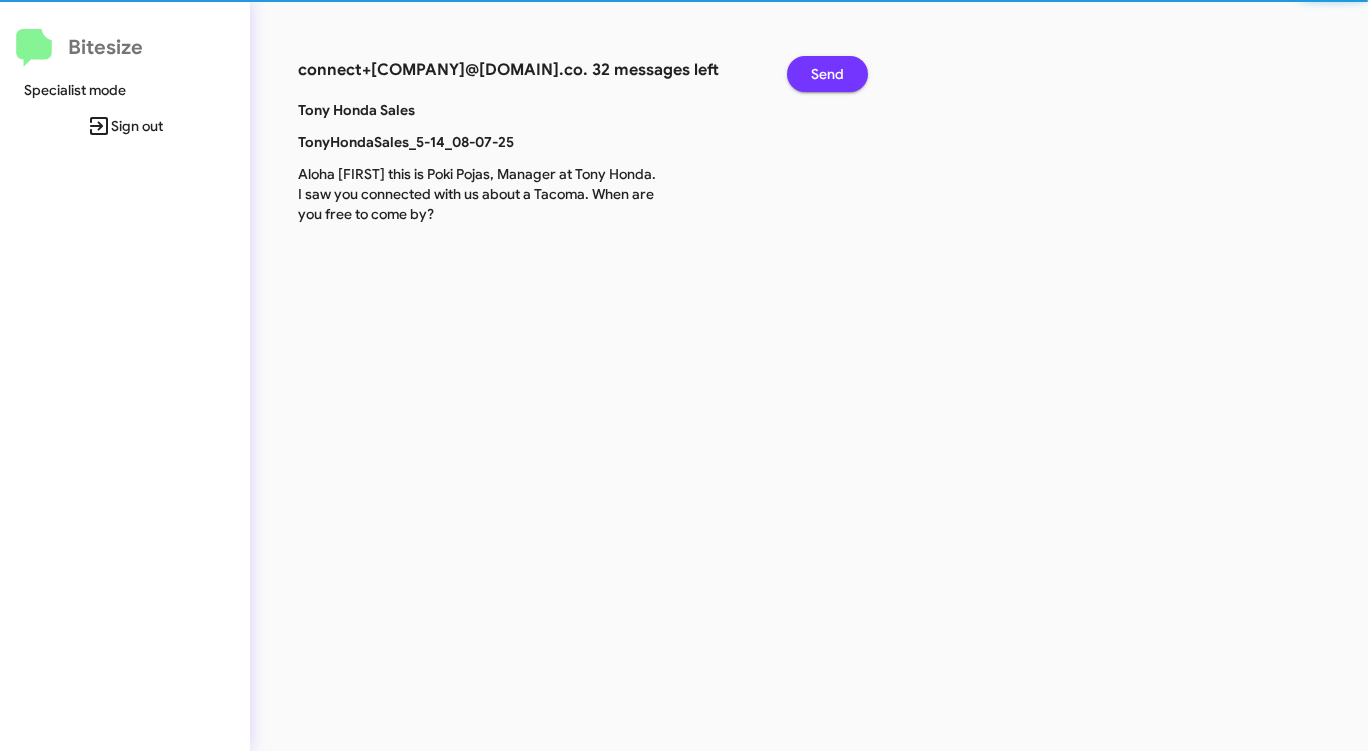 click on "Send" 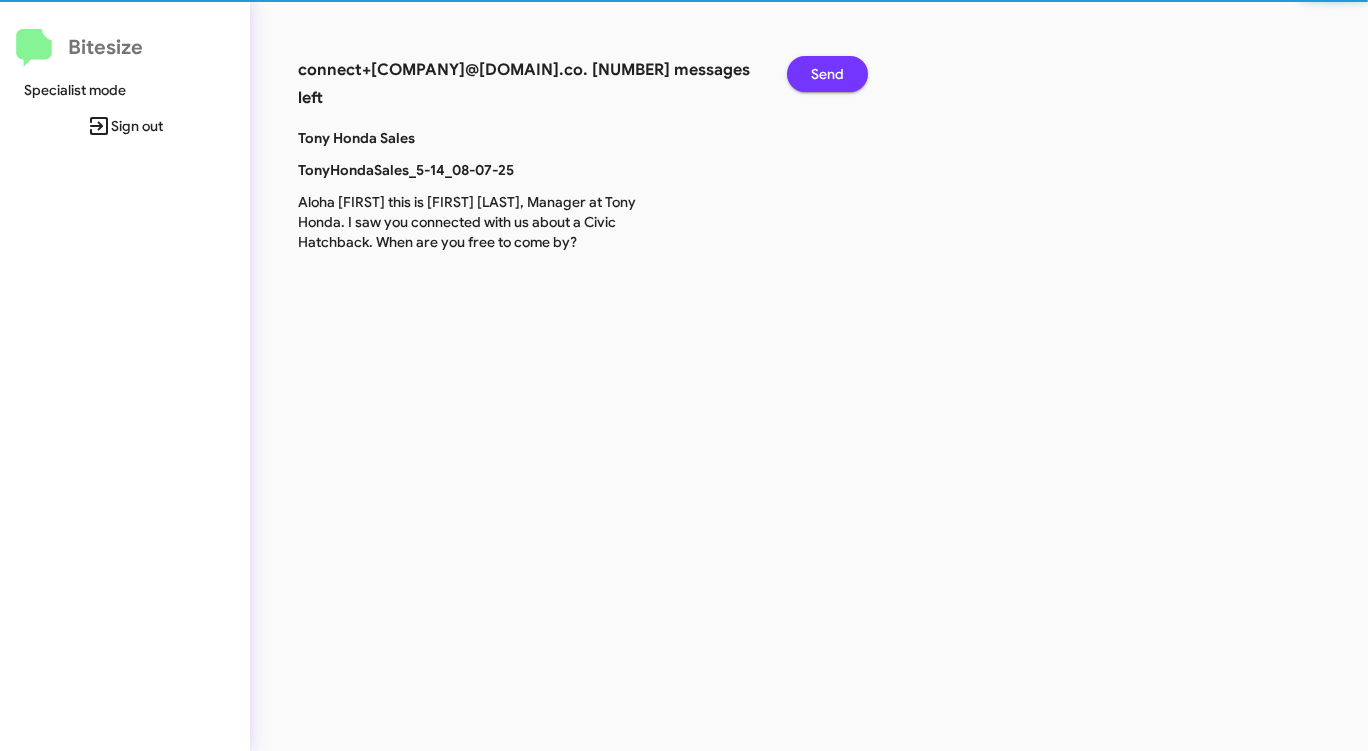 click on "Send" 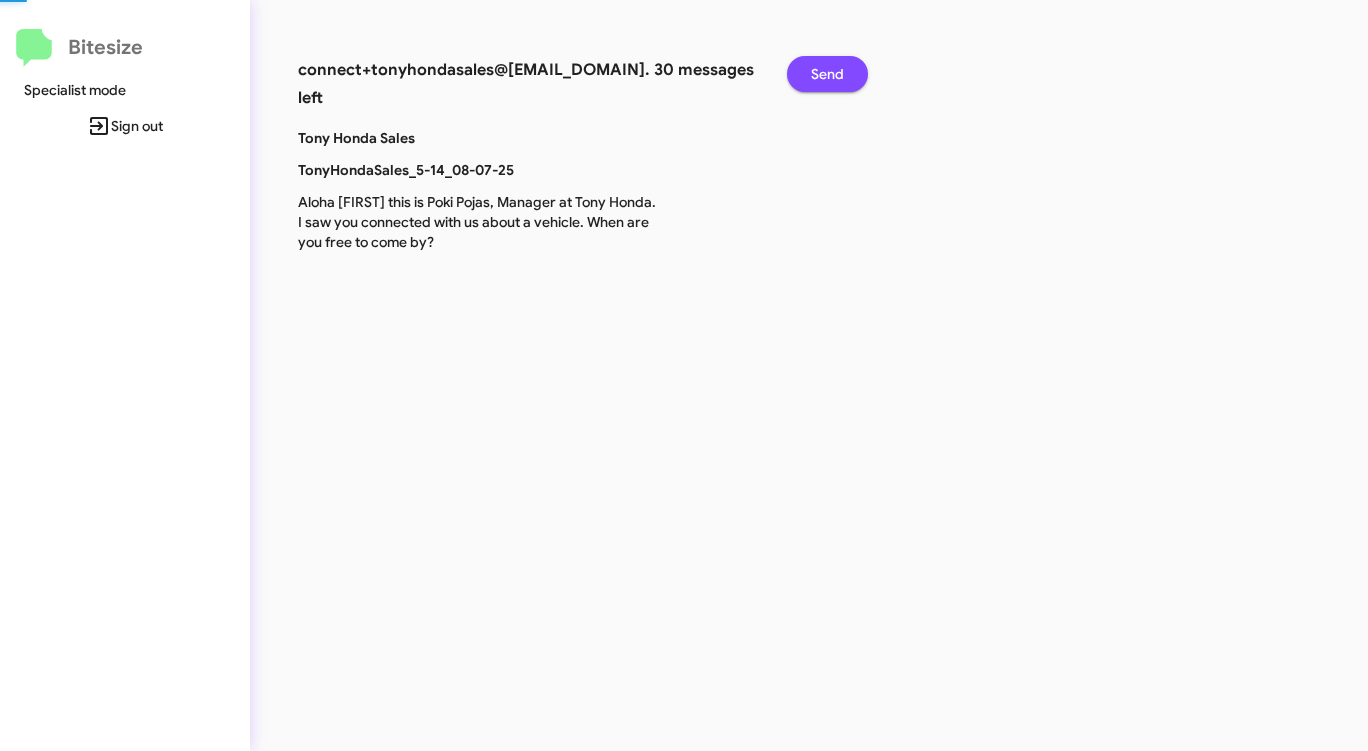 click on "Send" 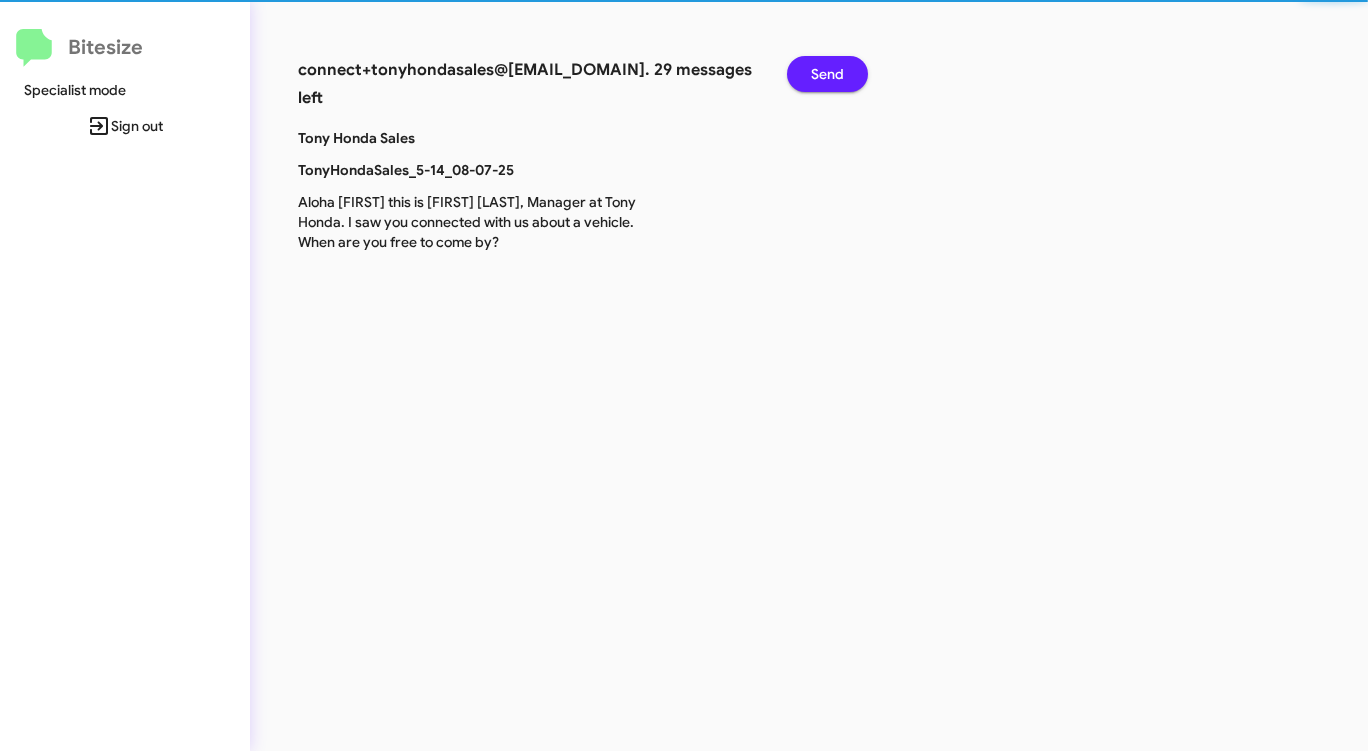 click on "Send" 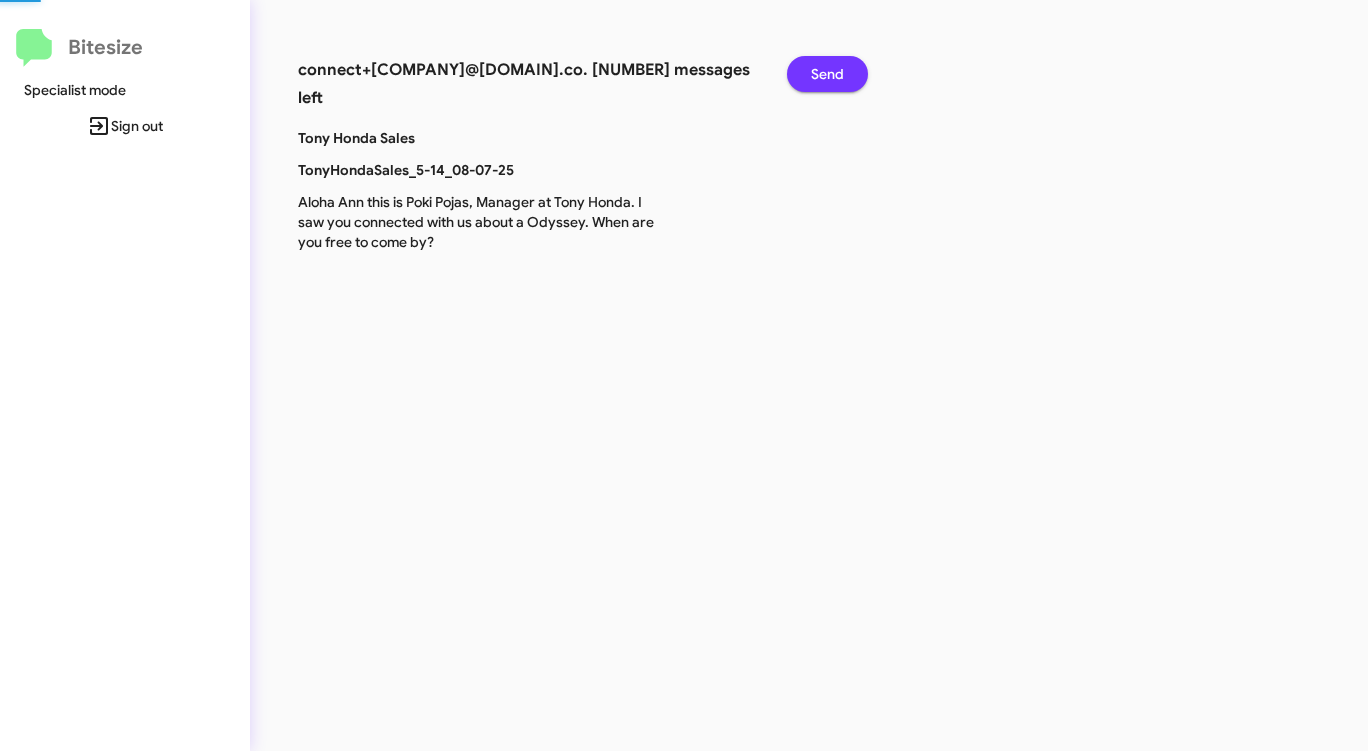 click on "Send" 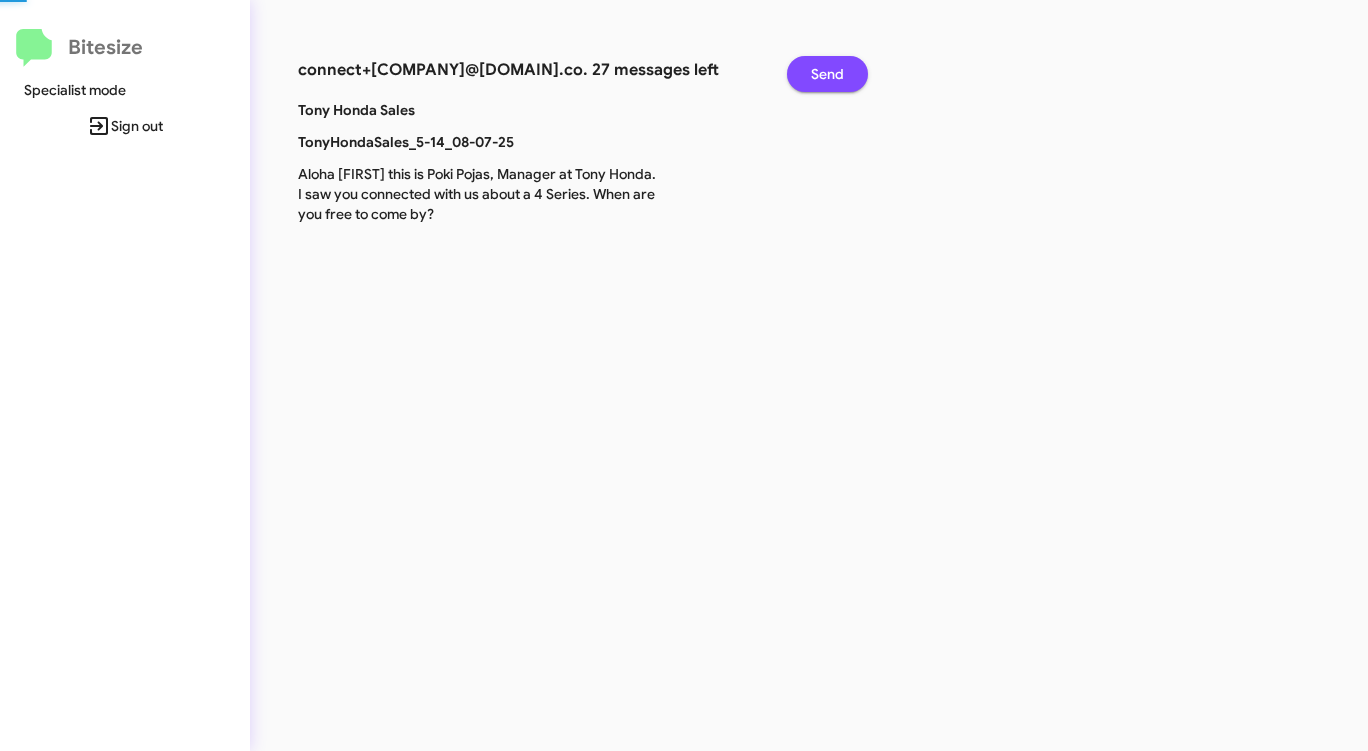 click on "Send" 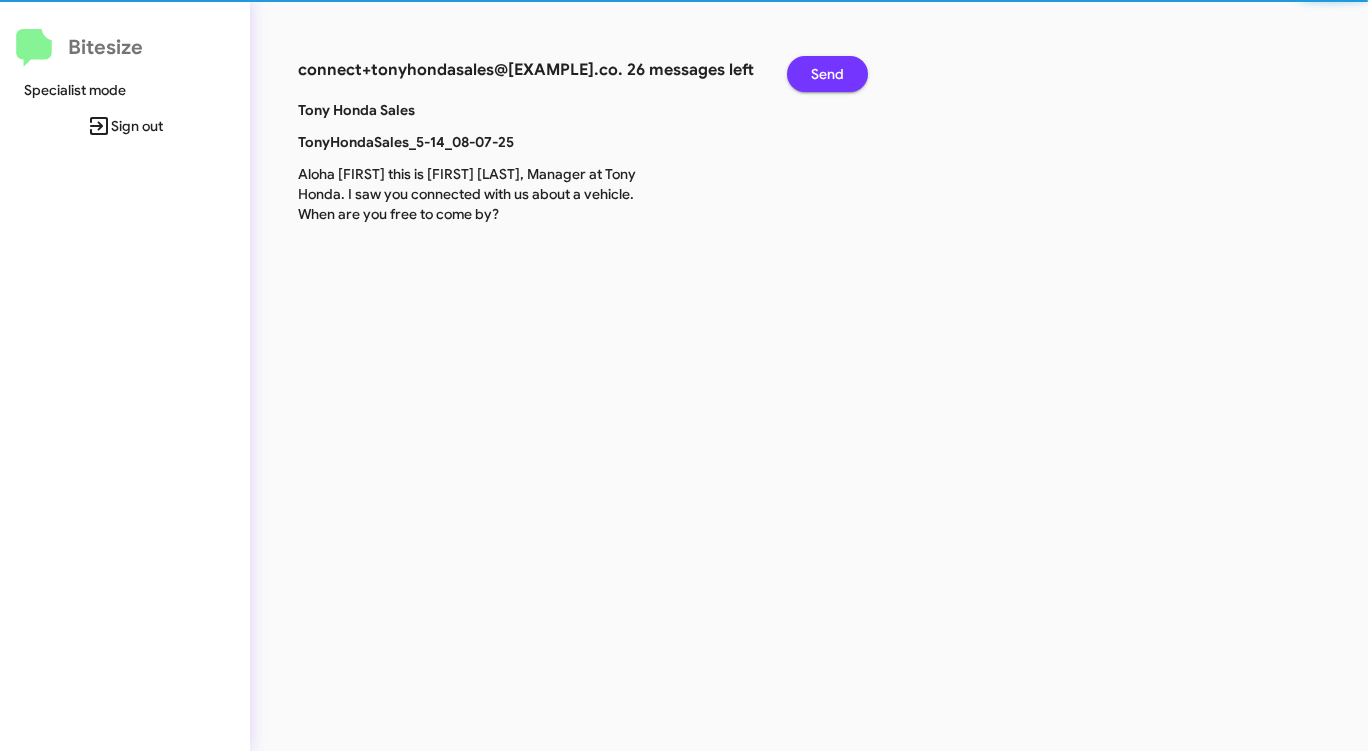 click on "Send" 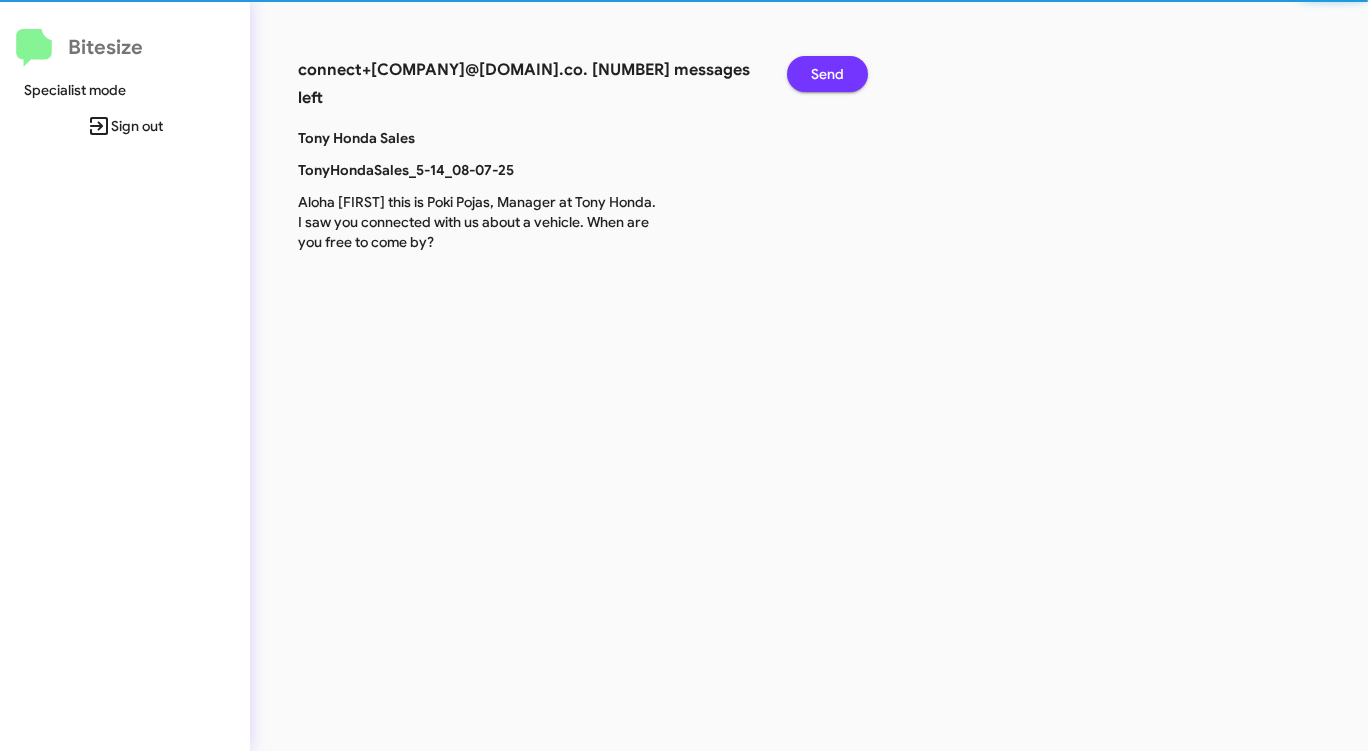 click on "Send" 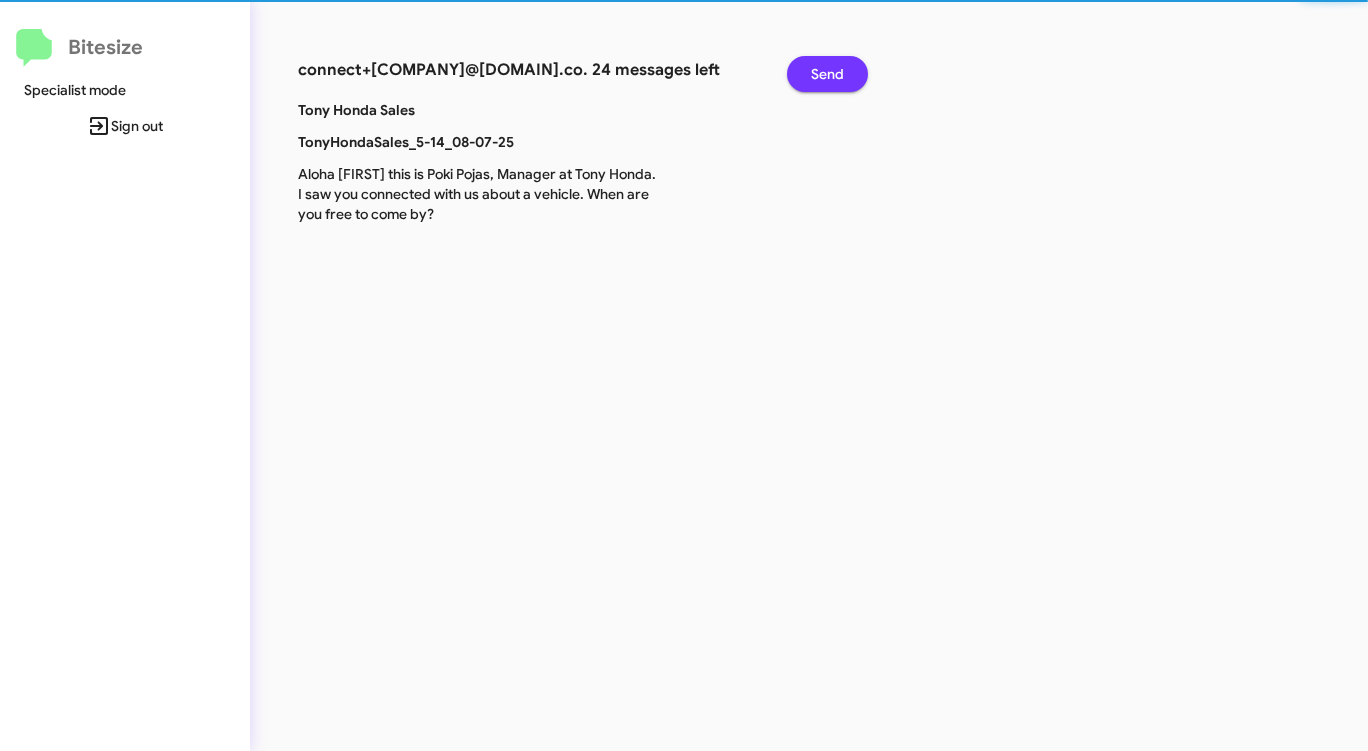 click on "Send" 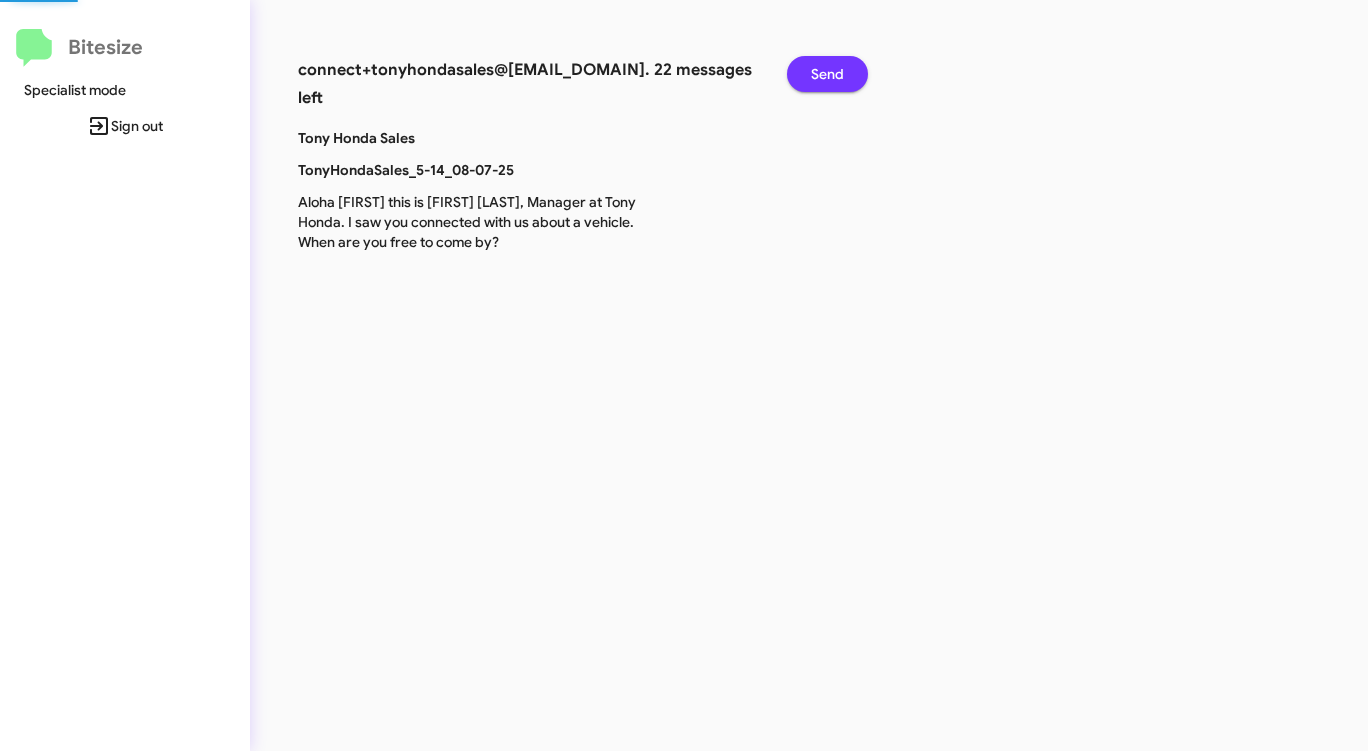 click on "Send" 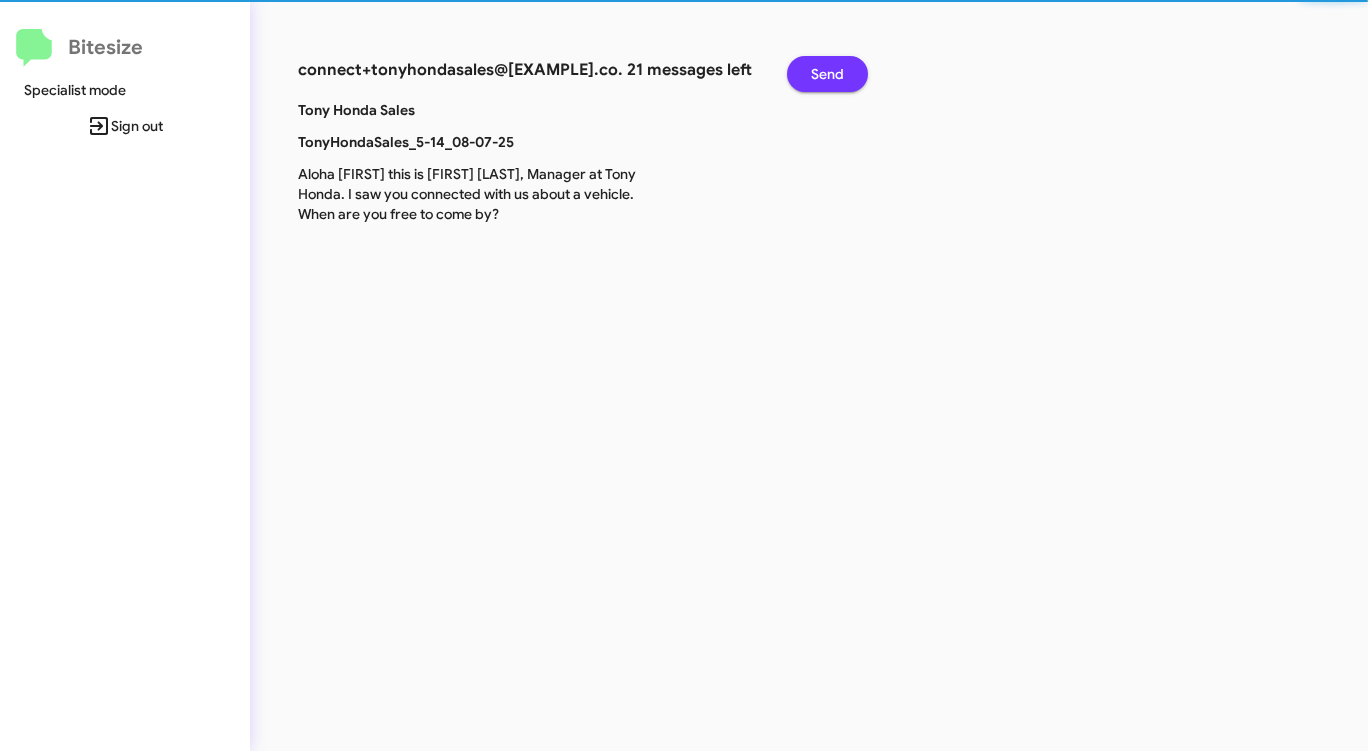 click on "Send" 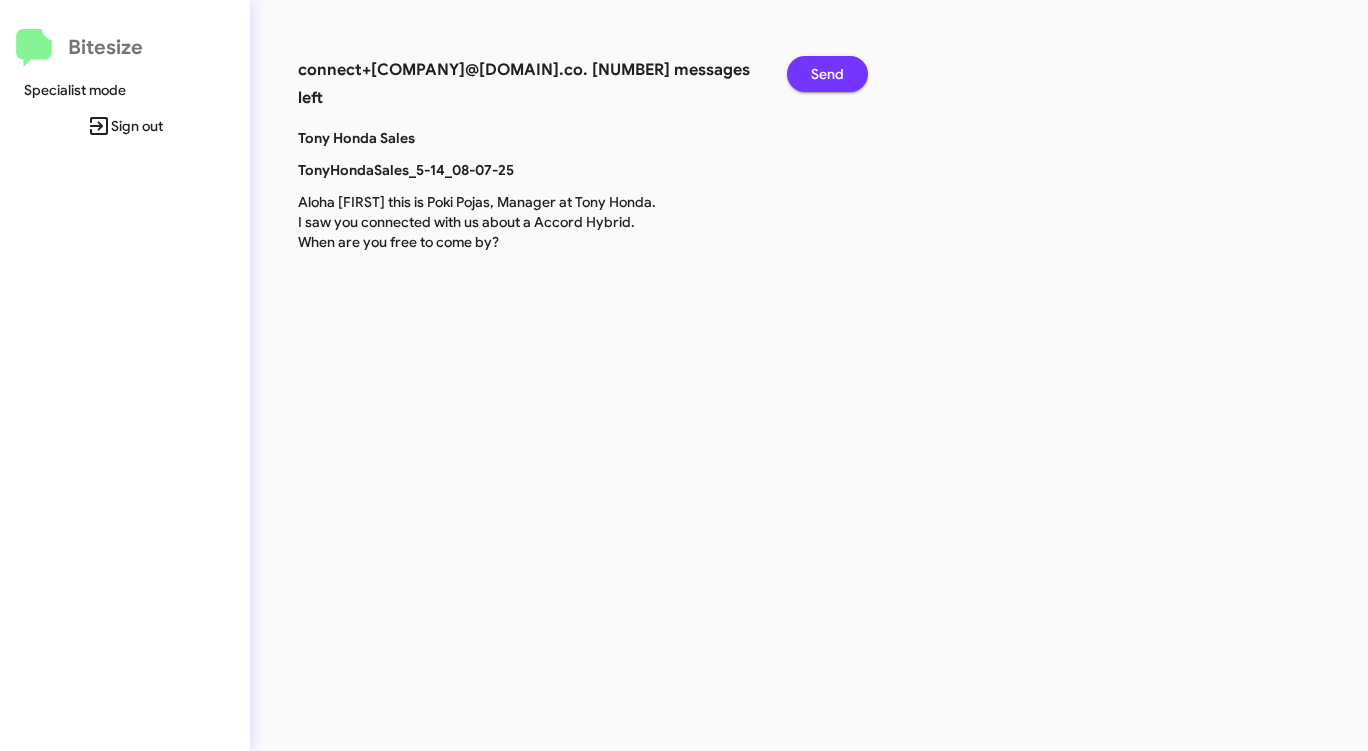 click on "Send" 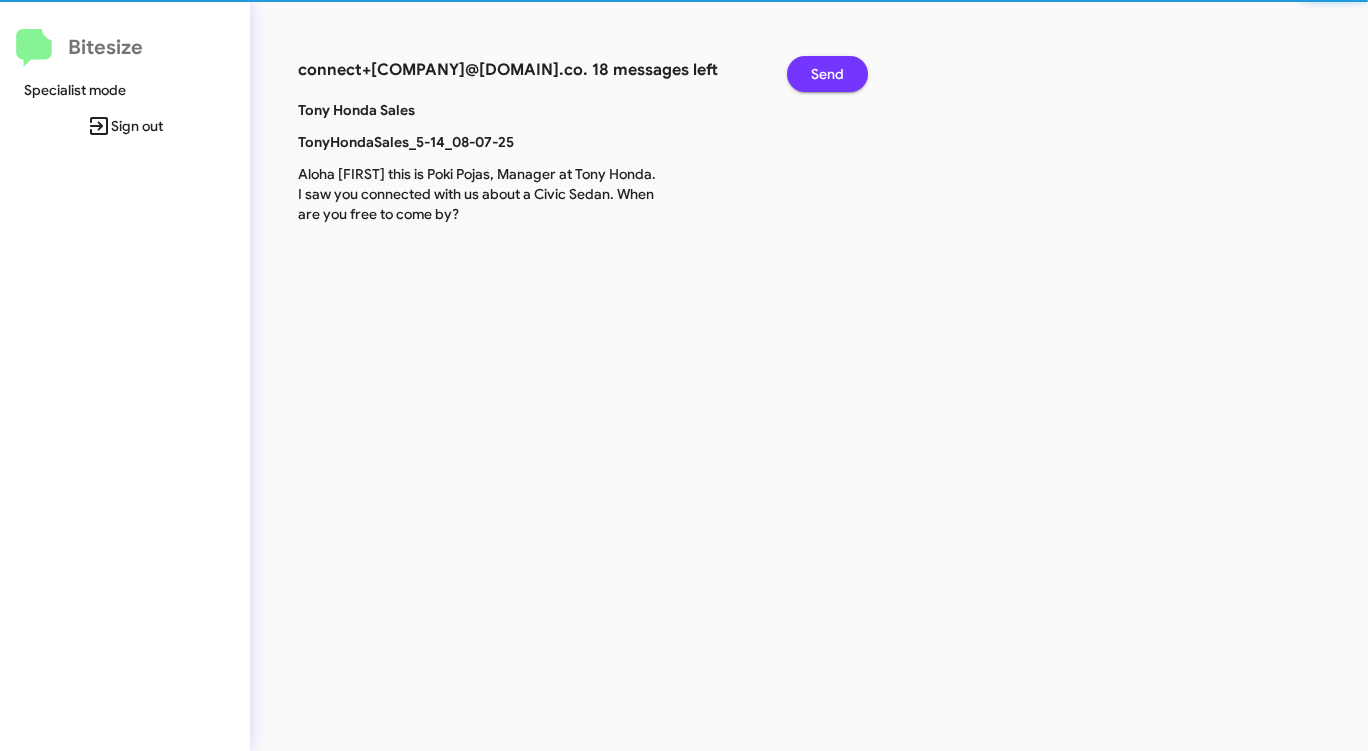 click on "Send" 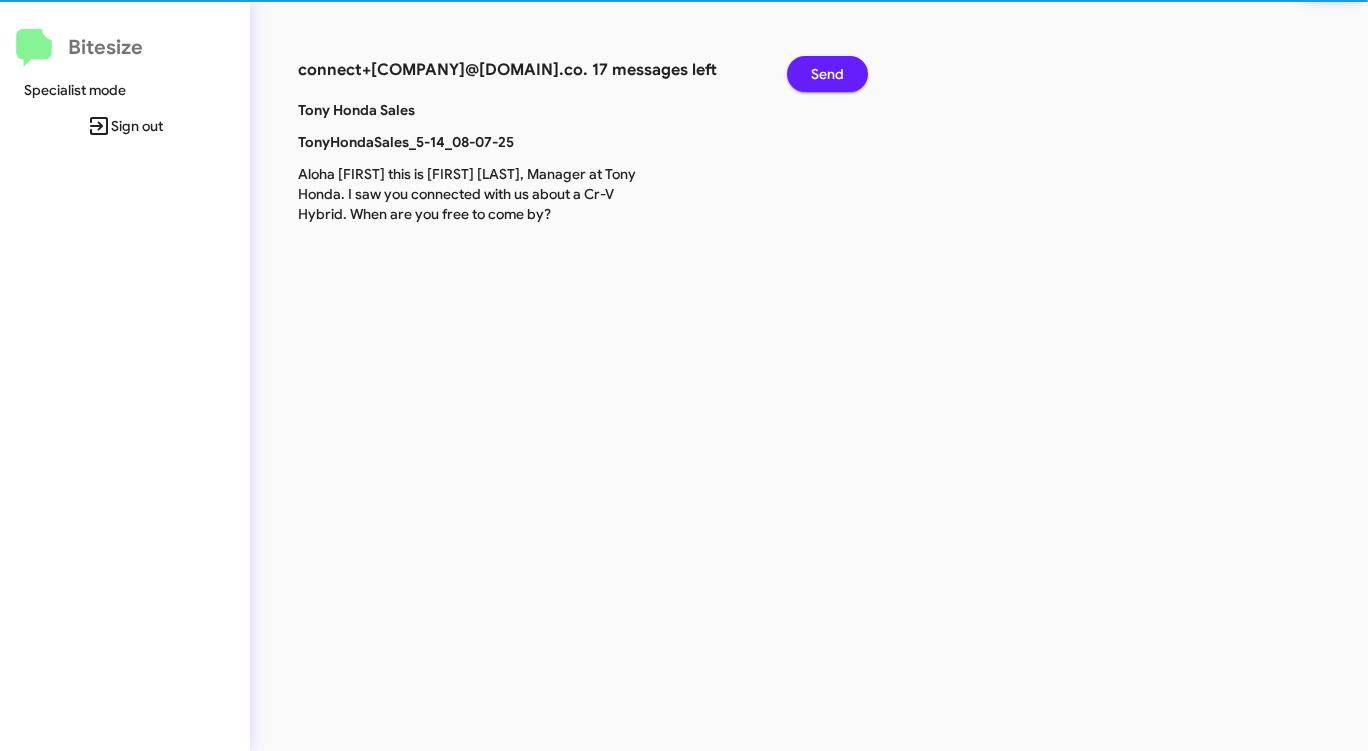 click on "Send" 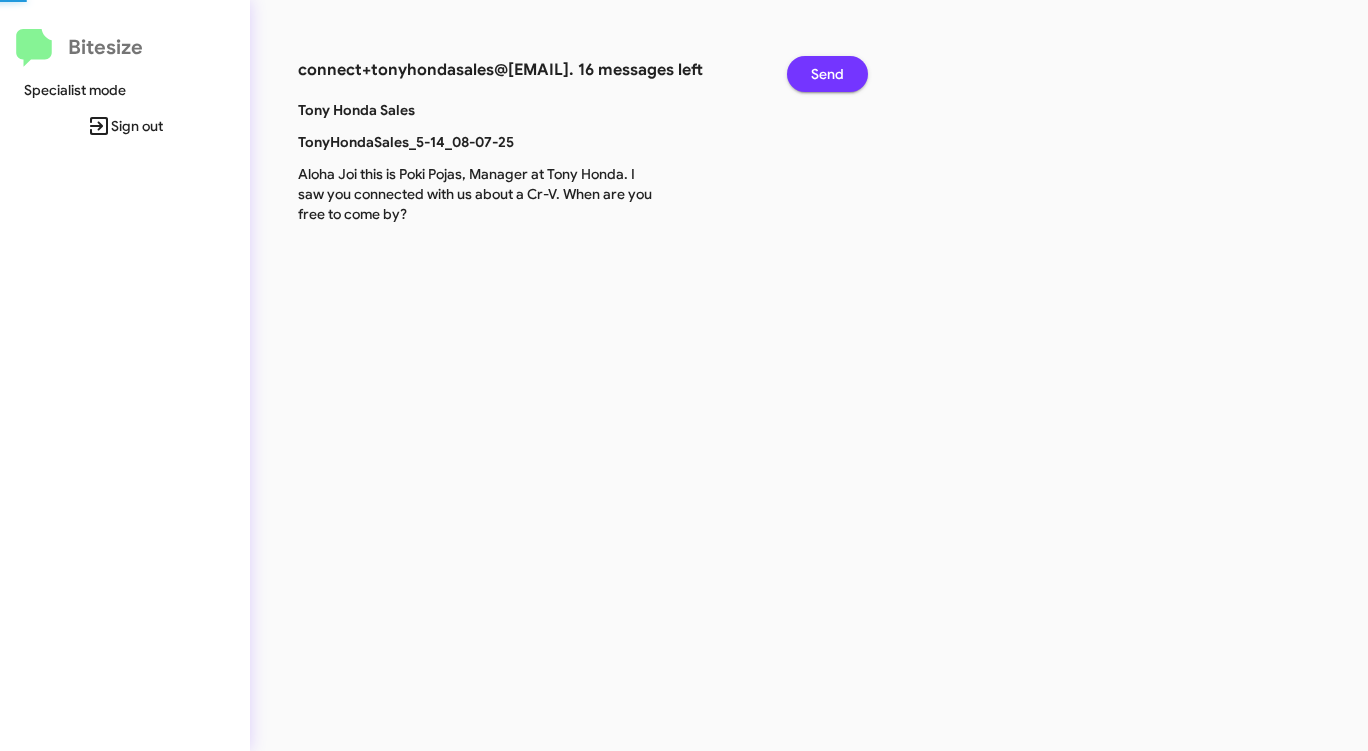 click on "Send" 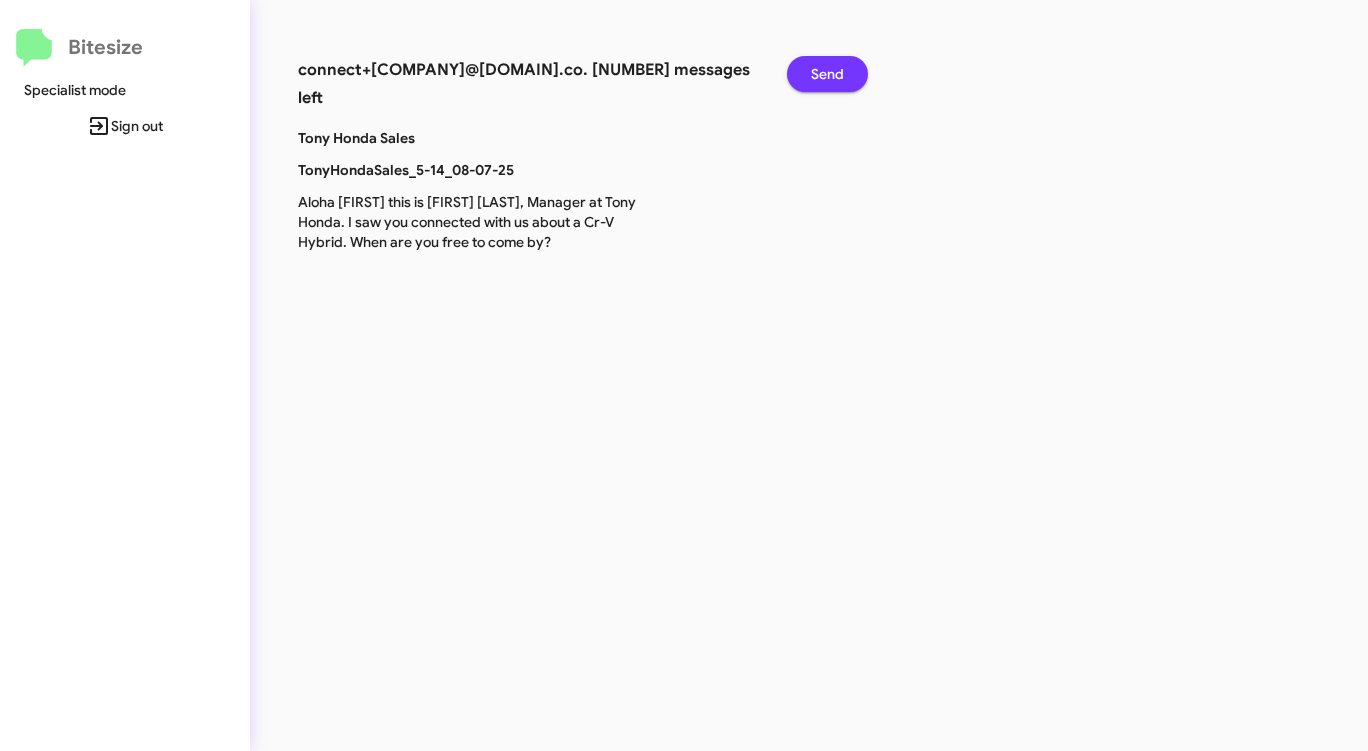 click on "Send" 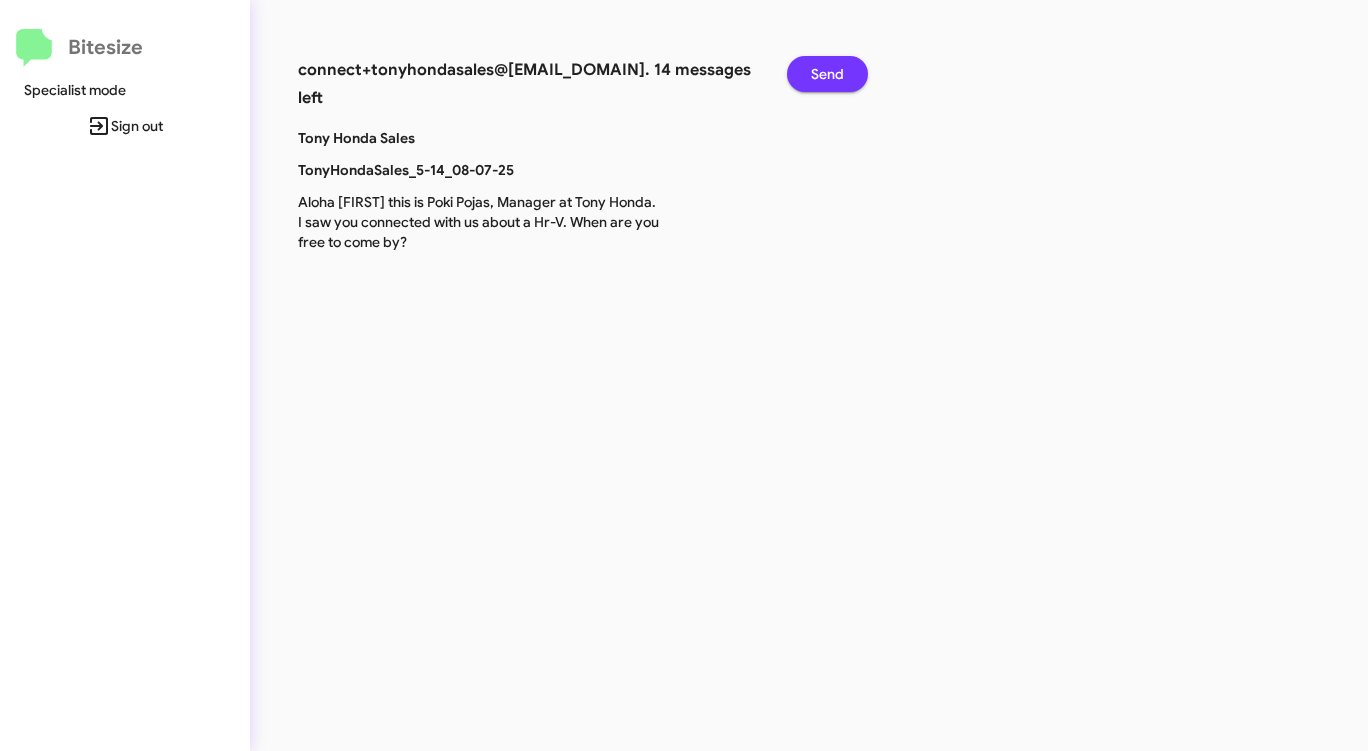 click on "Send" 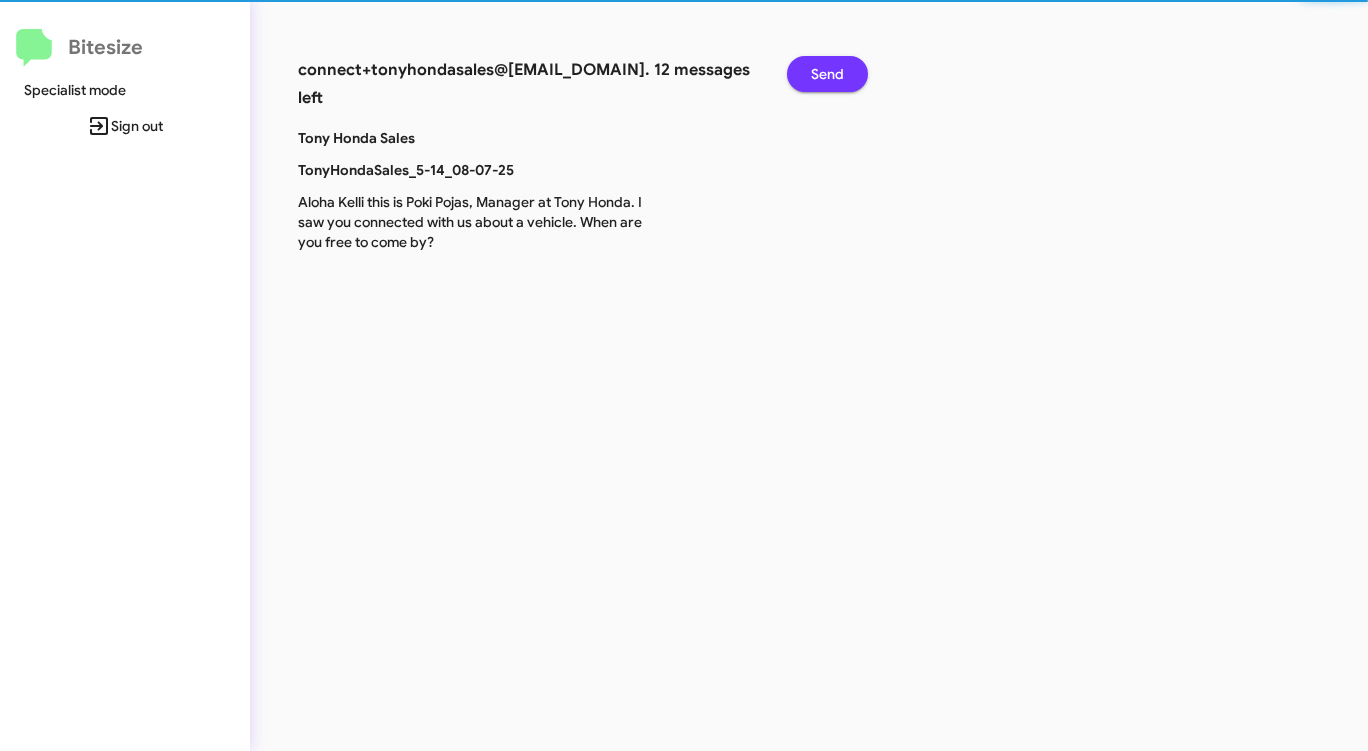 click on "Send" 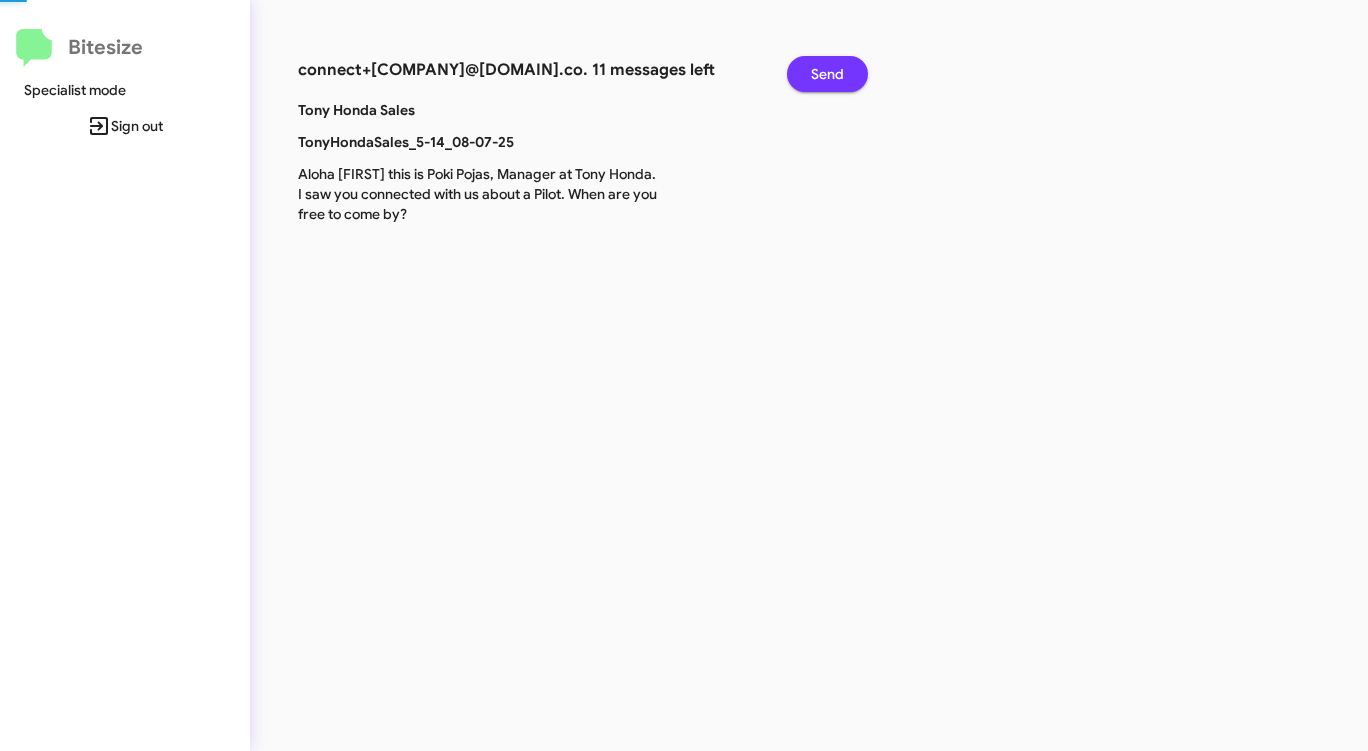 click on "Send" 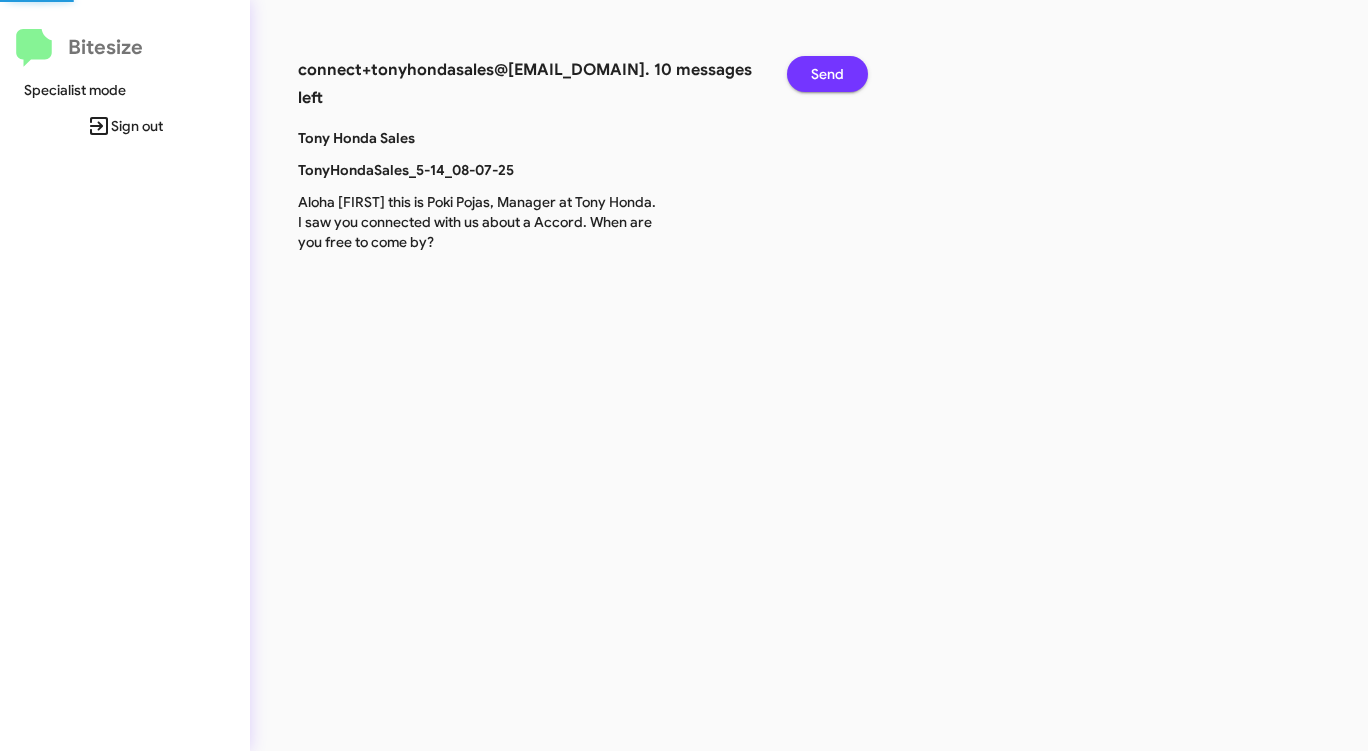click on "Send" 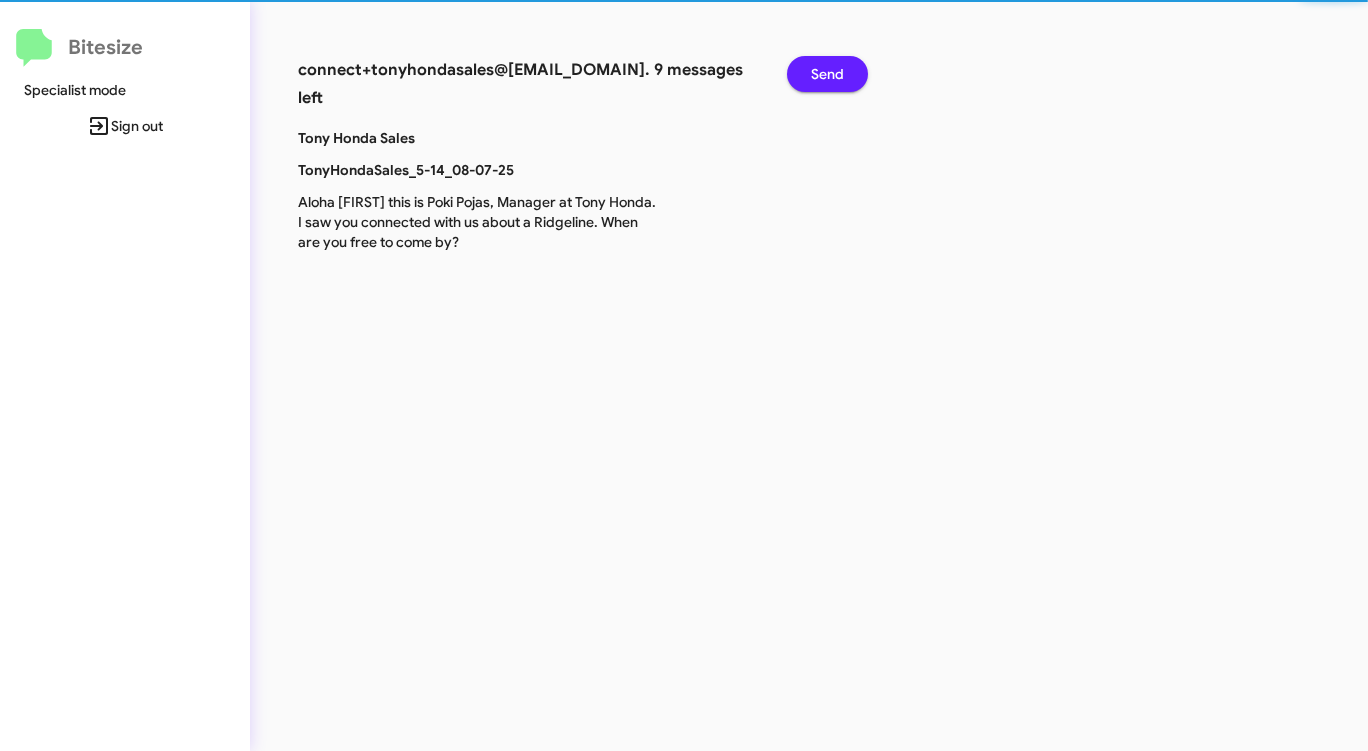 click on "Send" 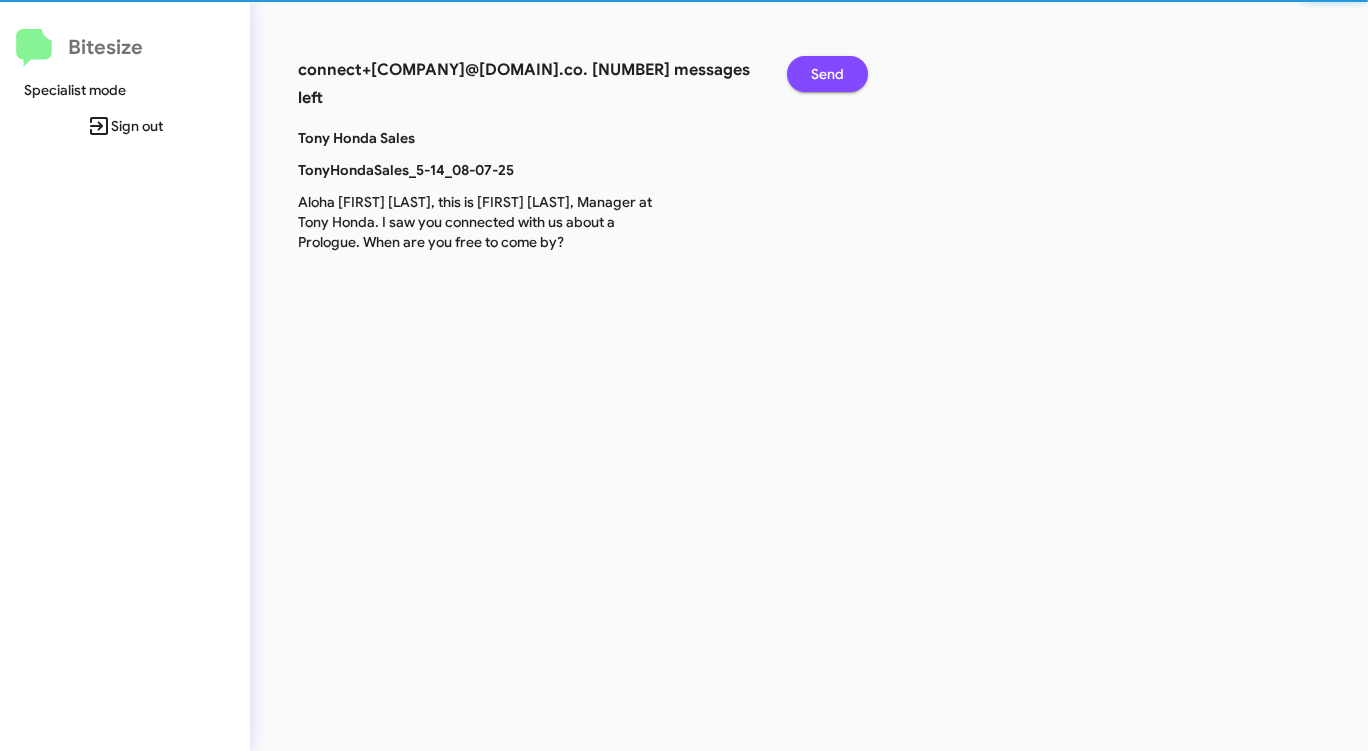 click on "Send" 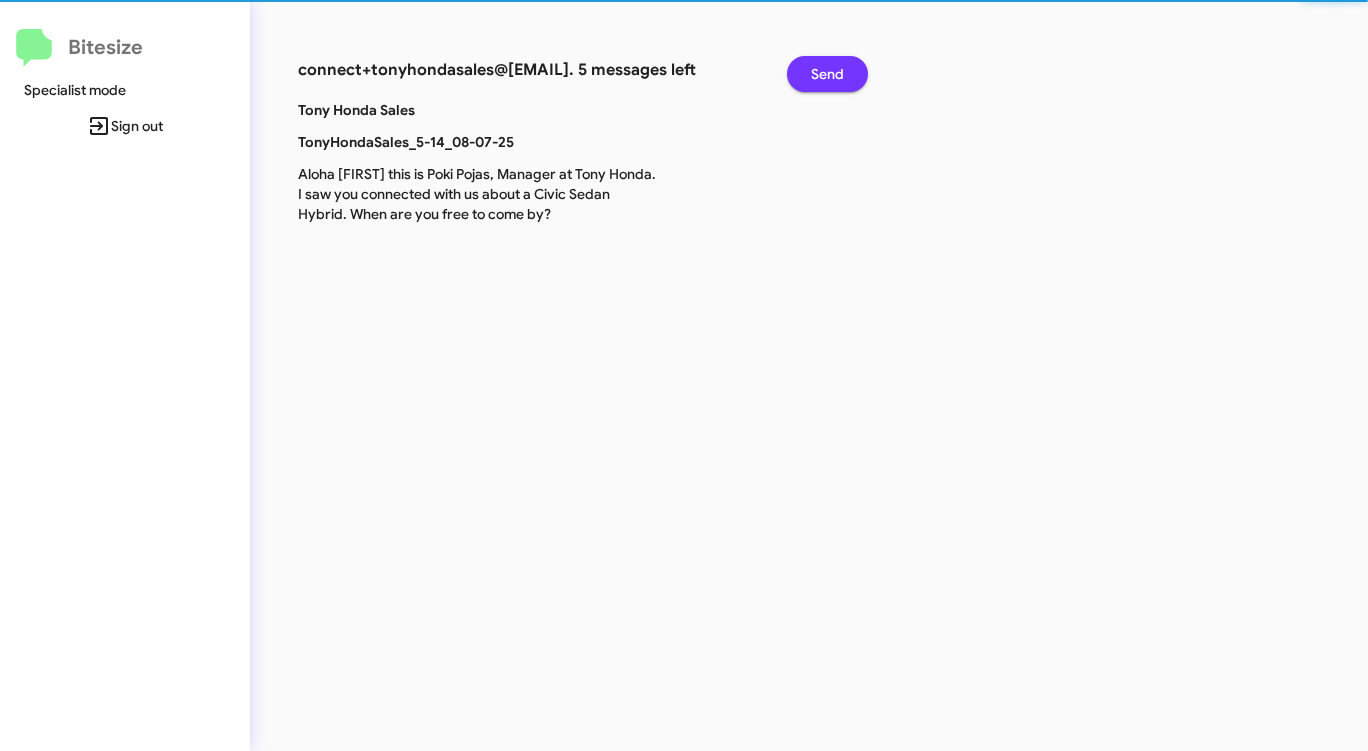 click on "Send" 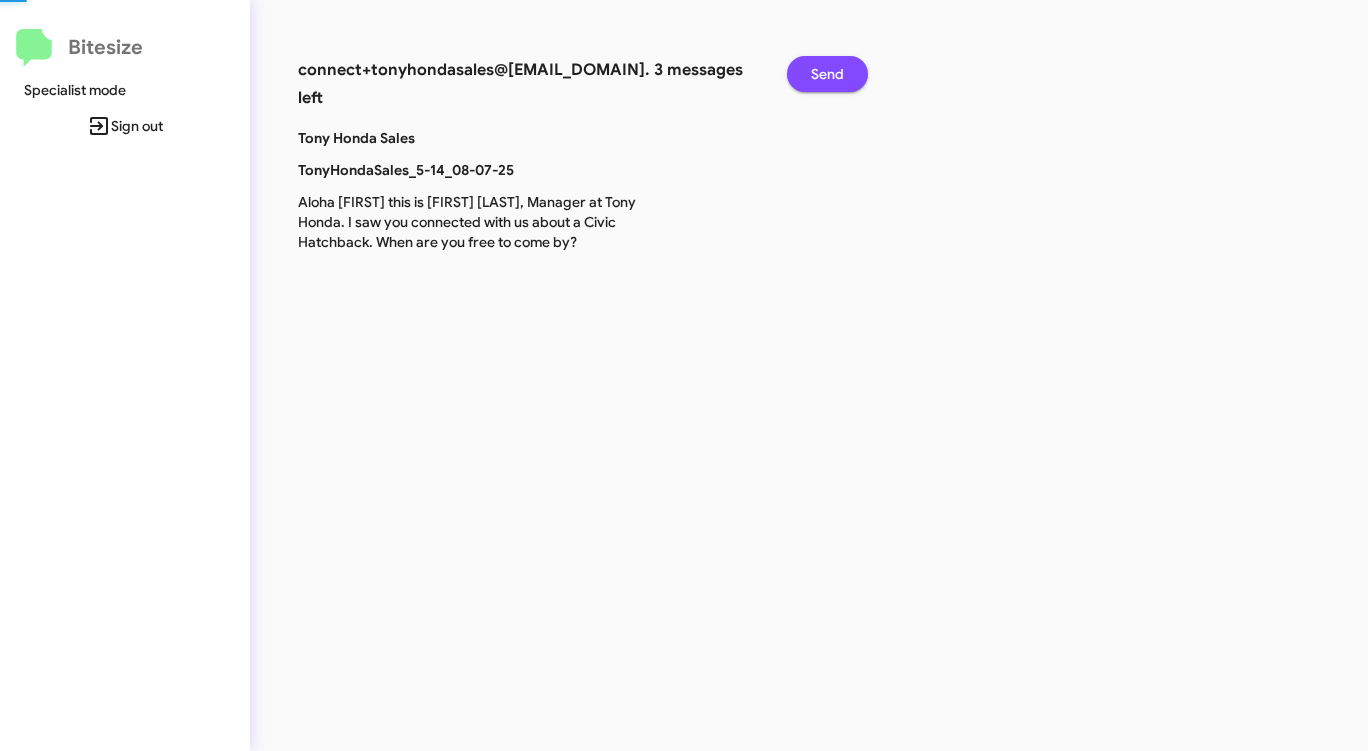 click on "Send" 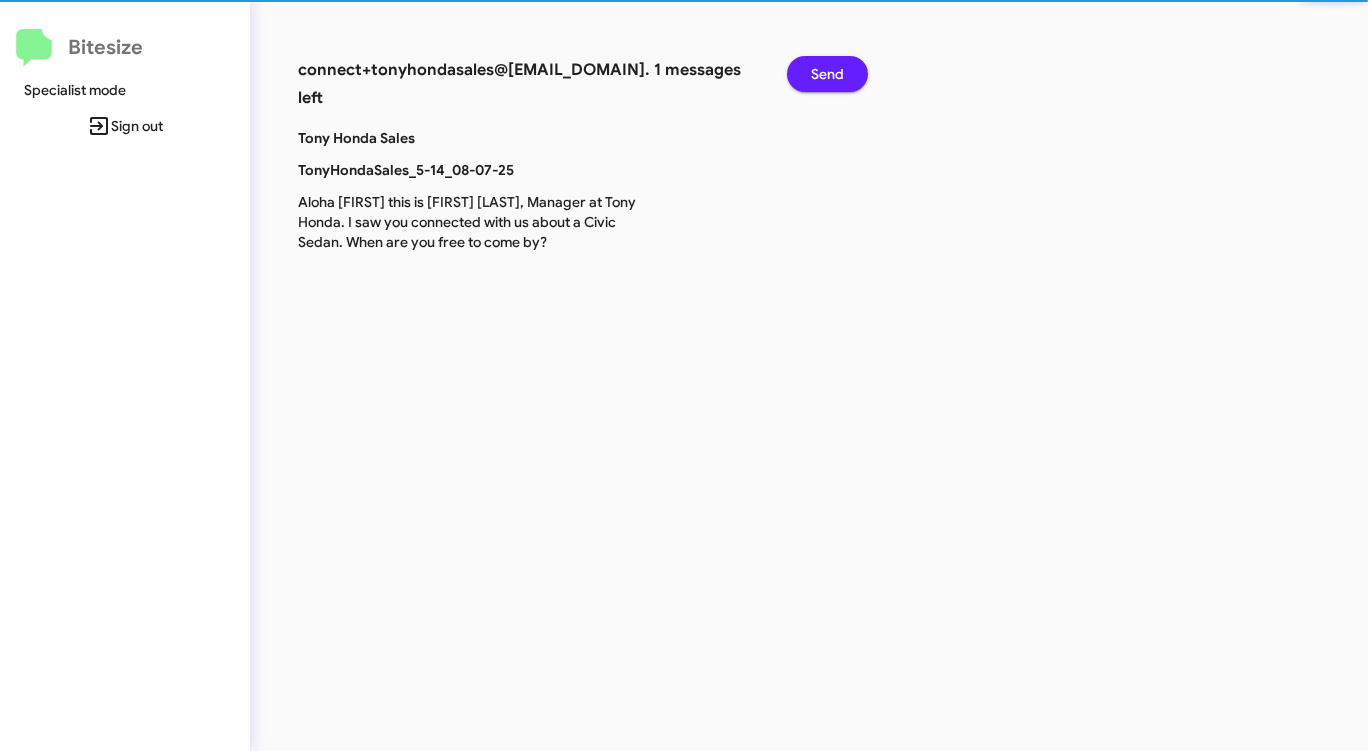 click on "Send" 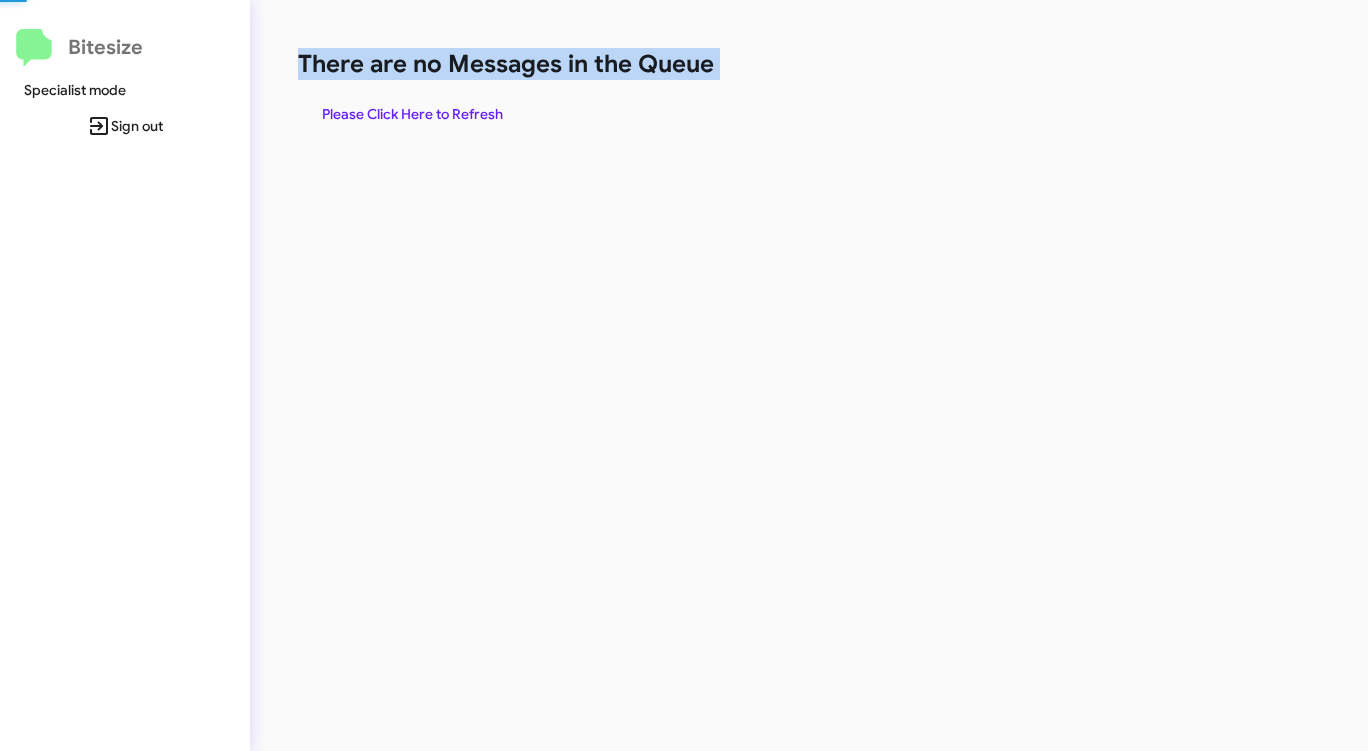 click on "There are no Messages in the Queue" 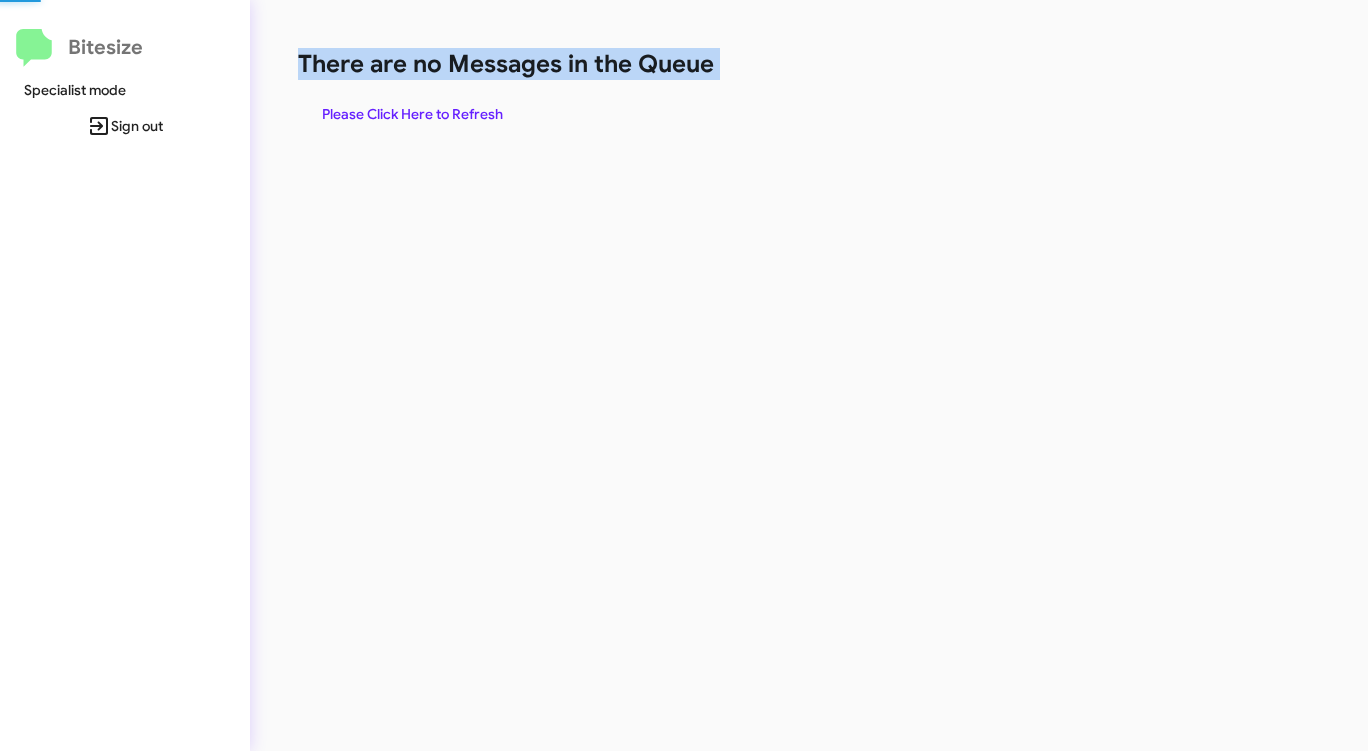 click on "There are no Messages in the Queue" 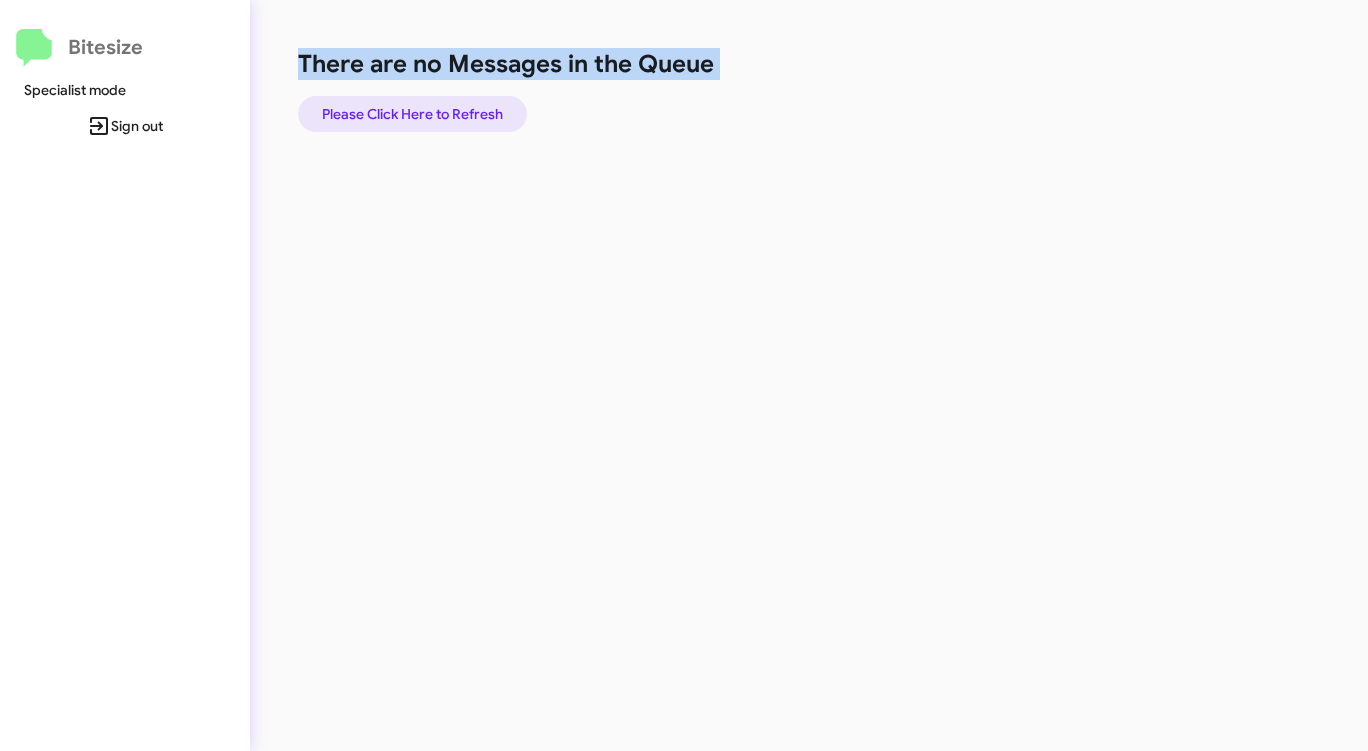 click on "Please Click Here to Refresh" 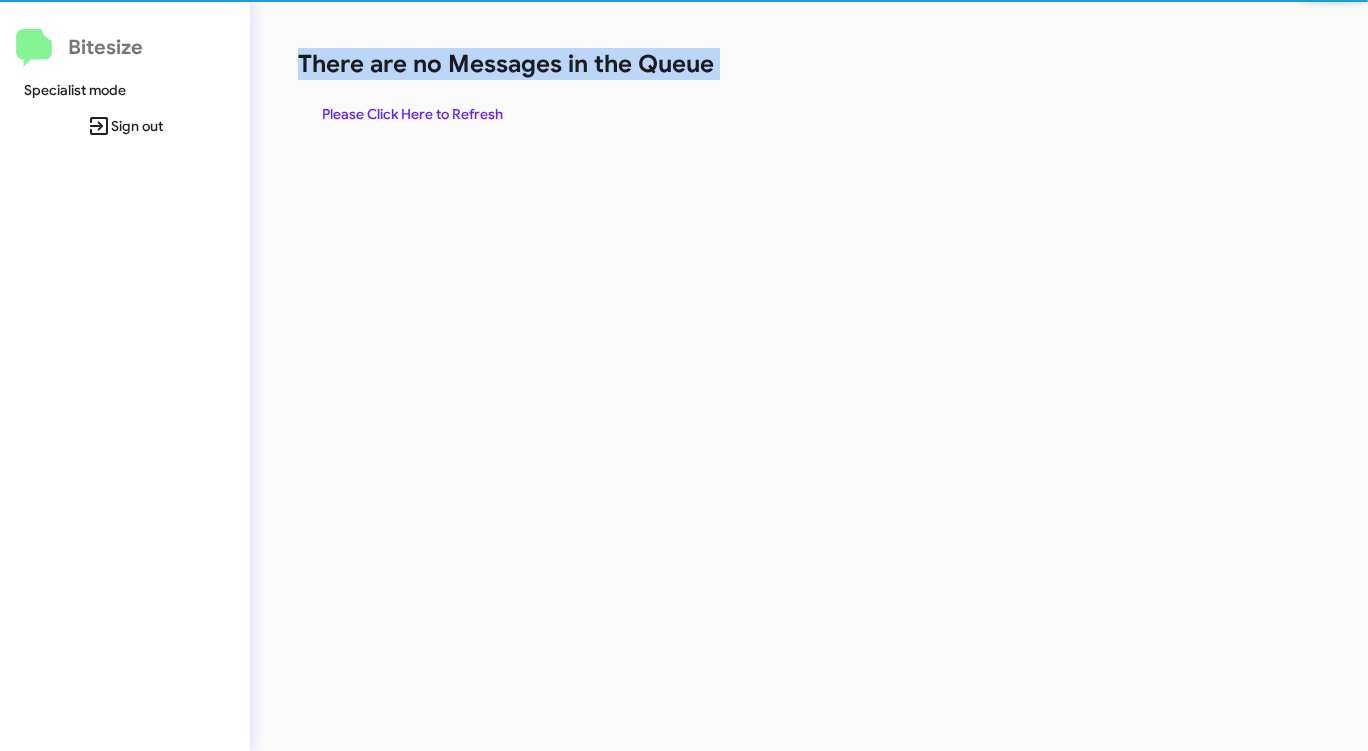 click on "Please Click Here to Refresh" 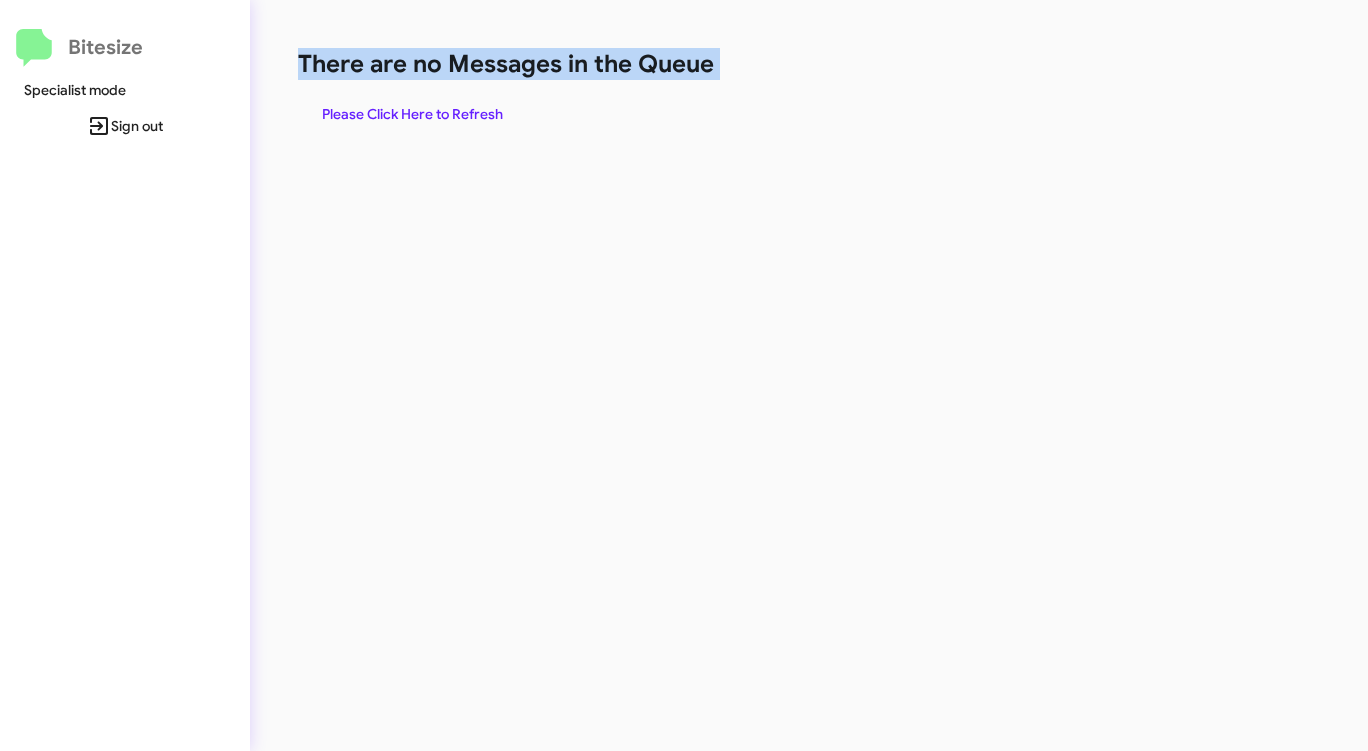 click on "Please Click Here to Refresh" 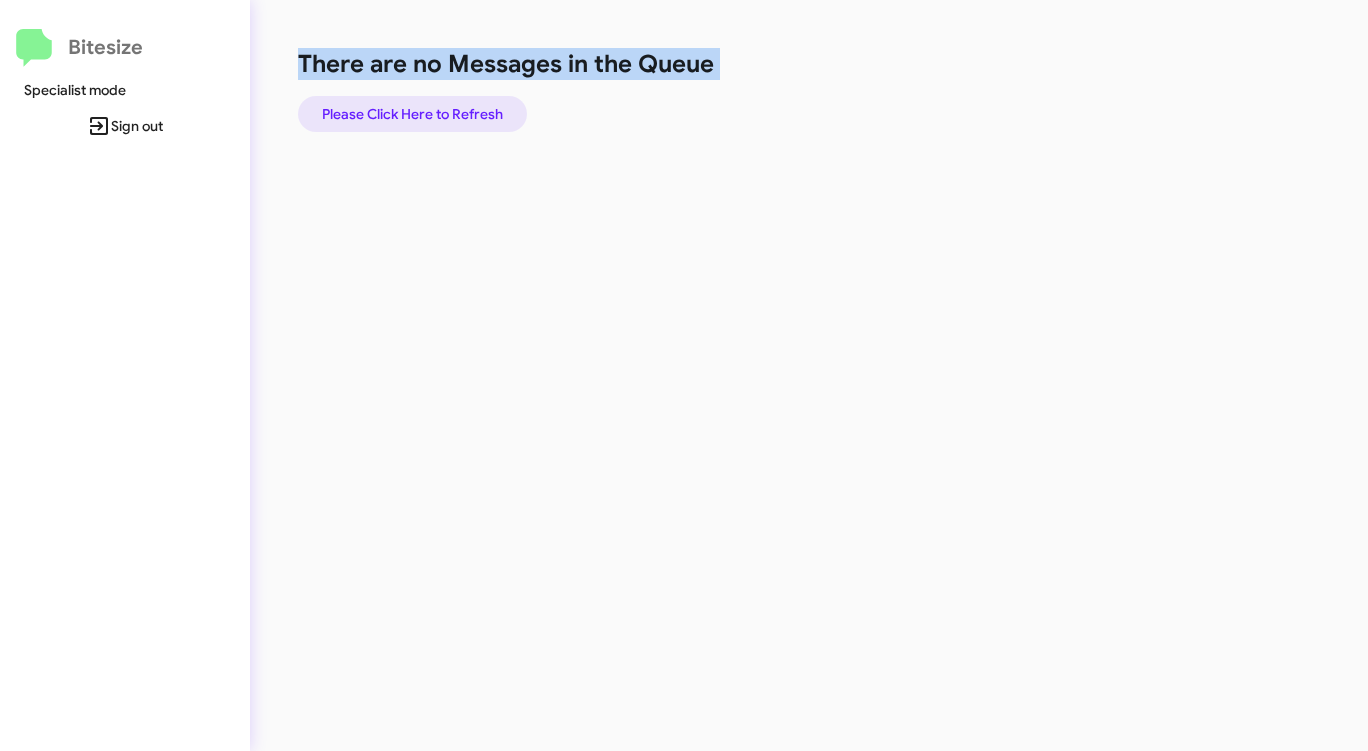click on "Please Click Here to Refresh" 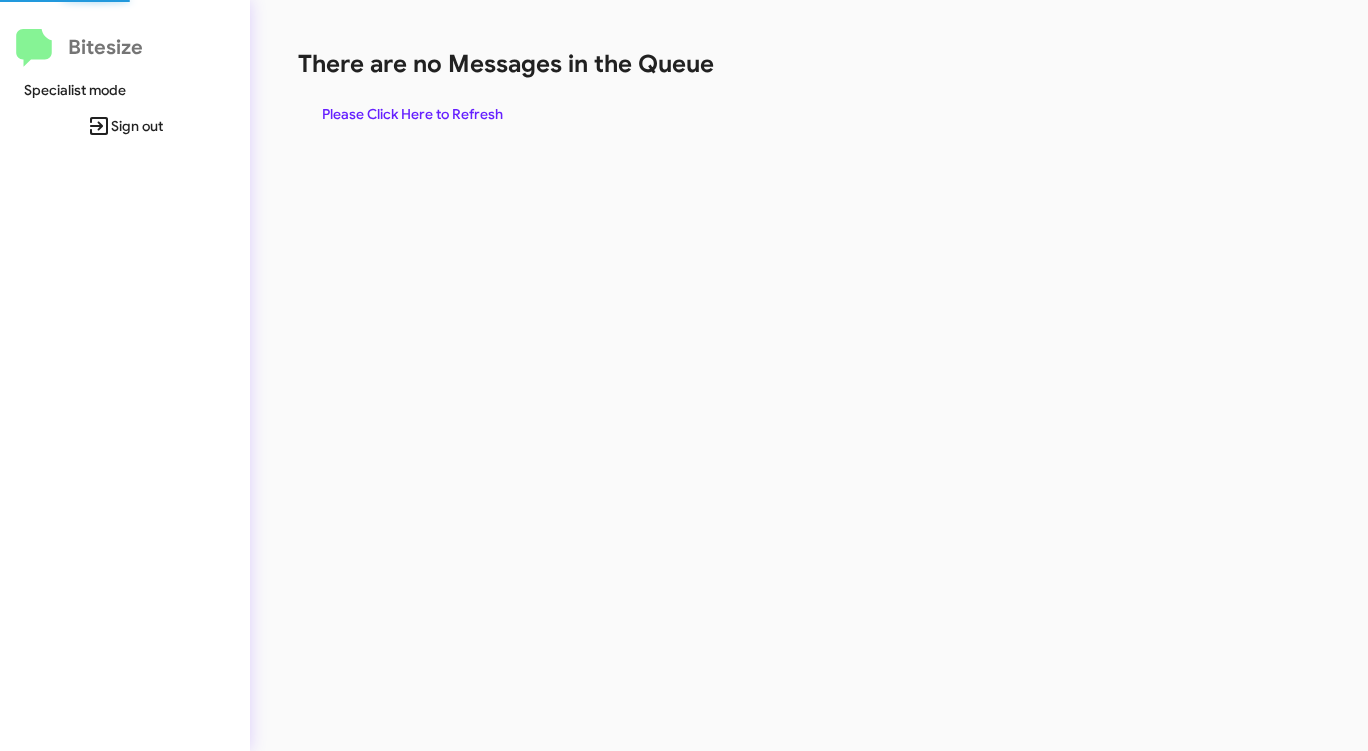 scroll, scrollTop: 0, scrollLeft: 0, axis: both 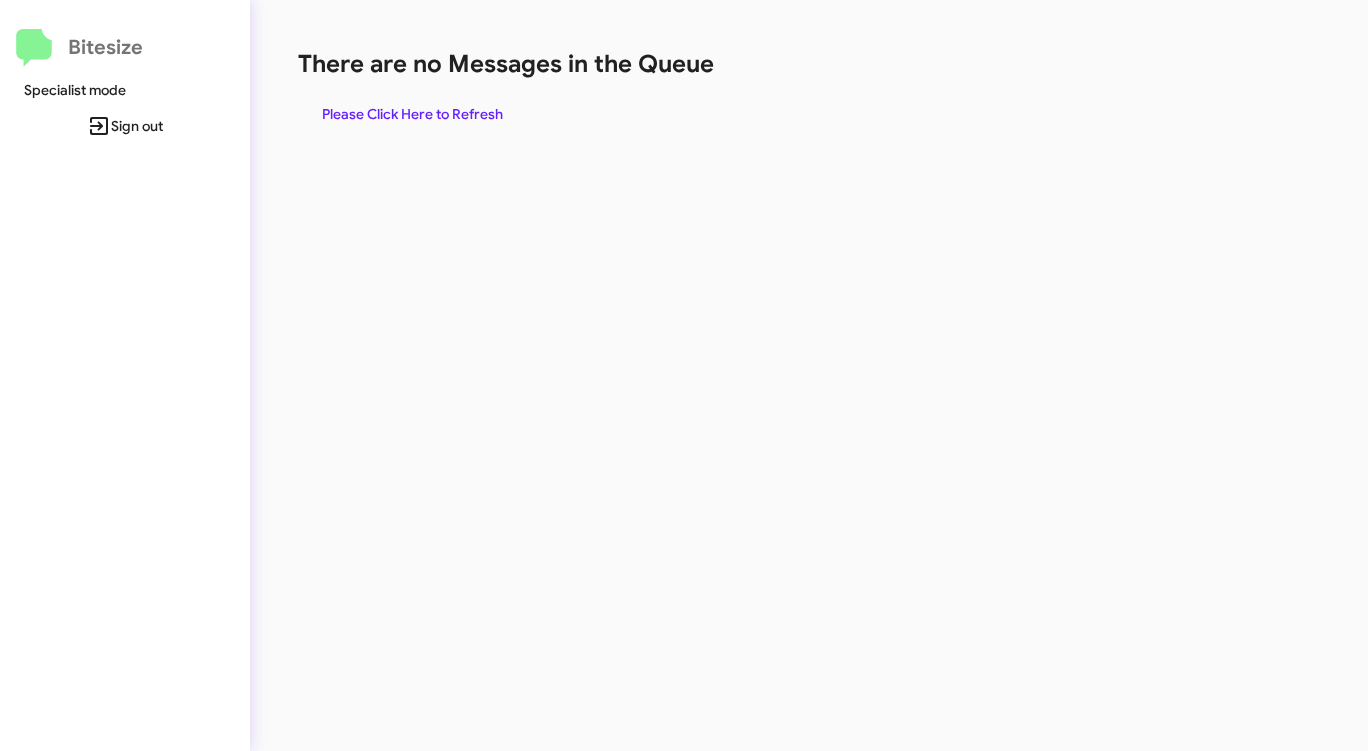 click on "Please Click Here to Refresh" 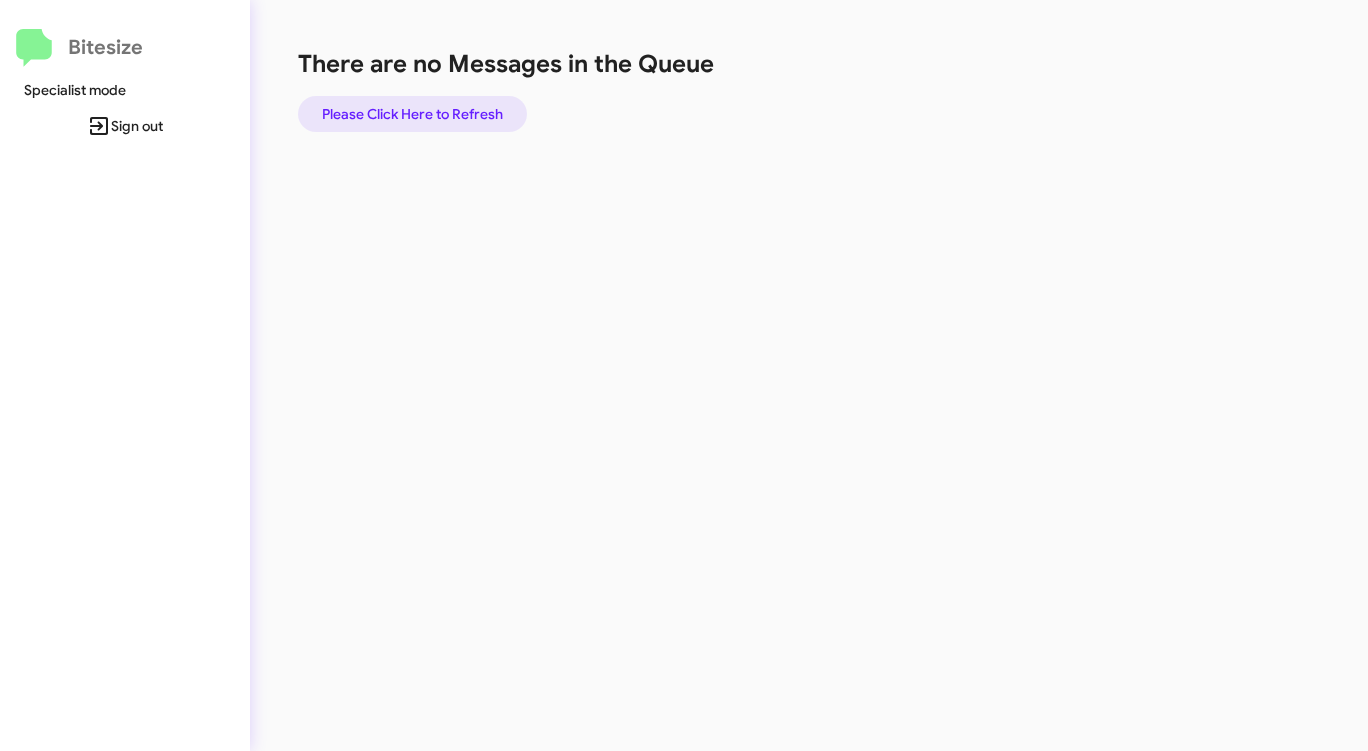click on "Please Click Here to Refresh" 